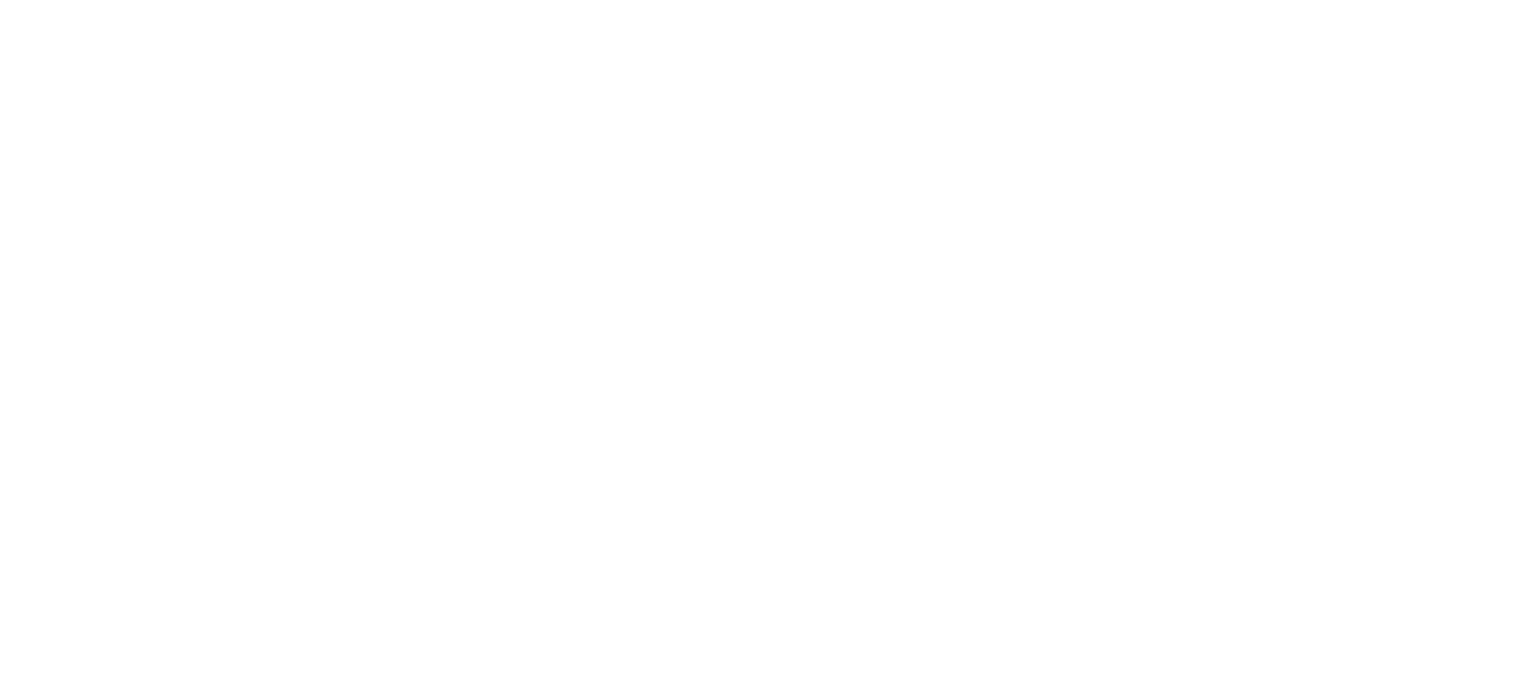 scroll, scrollTop: 0, scrollLeft: 0, axis: both 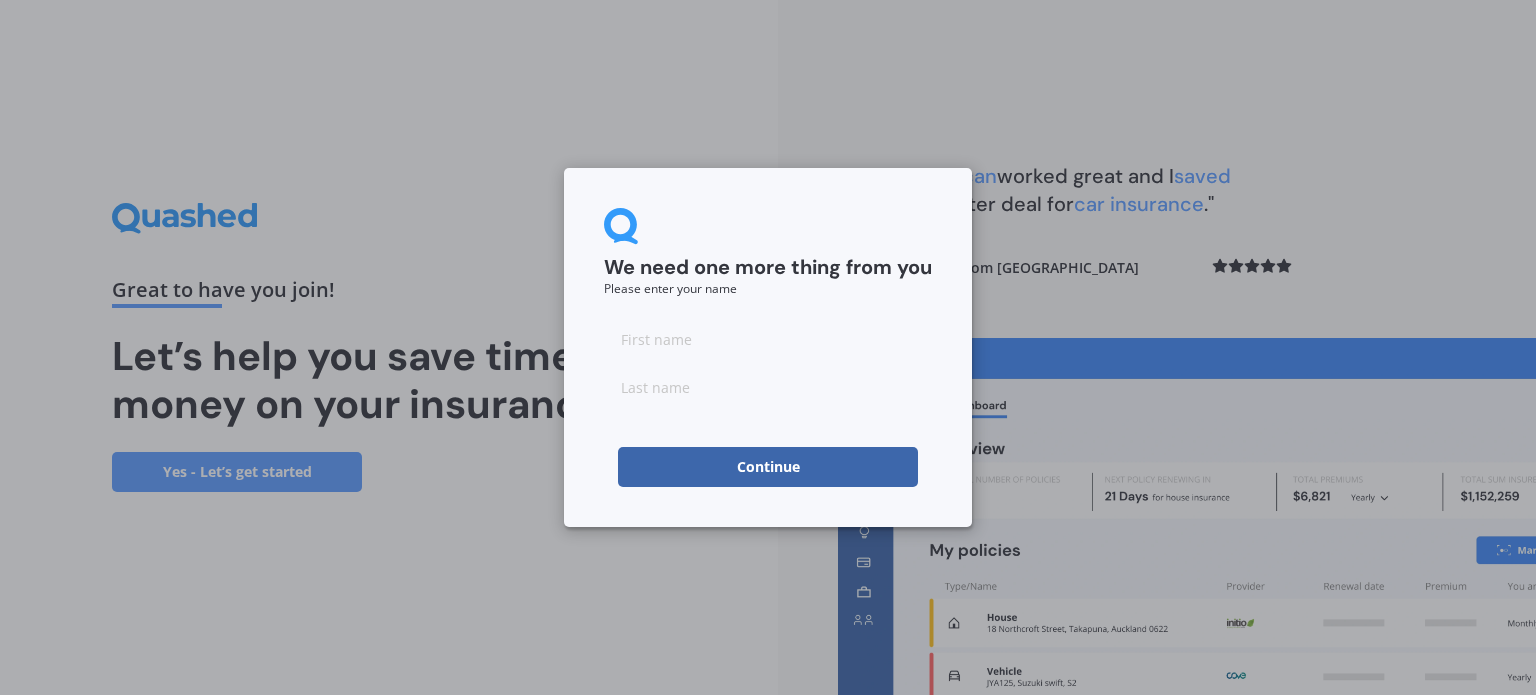 click at bounding box center (768, 339) 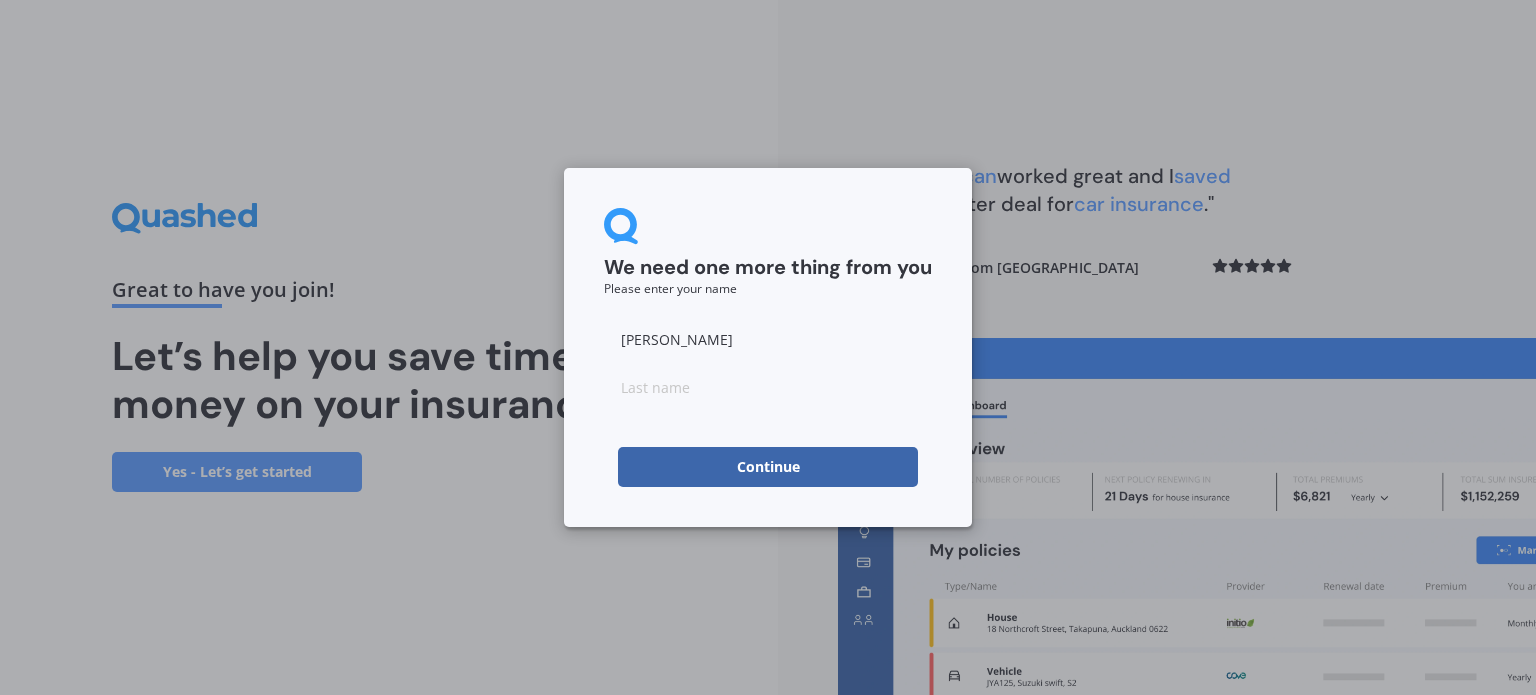 click at bounding box center [768, 387] 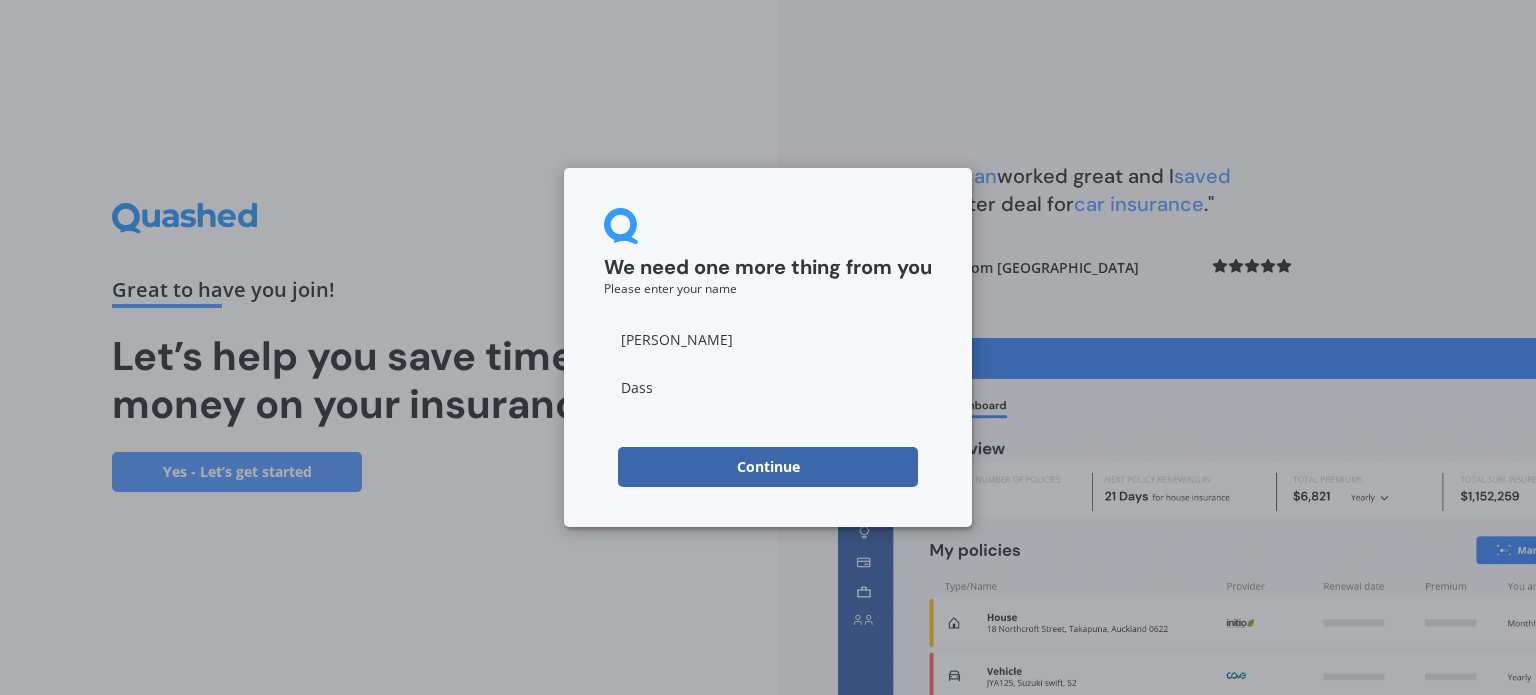 type on "Dass" 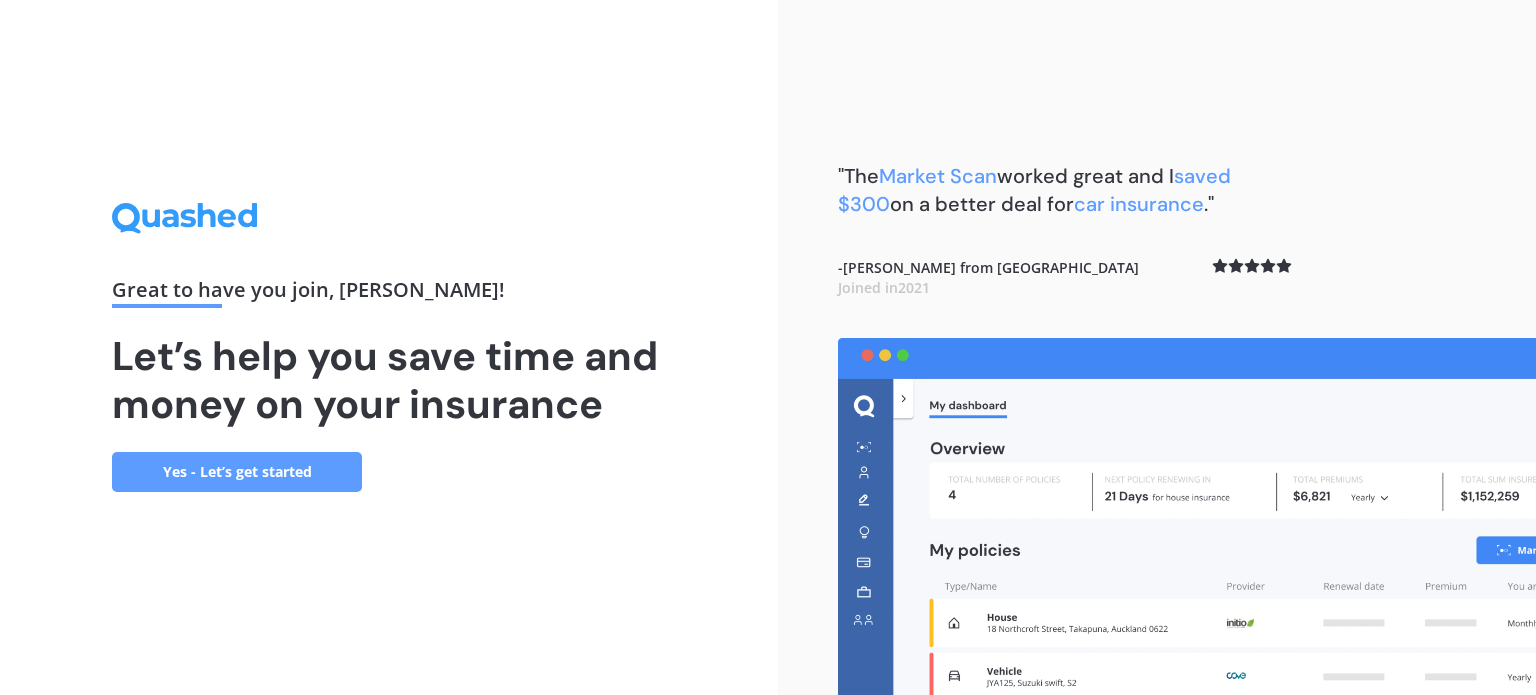 click on "Yes - Let’s get started" at bounding box center (237, 472) 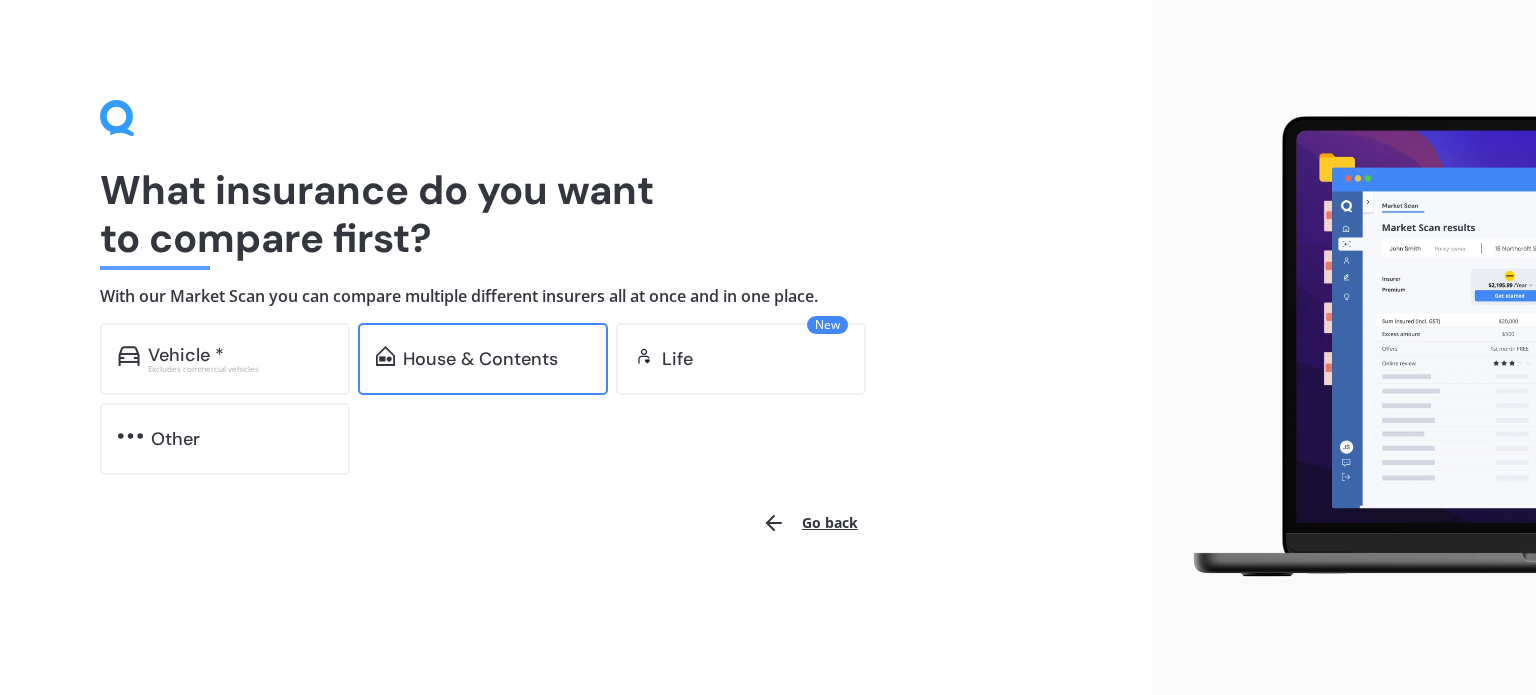 click on "House & Contents" at bounding box center (480, 359) 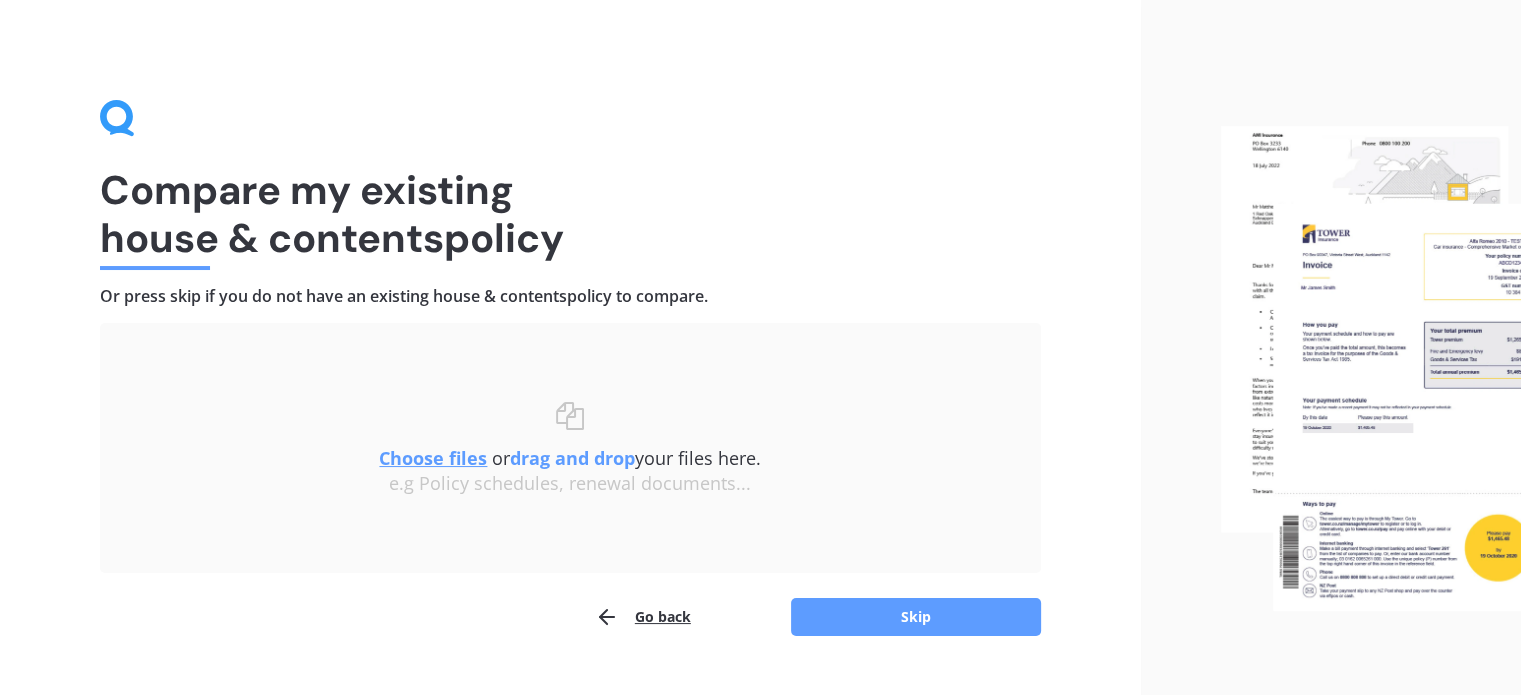 scroll, scrollTop: 41, scrollLeft: 0, axis: vertical 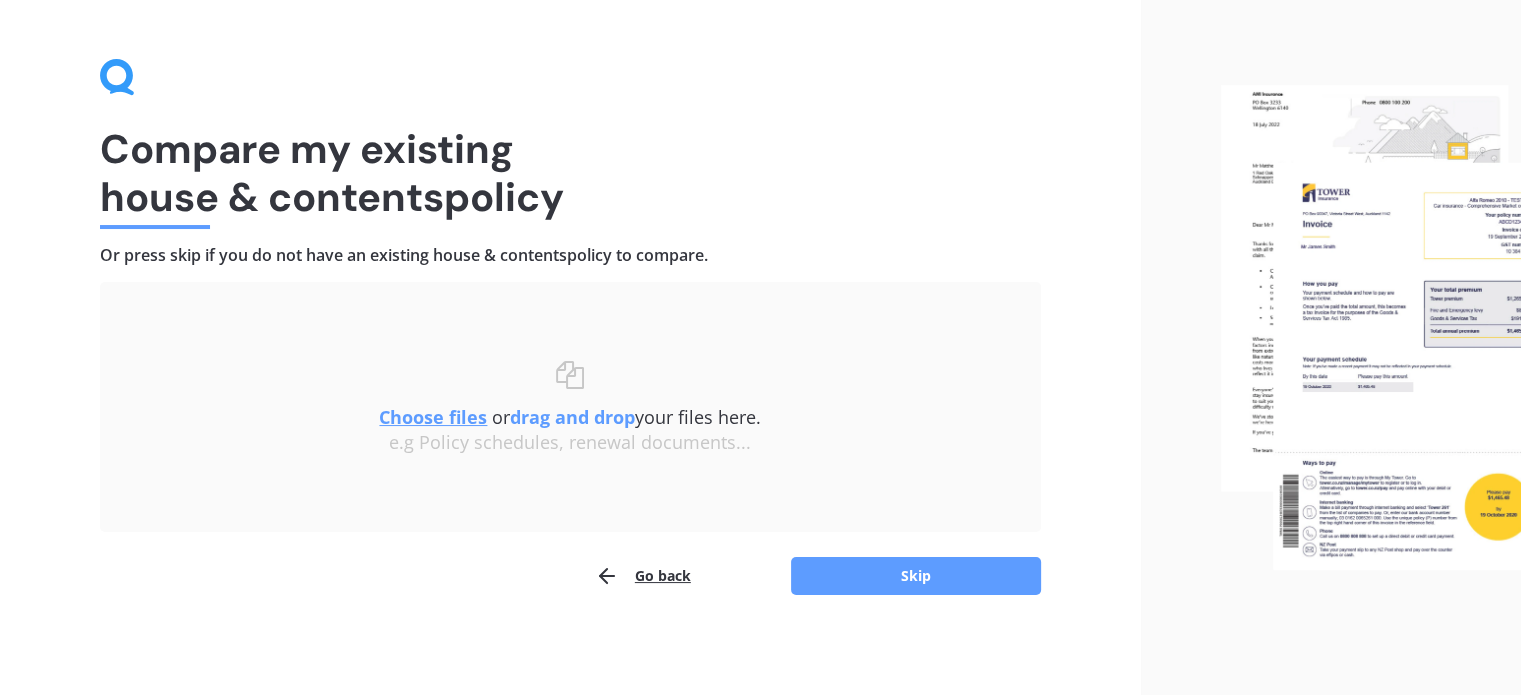 click 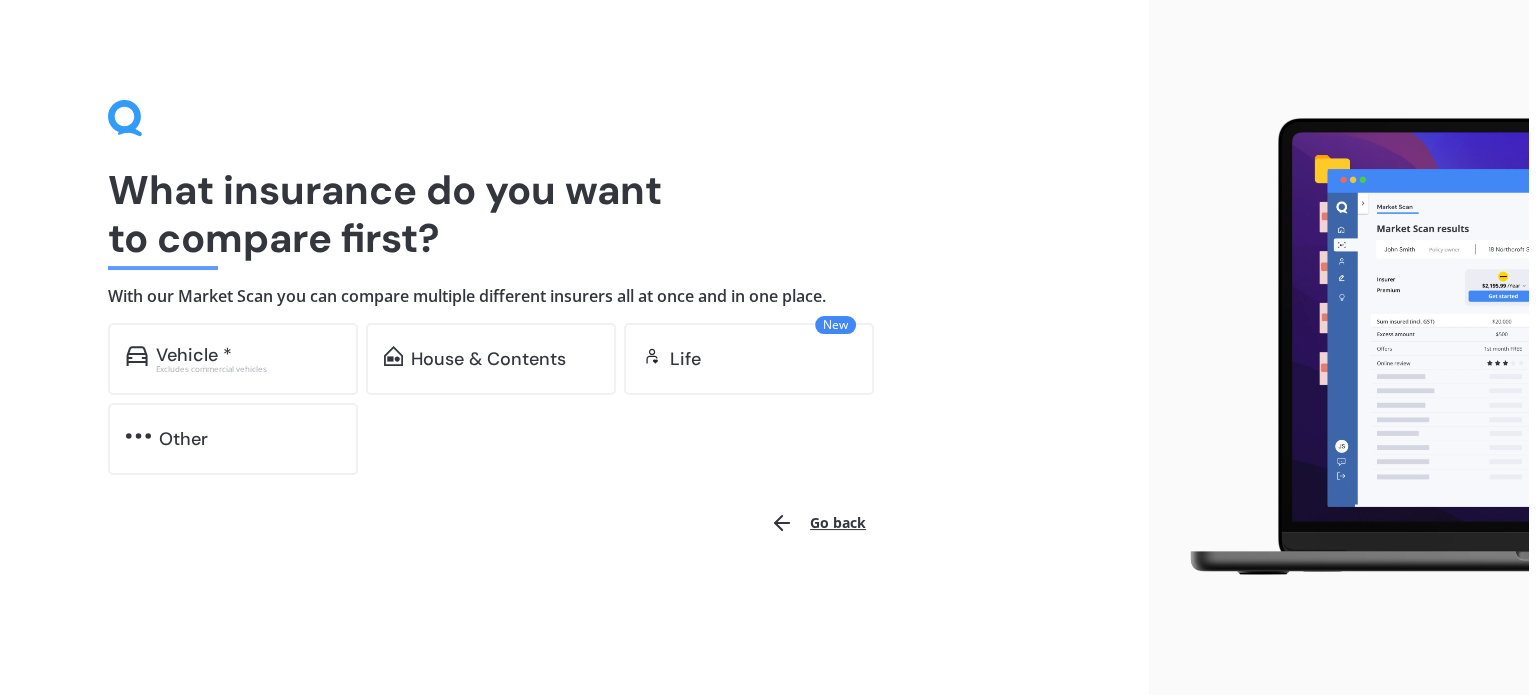 scroll, scrollTop: 0, scrollLeft: 0, axis: both 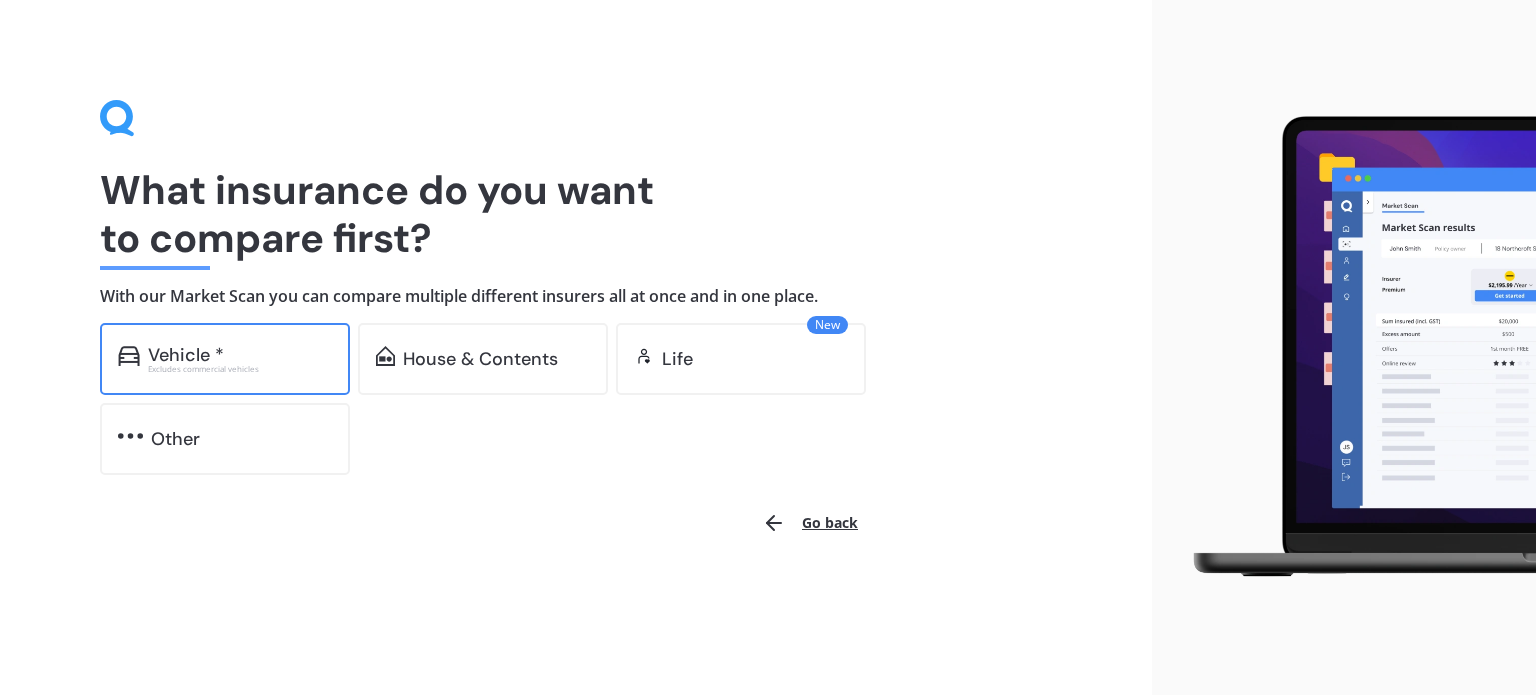 click on "Vehicle *" at bounding box center (186, 355) 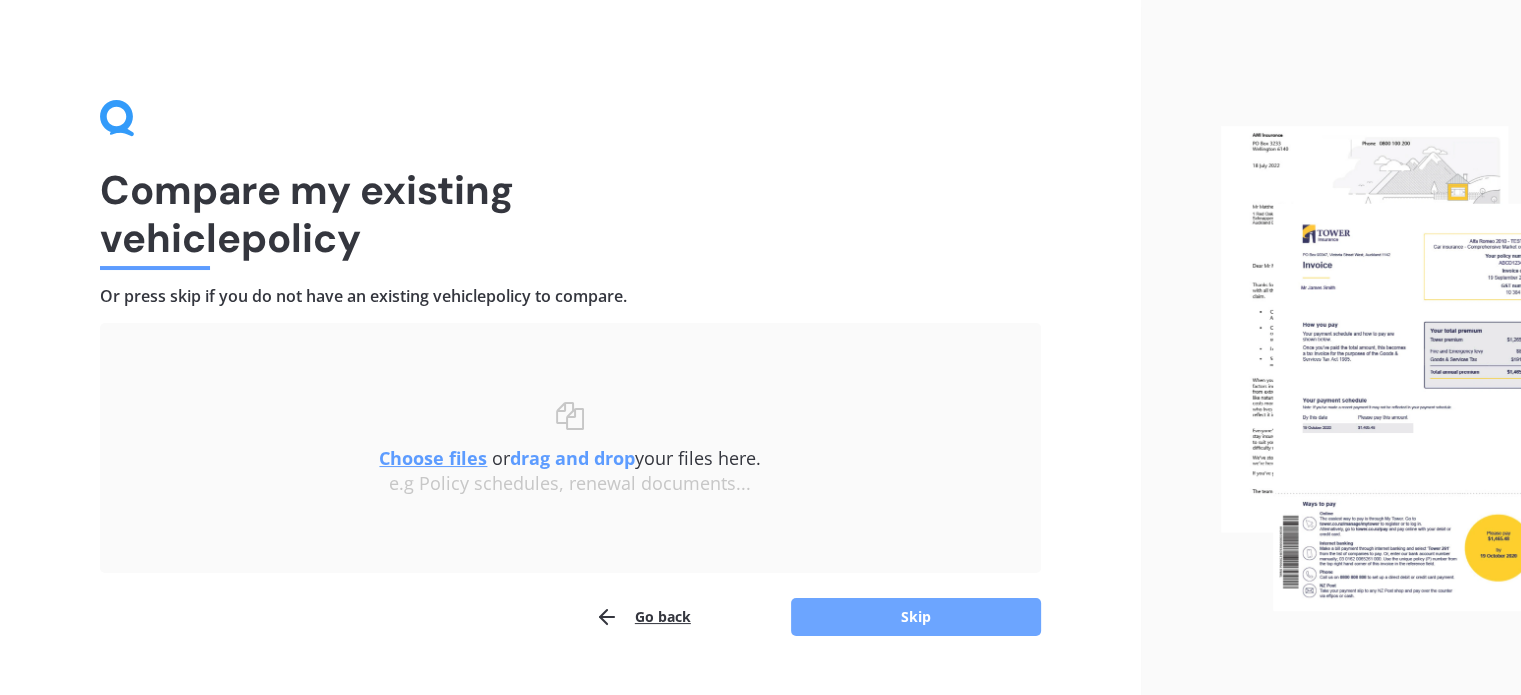 click on "Skip" at bounding box center (916, 617) 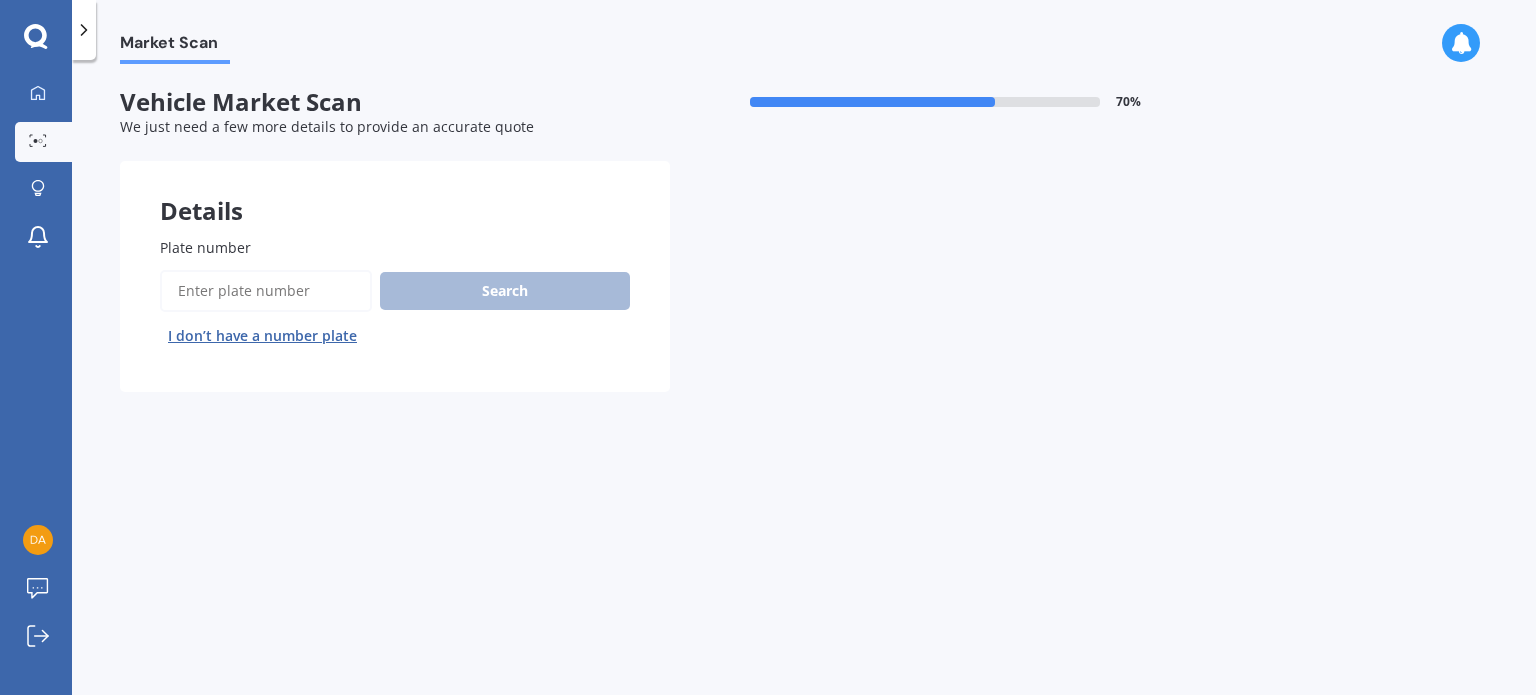 click on "Plate number" at bounding box center [391, 247] 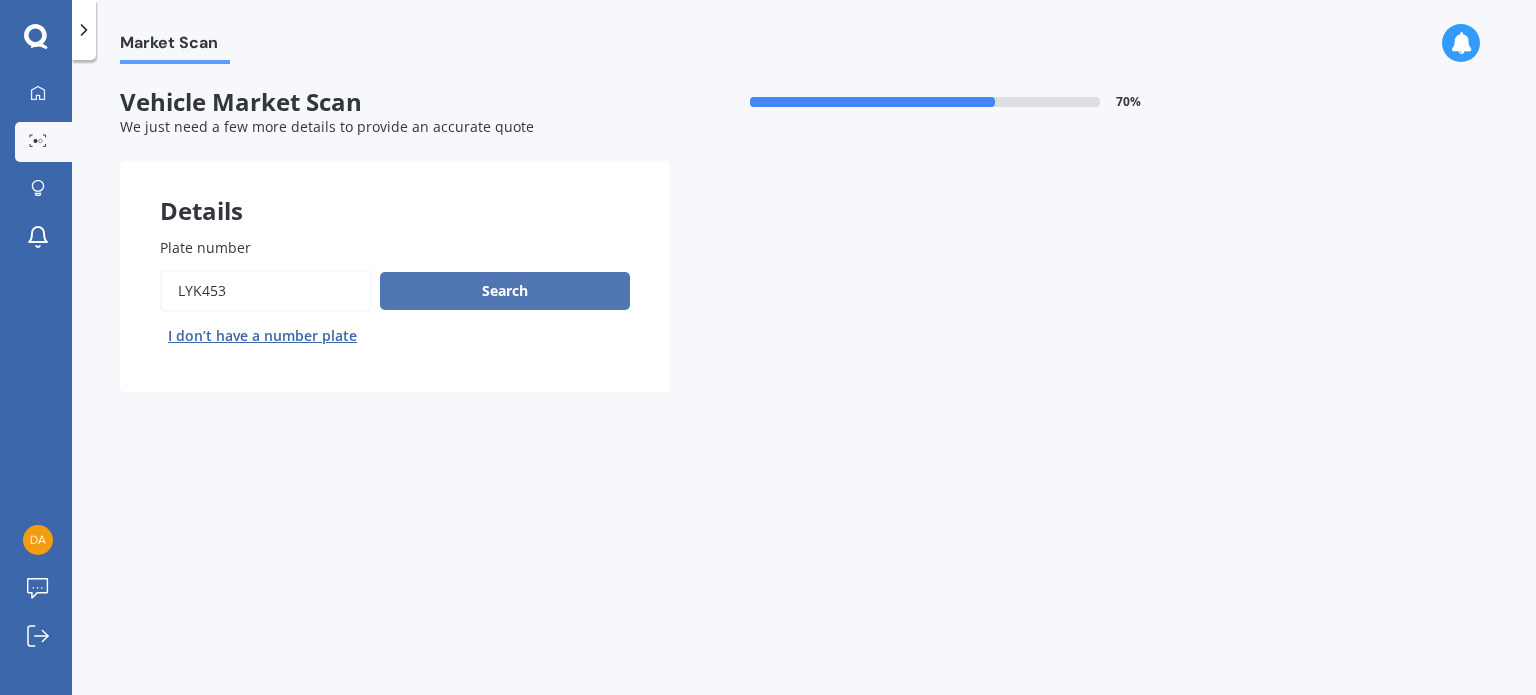 type on "lyk453" 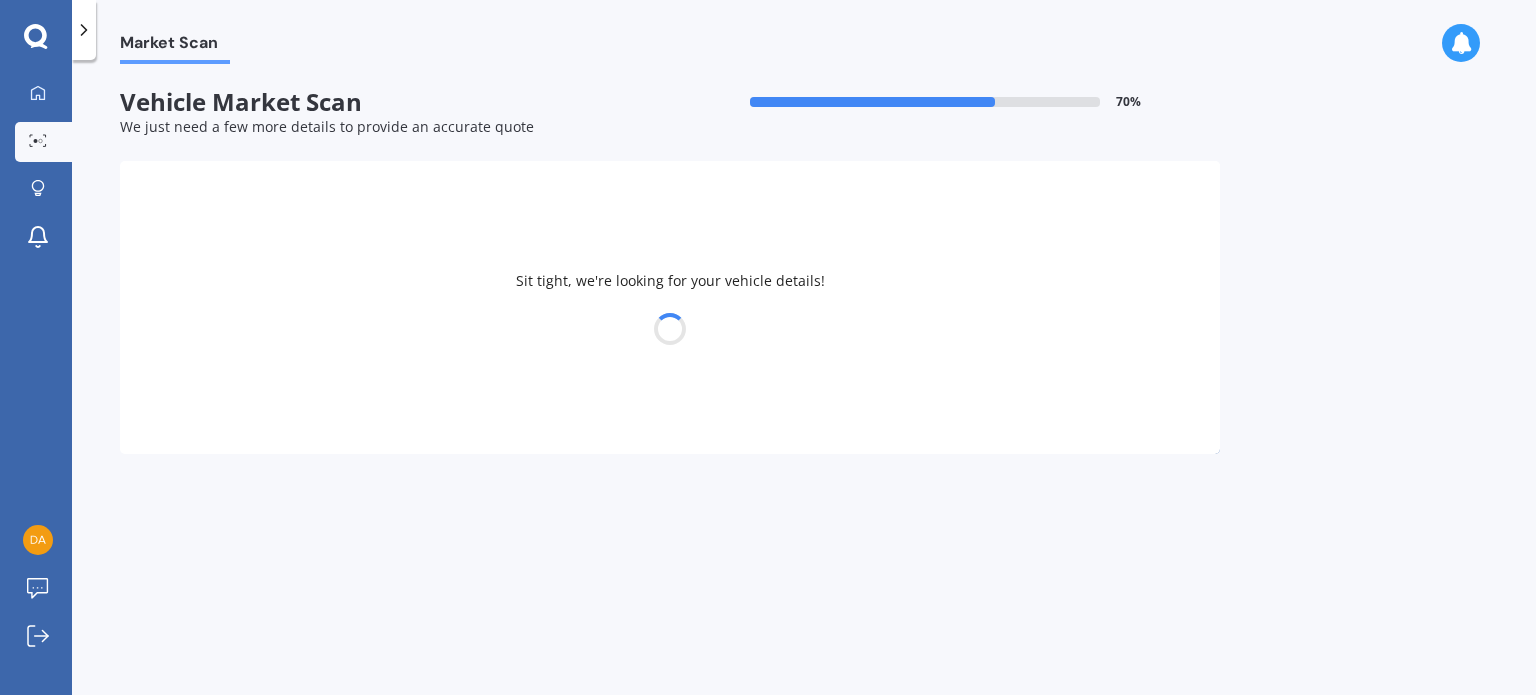select on "LEXUS" 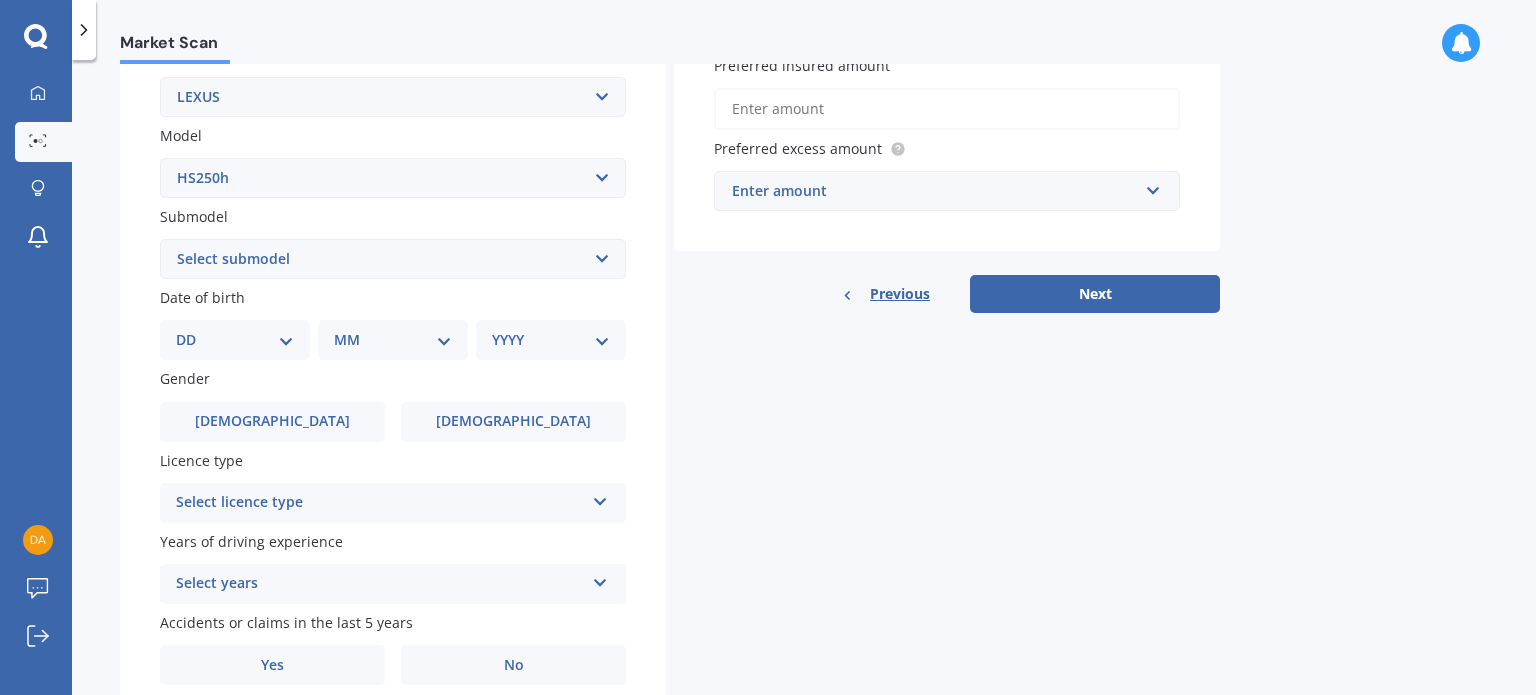 scroll, scrollTop: 482, scrollLeft: 0, axis: vertical 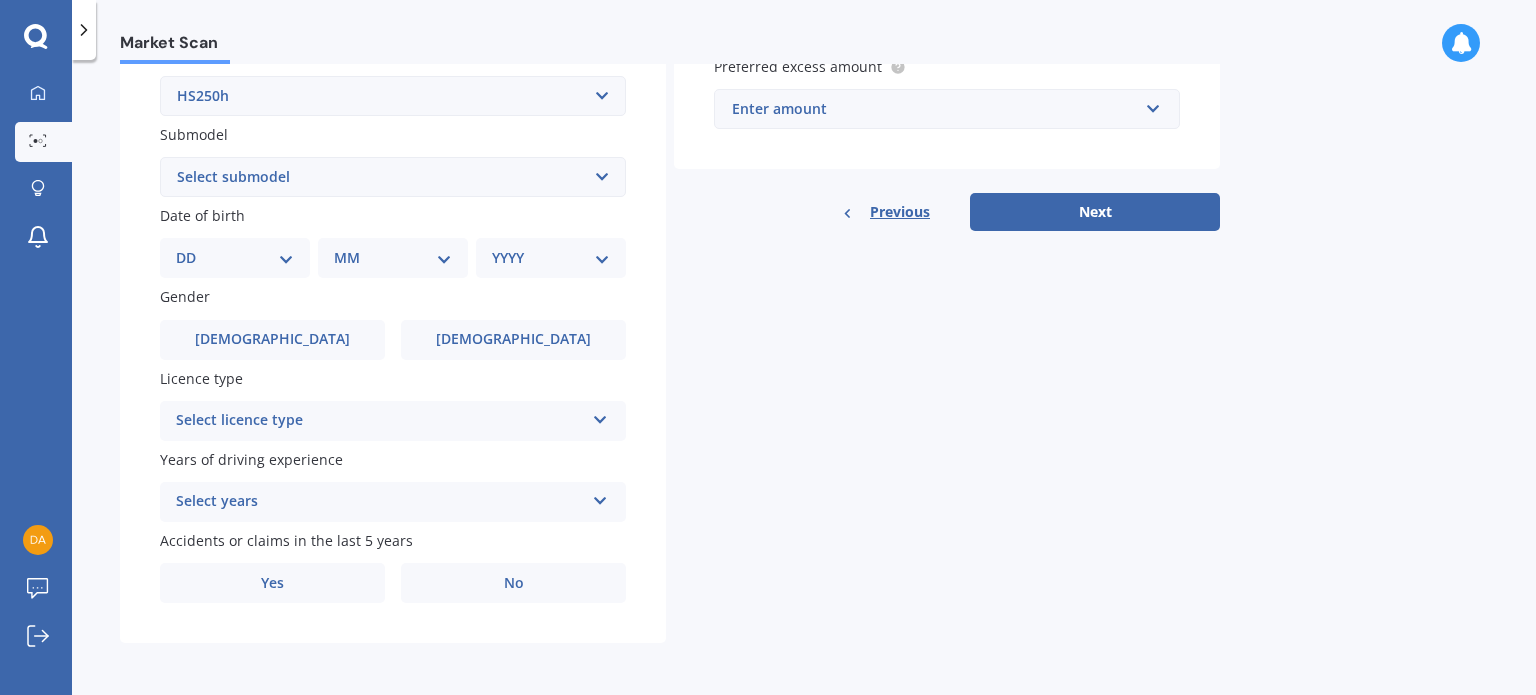 click on "Select licence type" at bounding box center [380, 421] 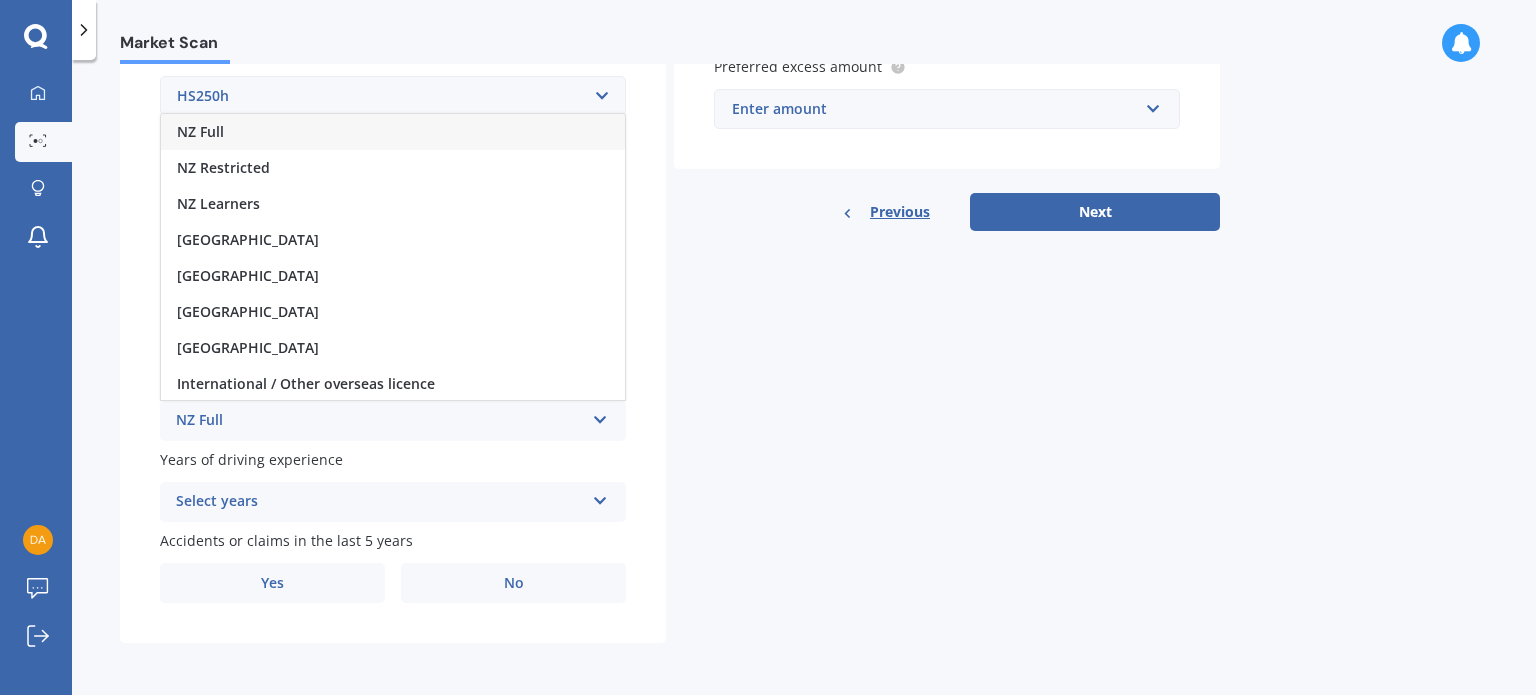 click on "NZ Full" at bounding box center (393, 132) 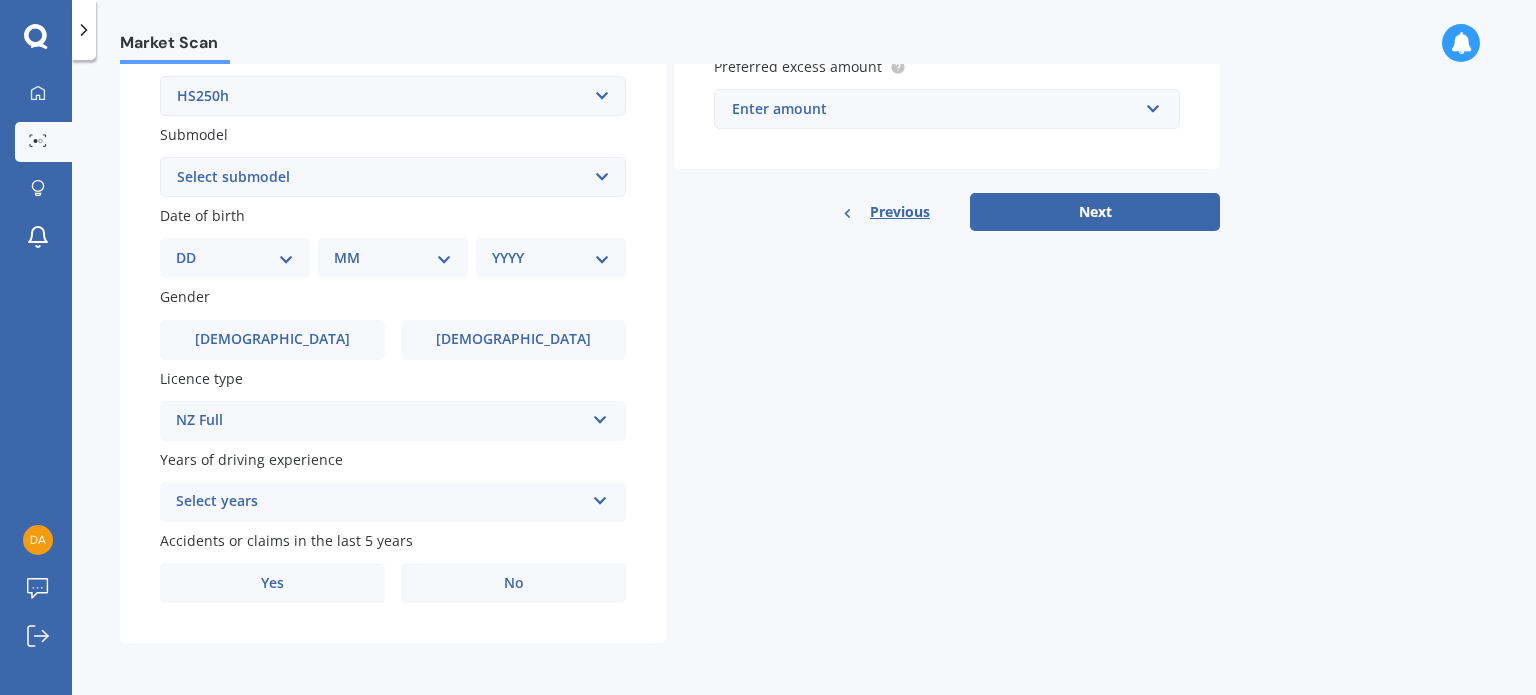 click on "Select years" at bounding box center [380, 502] 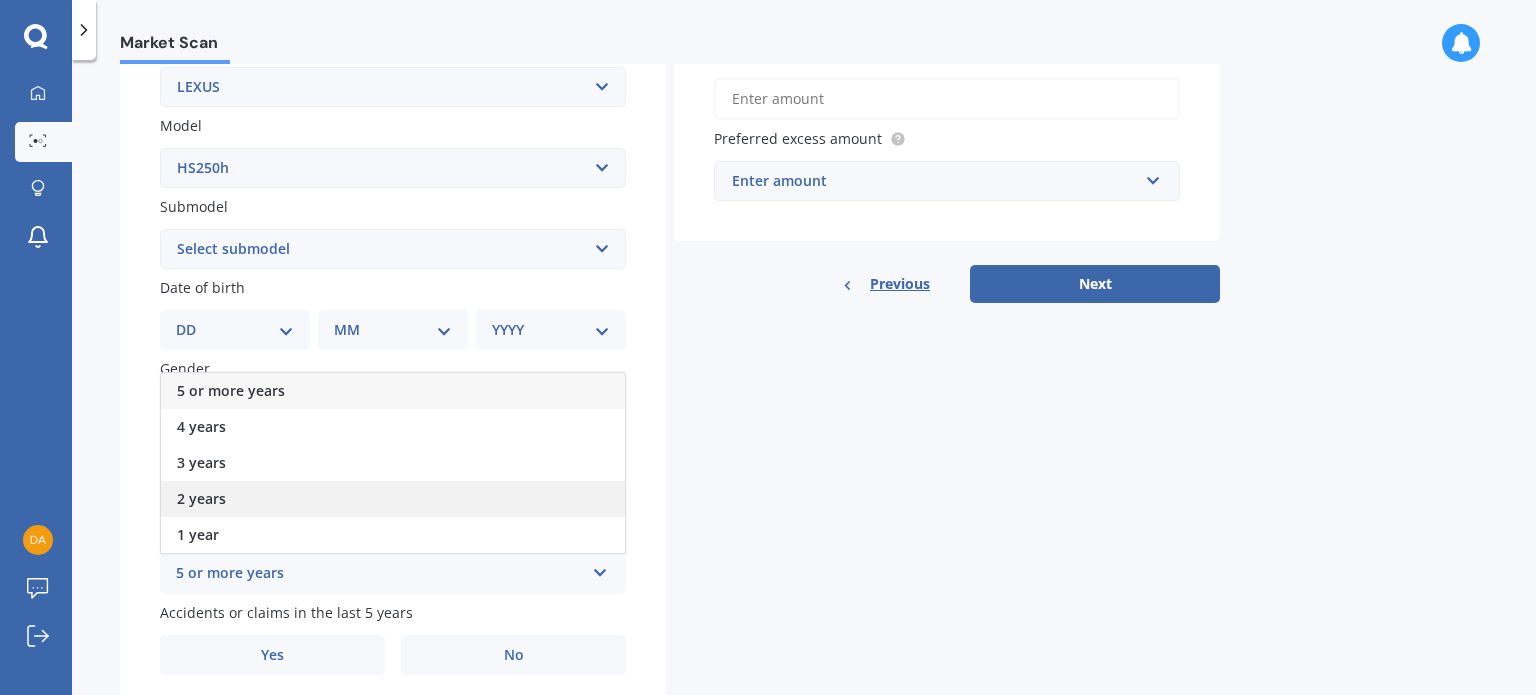 scroll, scrollTop: 282, scrollLeft: 0, axis: vertical 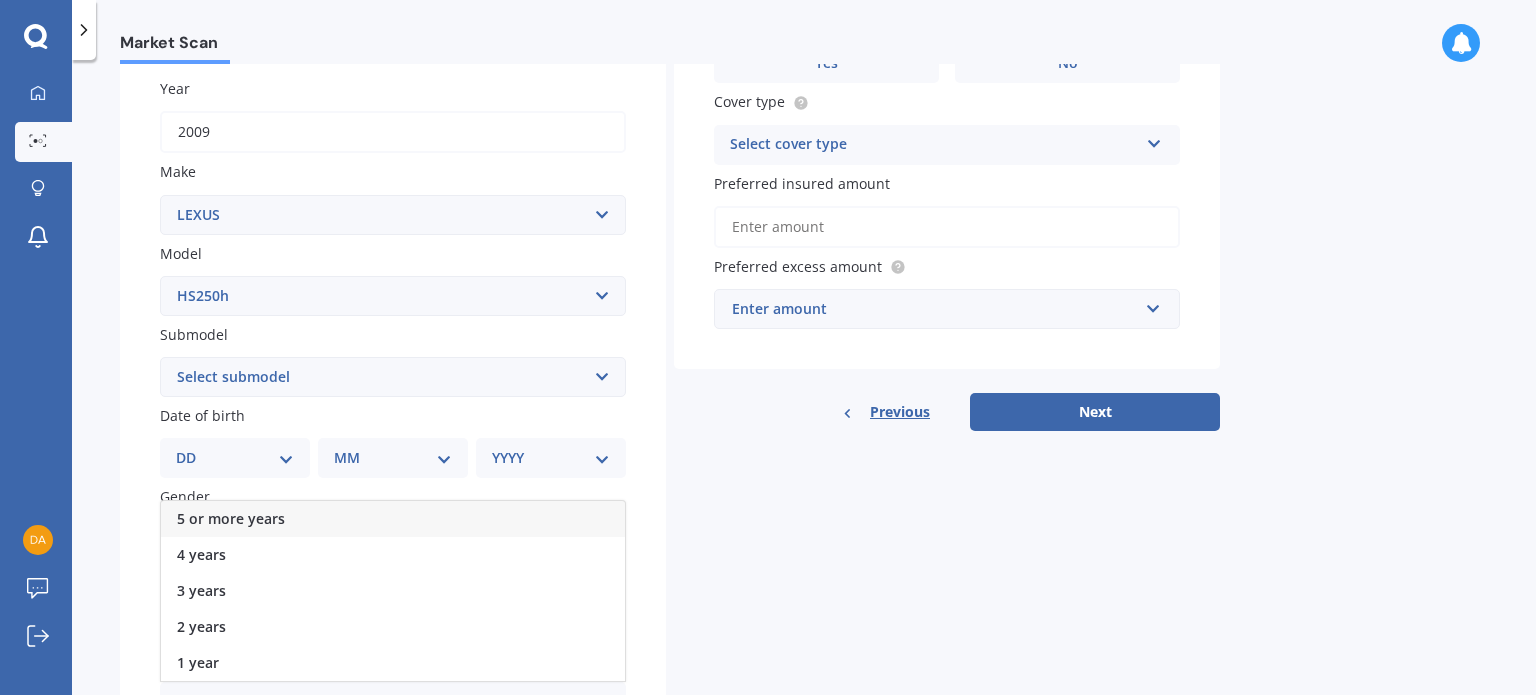 click on "5 or more years" at bounding box center (231, 518) 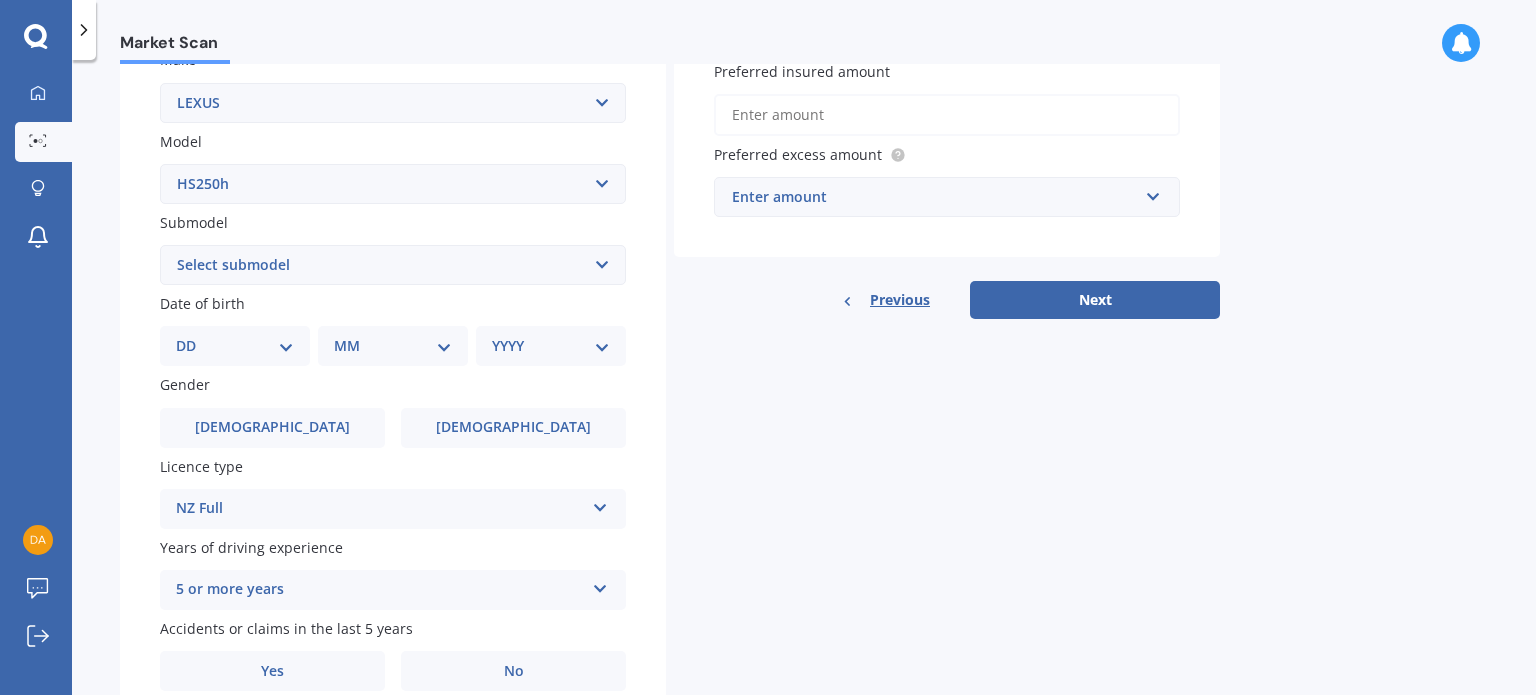 scroll, scrollTop: 482, scrollLeft: 0, axis: vertical 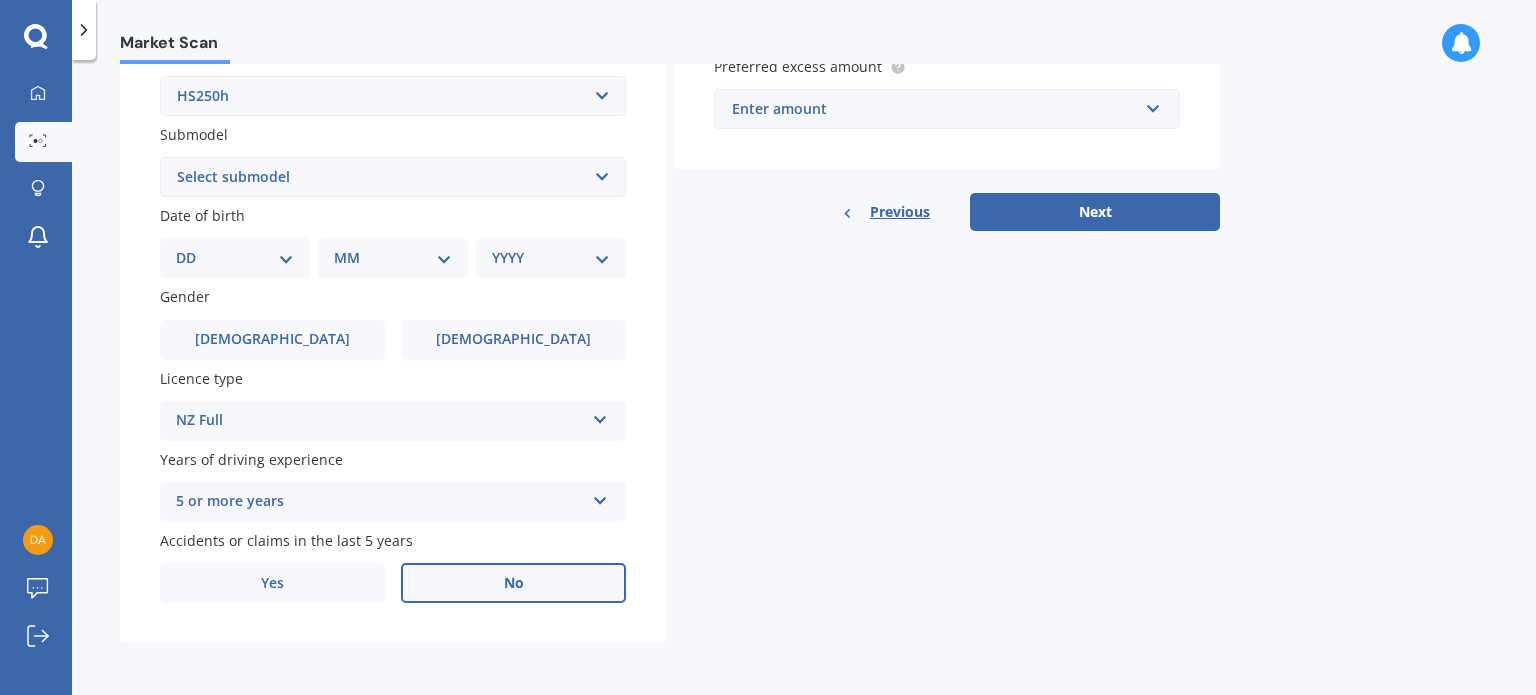 click on "No" at bounding box center [514, 583] 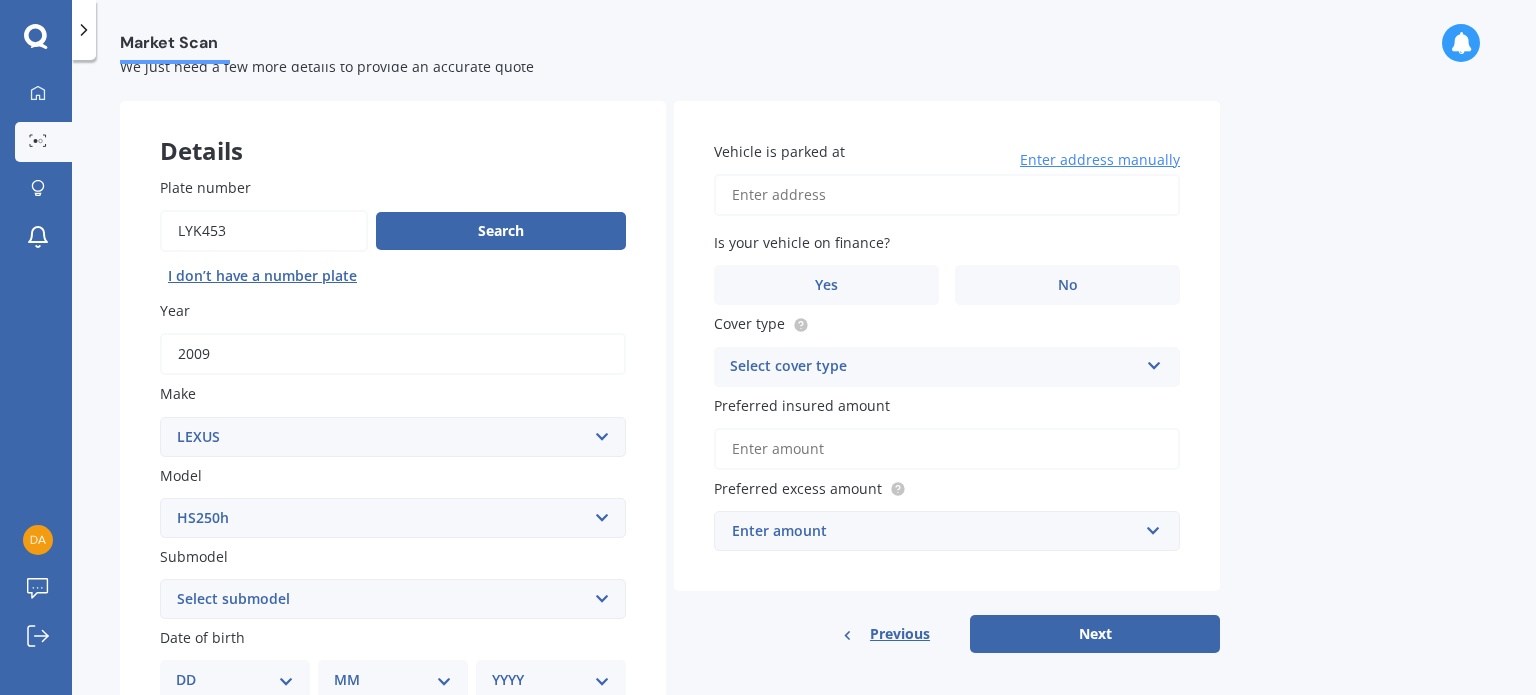 scroll, scrollTop: 0, scrollLeft: 0, axis: both 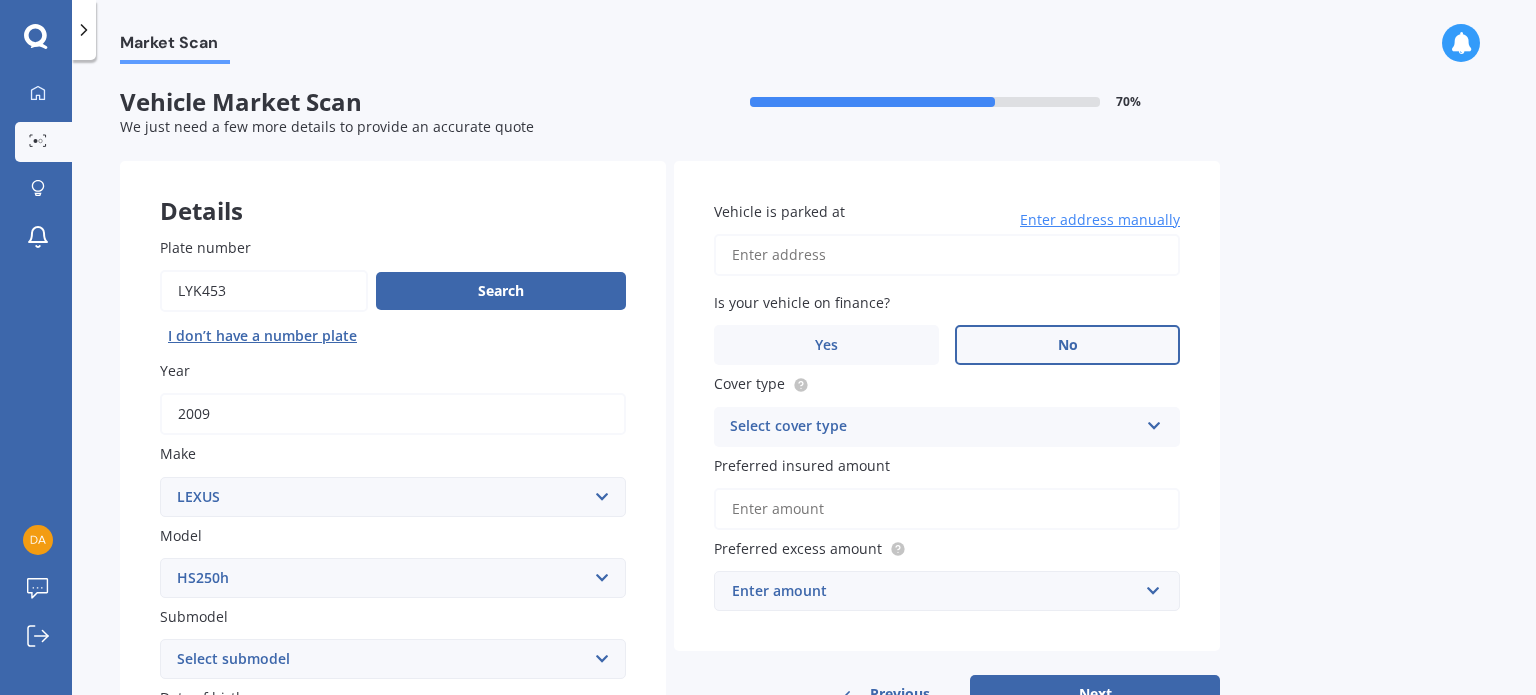 click on "No" at bounding box center (1067, 345) 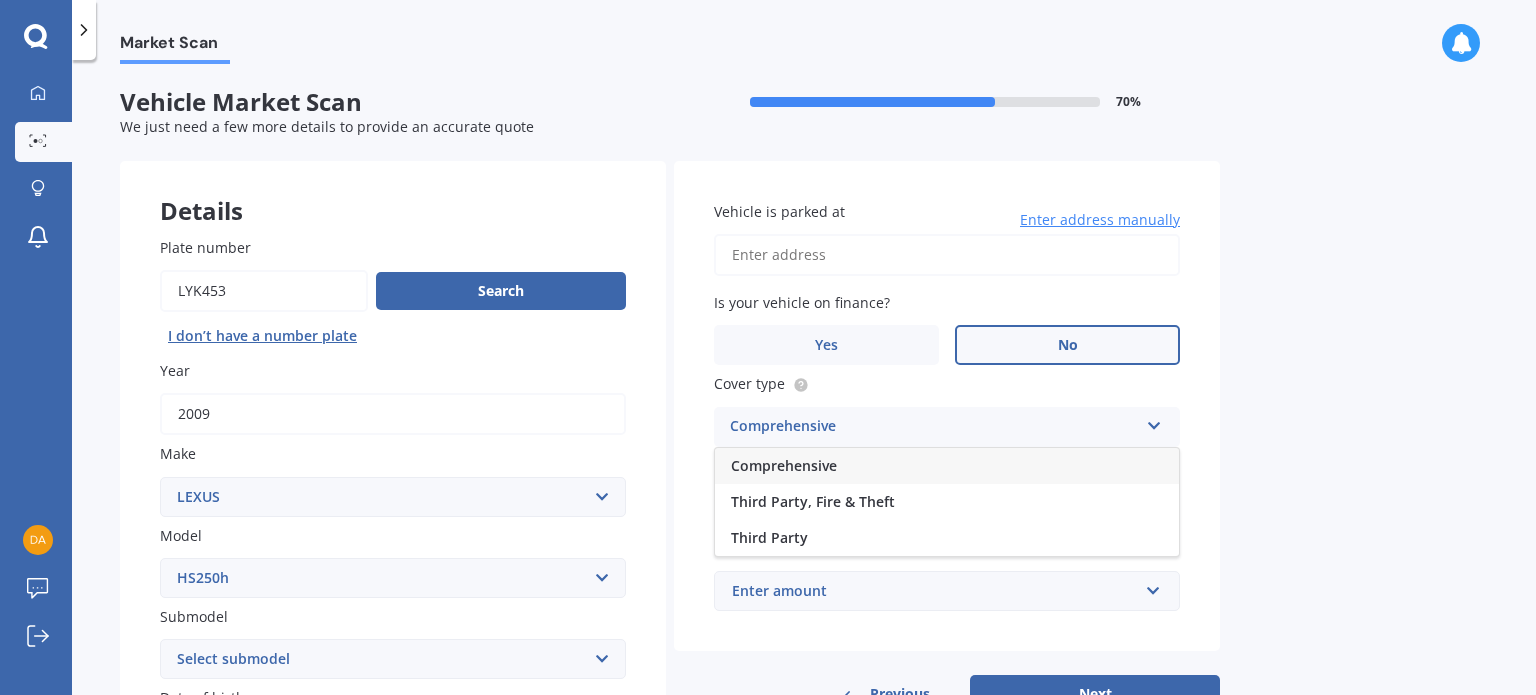 click on "Comprehensive" at bounding box center (784, 465) 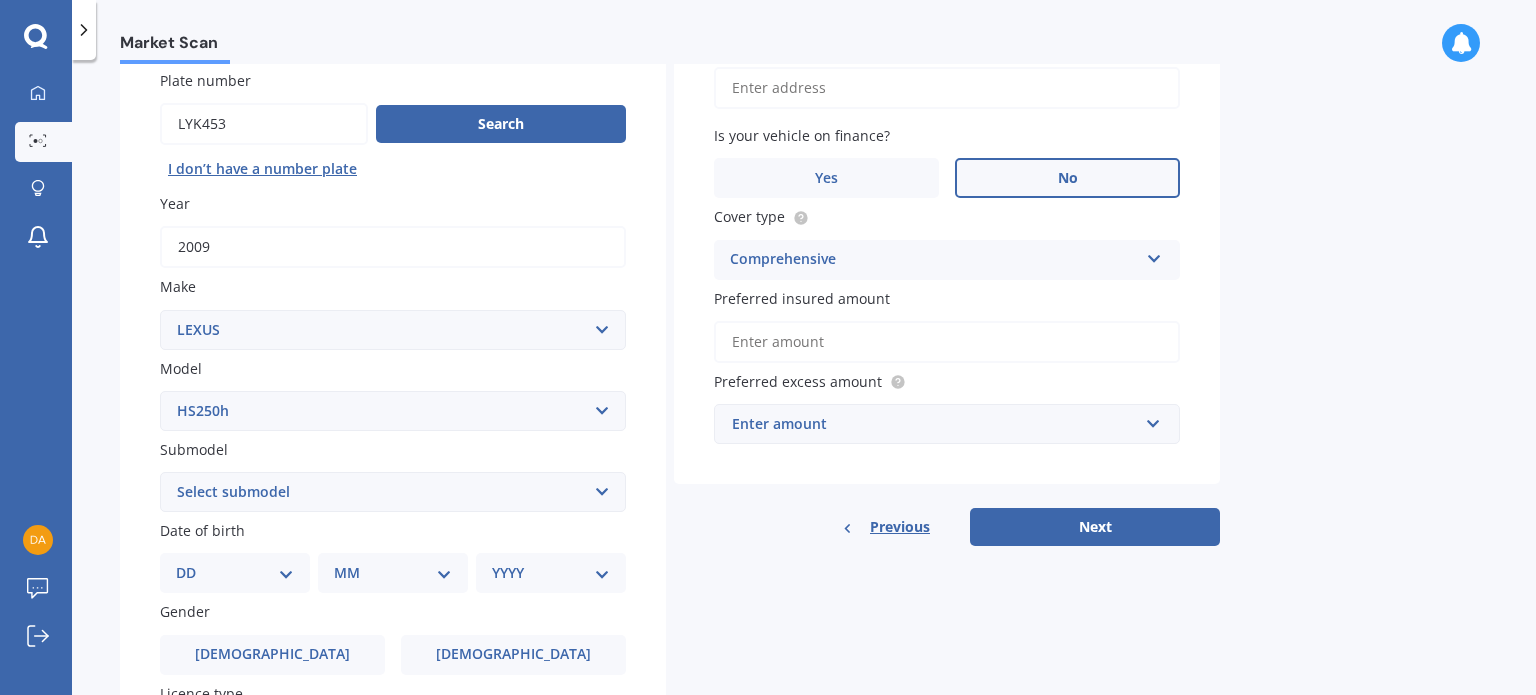 scroll, scrollTop: 200, scrollLeft: 0, axis: vertical 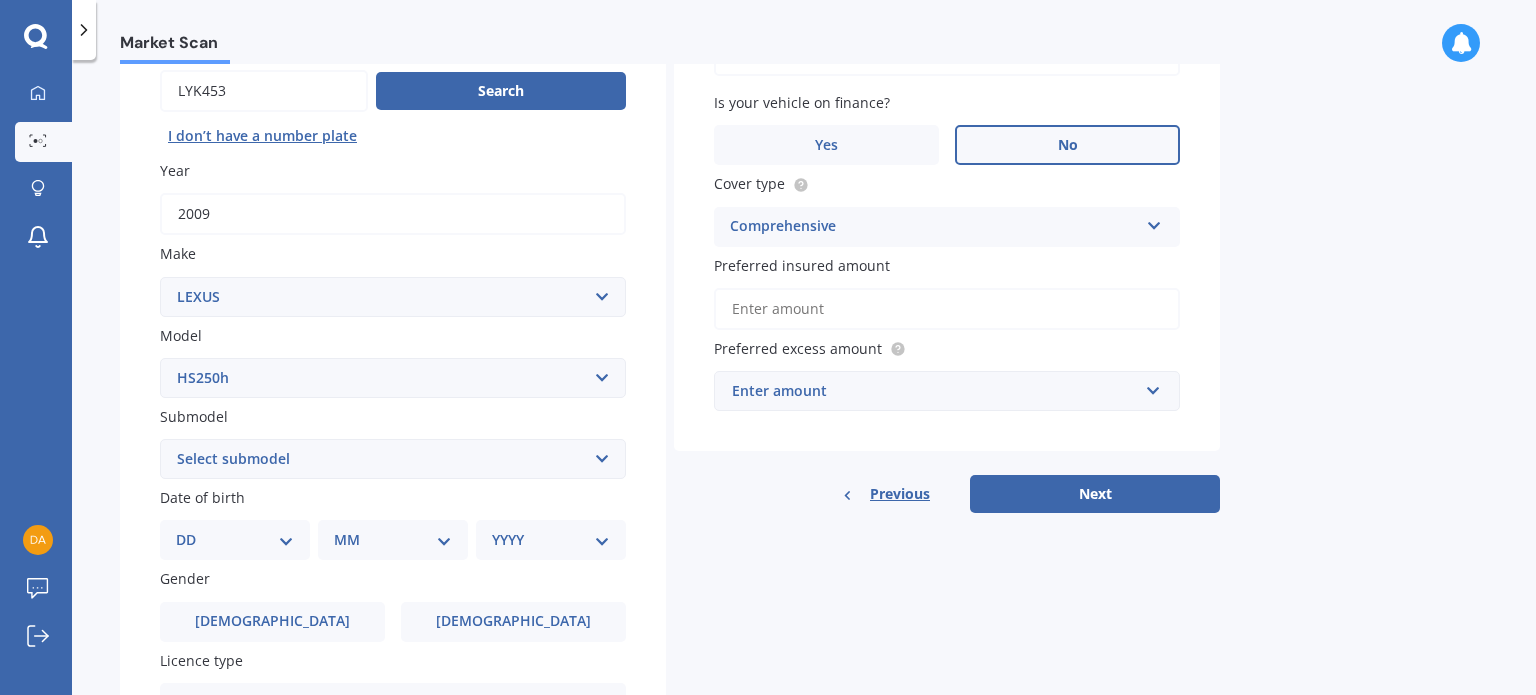 click on "Enter amount" at bounding box center [935, 391] 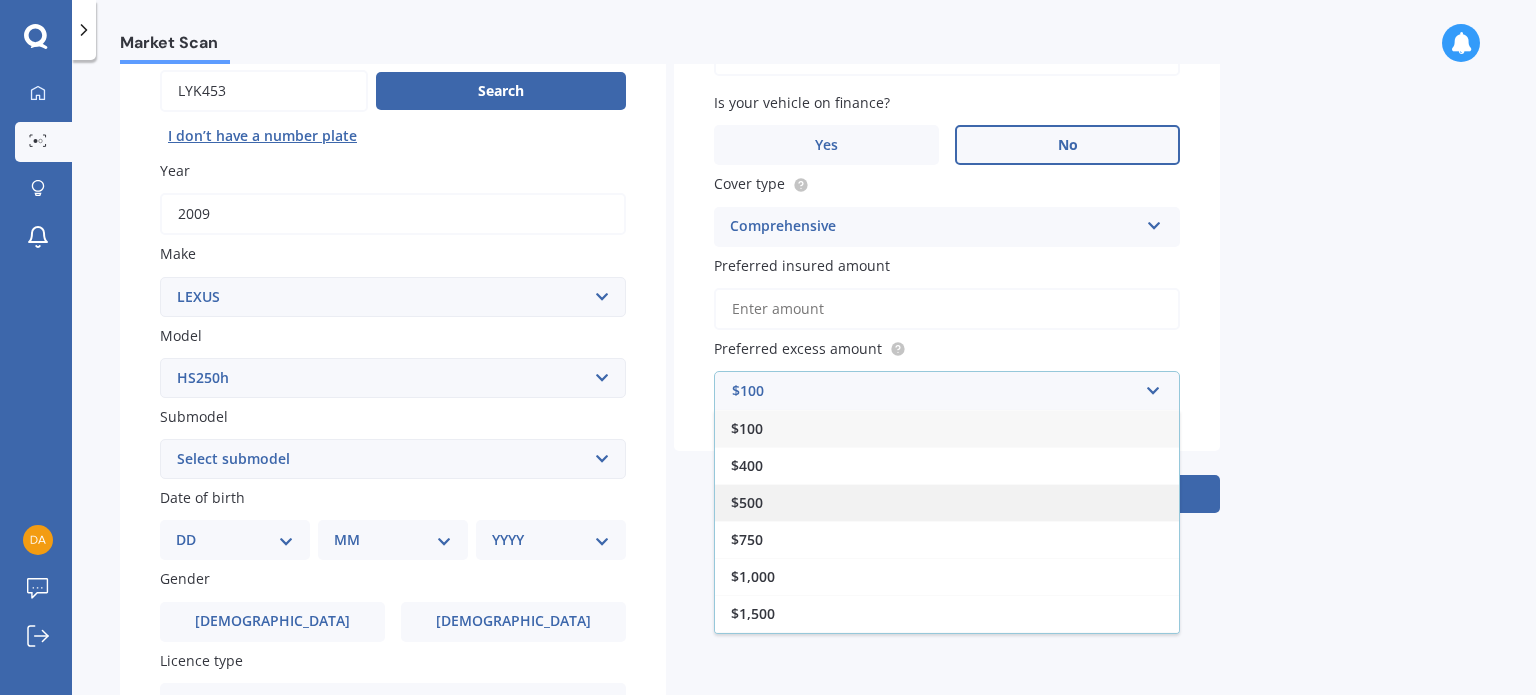 click on "$500" at bounding box center [947, 502] 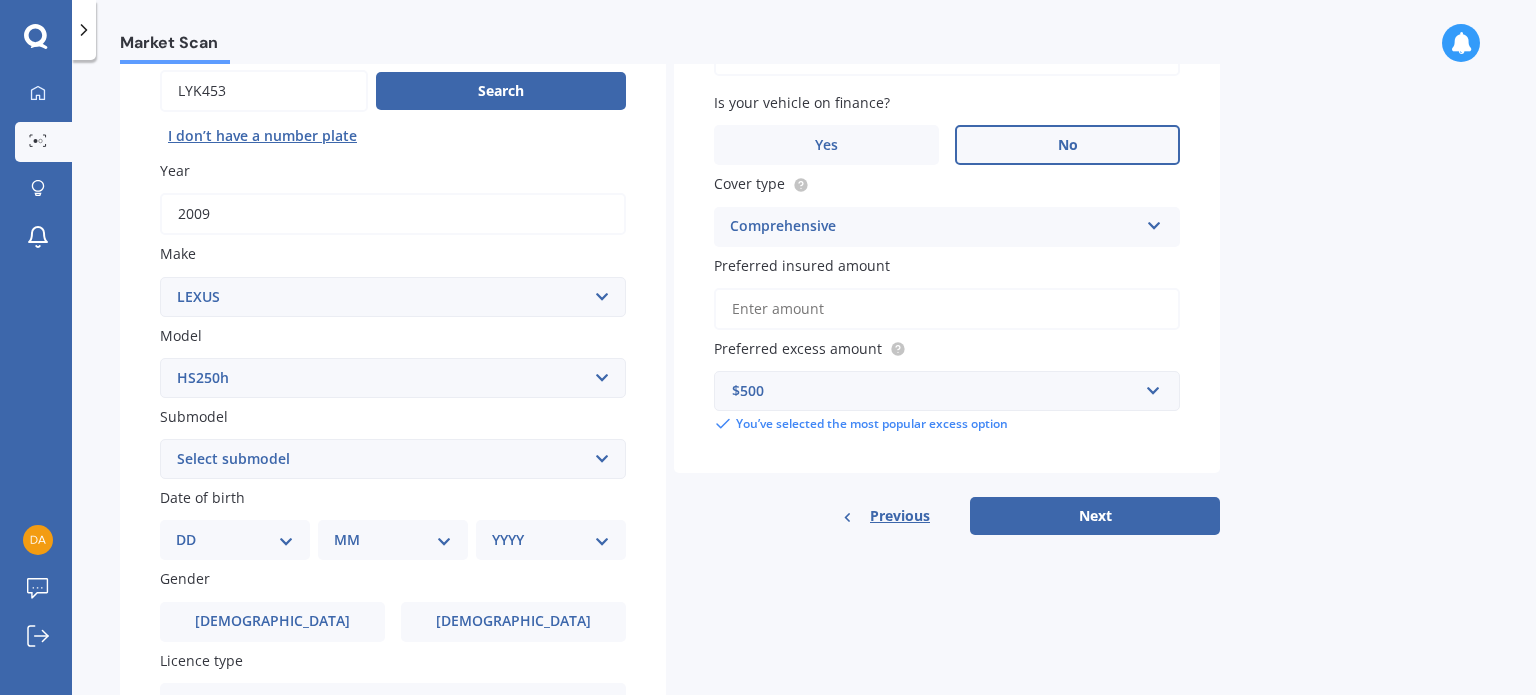 click on "Preferred insured amount" at bounding box center [947, 309] 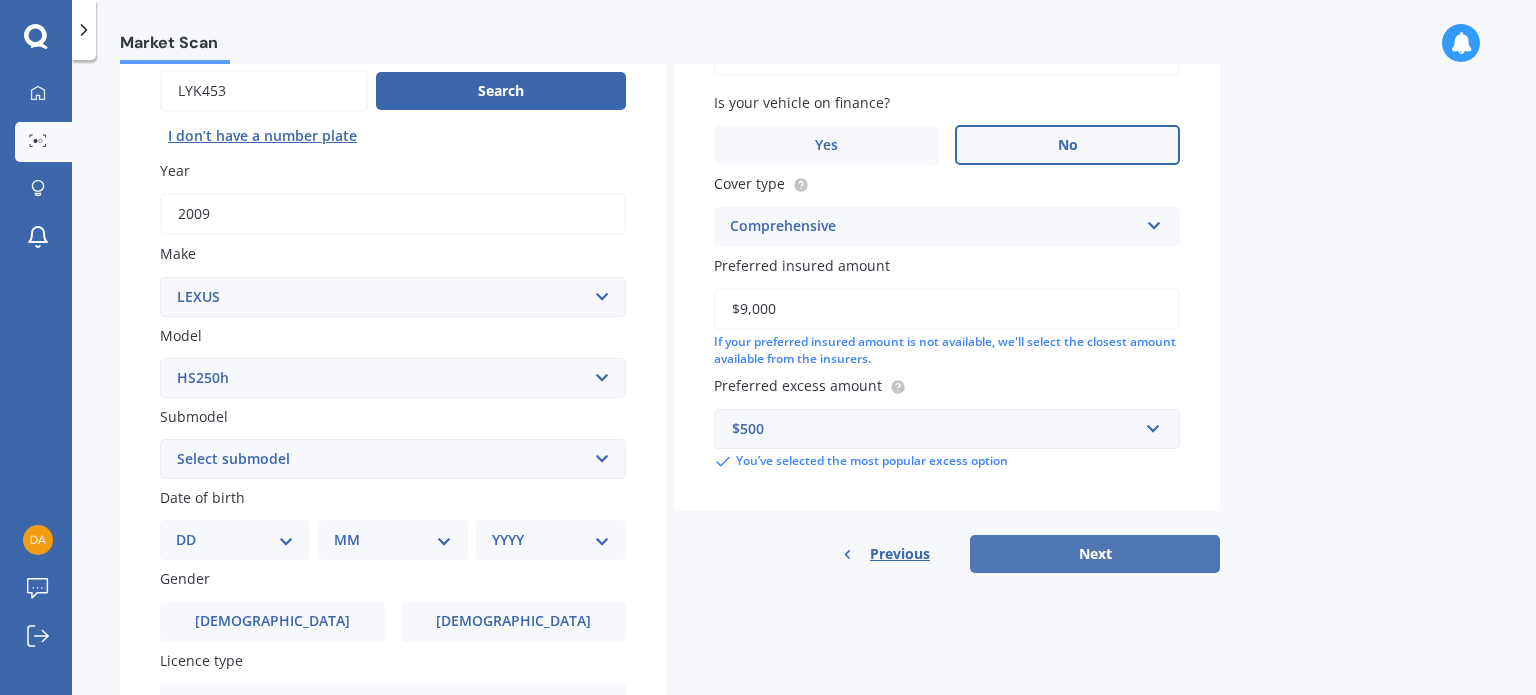 type on "$9,000" 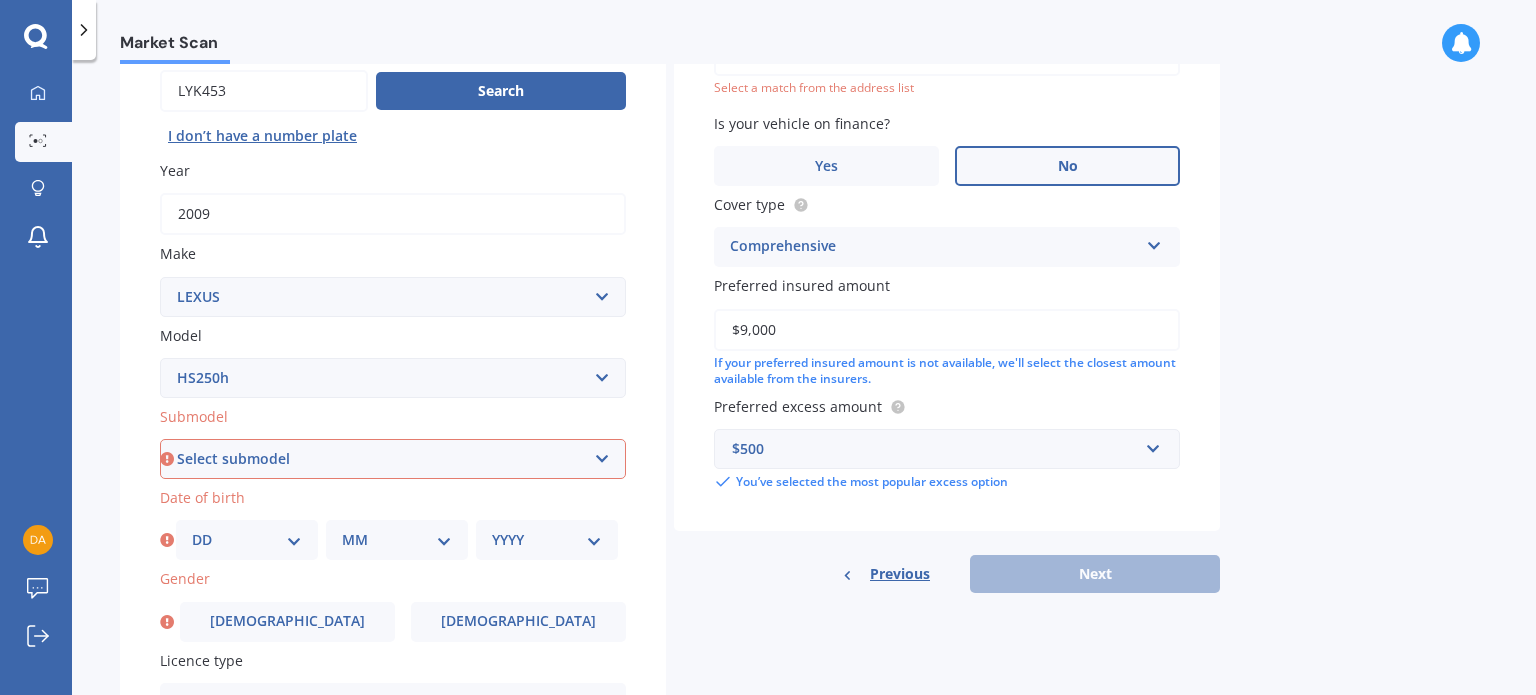 click on "Select submodel Sedan 4dr CVT 1sp 2.4i/105kW Hybrid [IMP]" at bounding box center (393, 459) 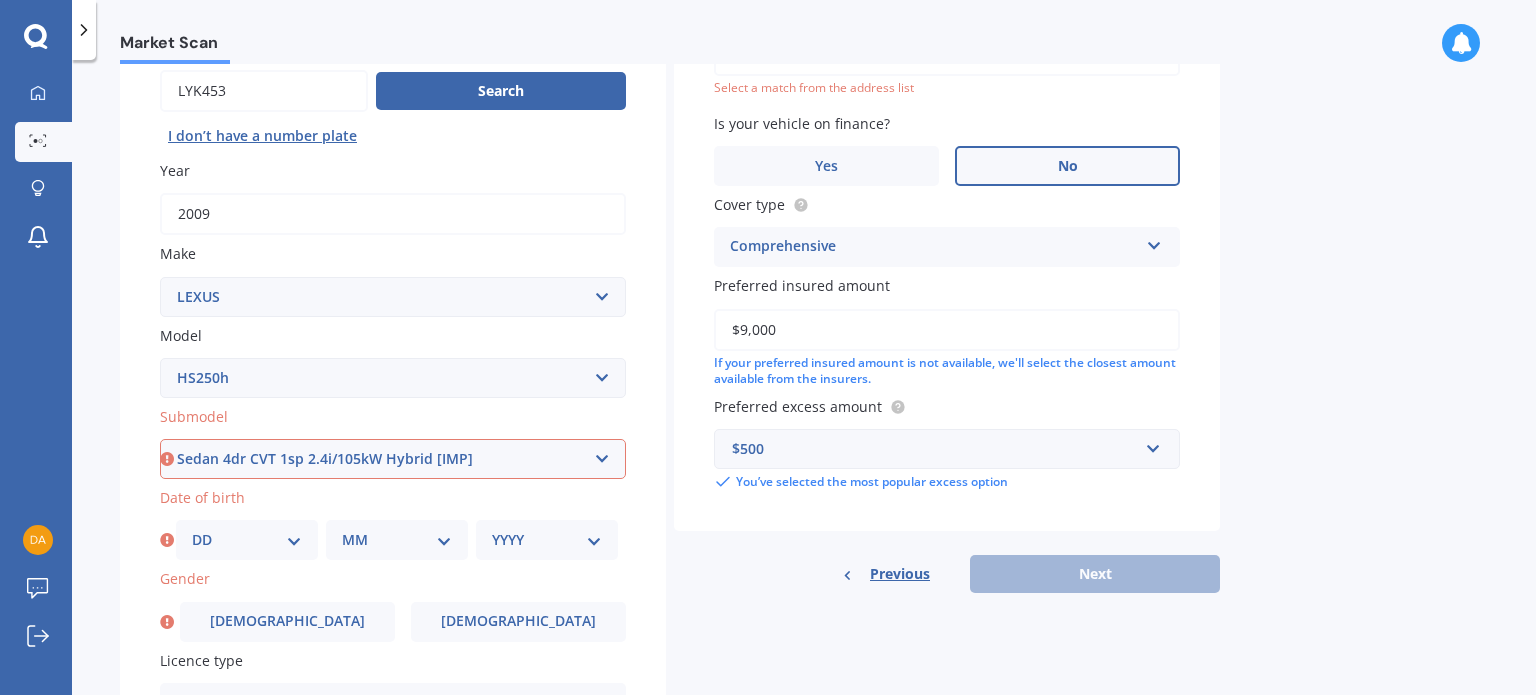 click on "Select submodel Sedan 4dr CVT 1sp 2.4i/105kW Hybrid [IMP]" at bounding box center [393, 459] 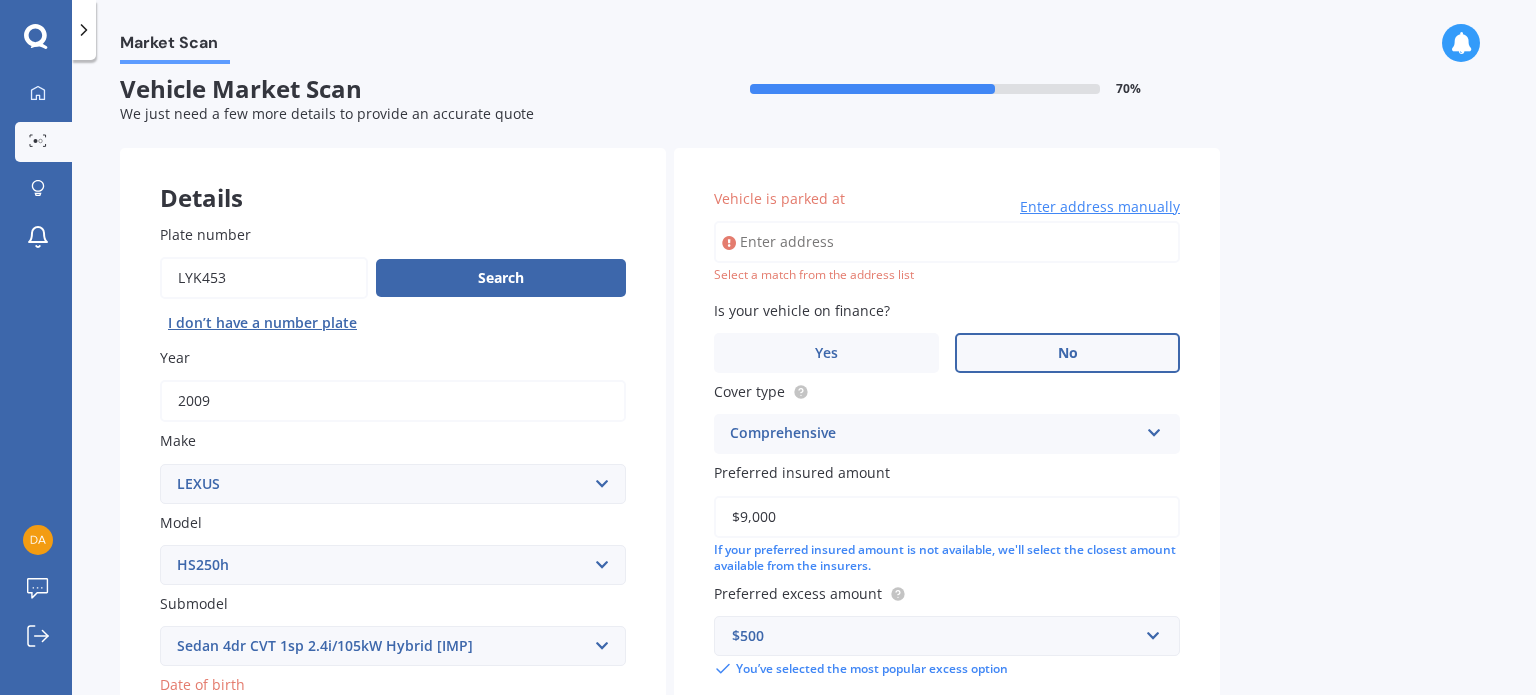 scroll, scrollTop: 0, scrollLeft: 0, axis: both 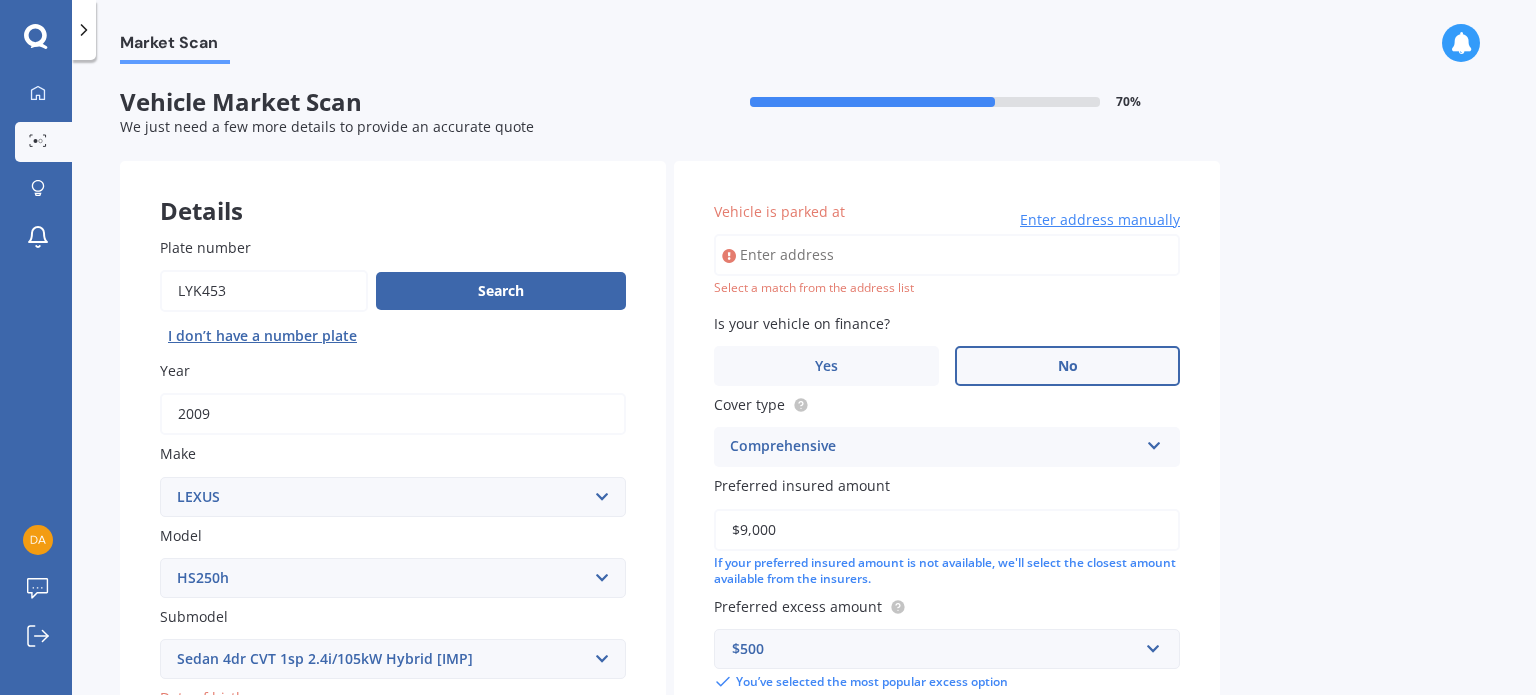 click on "Vehicle is parked at" at bounding box center [947, 255] 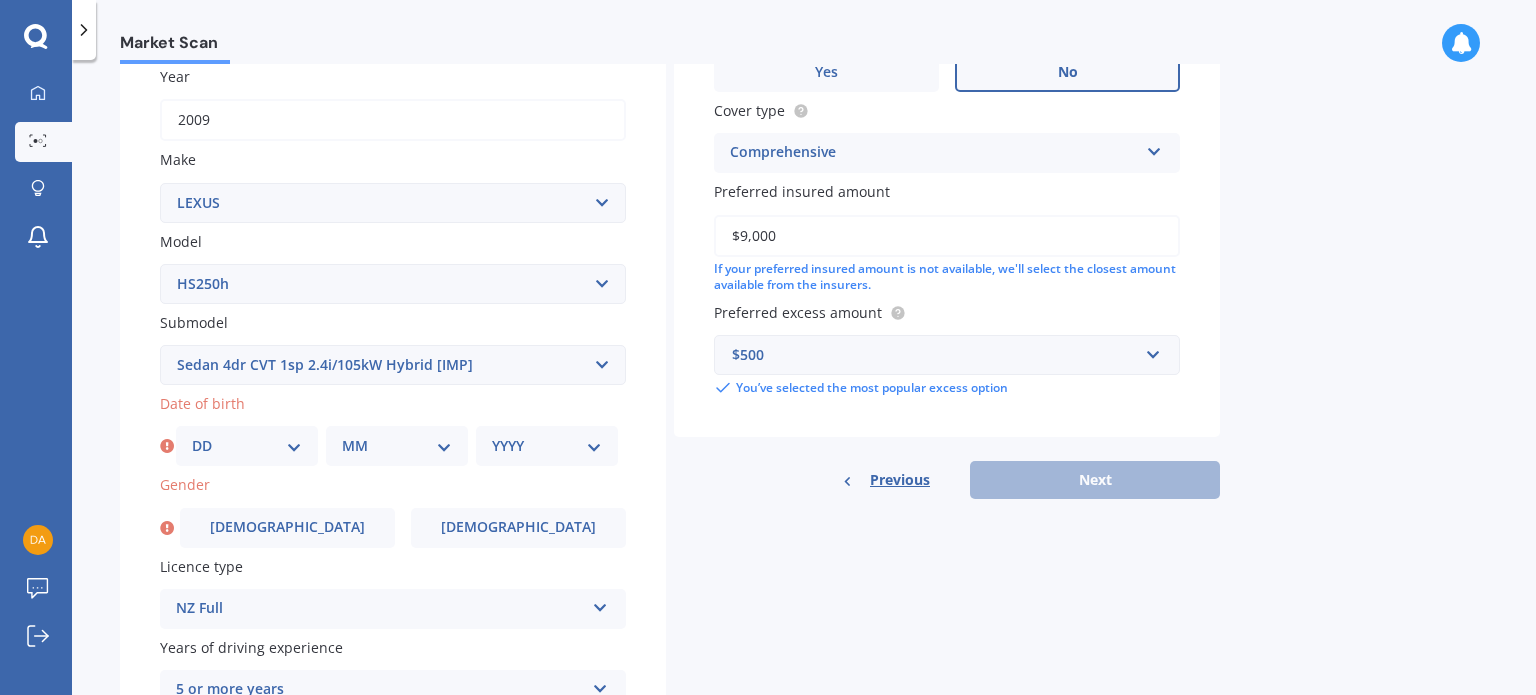 scroll, scrollTop: 300, scrollLeft: 0, axis: vertical 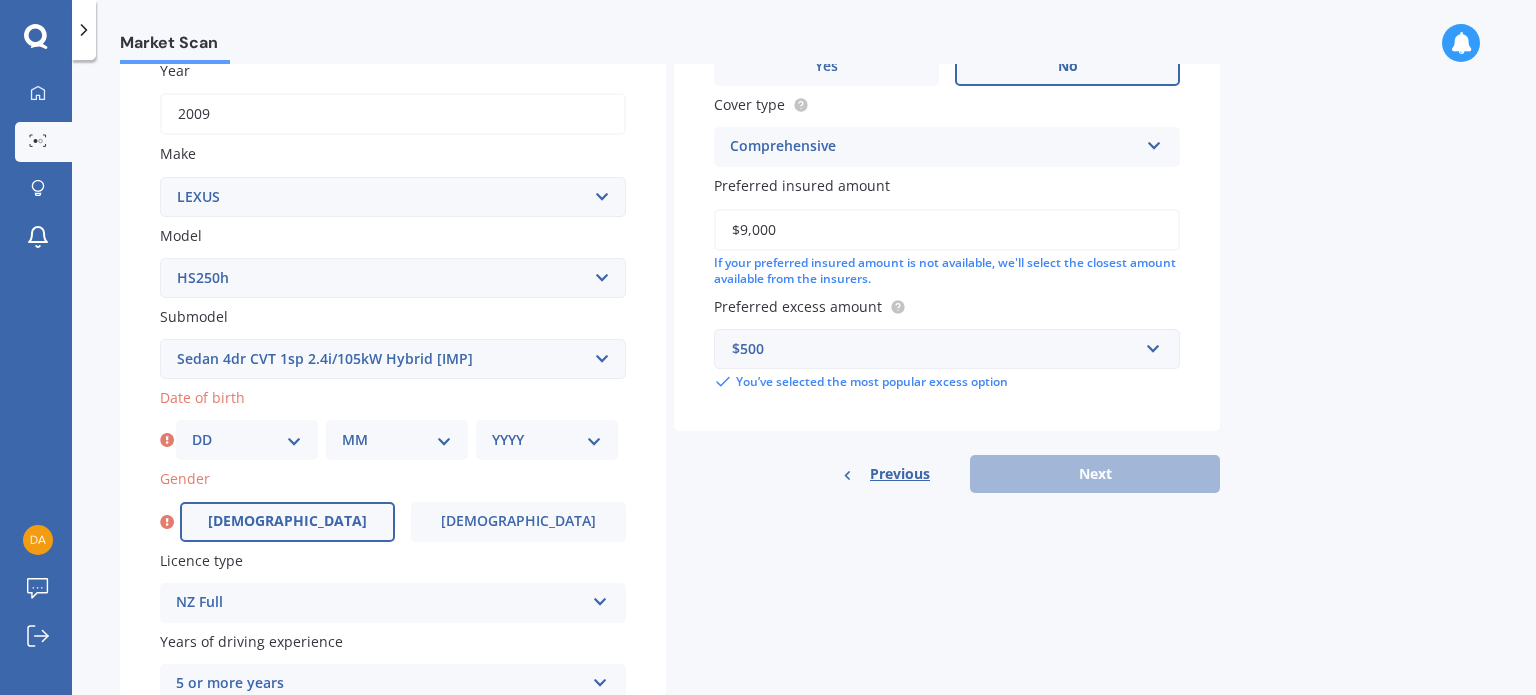 click on "[DEMOGRAPHIC_DATA]" at bounding box center (287, 522) 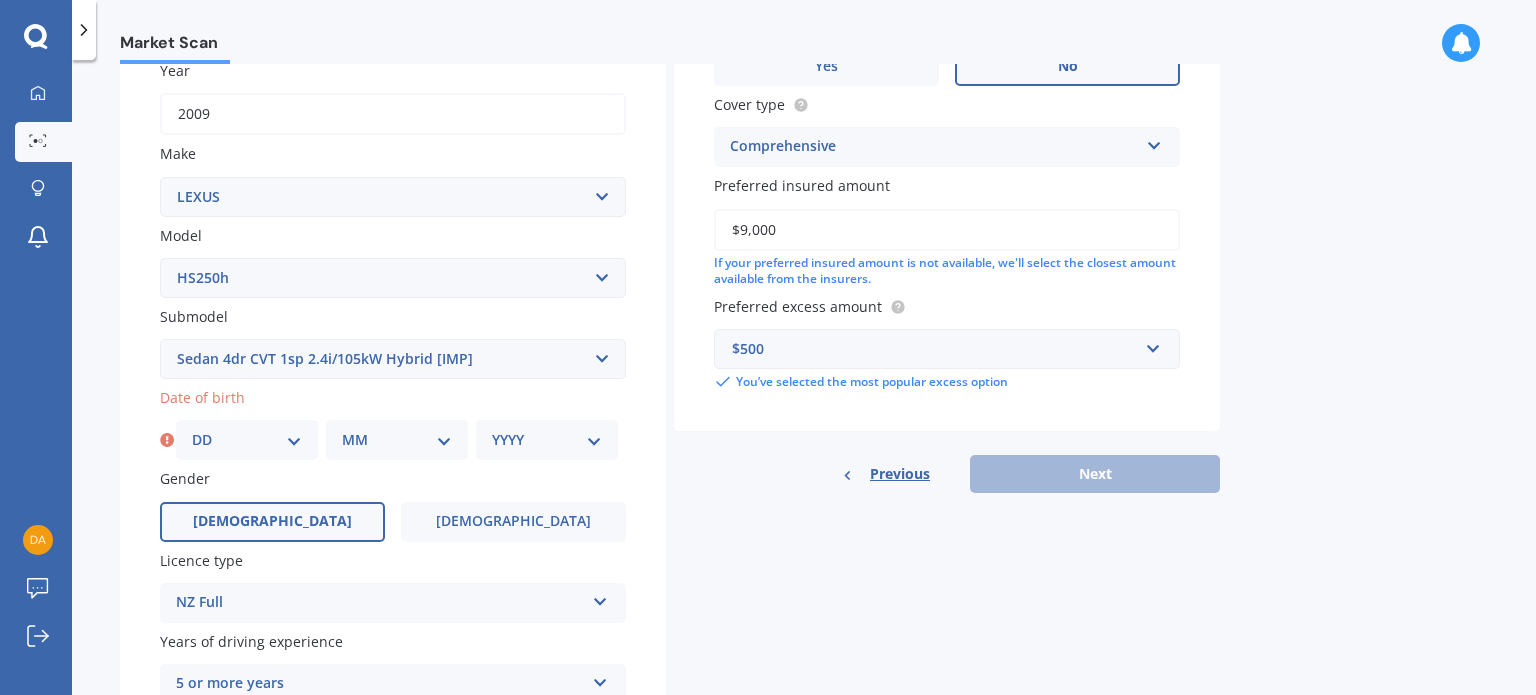 click on "DD 01 02 03 04 05 06 07 08 09 10 11 12 13 14 15 16 17 18 19 20 21 22 23 24 25 26 27 28 29 30 31" at bounding box center [247, 440] 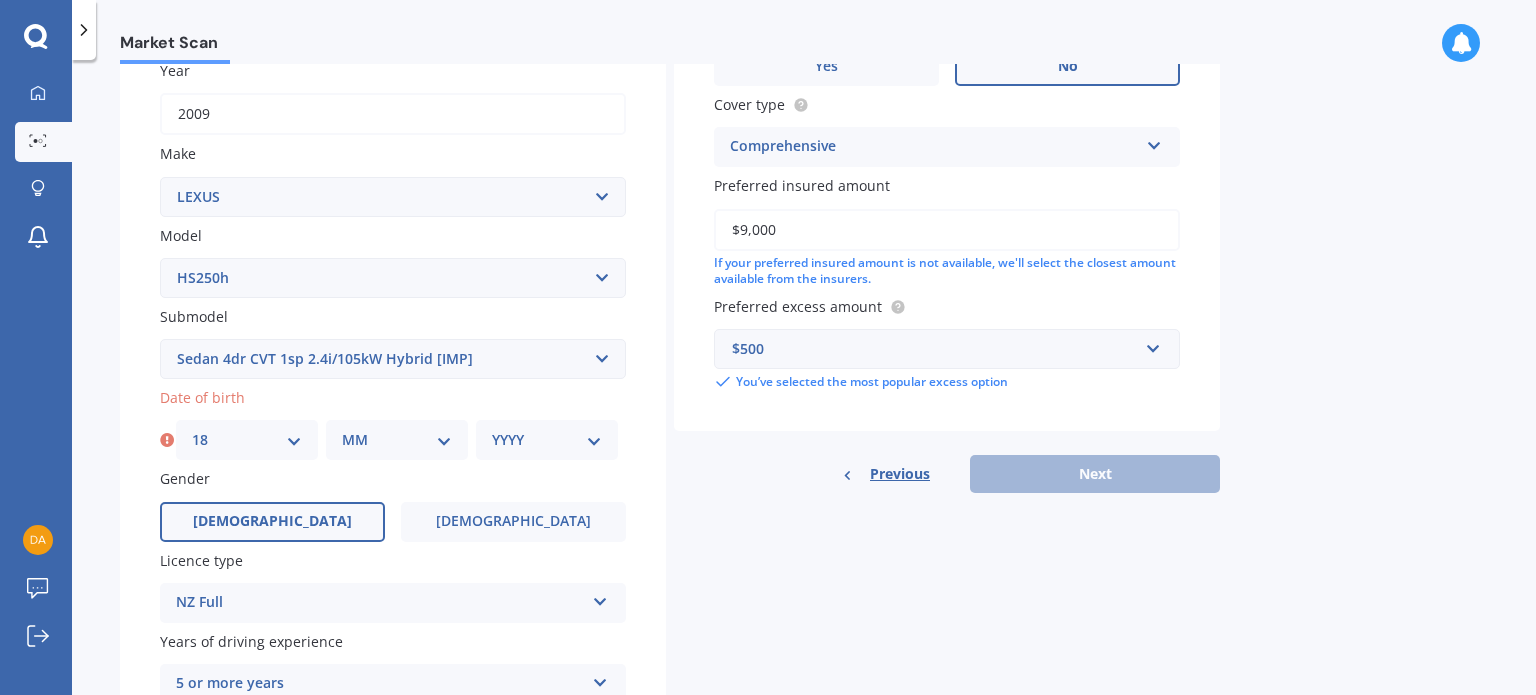 click on "DD 01 02 03 04 05 06 07 08 09 10 11 12 13 14 15 16 17 18 19 20 21 22 23 24 25 26 27 28 29 30 31" at bounding box center (247, 440) 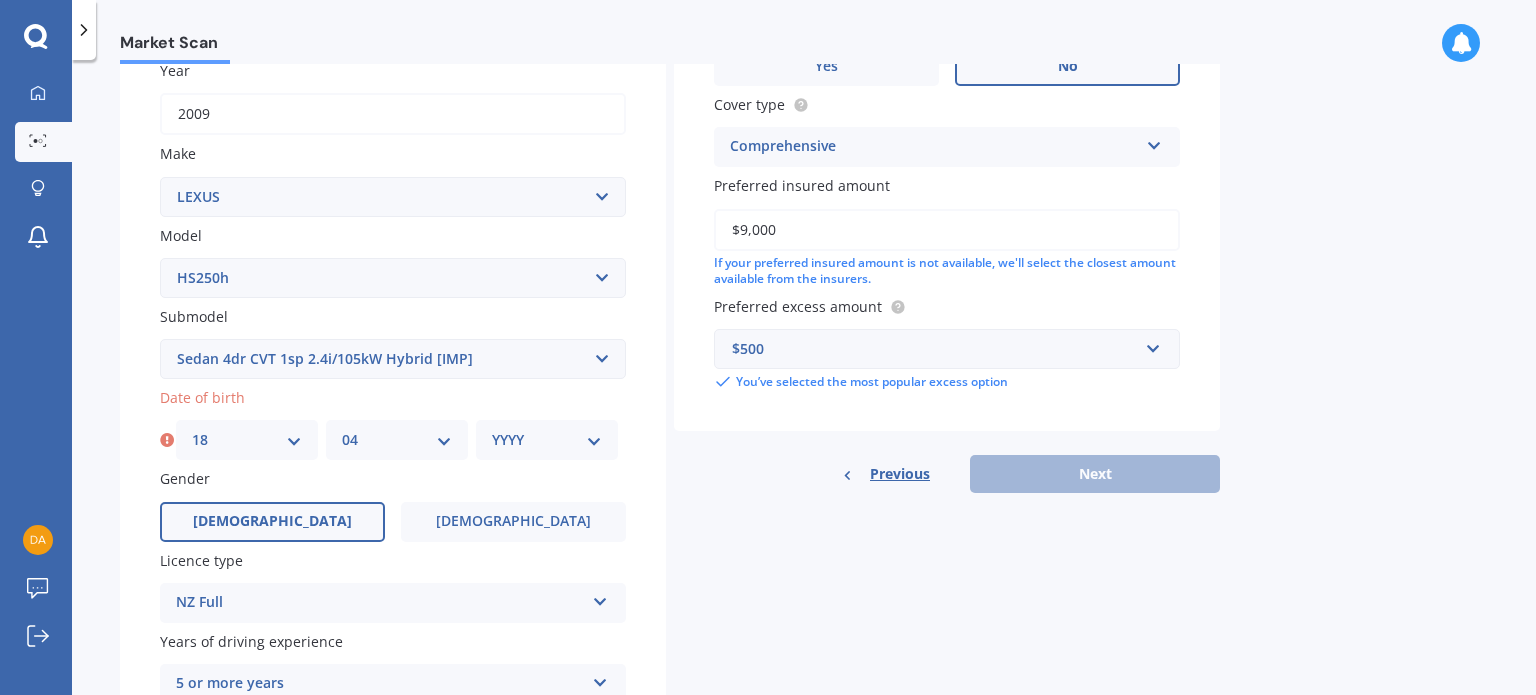 click on "MM 01 02 03 04 05 06 07 08 09 10 11 12" at bounding box center (397, 440) 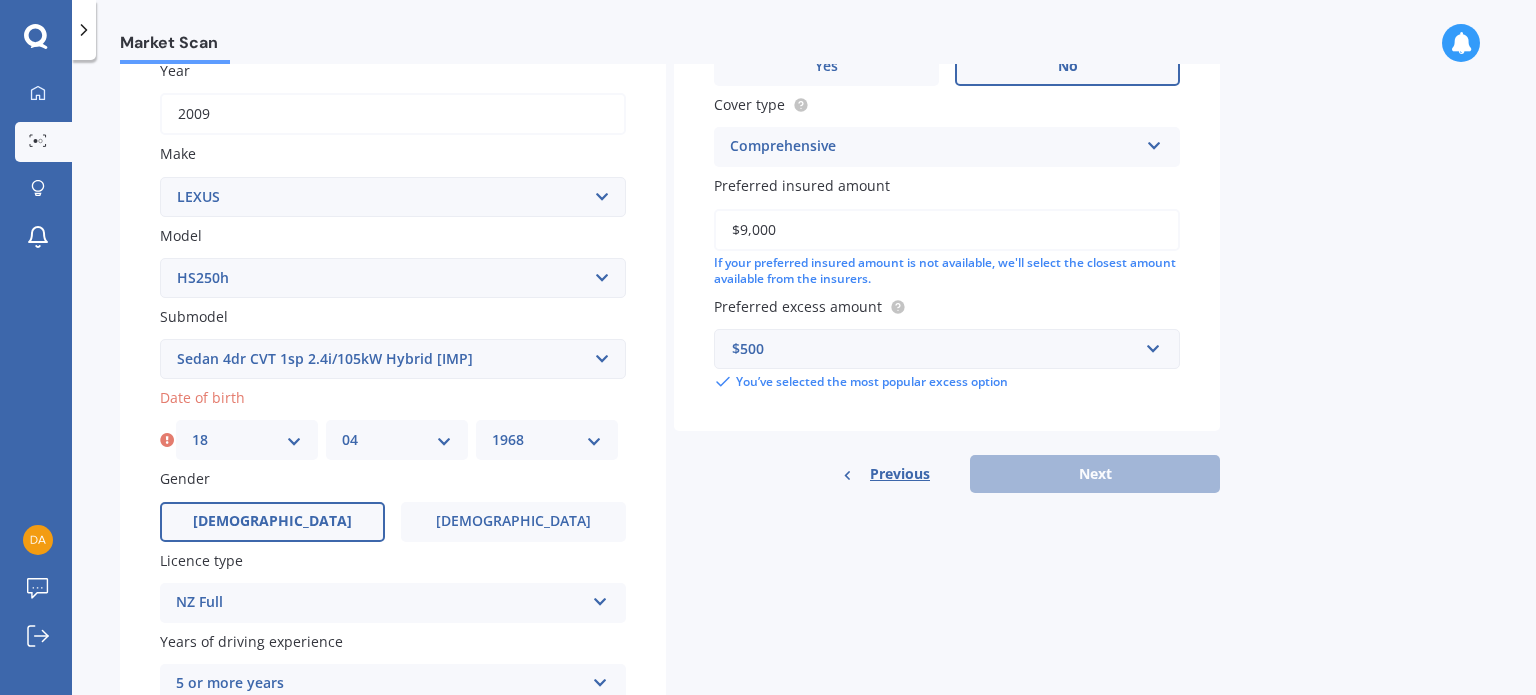 click on "YYYY 2025 2024 2023 2022 2021 2020 2019 2018 2017 2016 2015 2014 2013 2012 2011 2010 2009 2008 2007 2006 2005 2004 2003 2002 2001 2000 1999 1998 1997 1996 1995 1994 1993 1992 1991 1990 1989 1988 1987 1986 1985 1984 1983 1982 1981 1980 1979 1978 1977 1976 1975 1974 1973 1972 1971 1970 1969 1968 1967 1966 1965 1964 1963 1962 1961 1960 1959 1958 1957 1956 1955 1954 1953 1952 1951 1950 1949 1948 1947 1946 1945 1944 1943 1942 1941 1940 1939 1938 1937 1936 1935 1934 1933 1932 1931 1930 1929 1928 1927 1926" at bounding box center [547, 440] 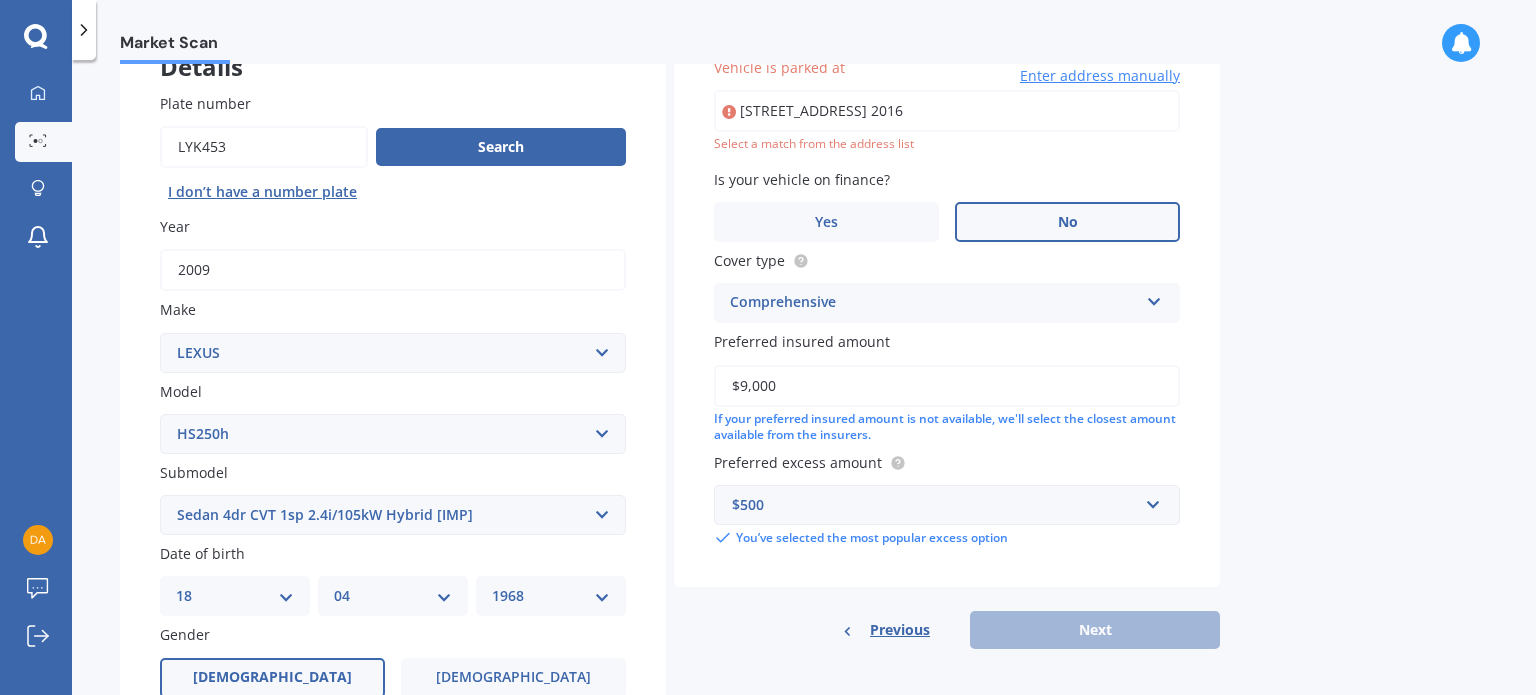 scroll, scrollTop: 136, scrollLeft: 0, axis: vertical 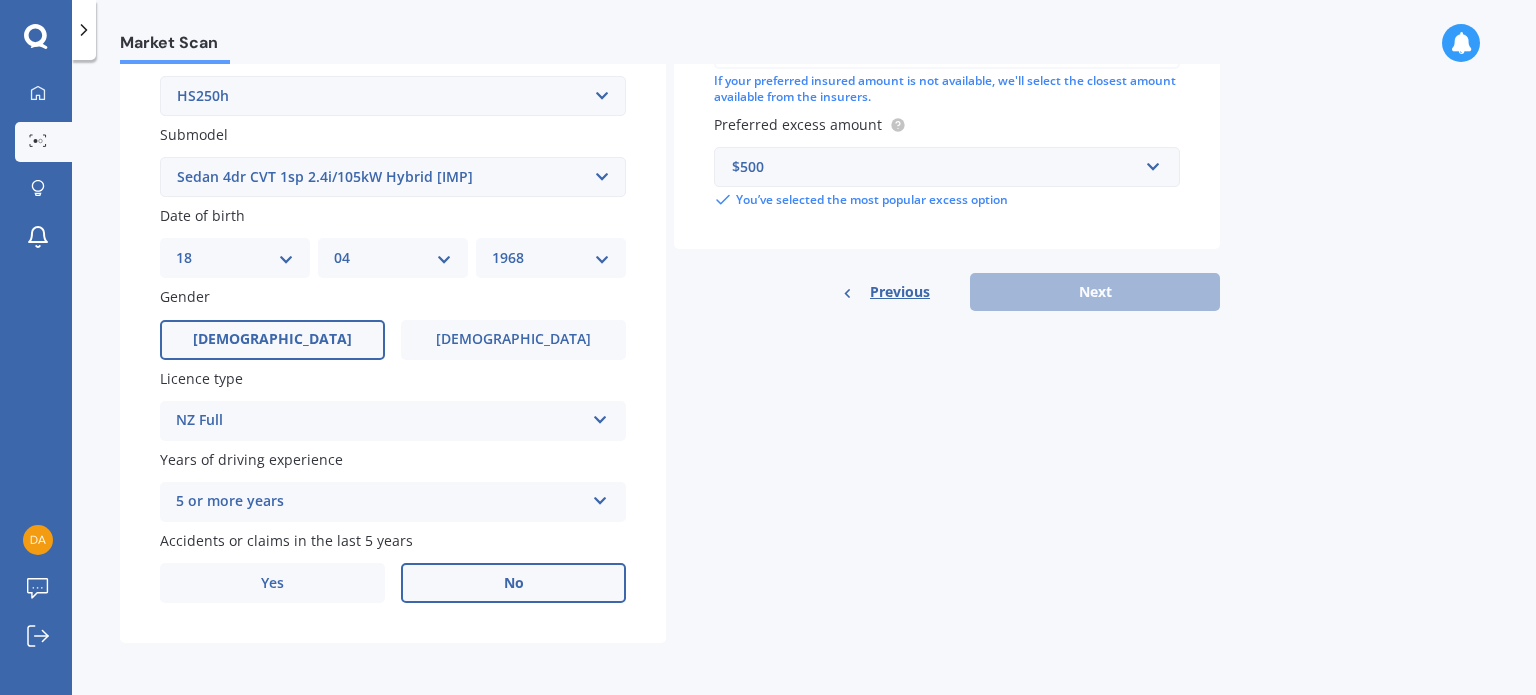 click on "Details Plate number Search I don’t have a number plate Year [DATE] Make Select make AC ALFA ROMEO ASTON [PERSON_NAME] AUDI AUSTIN BEDFORD Bentley BMW BYD CADILLAC CAN-AM CHERY CHEVROLET CHRYSLER Citroen CRUISEAIR CUPRA DAEWOO DAIHATSU DAIMLER DAMON DIAHATSU DODGE EXOCET FACTORY FIVE FERRARI FIAT Fiord FLEETWOOD FORD FOTON FRASER GEELY GENESIS GEORGIE BOY GMC GREAT WALL GWM [PERSON_NAME] HINO [PERSON_NAME] HOLIDAY RAMBLER HONDA HUMMER HYUNDAI INFINITI ISUZU IVECO JAC JAECOO JAGUAR JEEP KGM KIA LADA LAMBORGHINI LANCIA LANDROVER LDV LEXUS LINCOLN LOTUS LUNAR M.G M.G. MAHINDRA MASERATI MAZDA MCLAREN MERCEDES AMG Mercedes Benz MERCEDES-AMG MERCURY MINI MITSUBISHI [PERSON_NAME] NEWMAR NISSAN OMODA OPEL OXFORD PEUGEOT Plymouth Polestar PONTIAC PORSCHE PROTON RAM Range Rover Rayne RENAULT ROLLS ROYCE ROVER SAAB SATURN SEAT SHELBY SKODA SMART SSANGYONG SUBARU SUZUKI TATA TESLA TIFFIN Toyota TRIUMPH TVR Vauxhall VOLKSWAGEN VOLVO WESTFIELD WINNEBAGO ZX Model Select model AS 460 CT 200 ES 300 ES 350 GS 250 GS 300 GS 350 GS 430 GS 450" at bounding box center (670, 161) 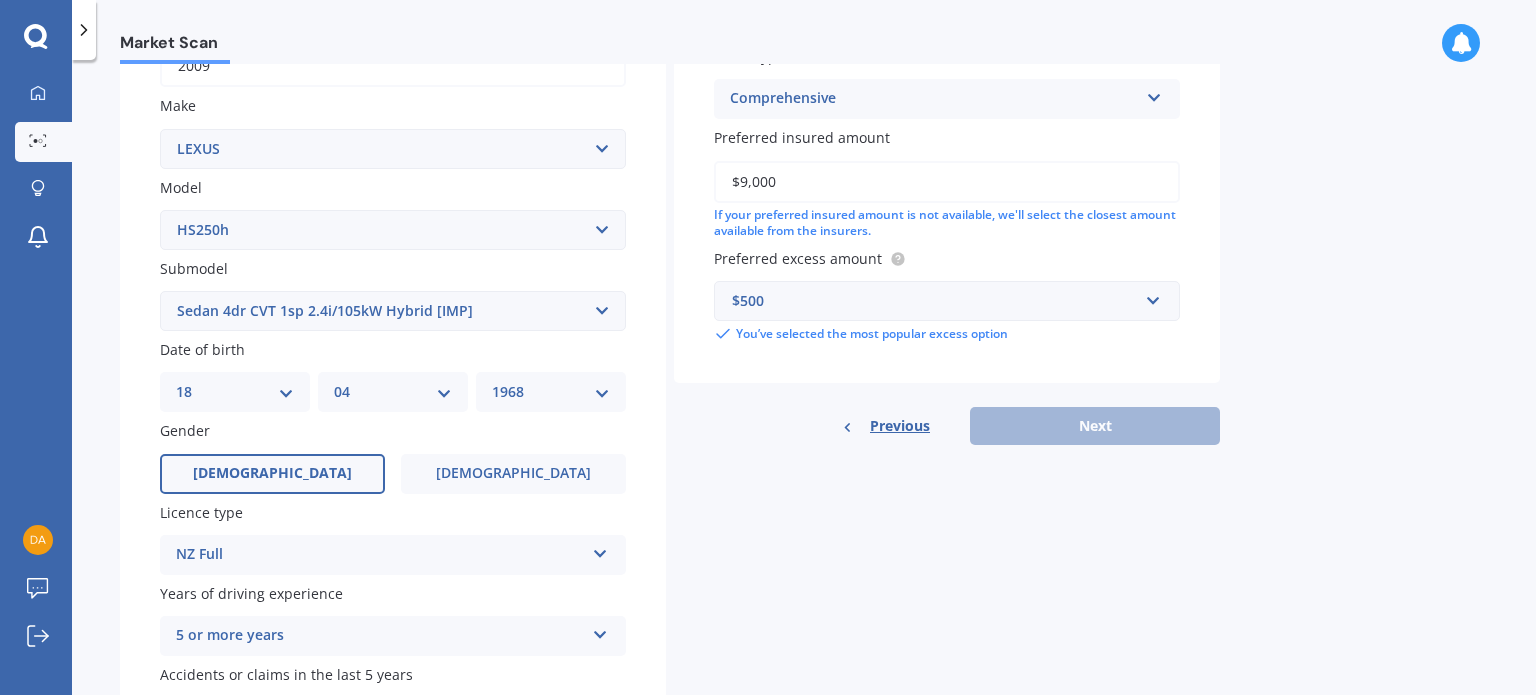 scroll, scrollTop: 382, scrollLeft: 0, axis: vertical 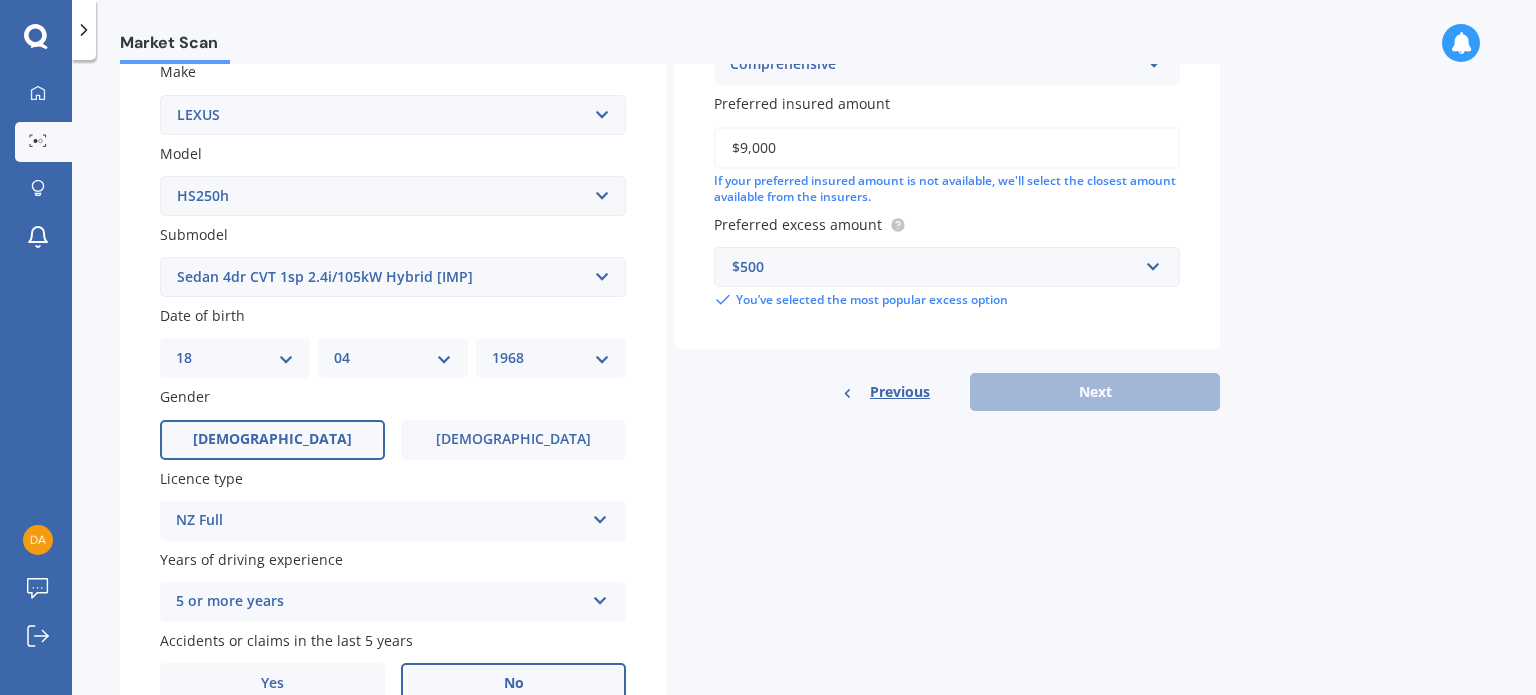 click on "Previous Next" at bounding box center [947, 392] 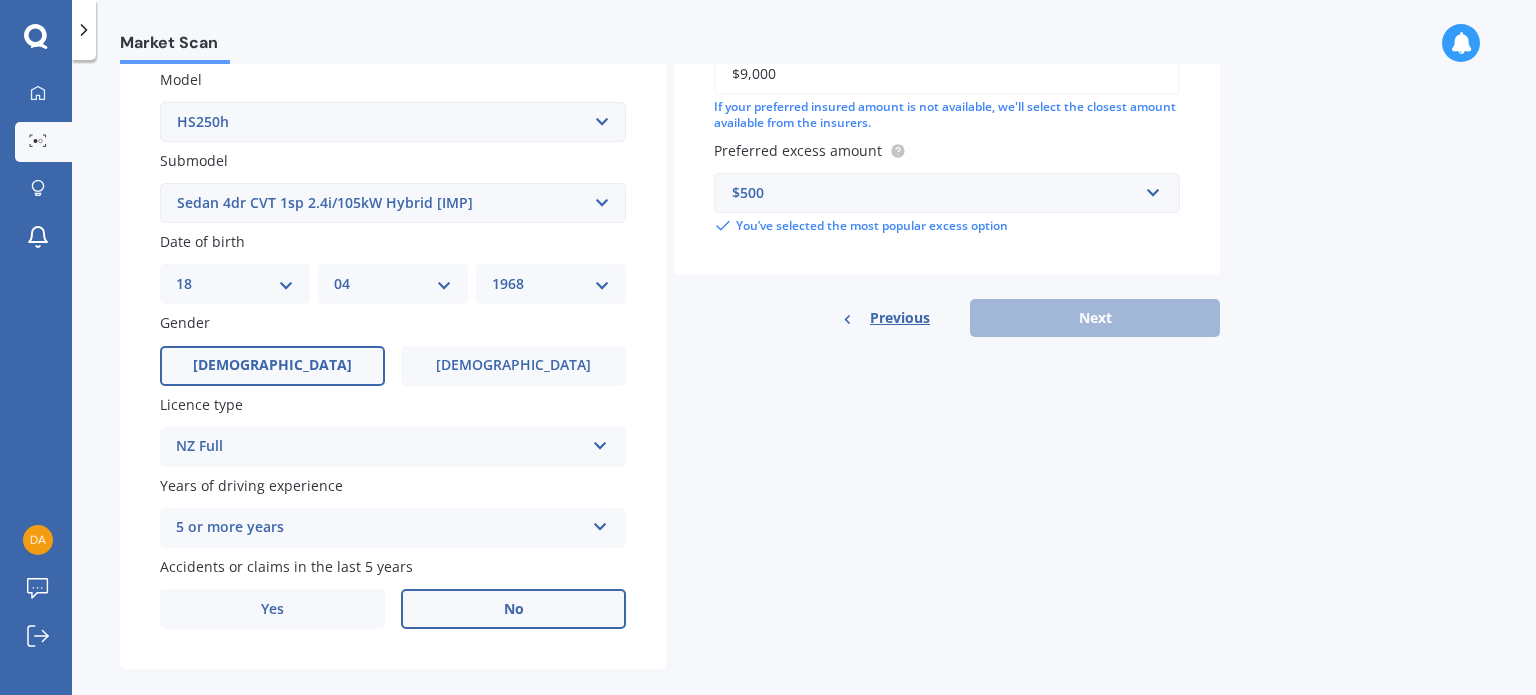 scroll, scrollTop: 482, scrollLeft: 0, axis: vertical 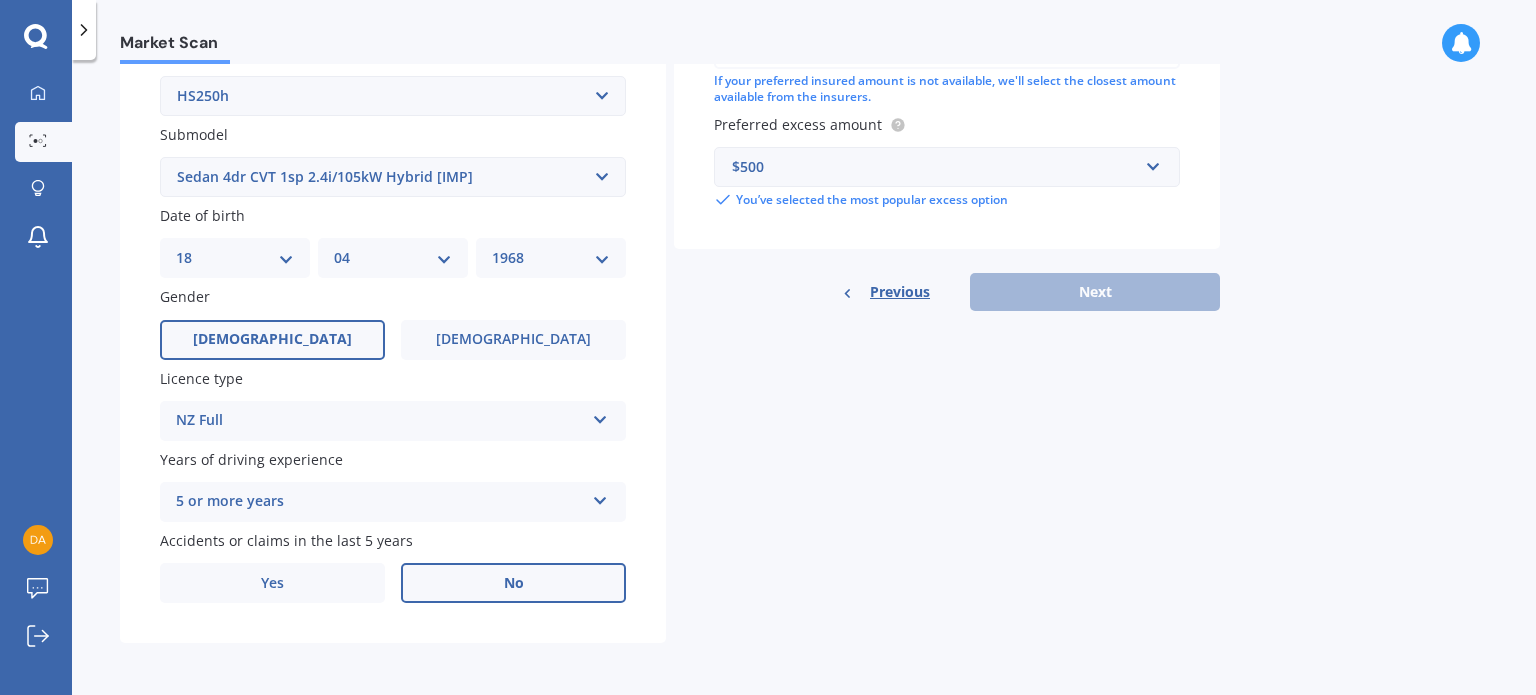 click on "[DEMOGRAPHIC_DATA]" at bounding box center (272, 340) 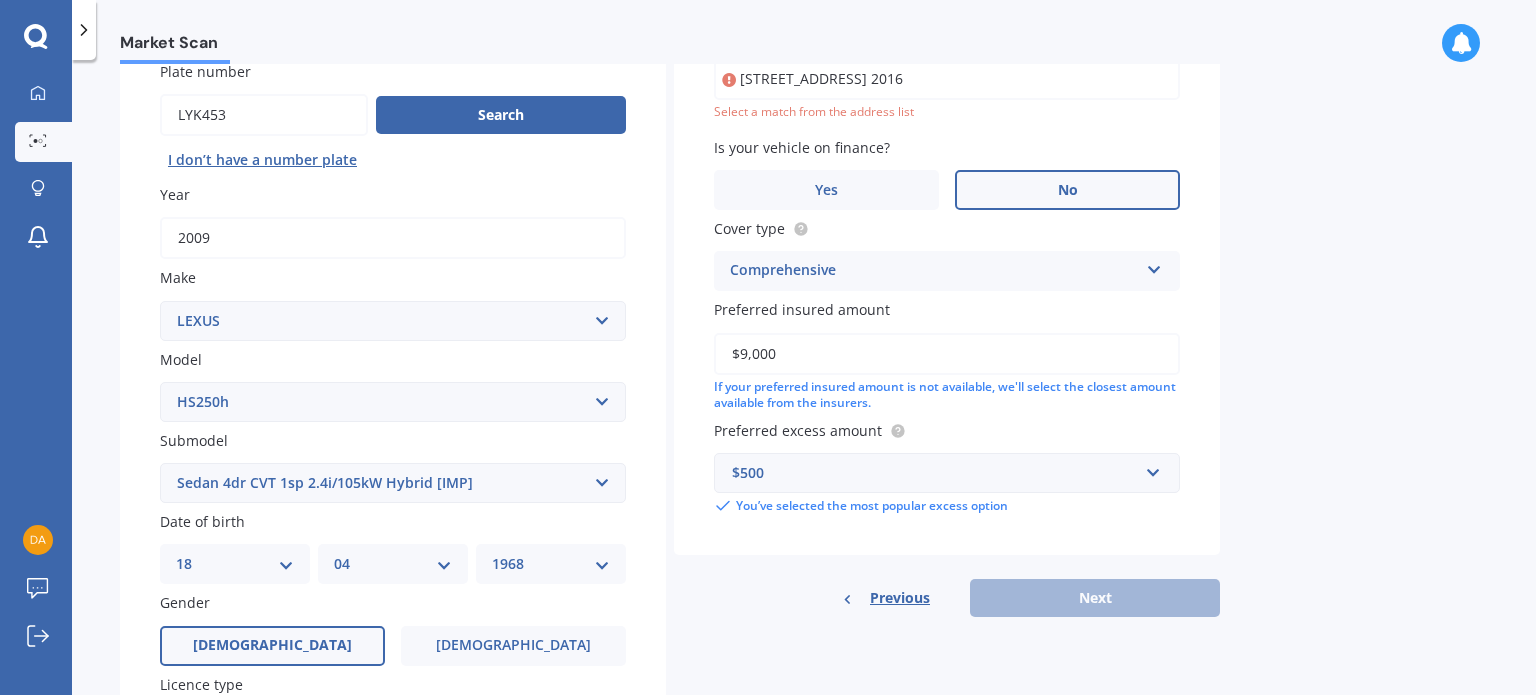 scroll, scrollTop: 82, scrollLeft: 0, axis: vertical 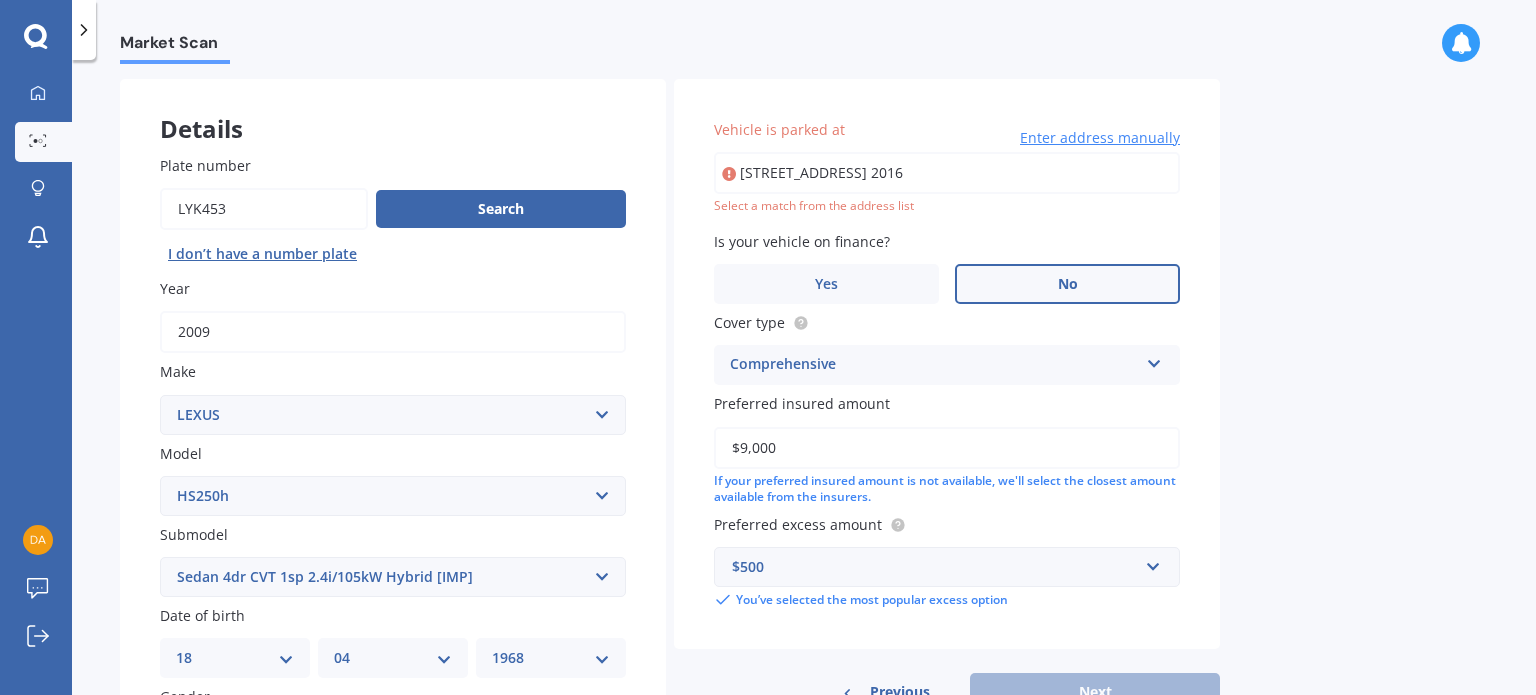click on "[STREET_ADDRESS] 2016" at bounding box center (947, 173) 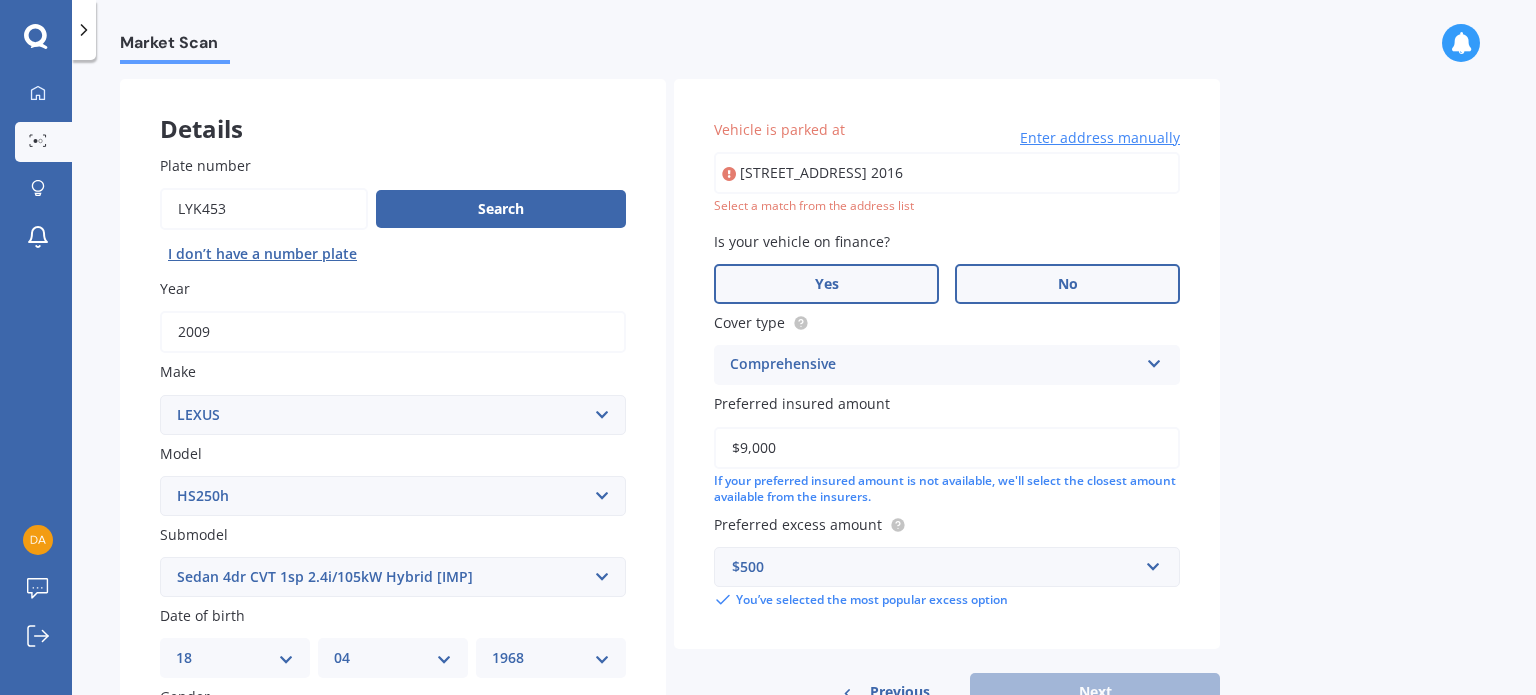 click on "Yes" at bounding box center [826, 284] 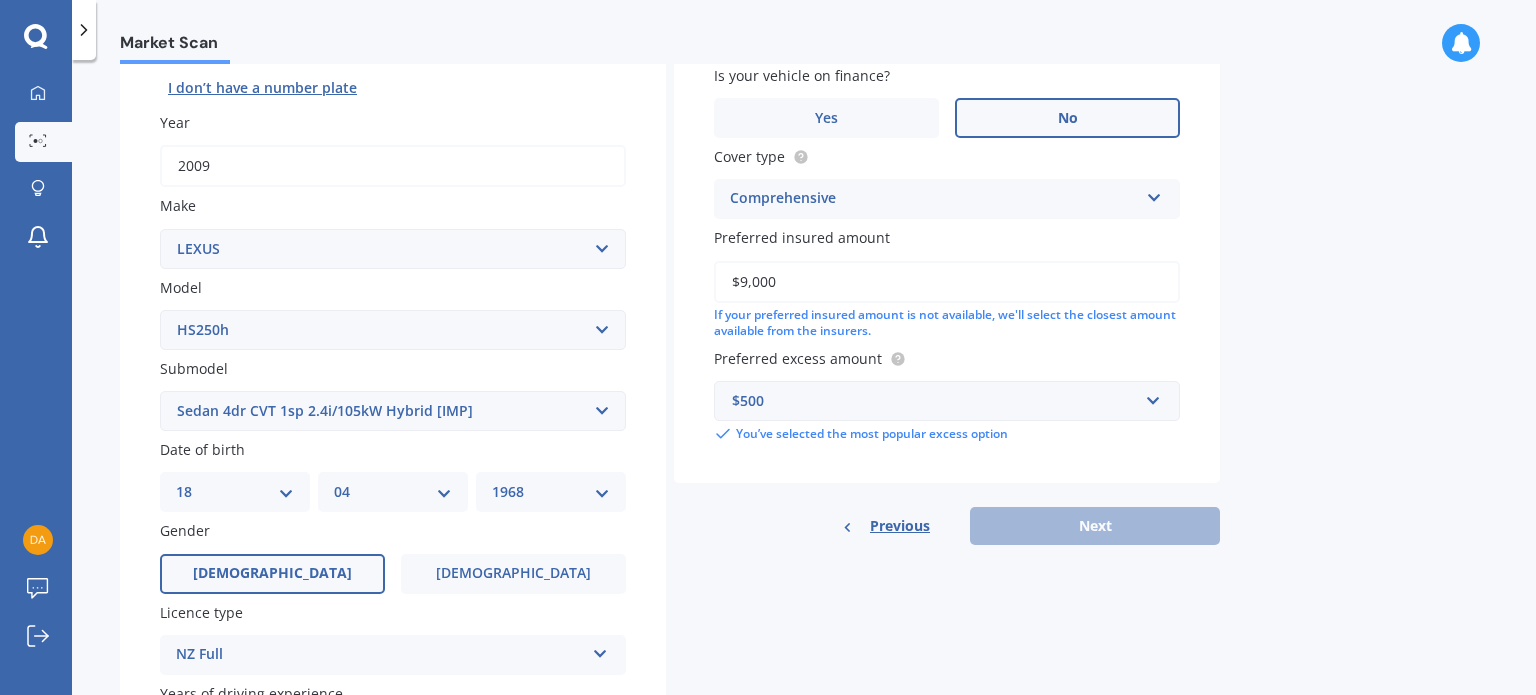 scroll, scrollTop: 282, scrollLeft: 0, axis: vertical 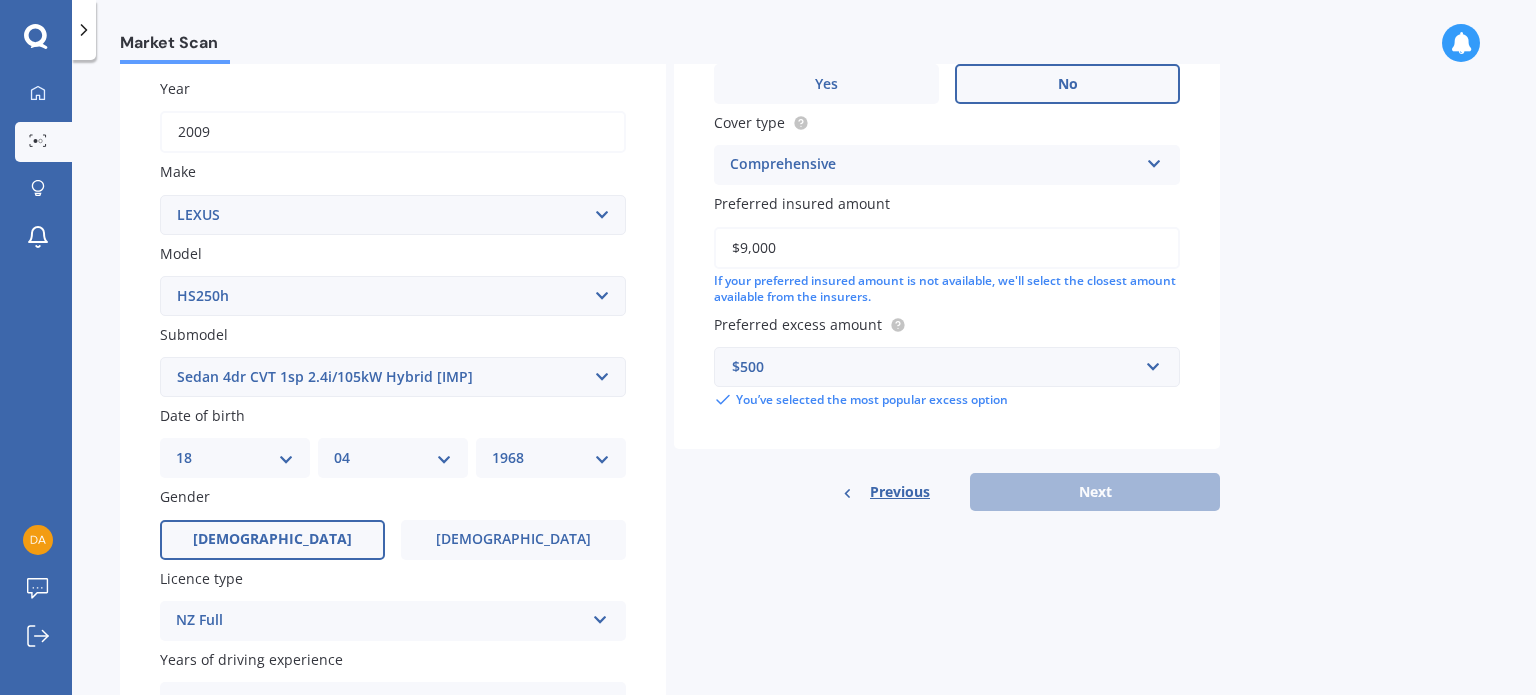 click on "Previous Next" at bounding box center (947, 492) 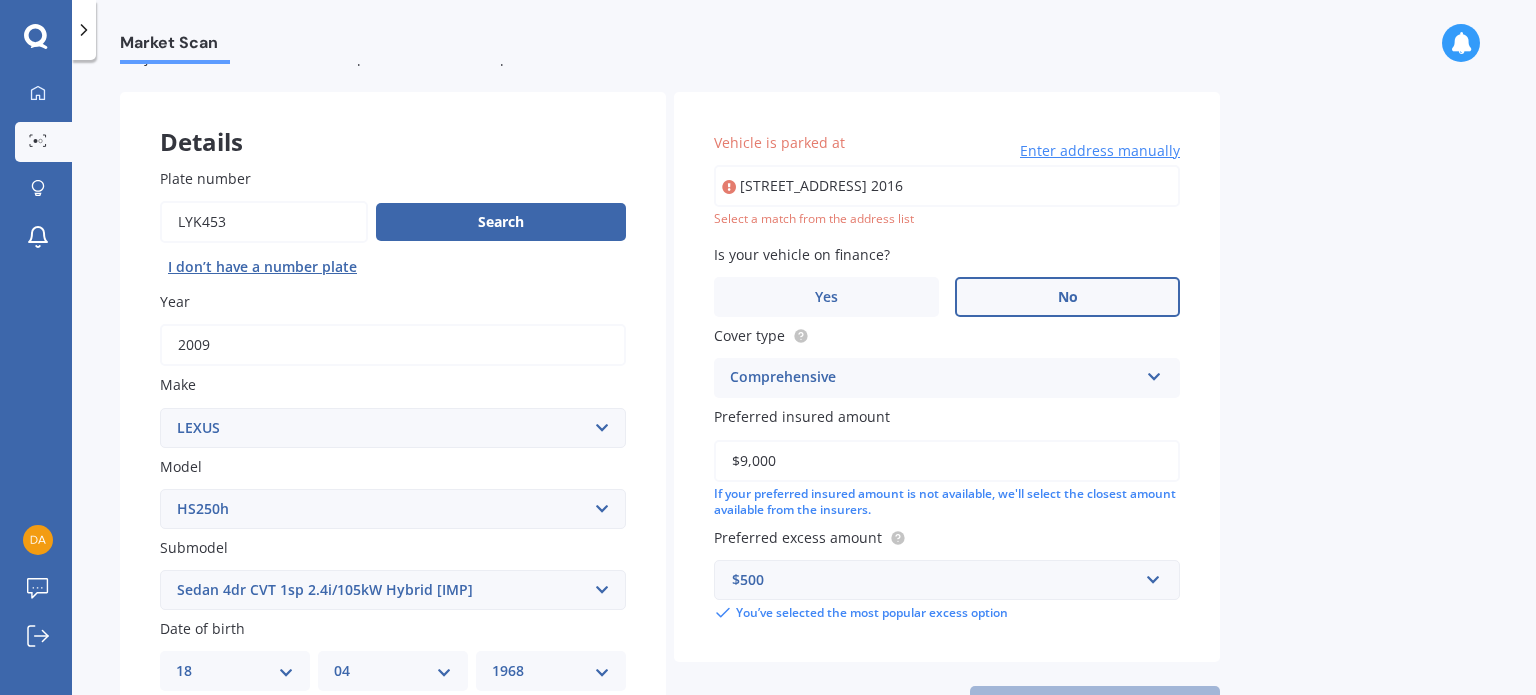 scroll, scrollTop: 0, scrollLeft: 0, axis: both 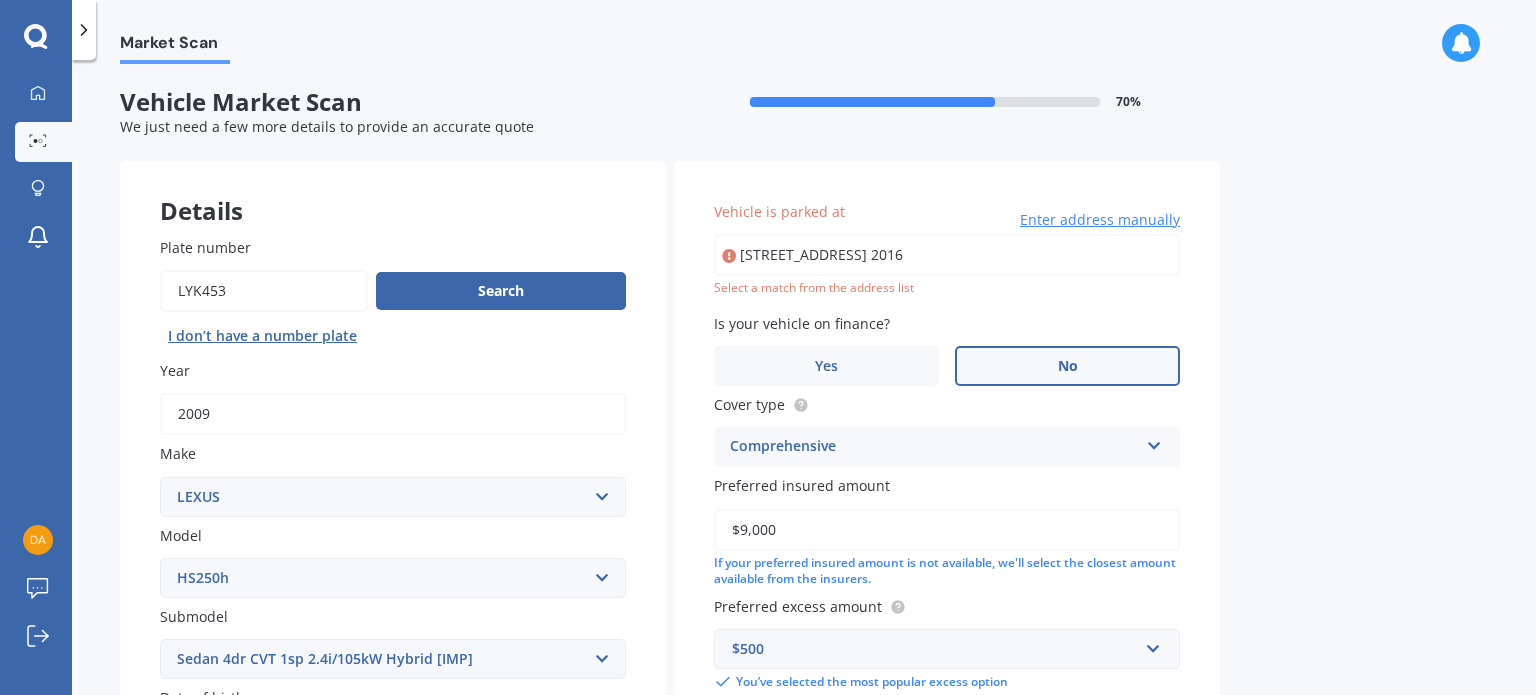 click on "[STREET_ADDRESS] 2016" at bounding box center (947, 255) 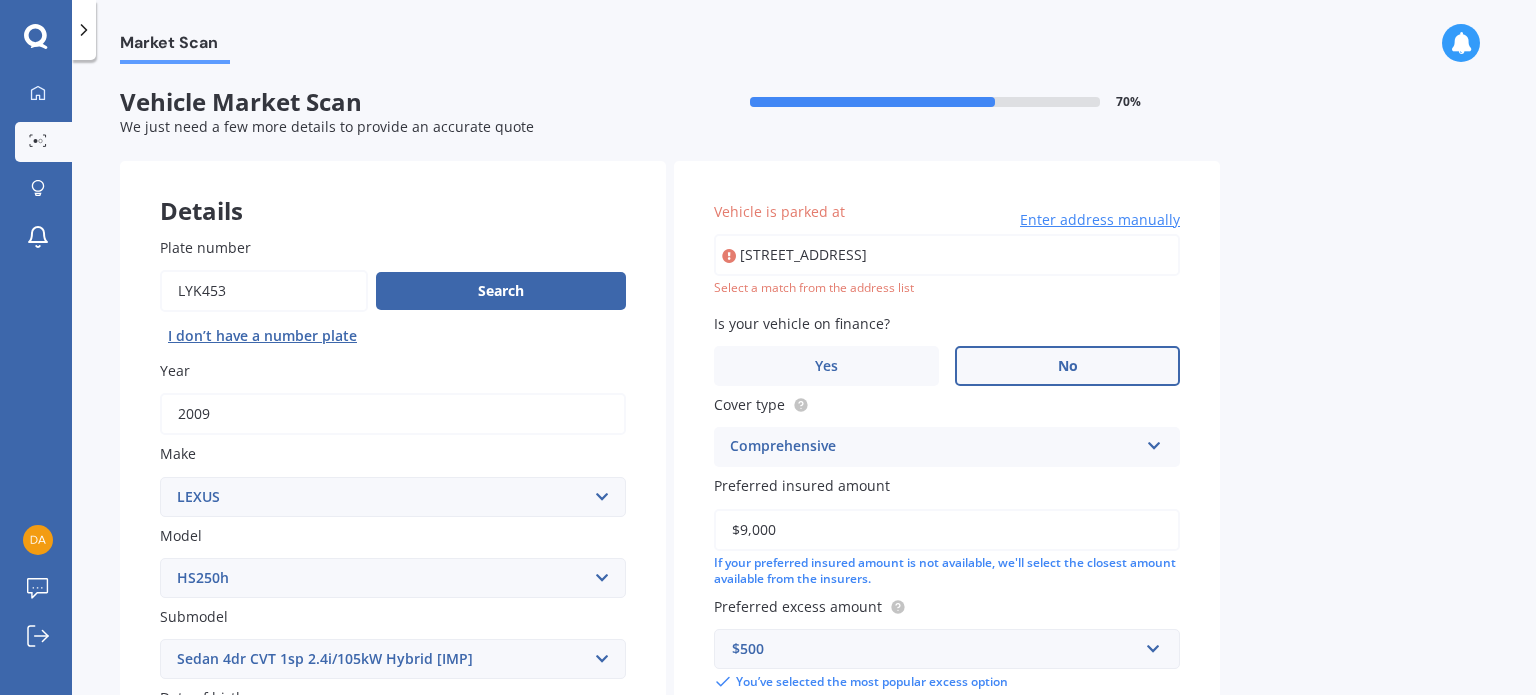 click on "[STREET_ADDRESS]" at bounding box center [947, 255] 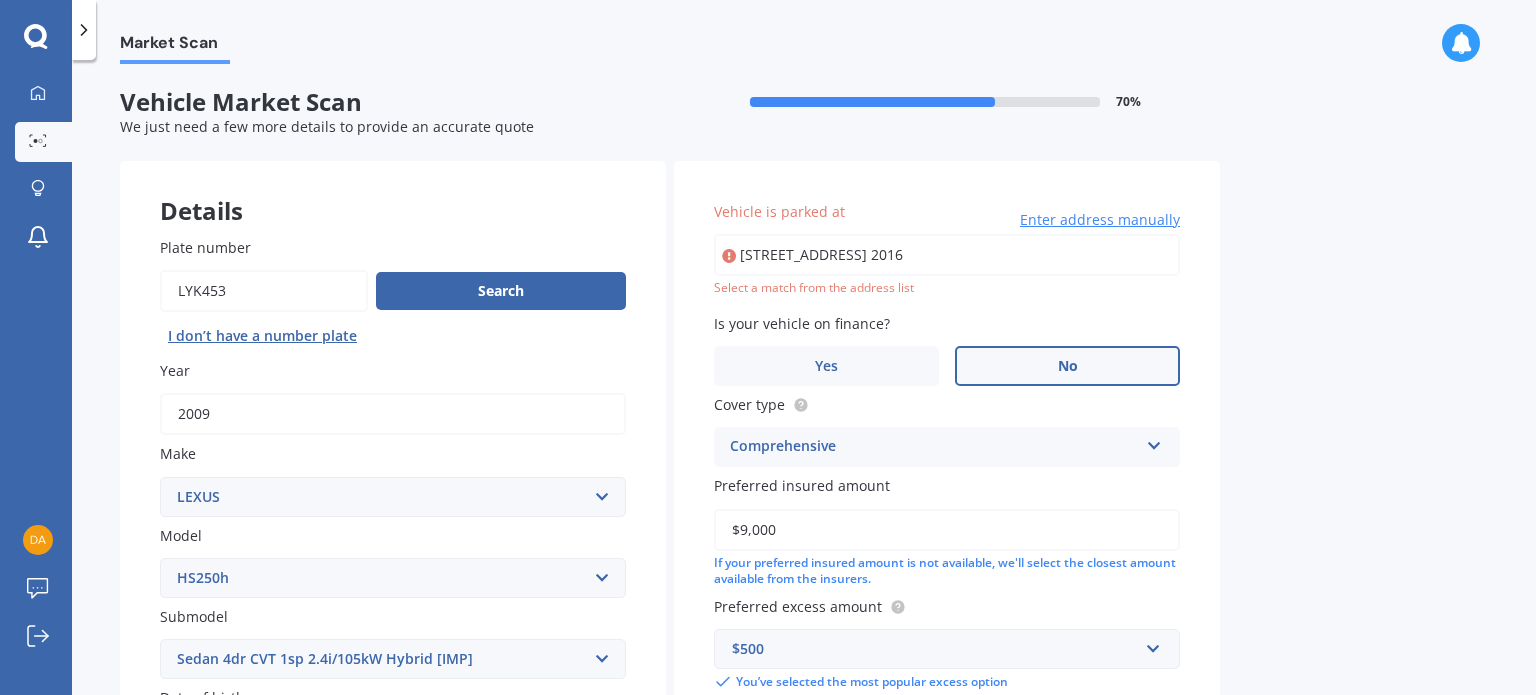 drag, startPoint x: 1114, startPoint y: 255, endPoint x: 663, endPoint y: 254, distance: 451.0011 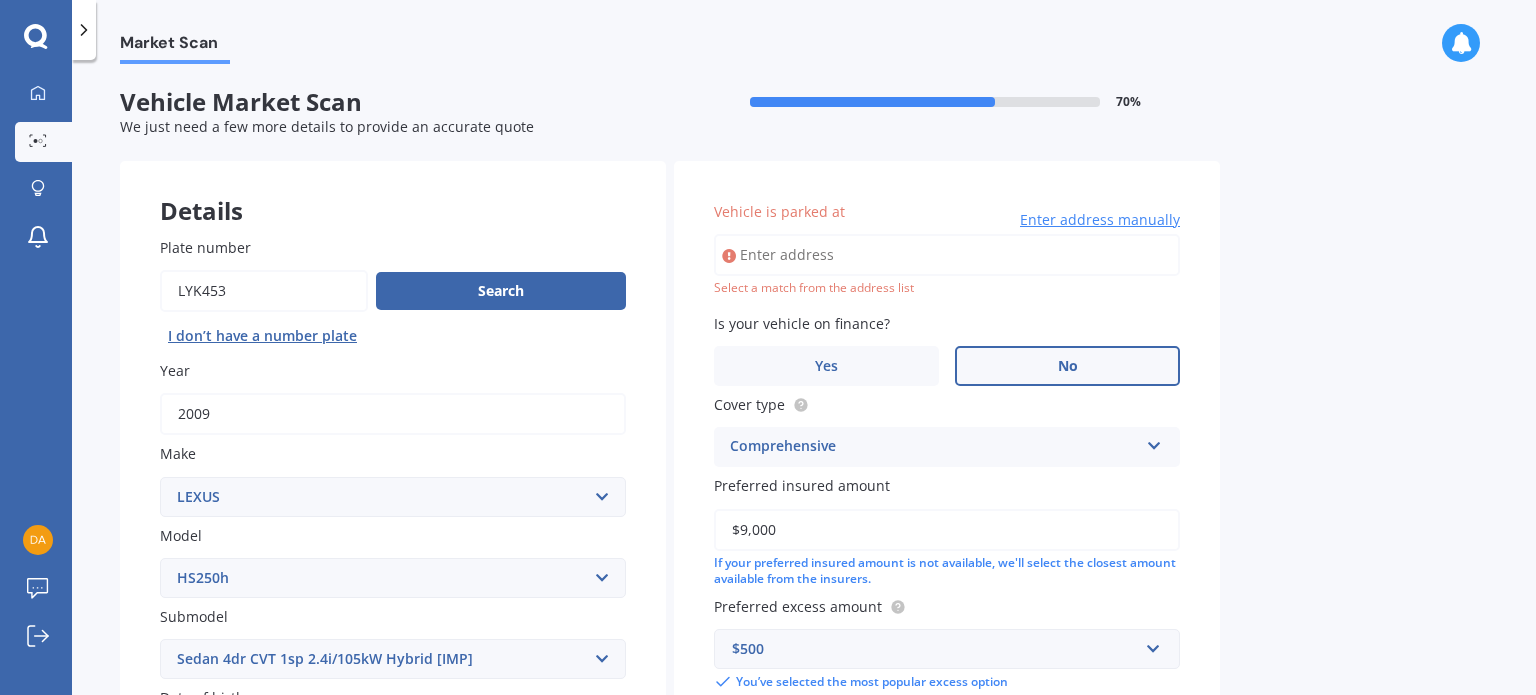 click on "Enter address manually" at bounding box center (1100, 220) 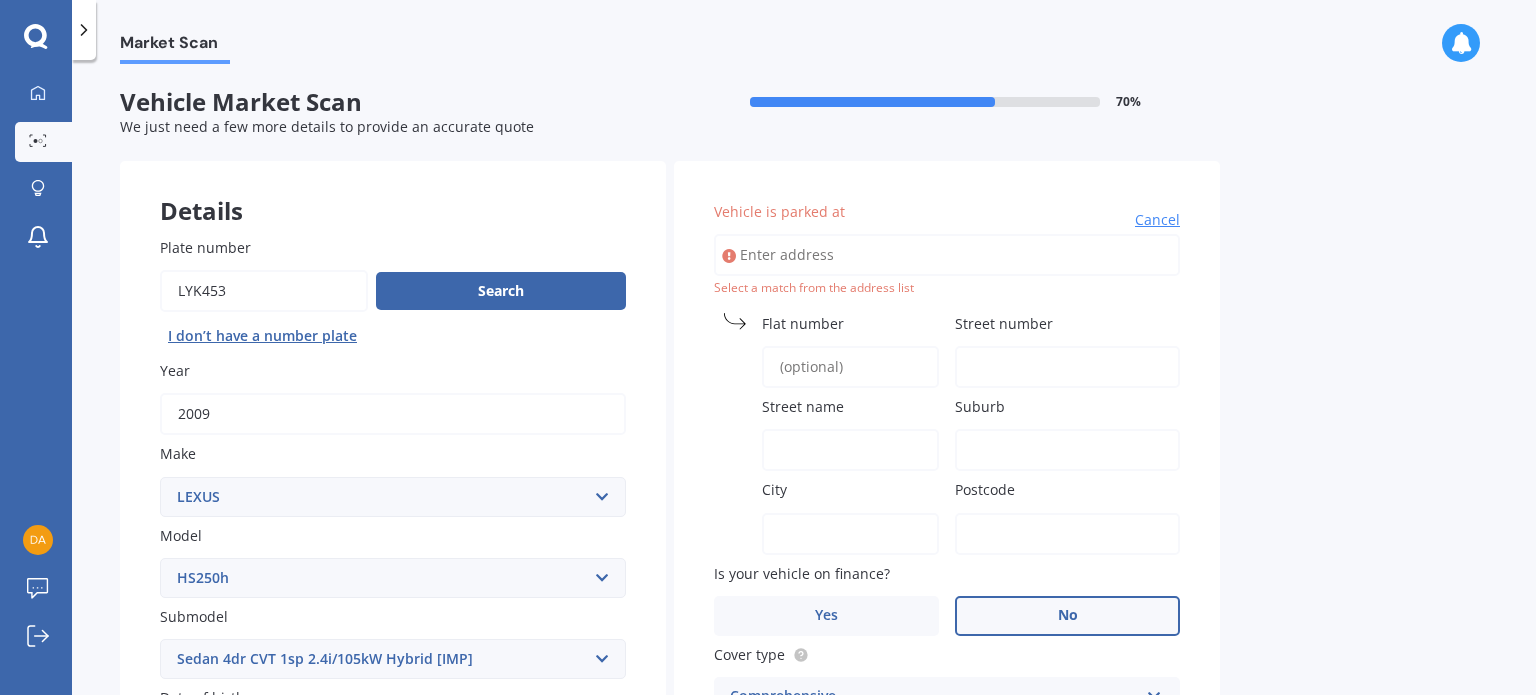 click on "Vehicle is parked at" at bounding box center [947, 255] 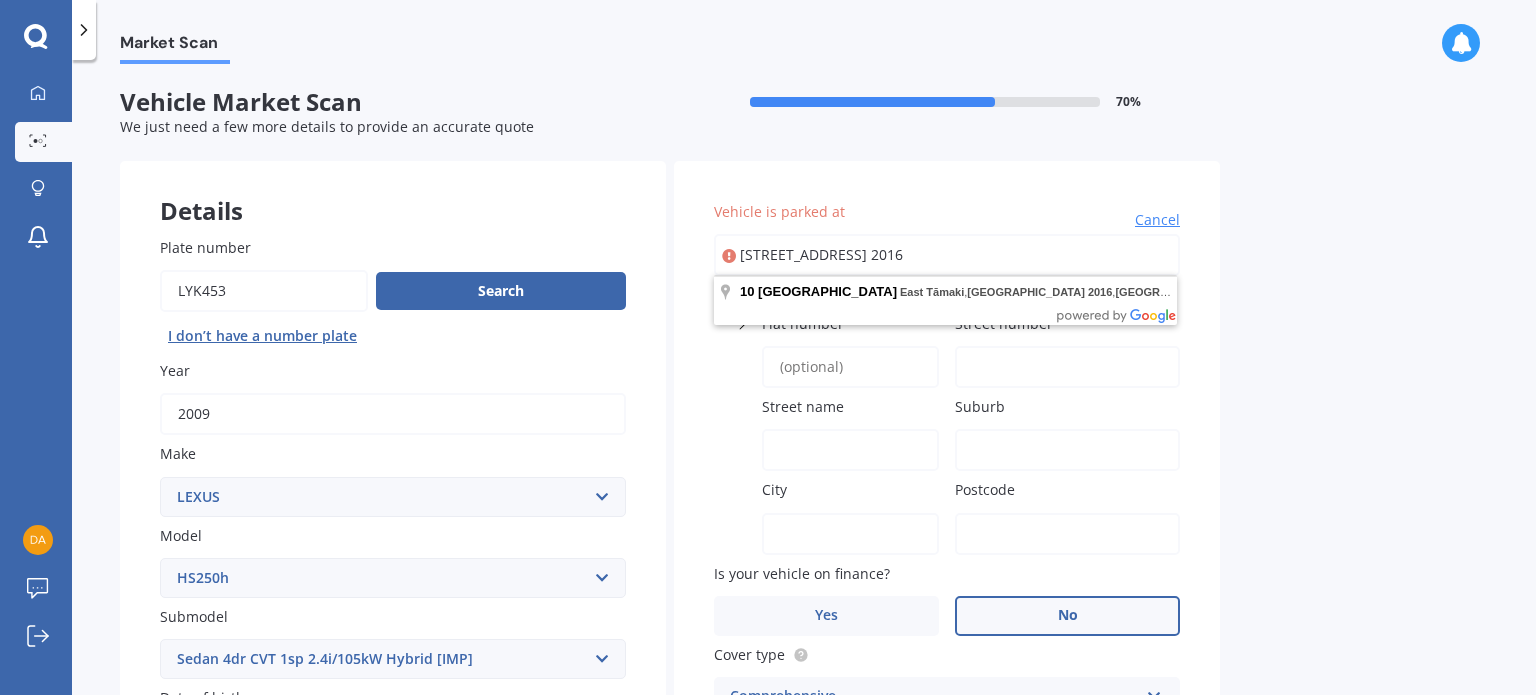 type on "[STREET_ADDRESS] 2016" 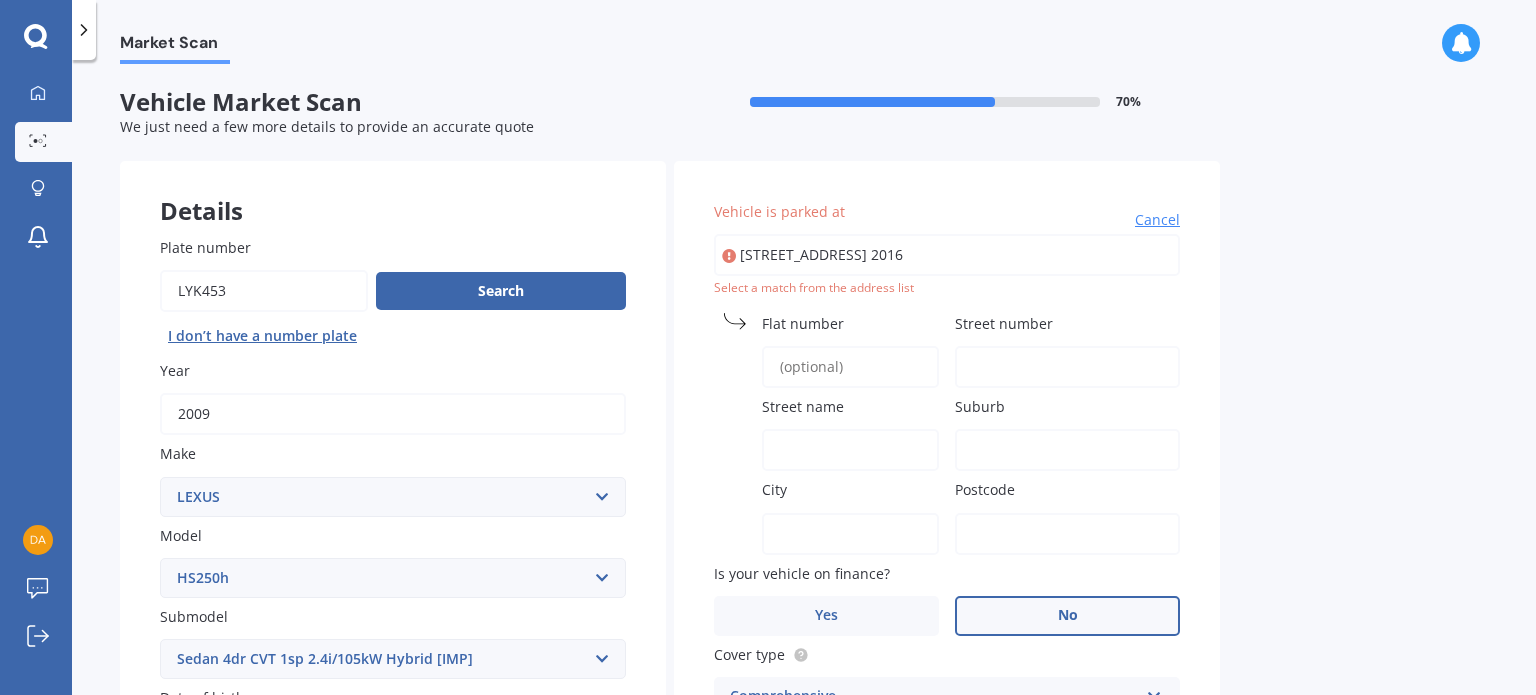 click on "Vehicle is parked at [STREET_ADDRESS] 2016 Cancel Select a match from the address list [GEOGRAPHIC_DATA] name [GEOGRAPHIC_DATA] Postcode Is your vehicle on finance? Yes No Cover type Comprehensive Comprehensive Third Party, Fire & Theft Third Party Preferred insured amount $9,000 If your preferred insured amount is not available, we'll select the closest amount available from the insurers. Preferred excess amount $500 $100 $400 $500 $750 $1,000 $1,500 $2,000 You’ve selected the most popular excess option" at bounding box center [947, 571] 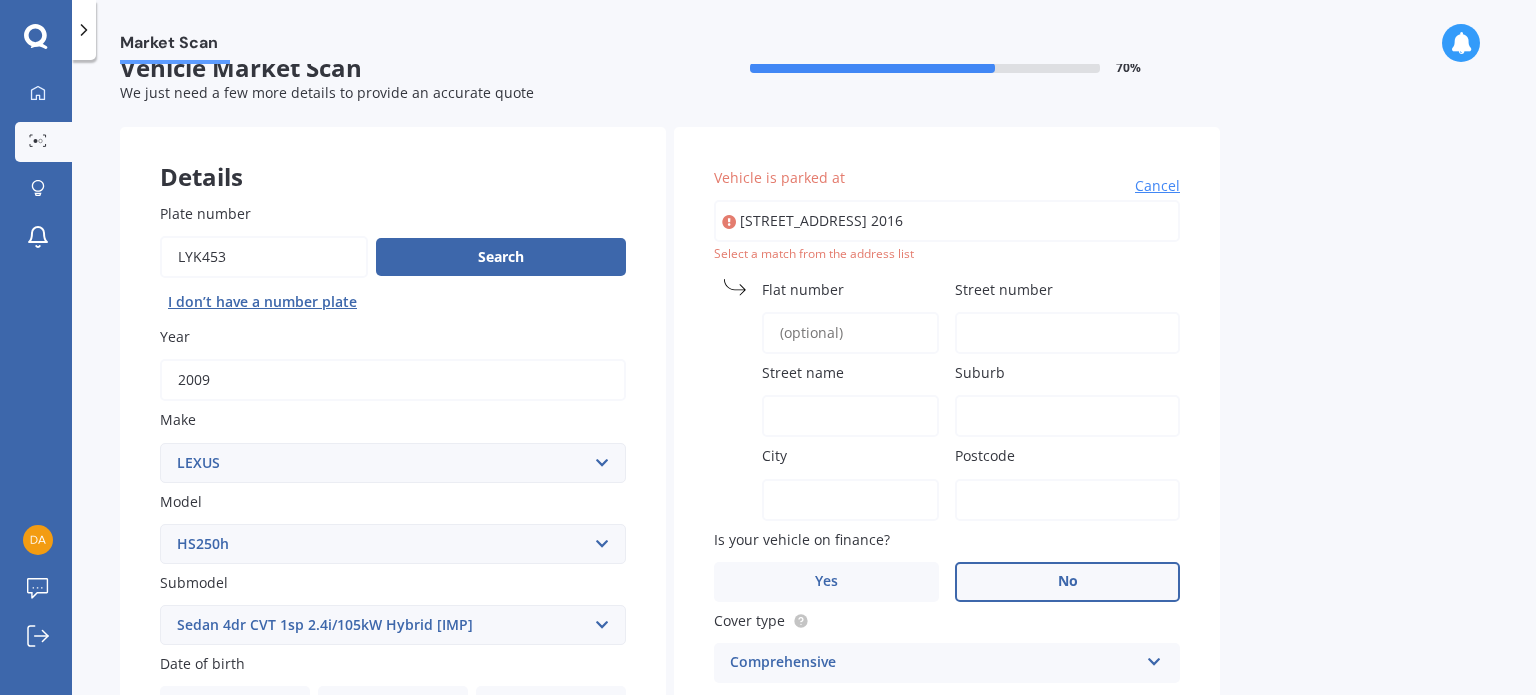 scroll, scrollTop: 0, scrollLeft: 0, axis: both 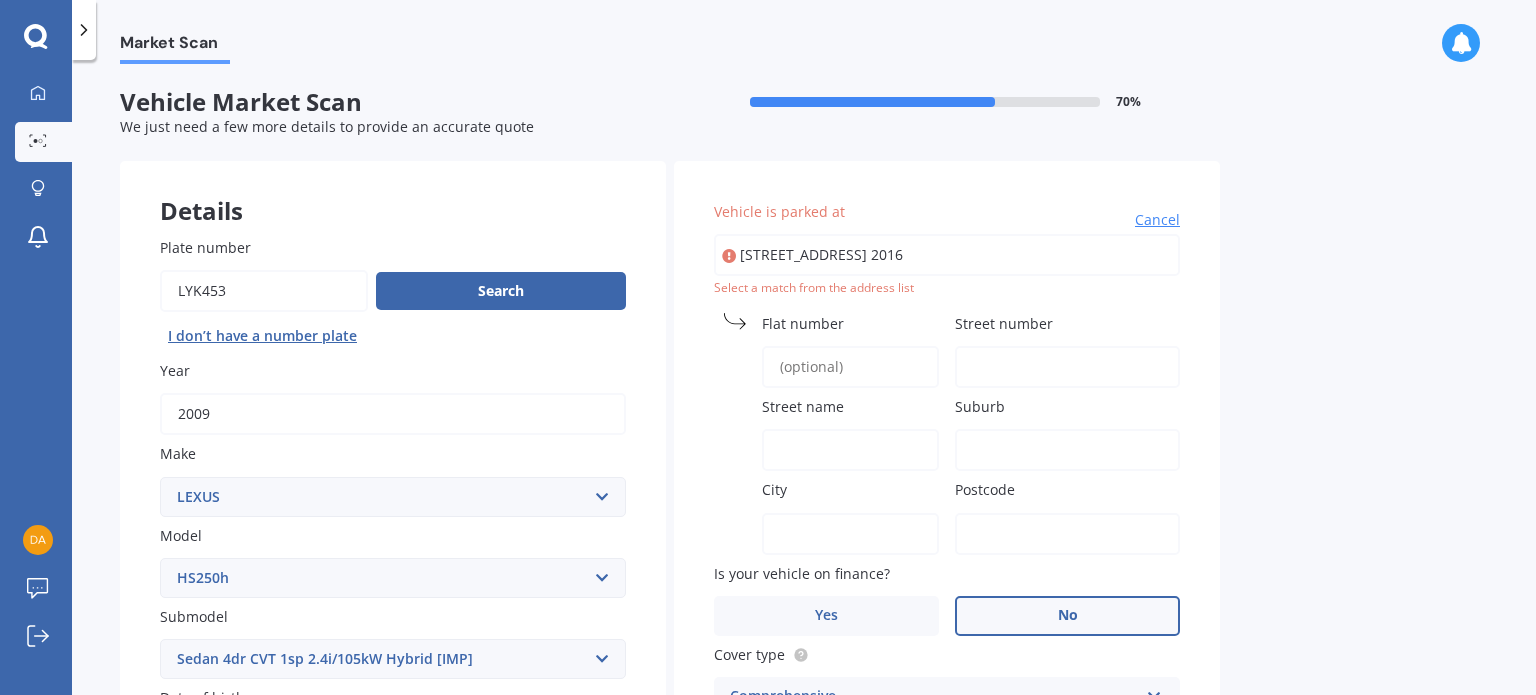 click on "Postcode" at bounding box center [1067, 534] 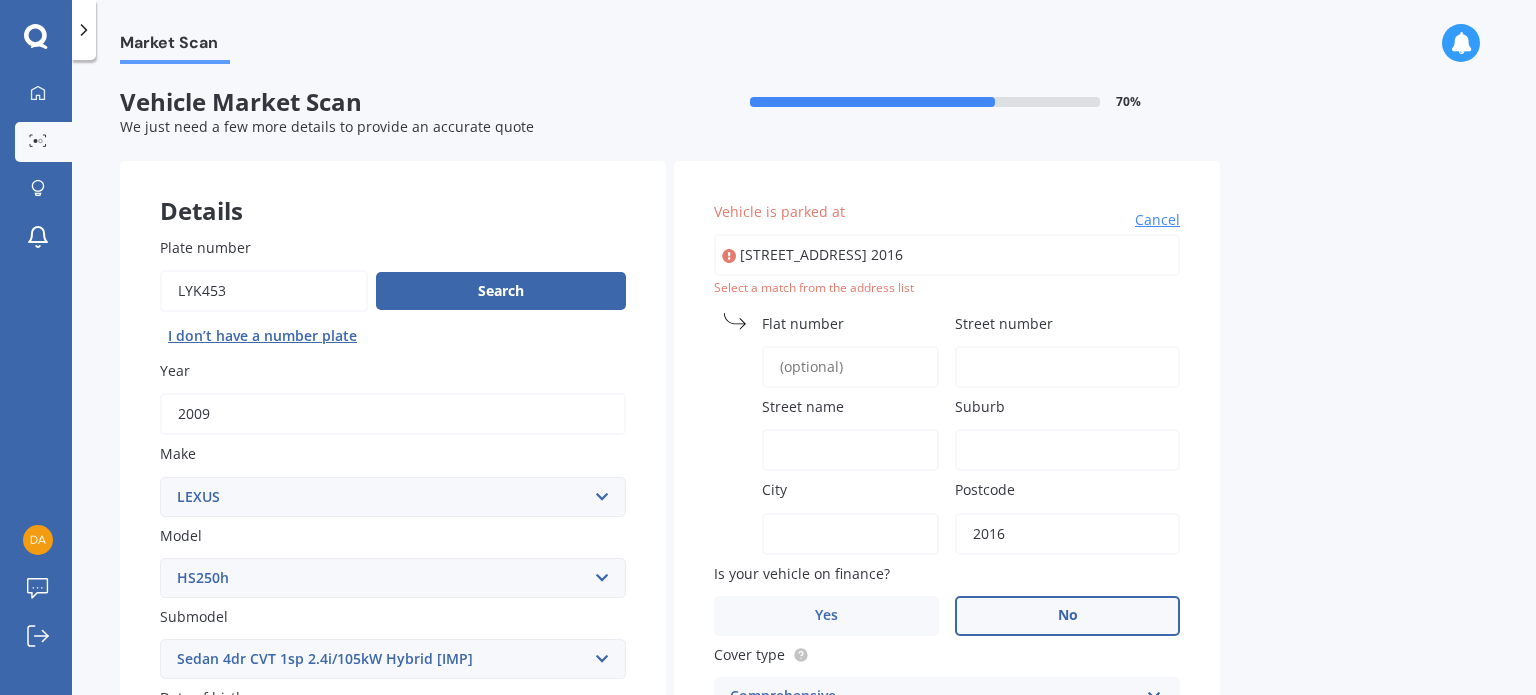 type on "10" 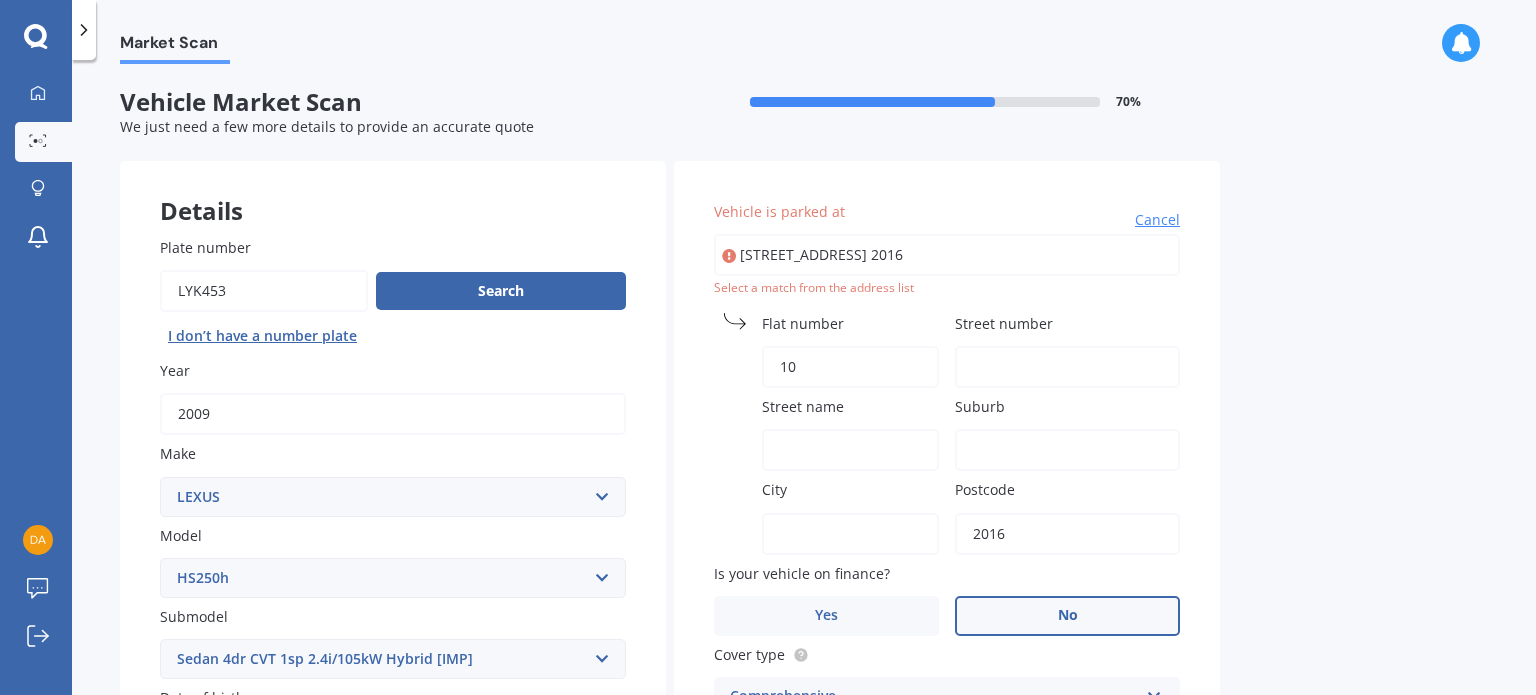 type on "10" 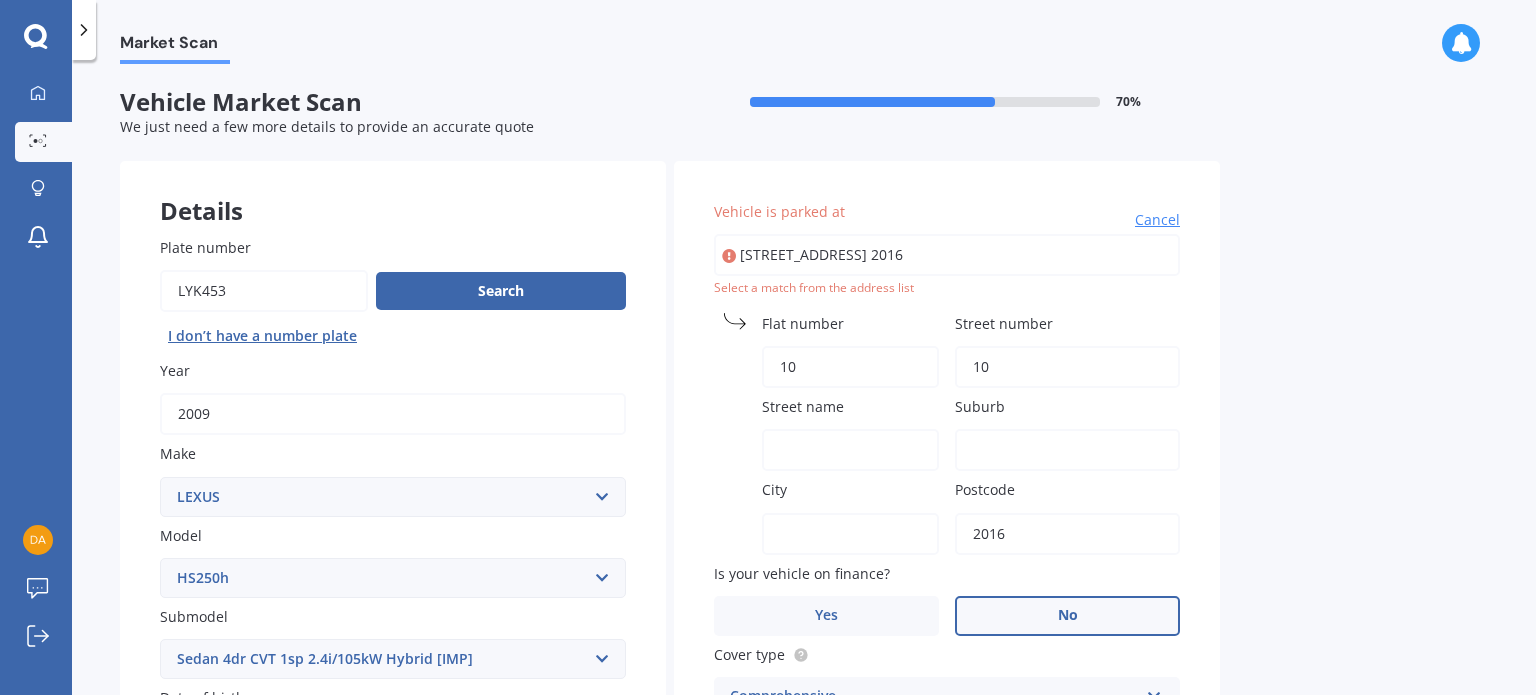 type on "[GEOGRAPHIC_DATA]" 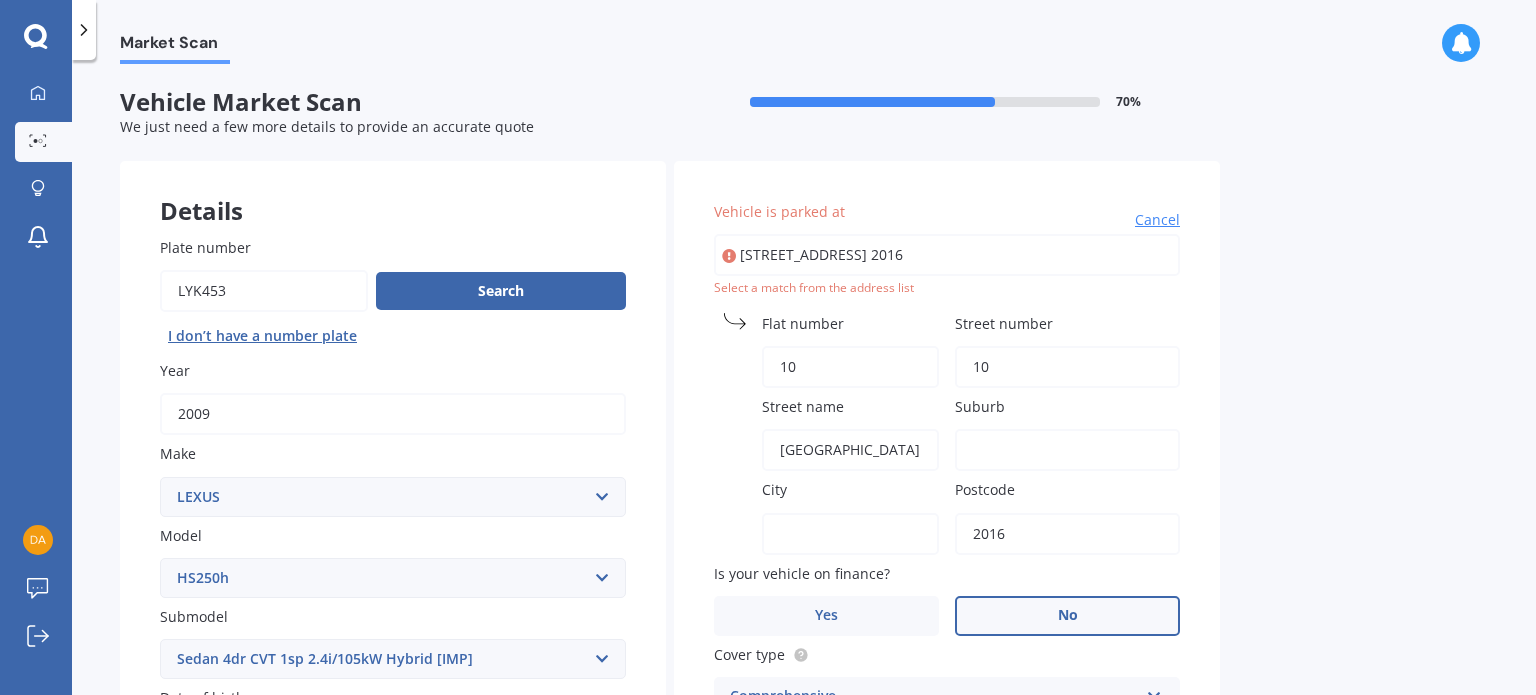 type on "[GEOGRAPHIC_DATA]" 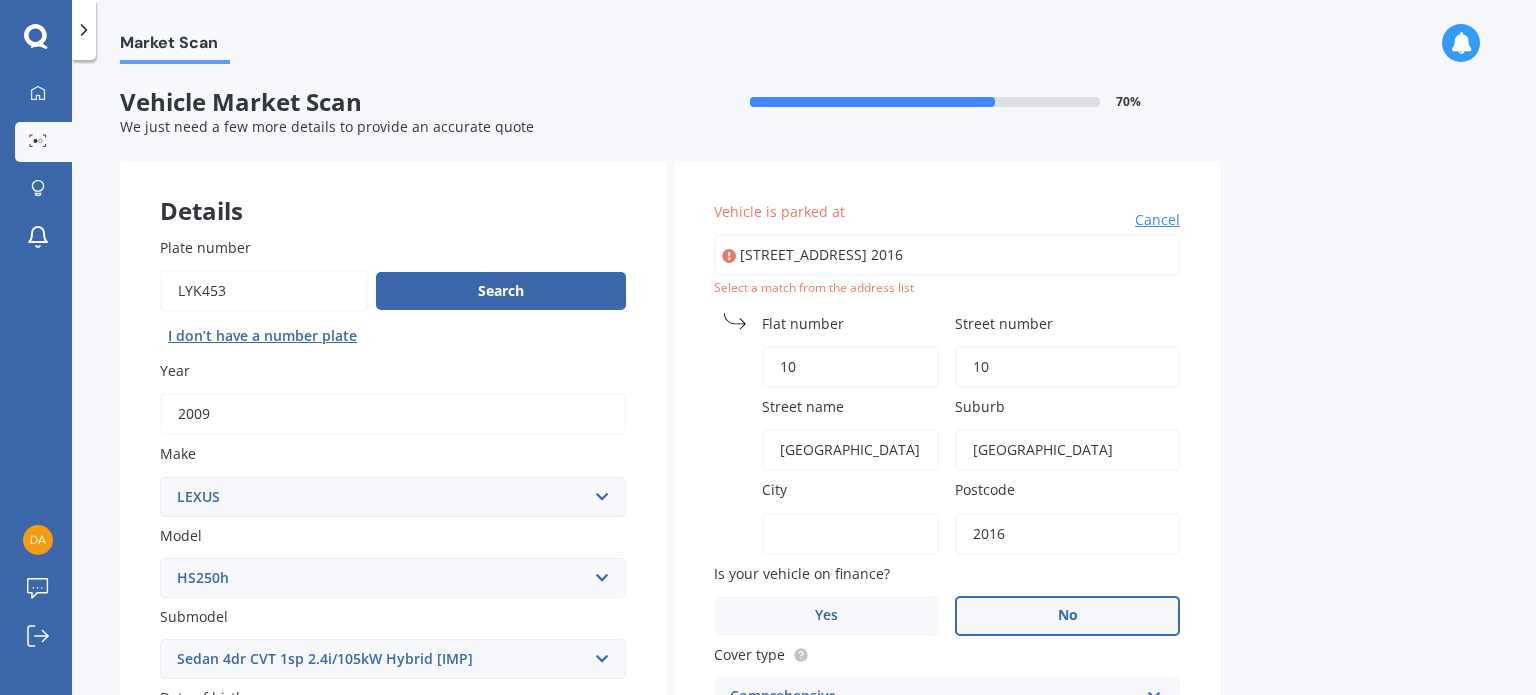 type on "[GEOGRAPHIC_DATA]" 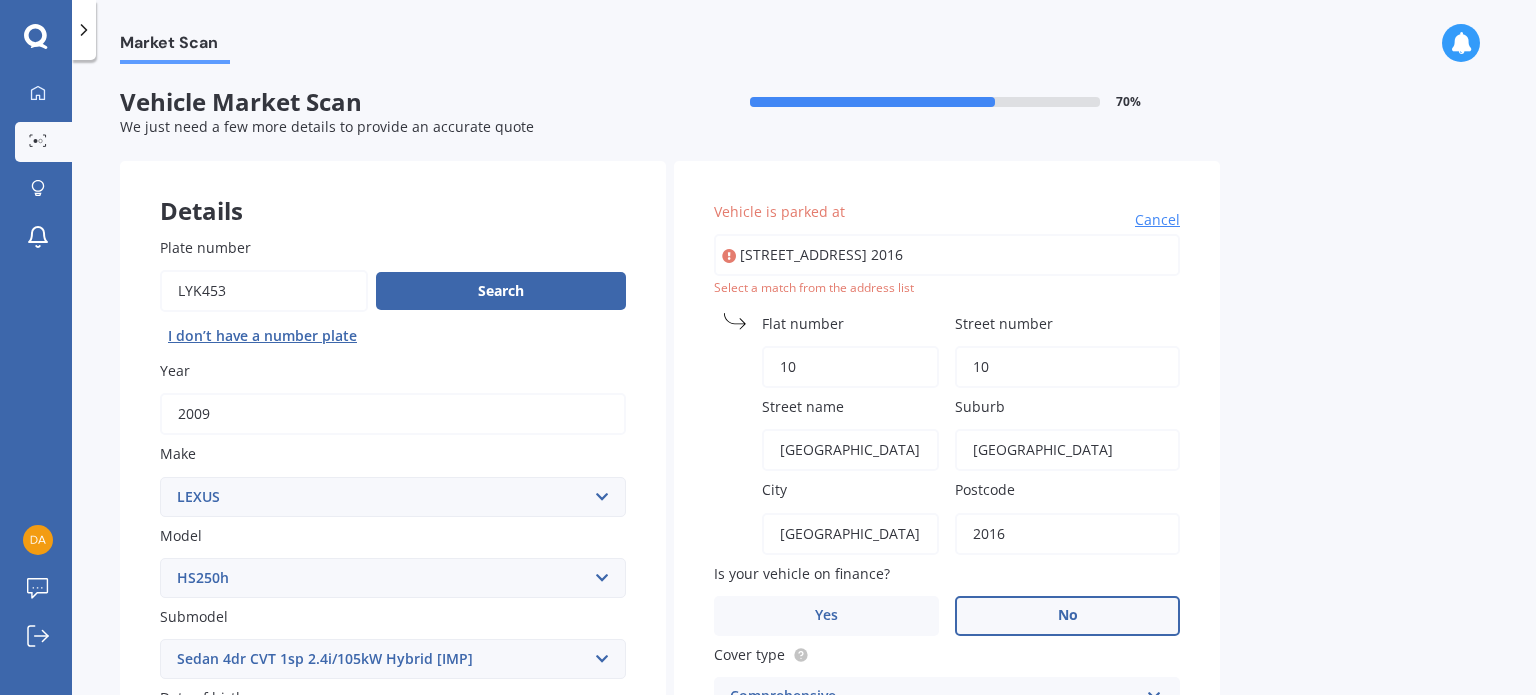 type 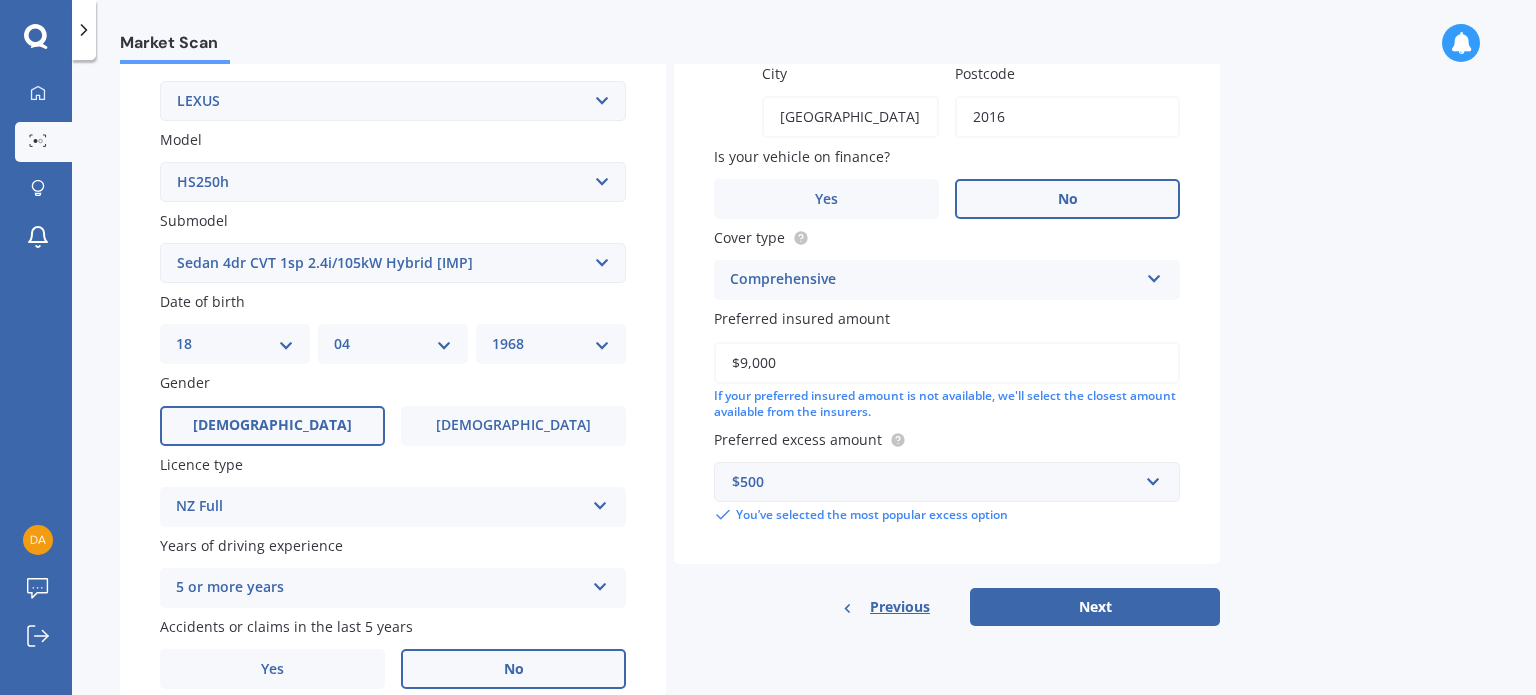 scroll, scrollTop: 400, scrollLeft: 0, axis: vertical 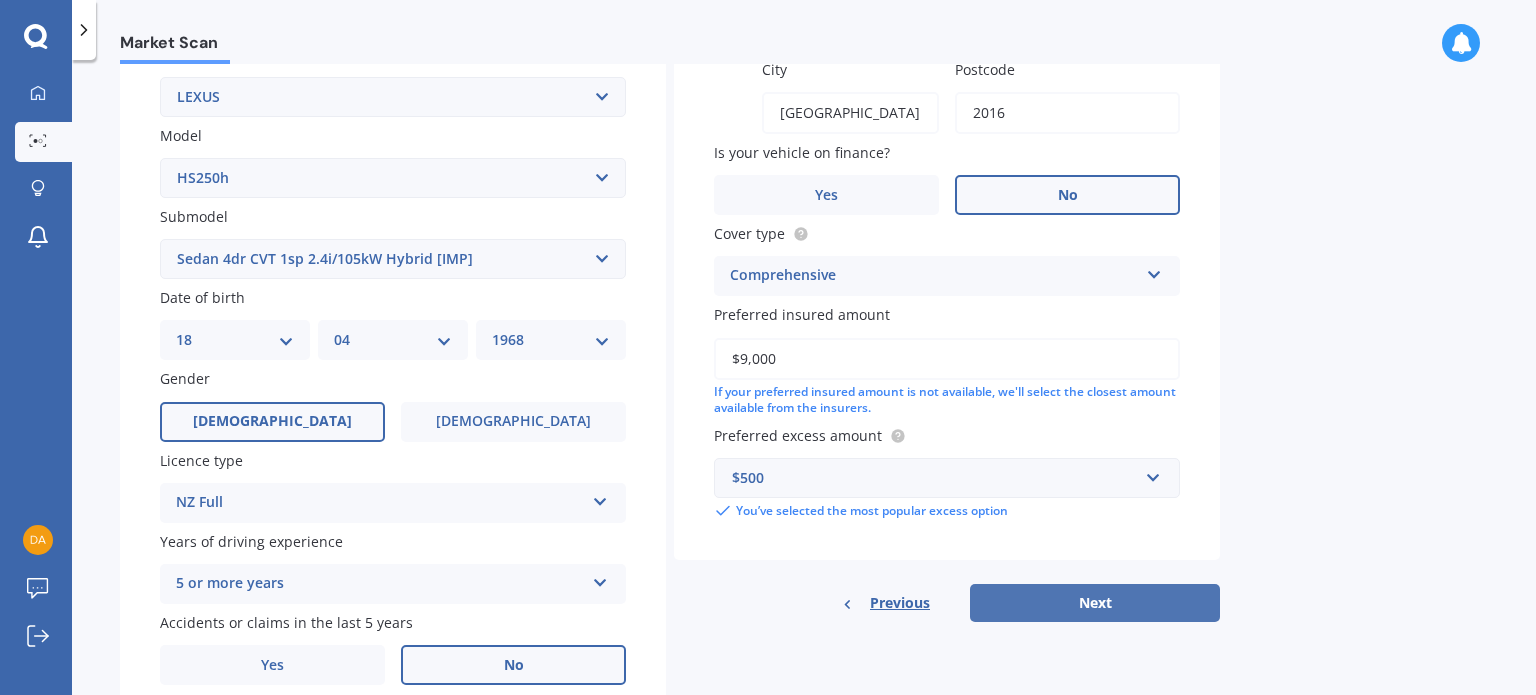 click on "Next" at bounding box center [1095, 603] 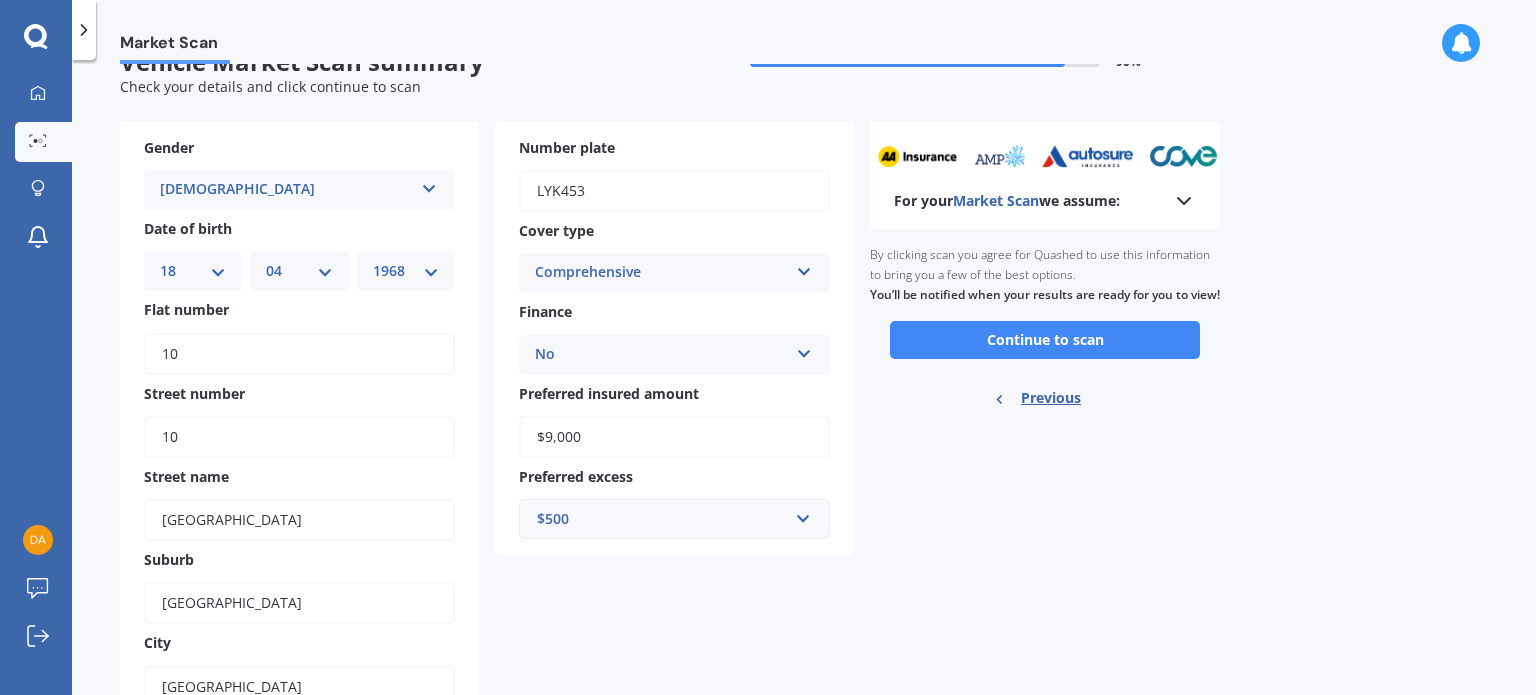 scroll, scrollTop: 0, scrollLeft: 0, axis: both 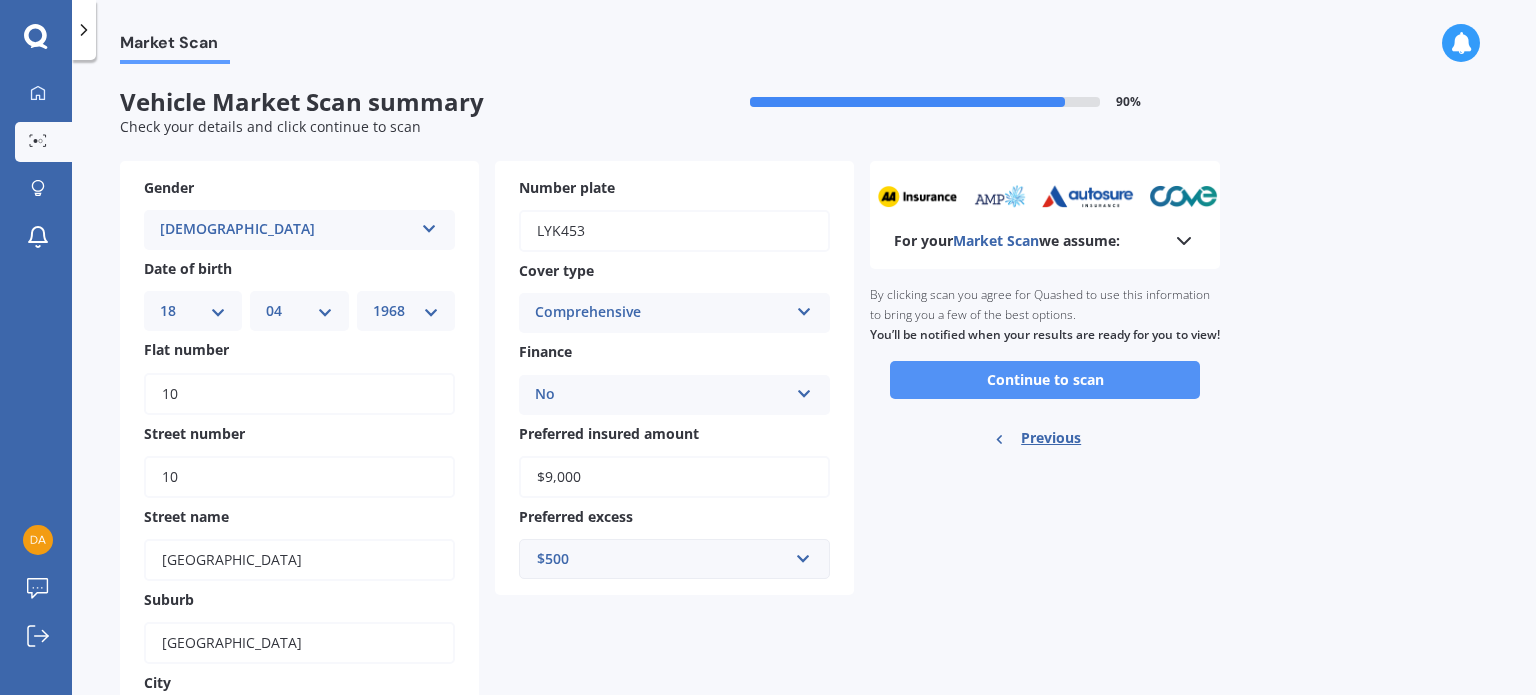 click on "Continue to scan" at bounding box center [1045, 380] 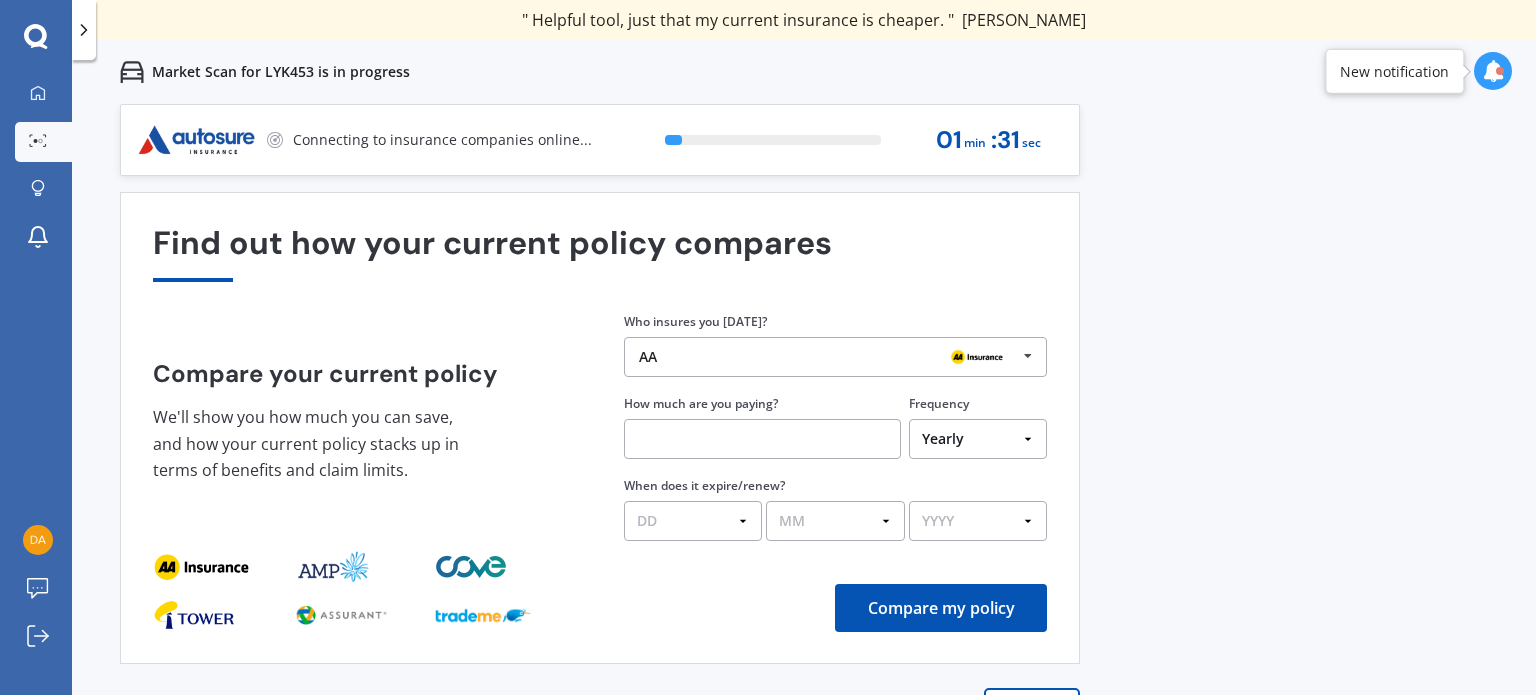 click on "AA AA Tower AMI State AMP ANZ ASB BNZ Trade Me Insurance Westpac Other" at bounding box center [835, 357] 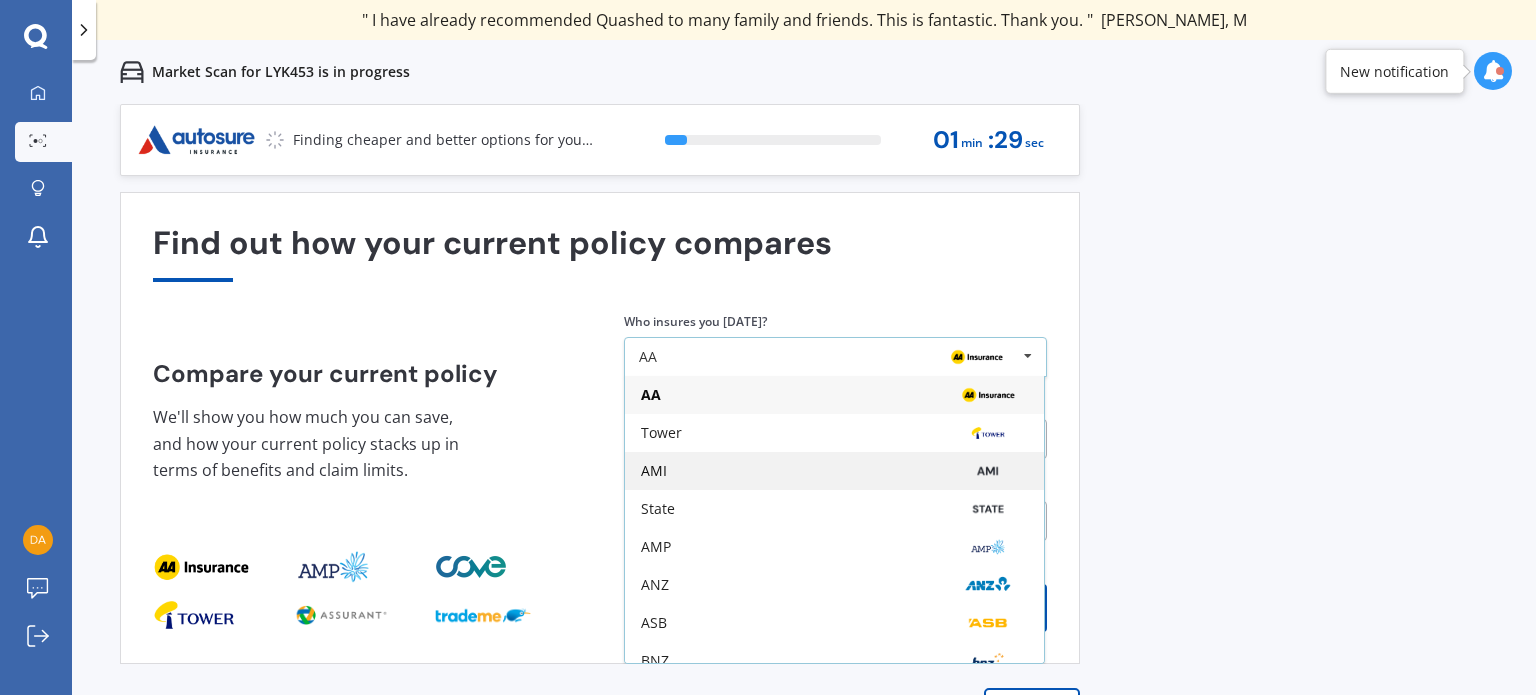 click on "AMI" at bounding box center [834, 471] 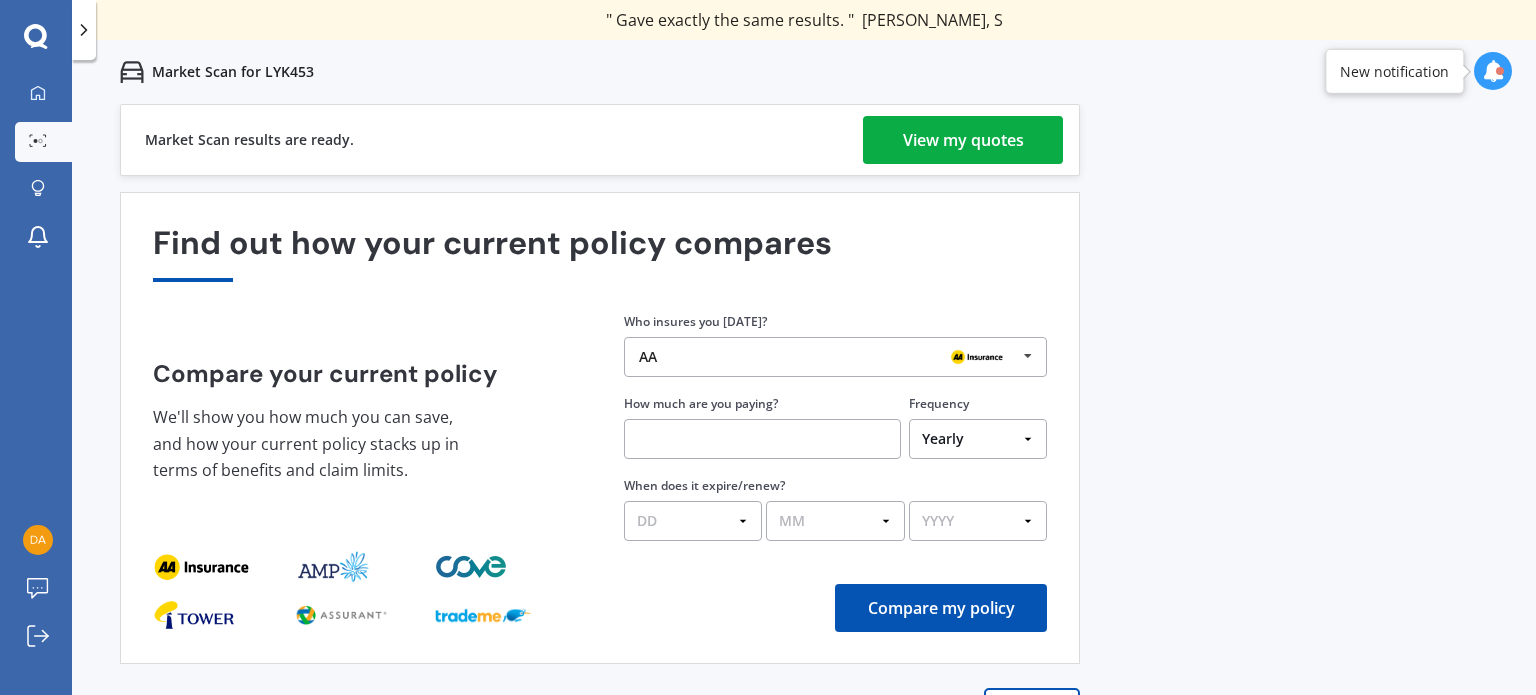 click on "AA" at bounding box center (828, 357) 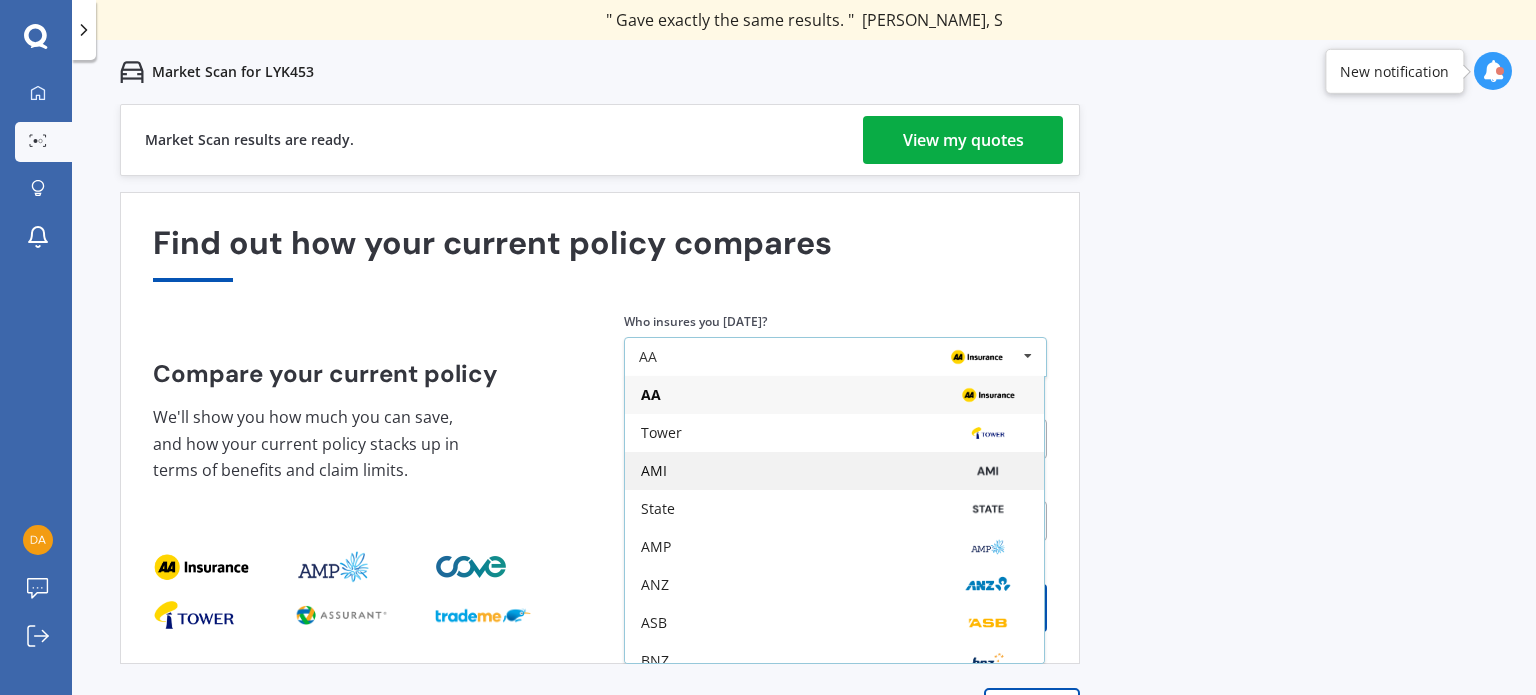 click on "AMI" at bounding box center [834, 471] 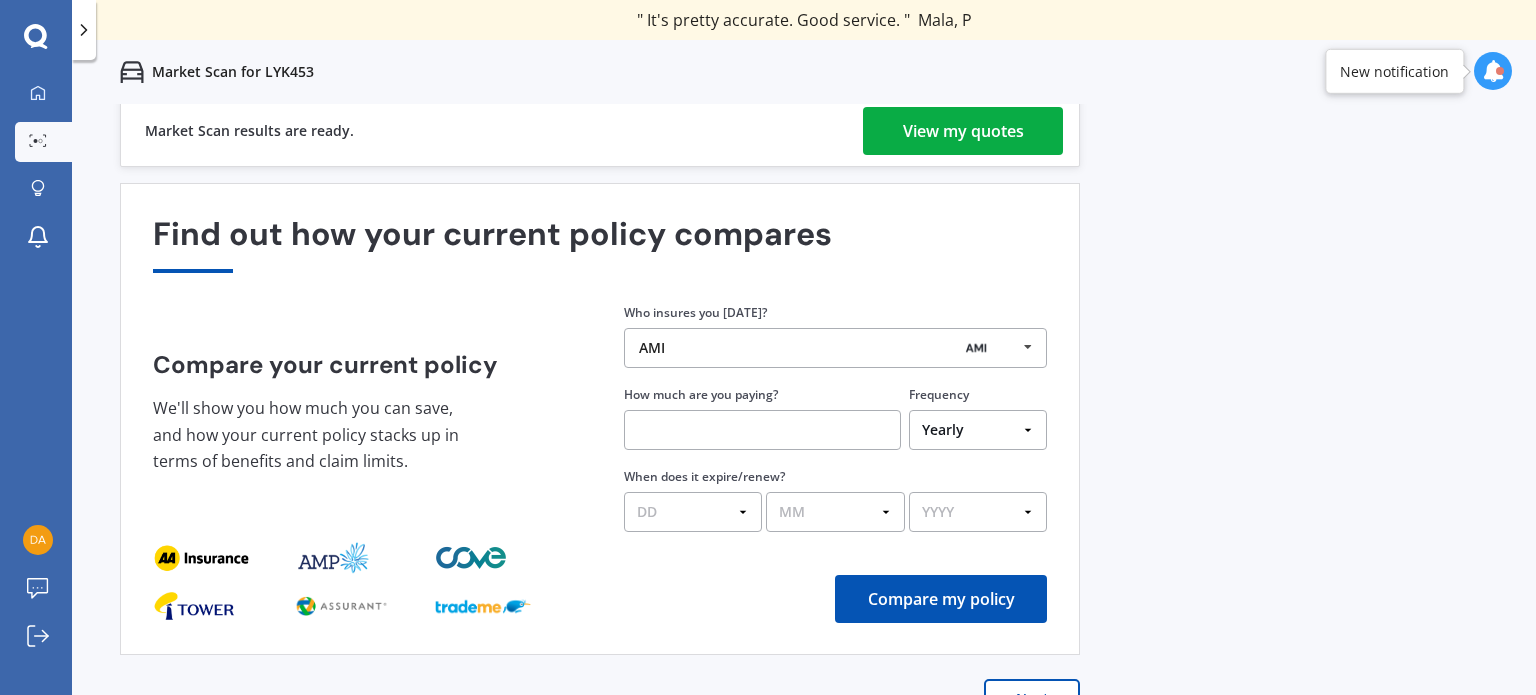 scroll, scrollTop: 0, scrollLeft: 0, axis: both 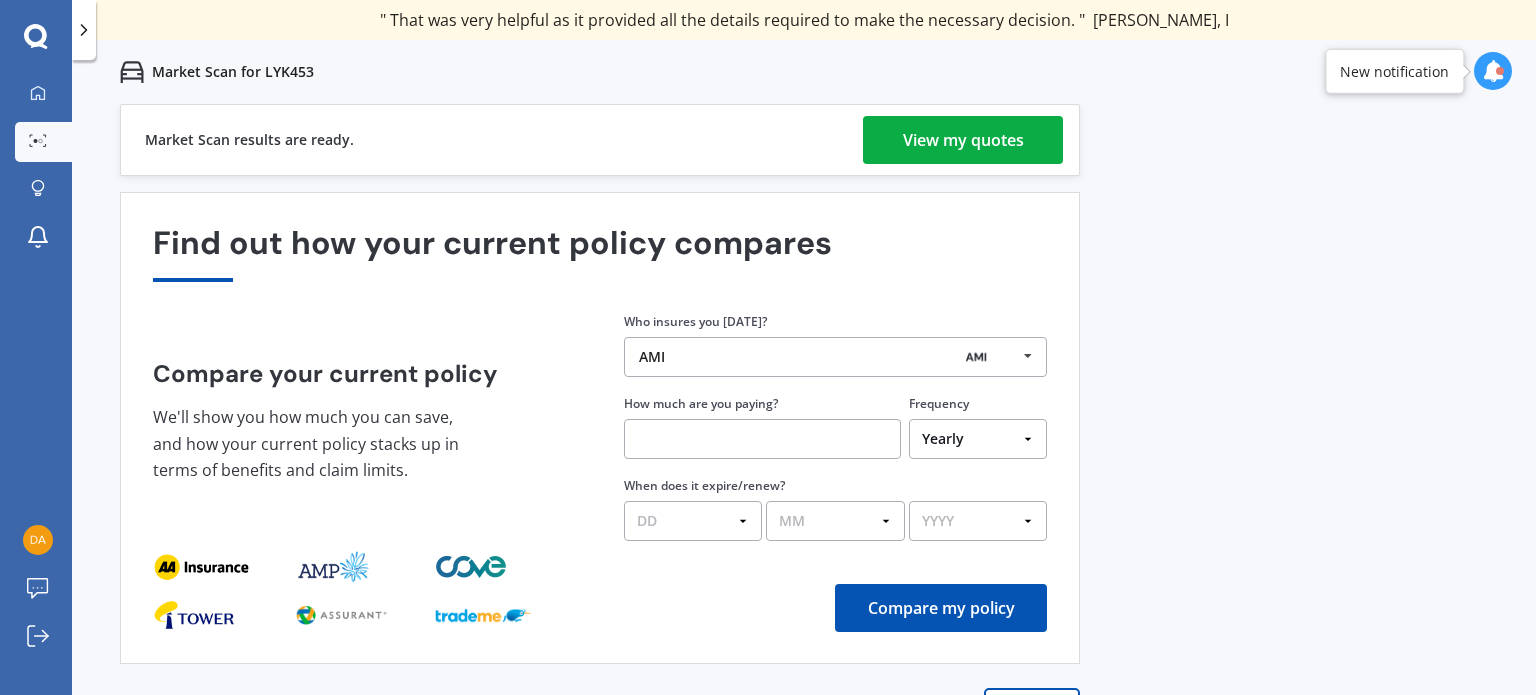 click on "View my quotes" at bounding box center (963, 140) 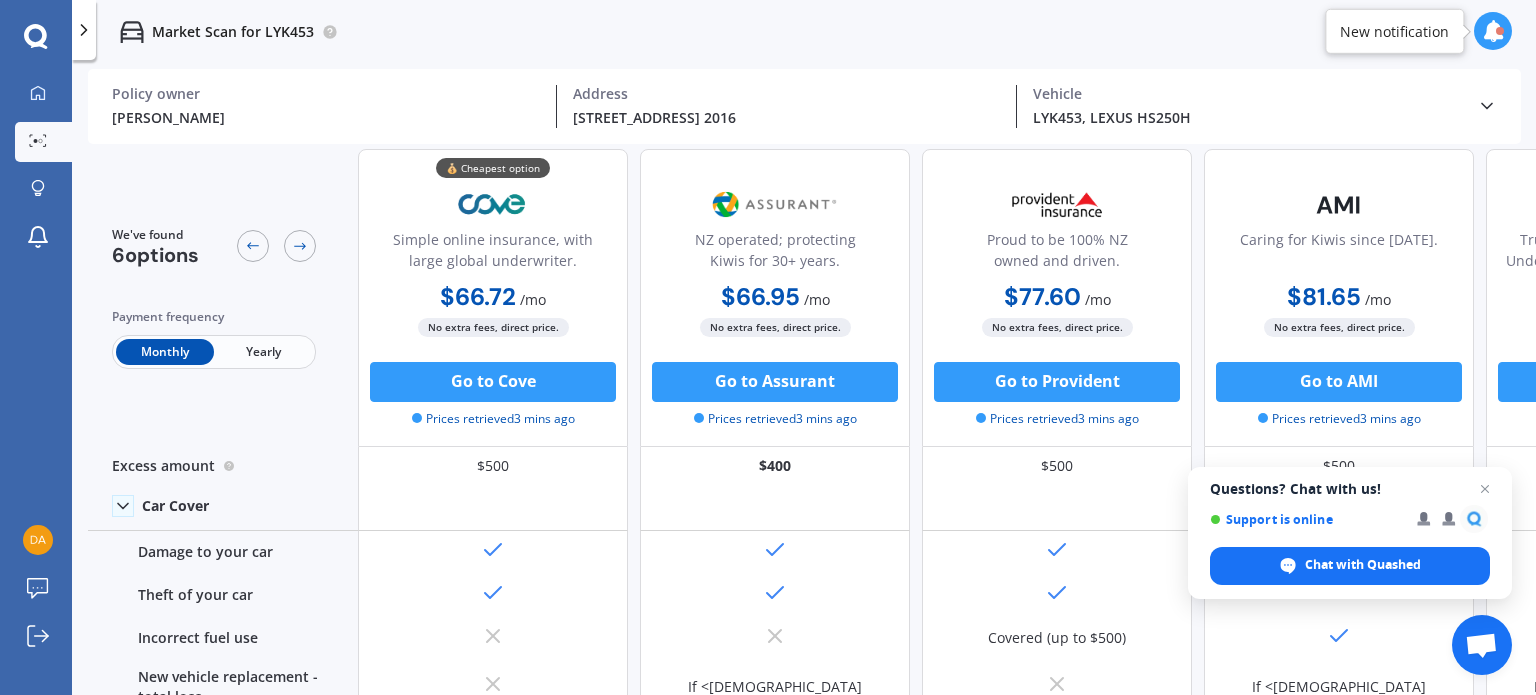 scroll, scrollTop: 0, scrollLeft: 0, axis: both 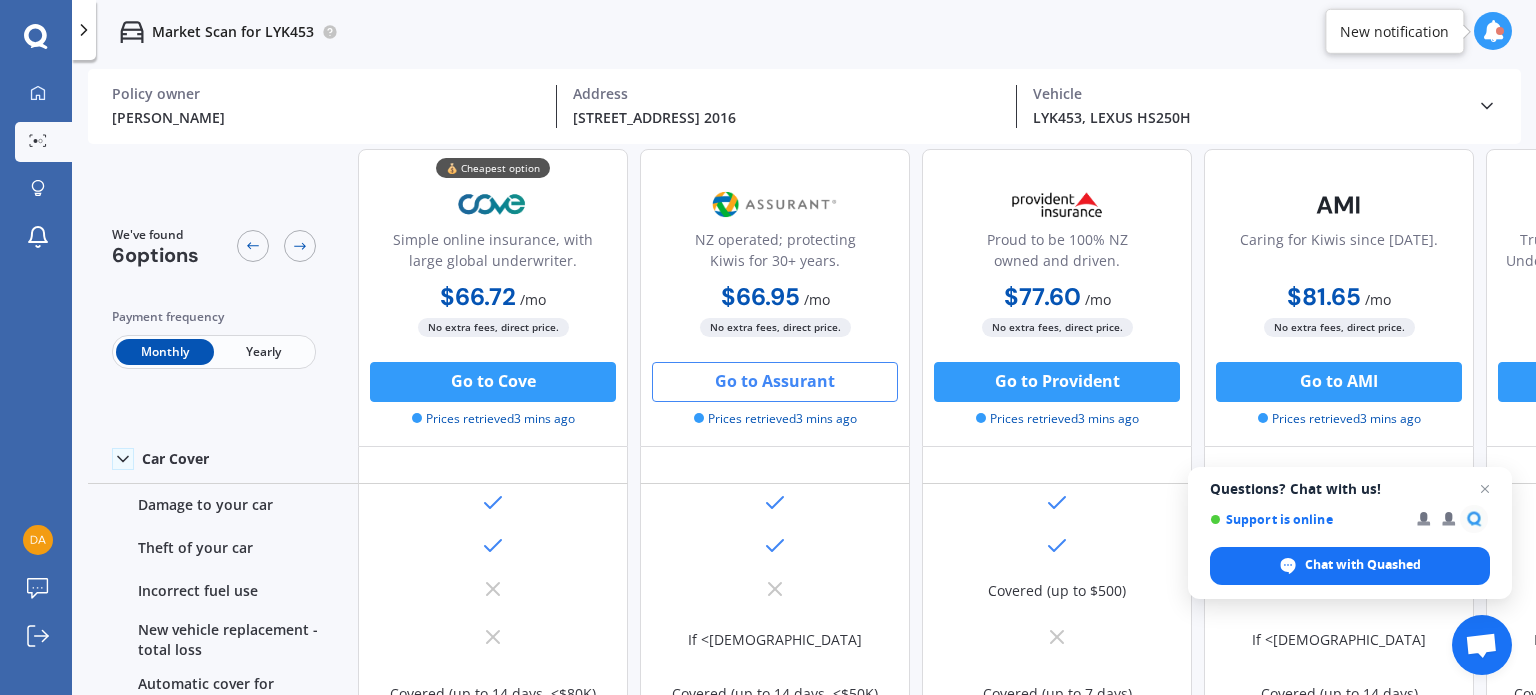click on "Go to Assurant" at bounding box center [775, 382] 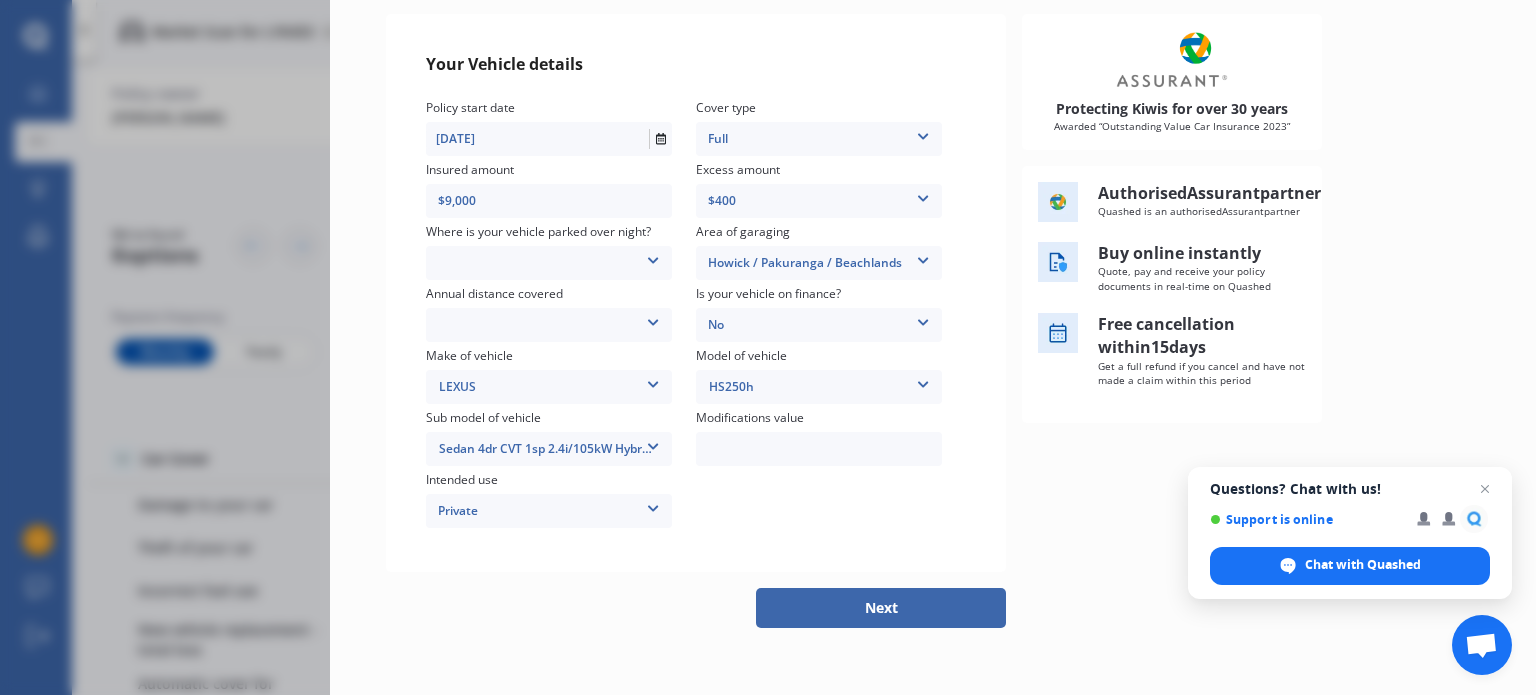 scroll, scrollTop: 236, scrollLeft: 0, axis: vertical 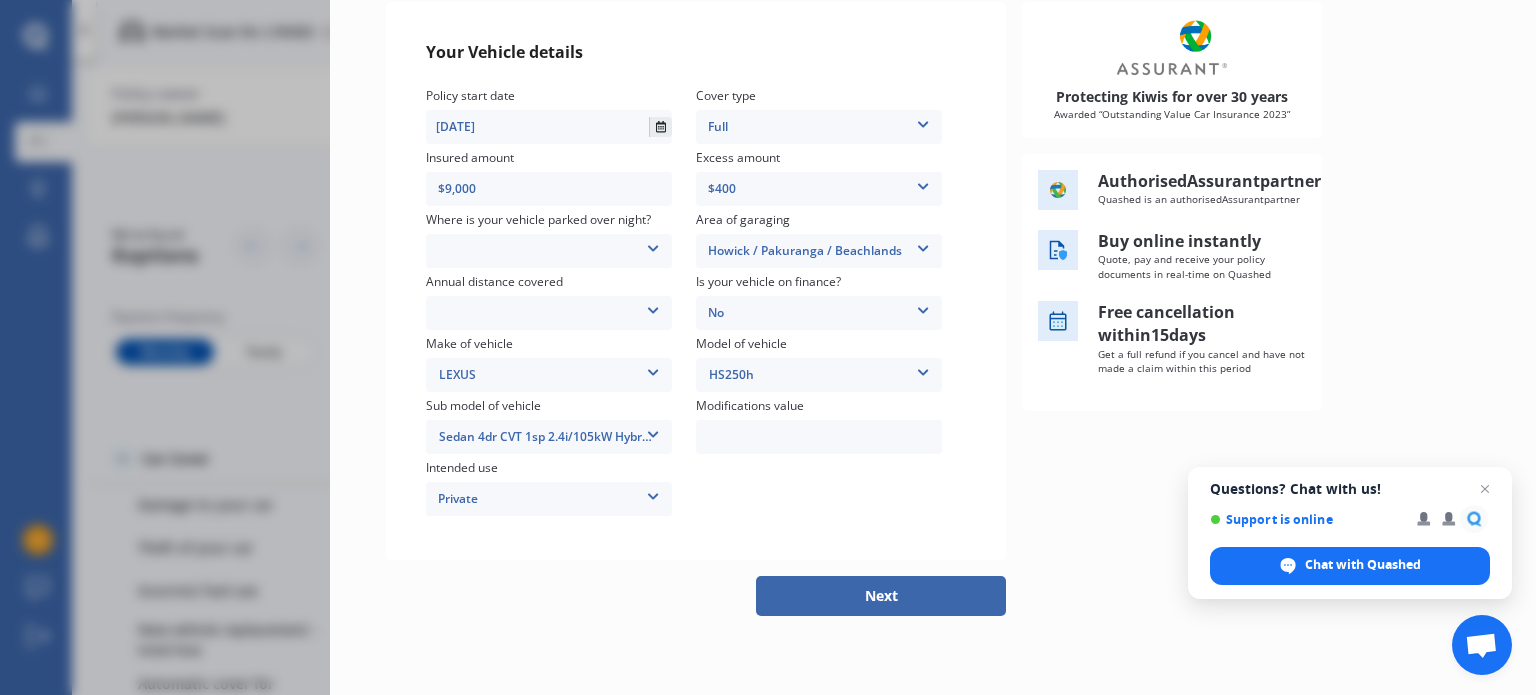 click 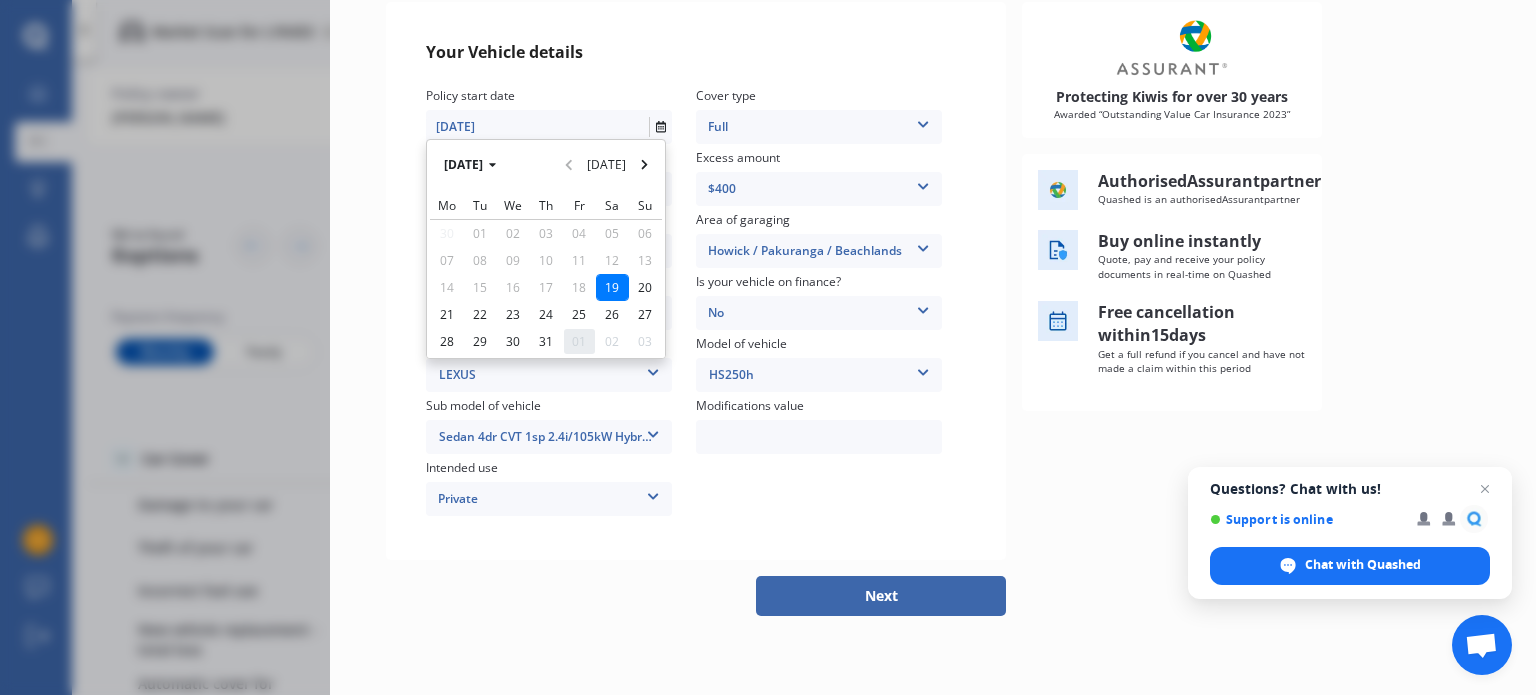 click on "01" at bounding box center (579, 341) 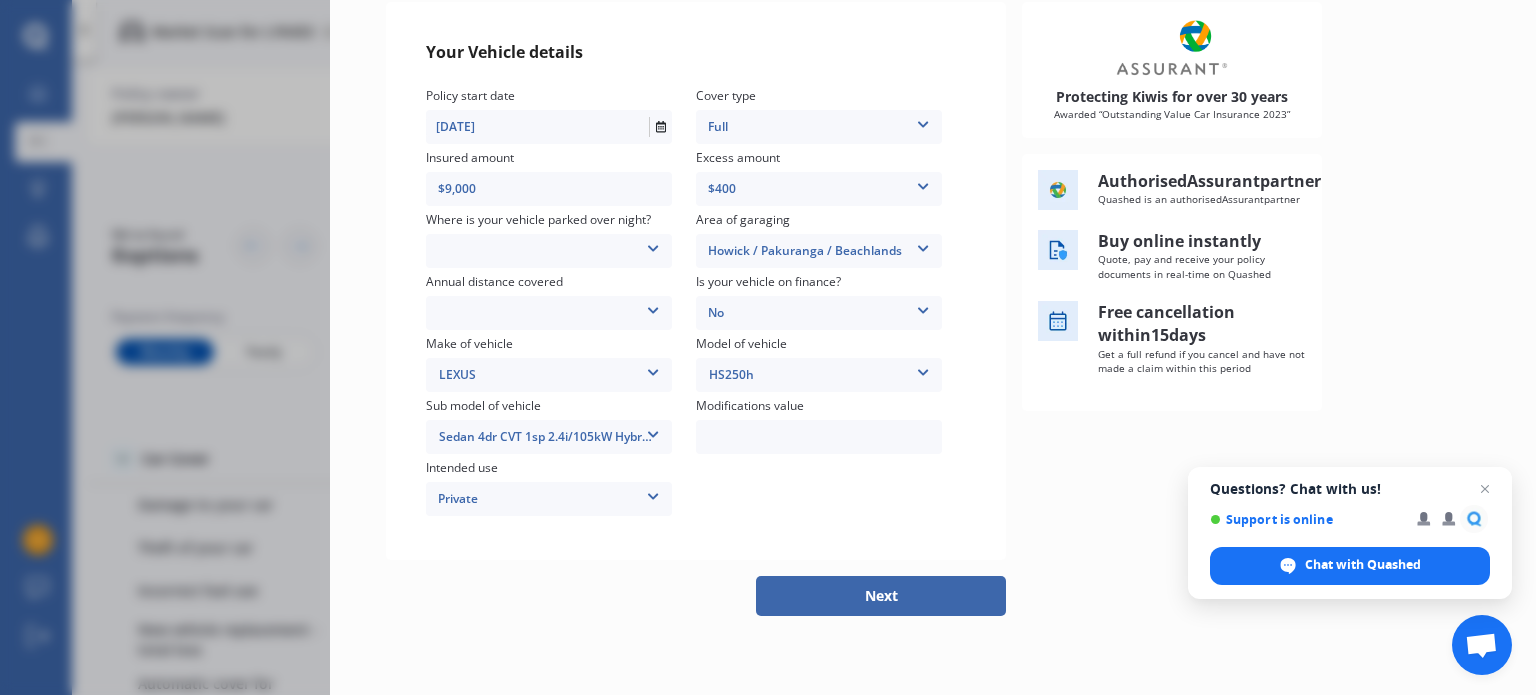 click on "Next" at bounding box center (881, 596) 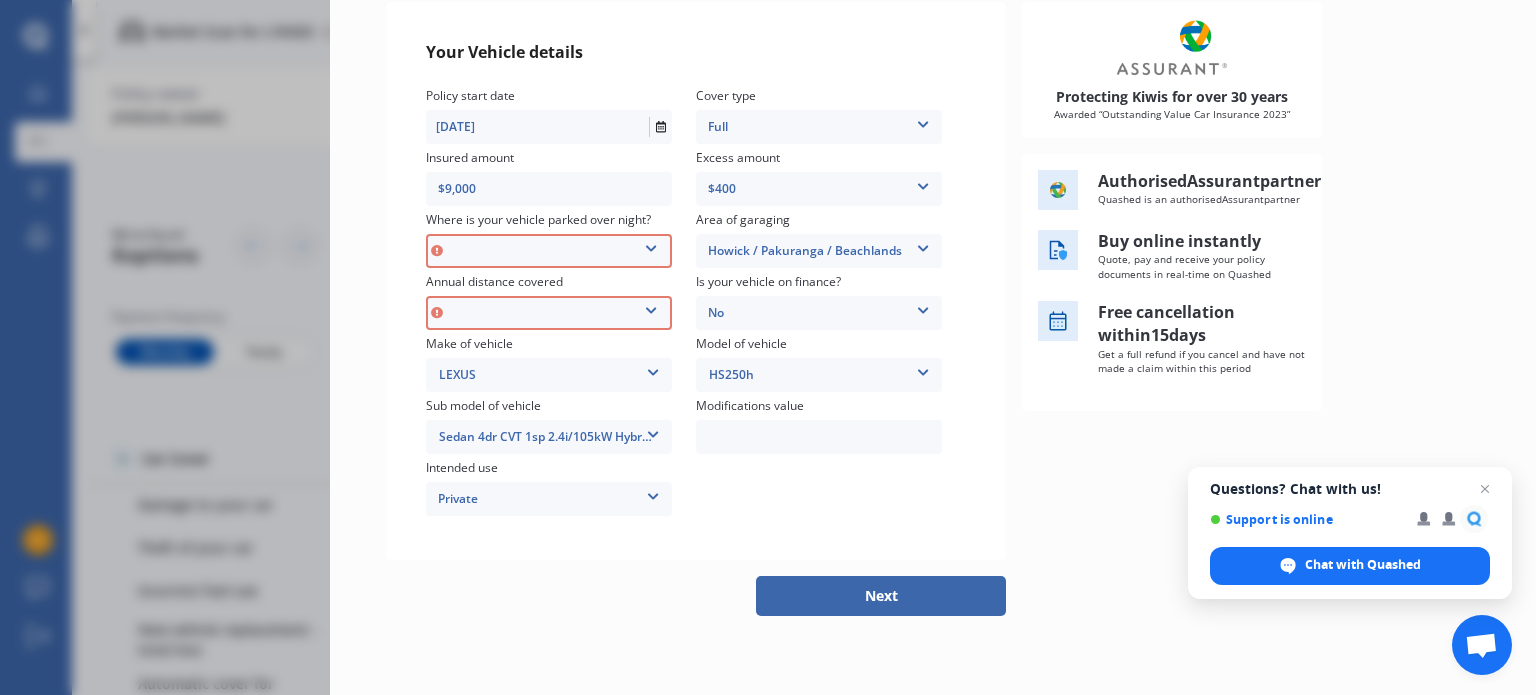 scroll, scrollTop: 129, scrollLeft: 0, axis: vertical 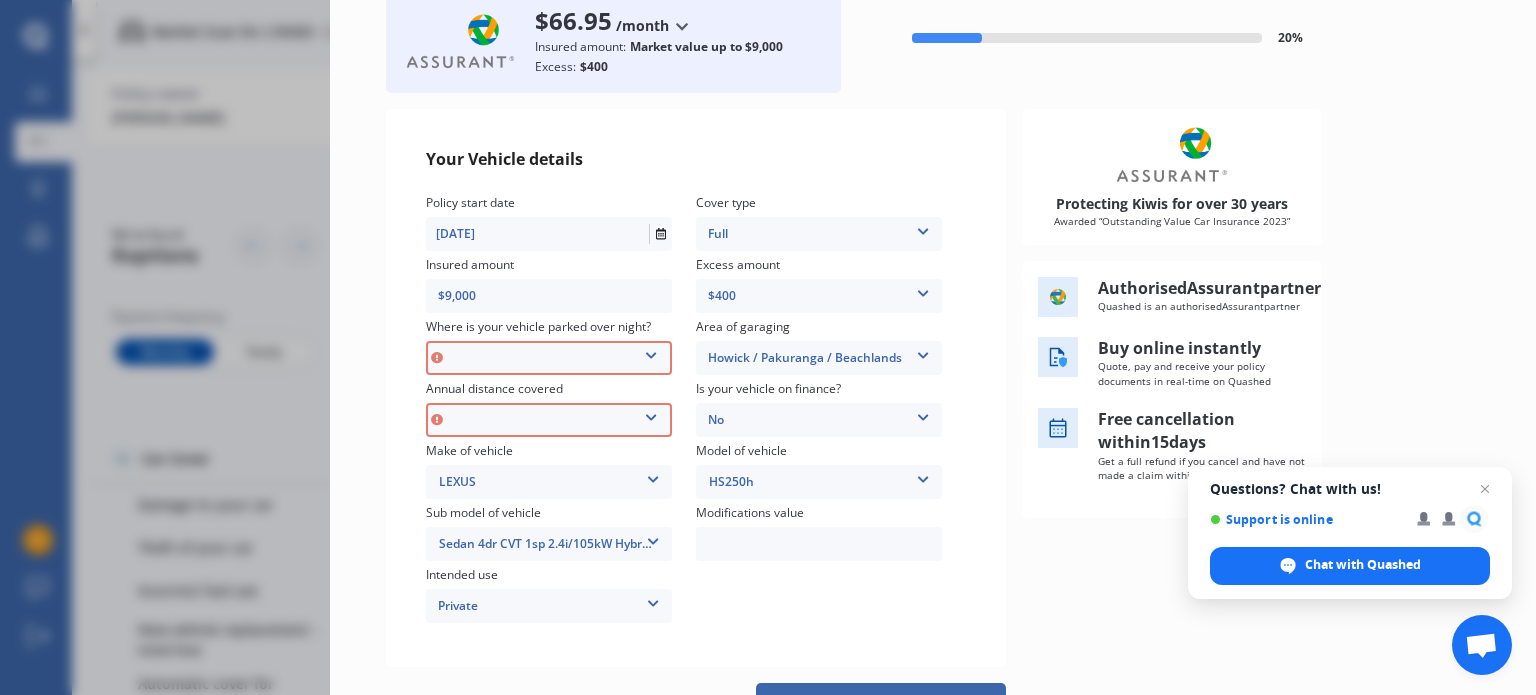 click on "In a garage On own property On street or road" at bounding box center [549, 358] 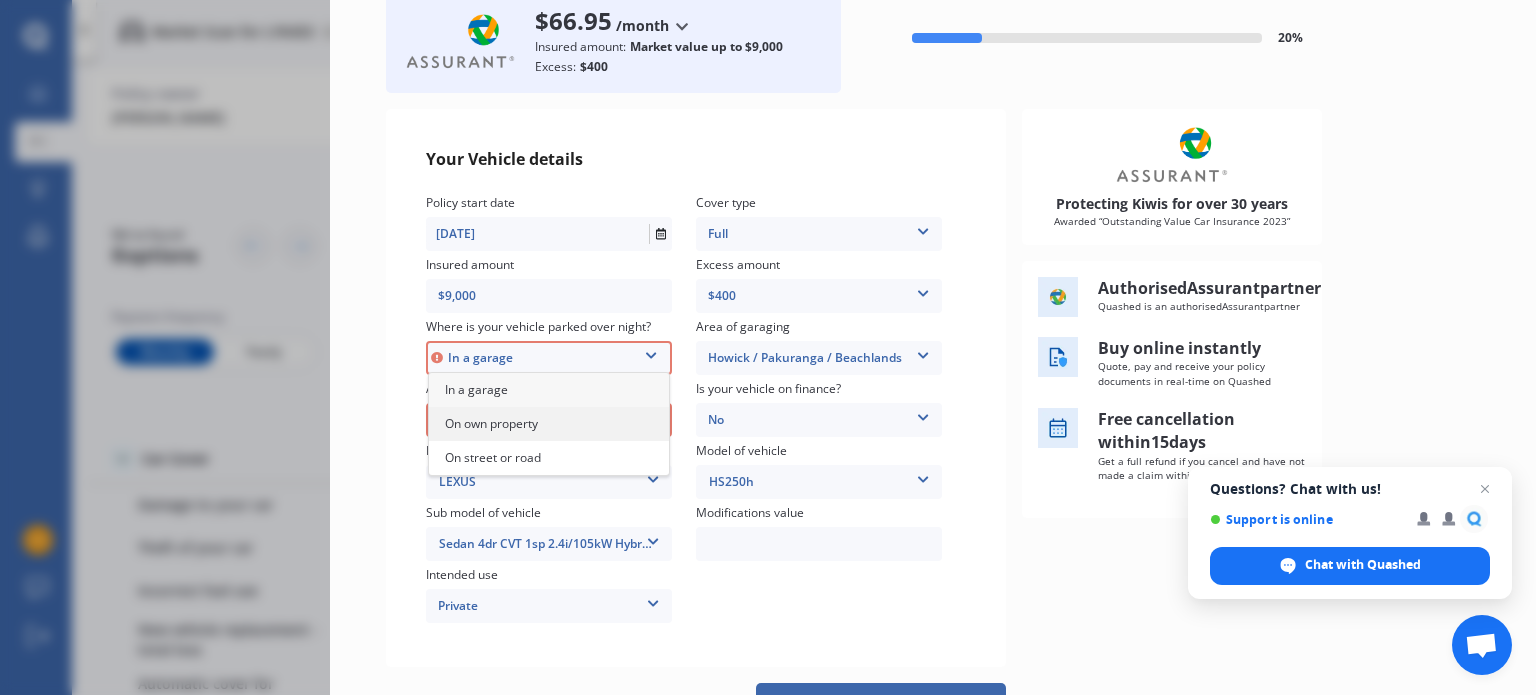 click on "On own property" at bounding box center [491, 423] 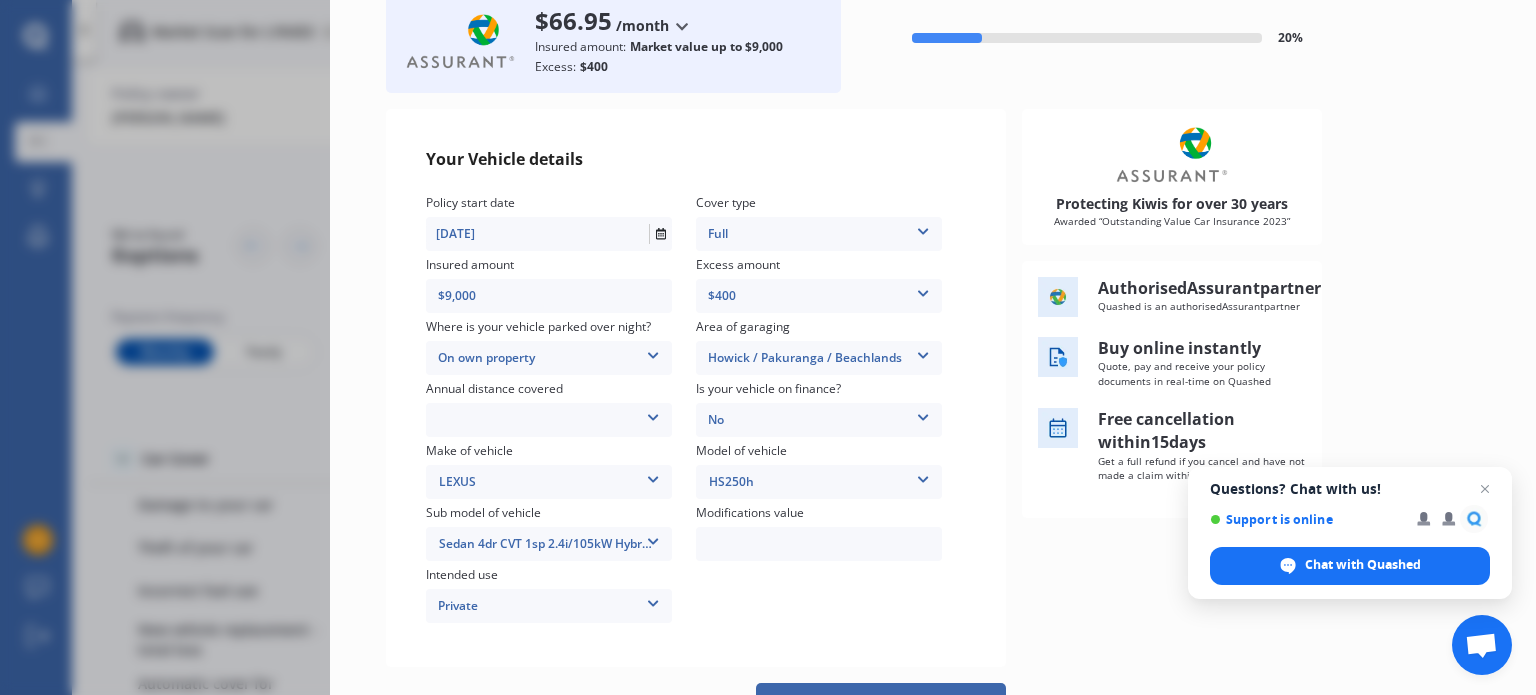 click on "Low (less than 15,000km per year) Average (15,000-30,000km per year) High (30,000+km per year)" at bounding box center (549, 420) 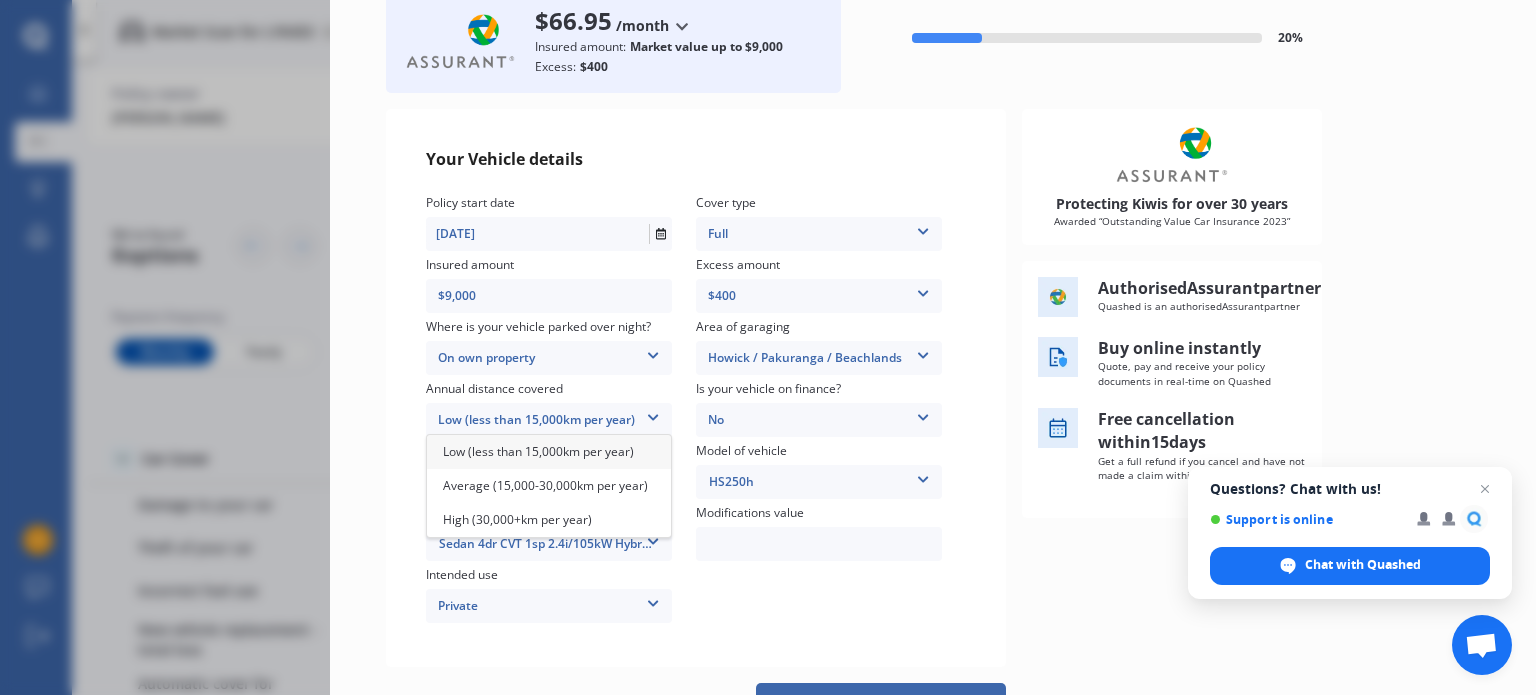 click on "Low (less than 15,000km per year)" at bounding box center (538, 451) 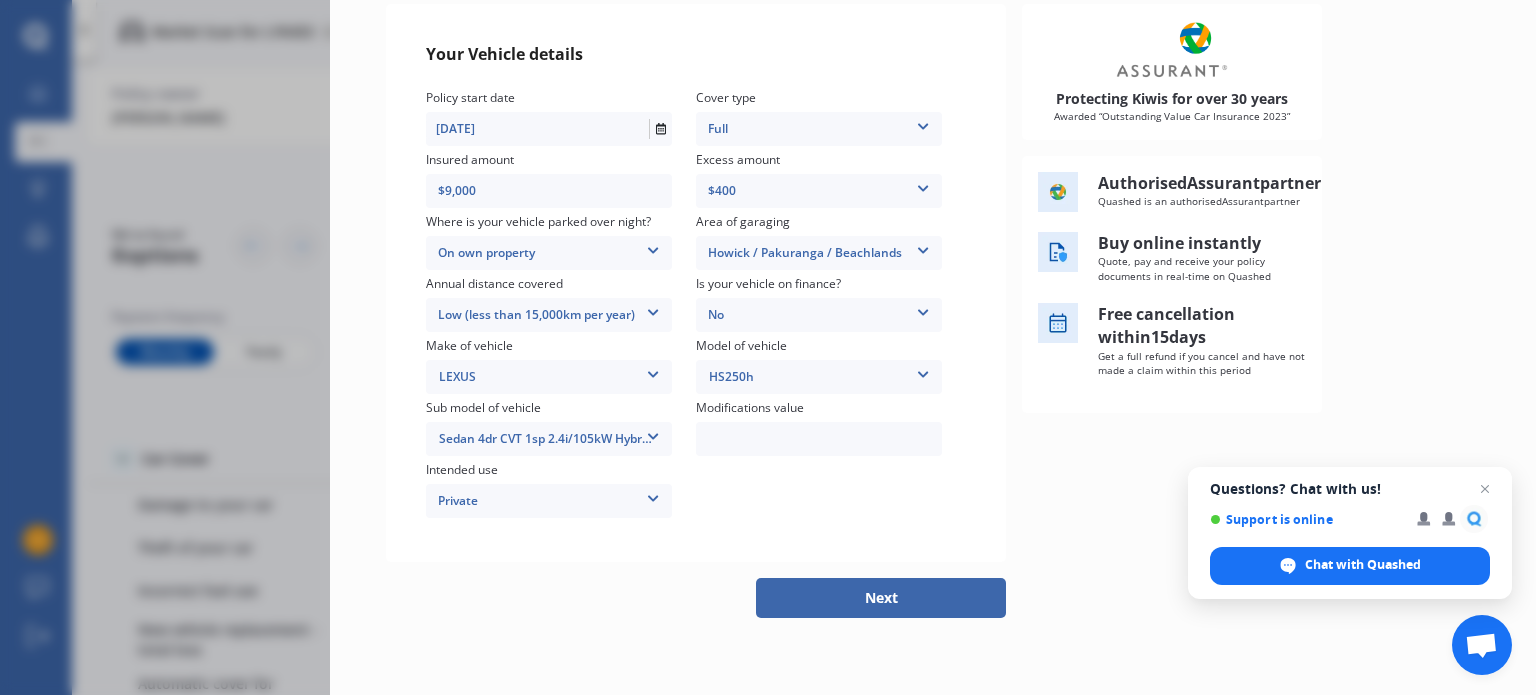 scroll, scrollTop: 236, scrollLeft: 0, axis: vertical 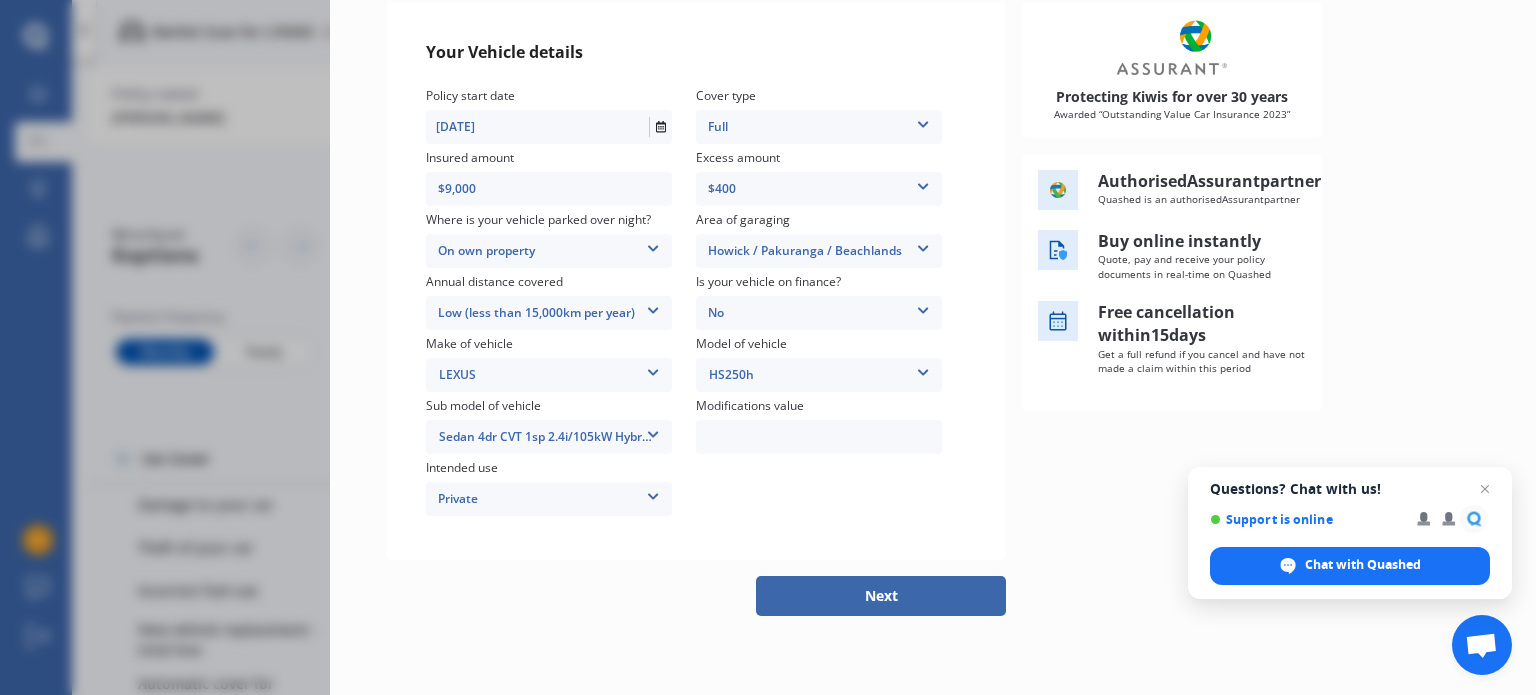 click on "Next" at bounding box center [881, 596] 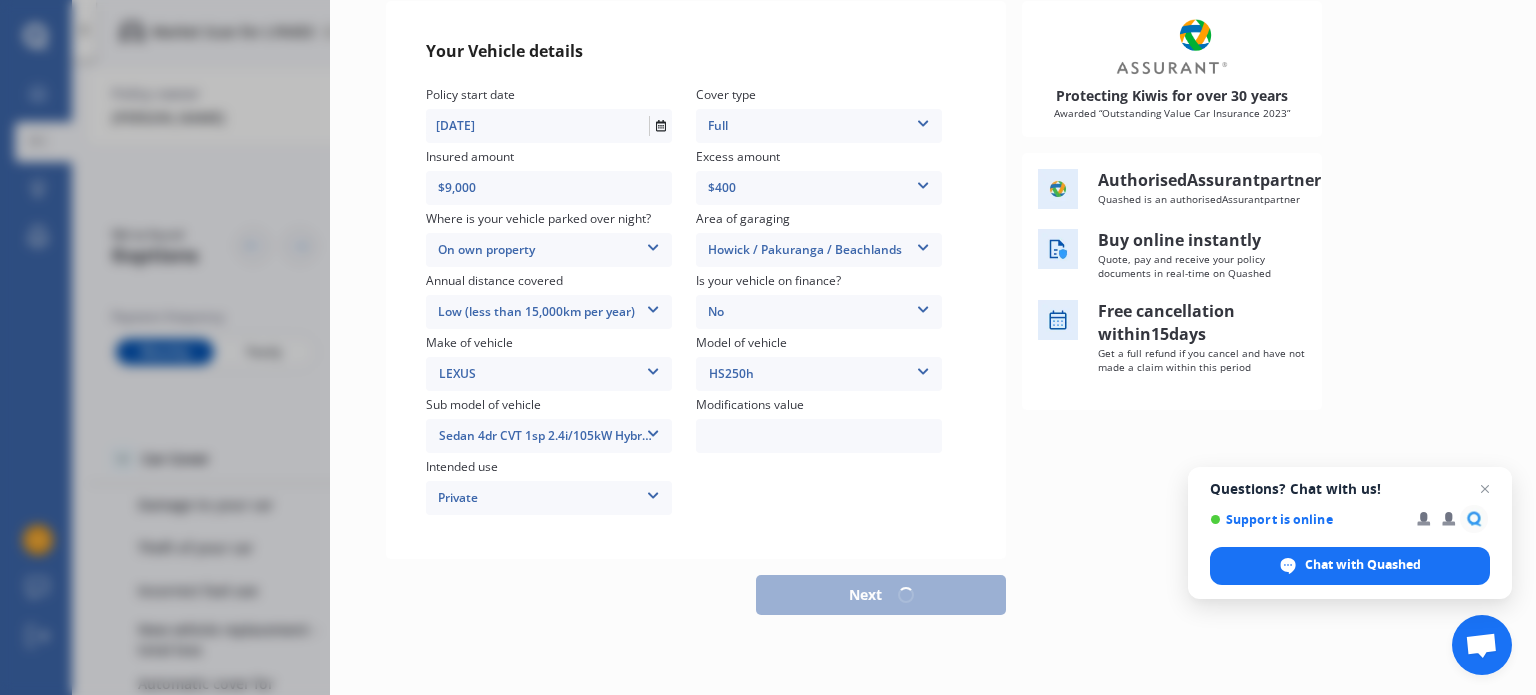 scroll, scrollTop: 225, scrollLeft: 0, axis: vertical 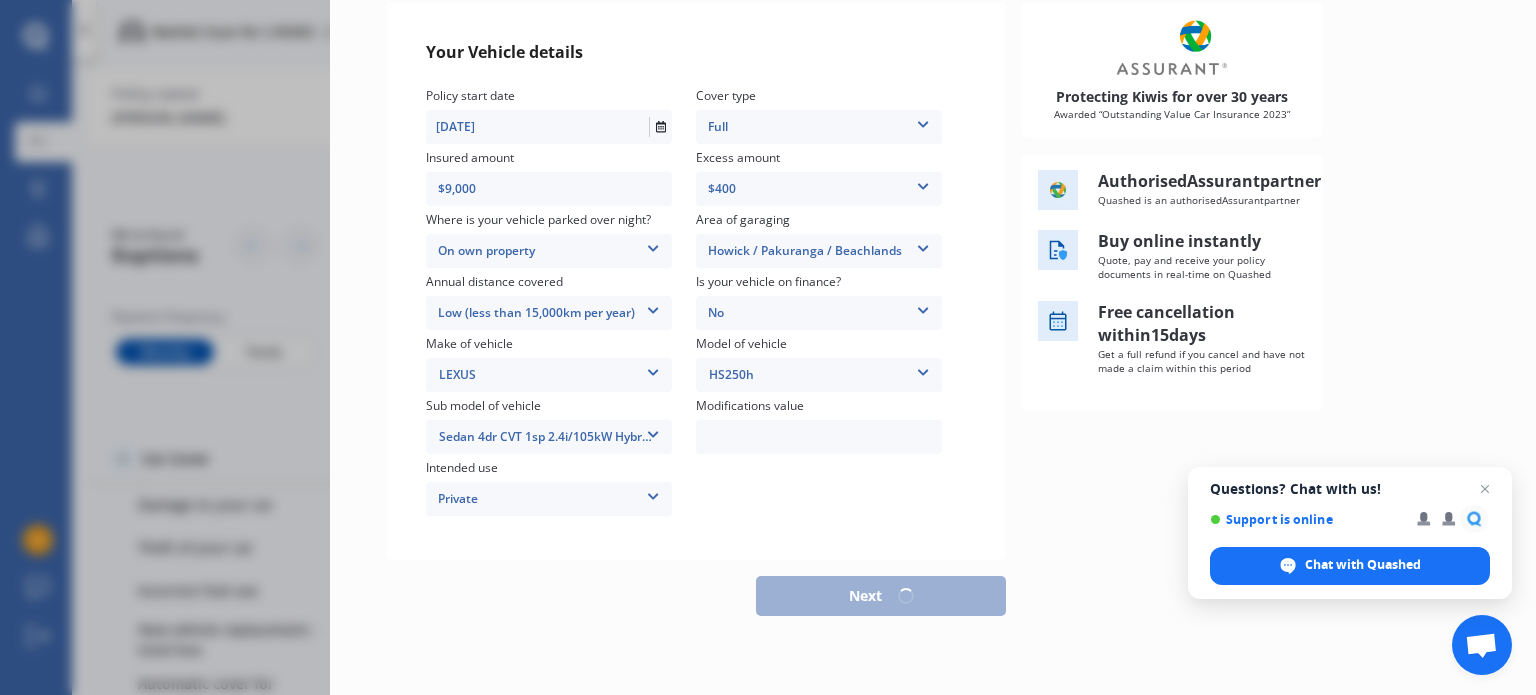 select on "18" 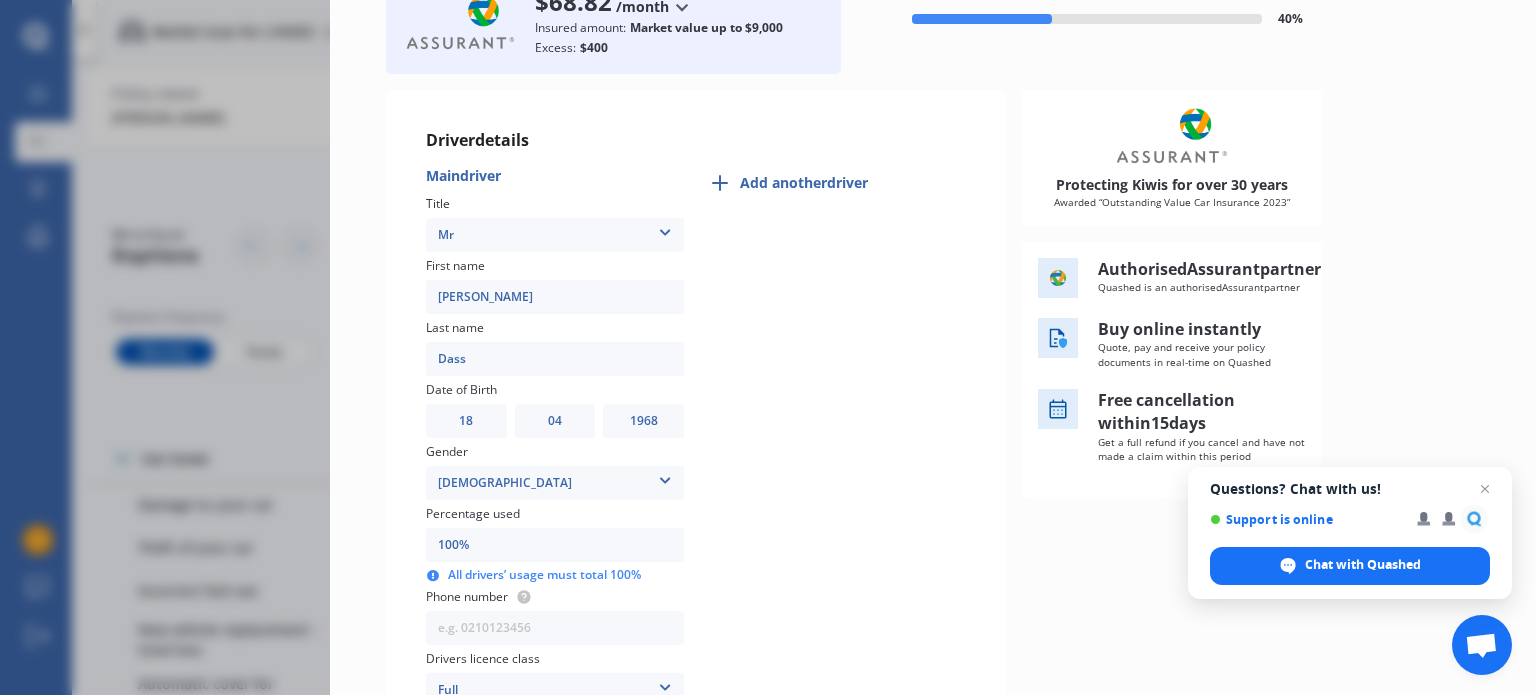 scroll, scrollTop: 100, scrollLeft: 0, axis: vertical 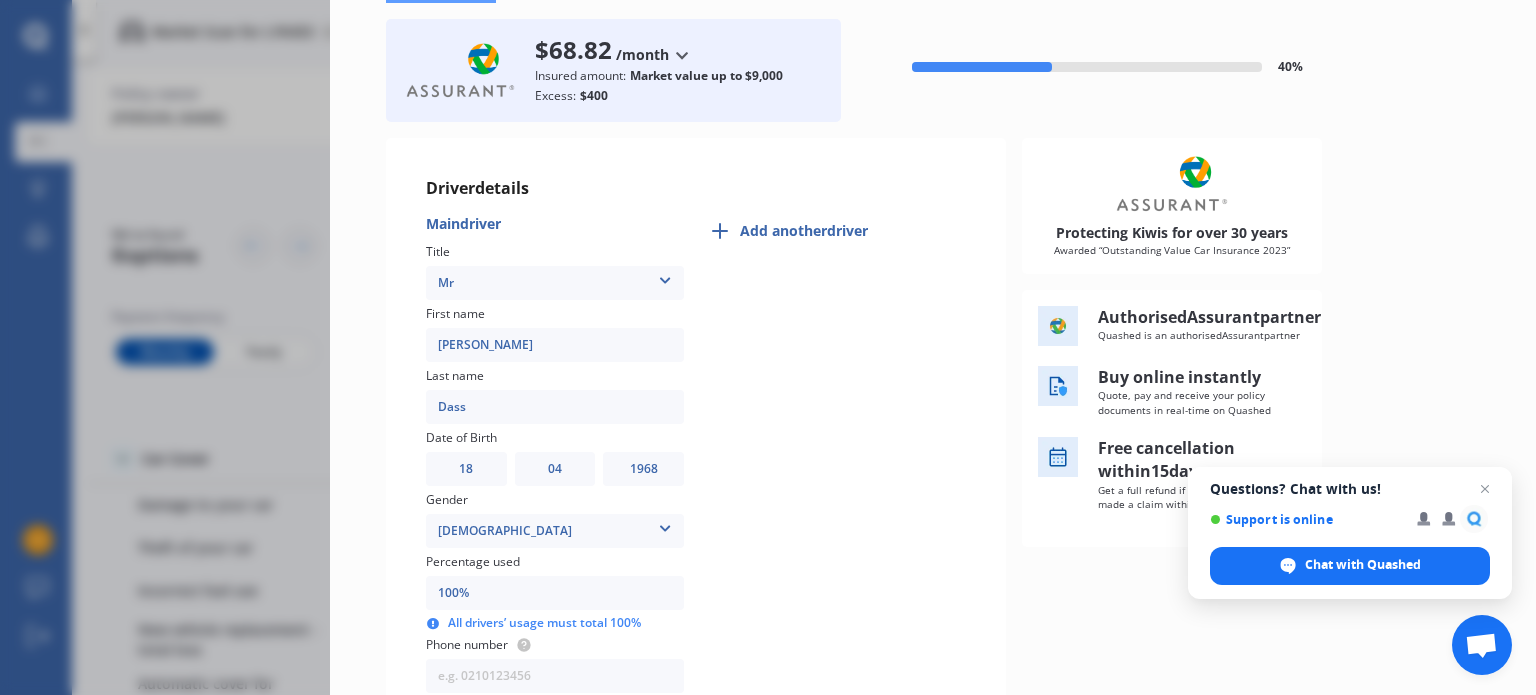 click on "Add another  driver" at bounding box center [804, 231] 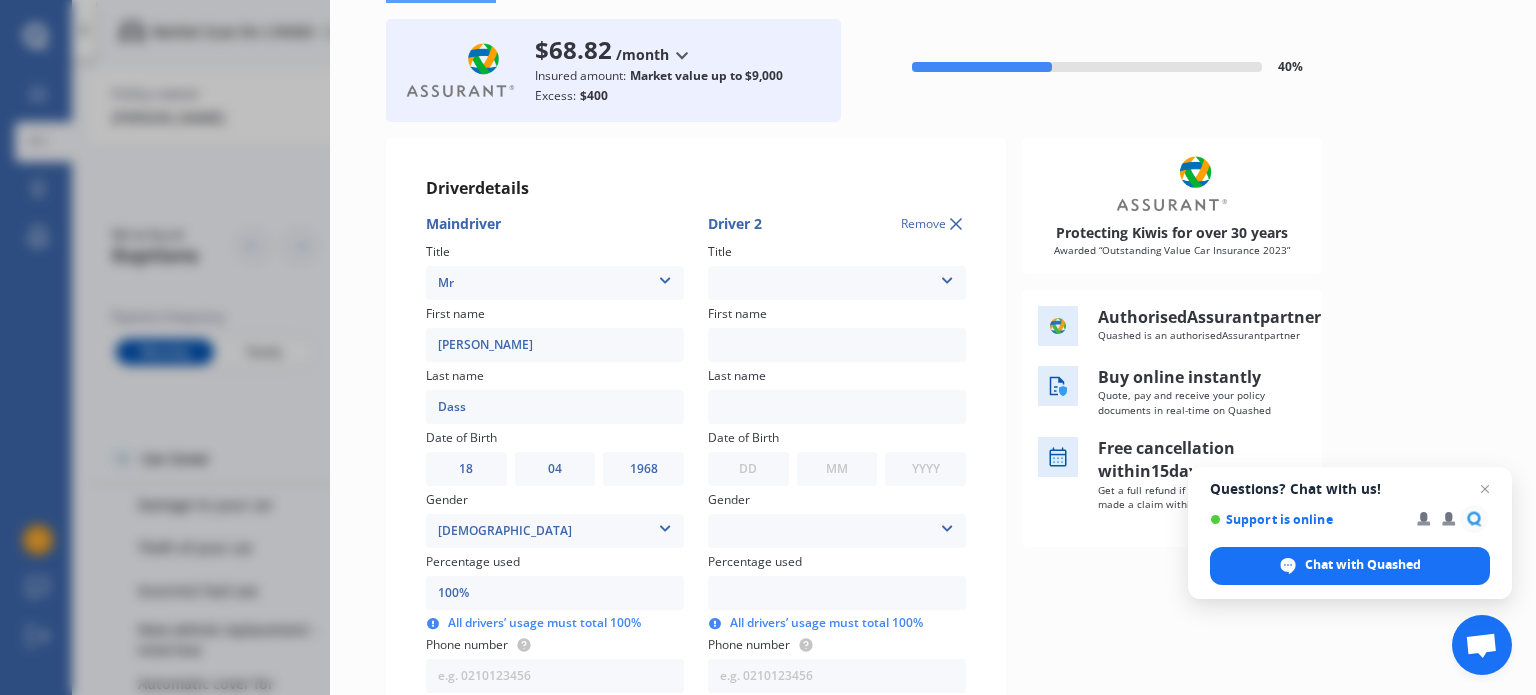 click on "Mr Mrs Miss Ms Dr" at bounding box center (837, 283) 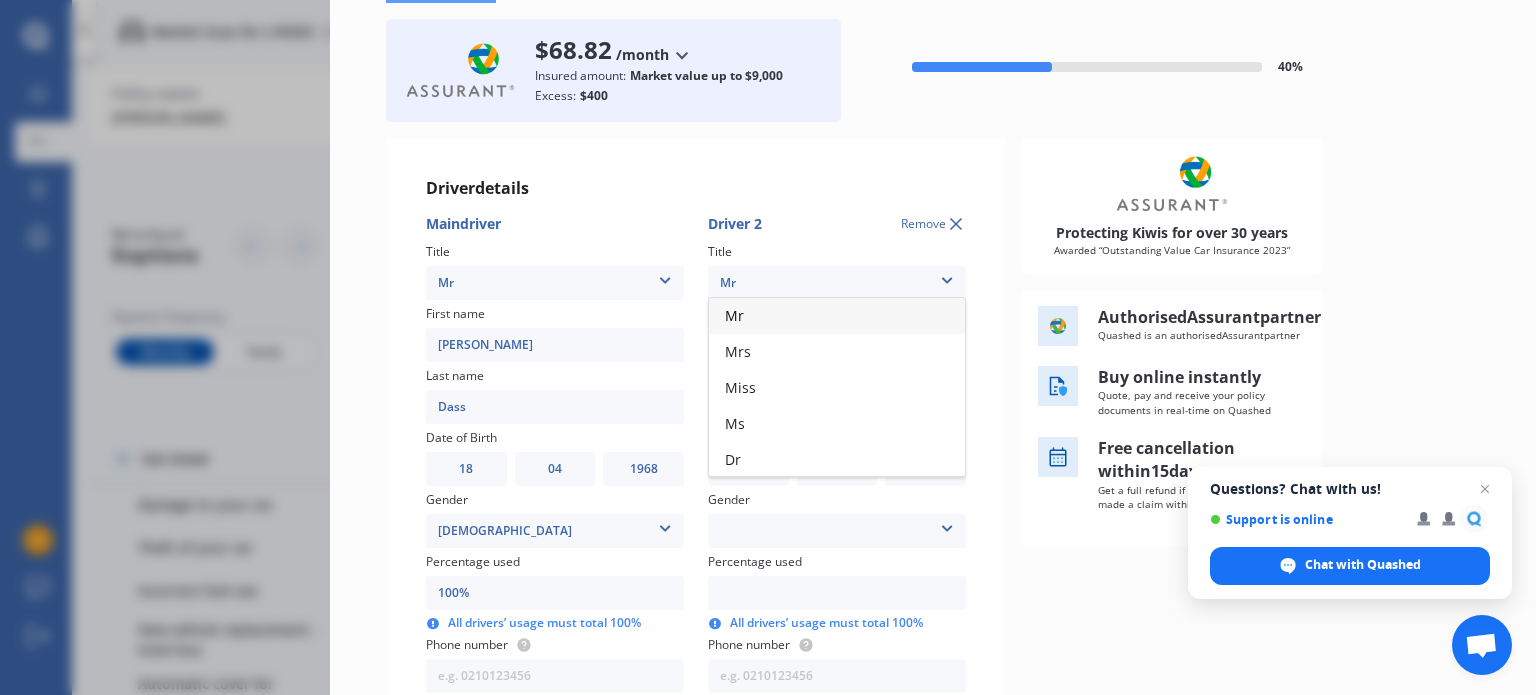 click on "Mr" at bounding box center (837, 316) 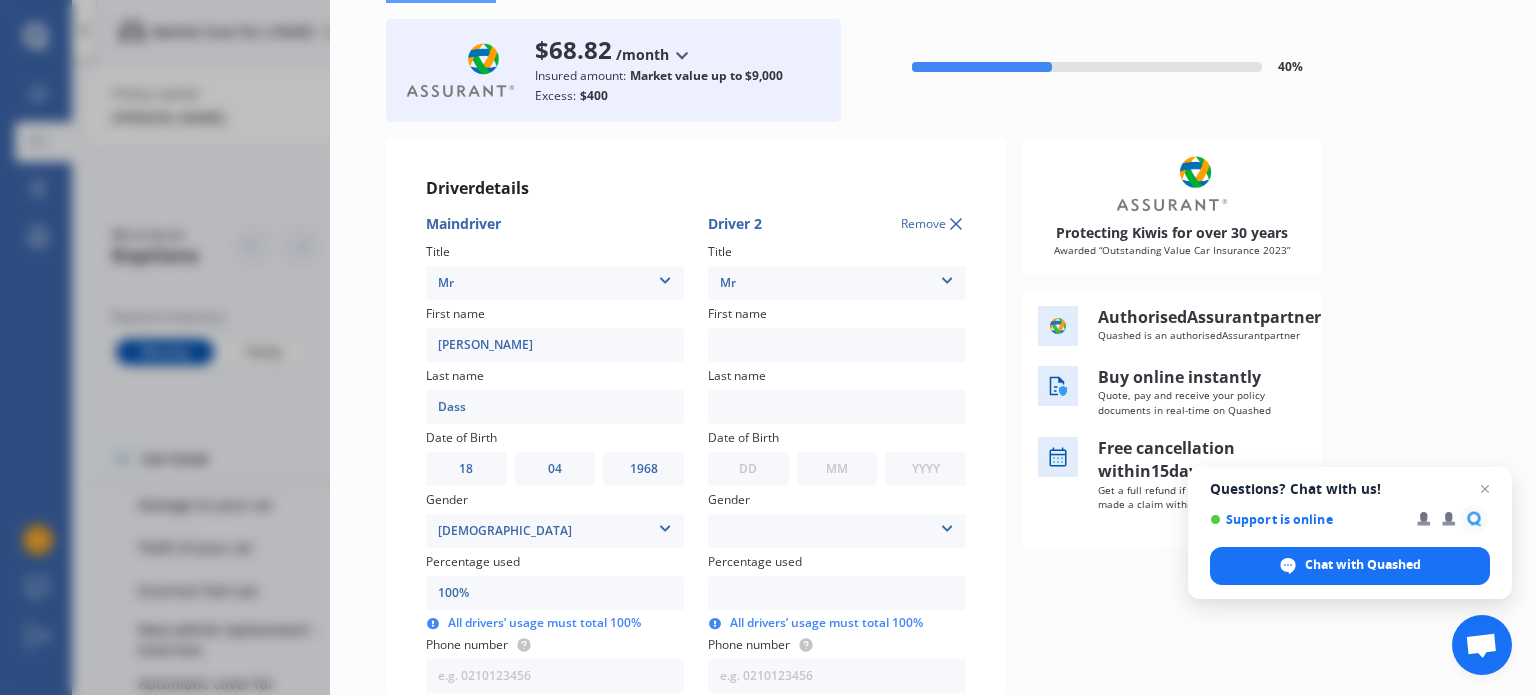 click at bounding box center [837, 345] 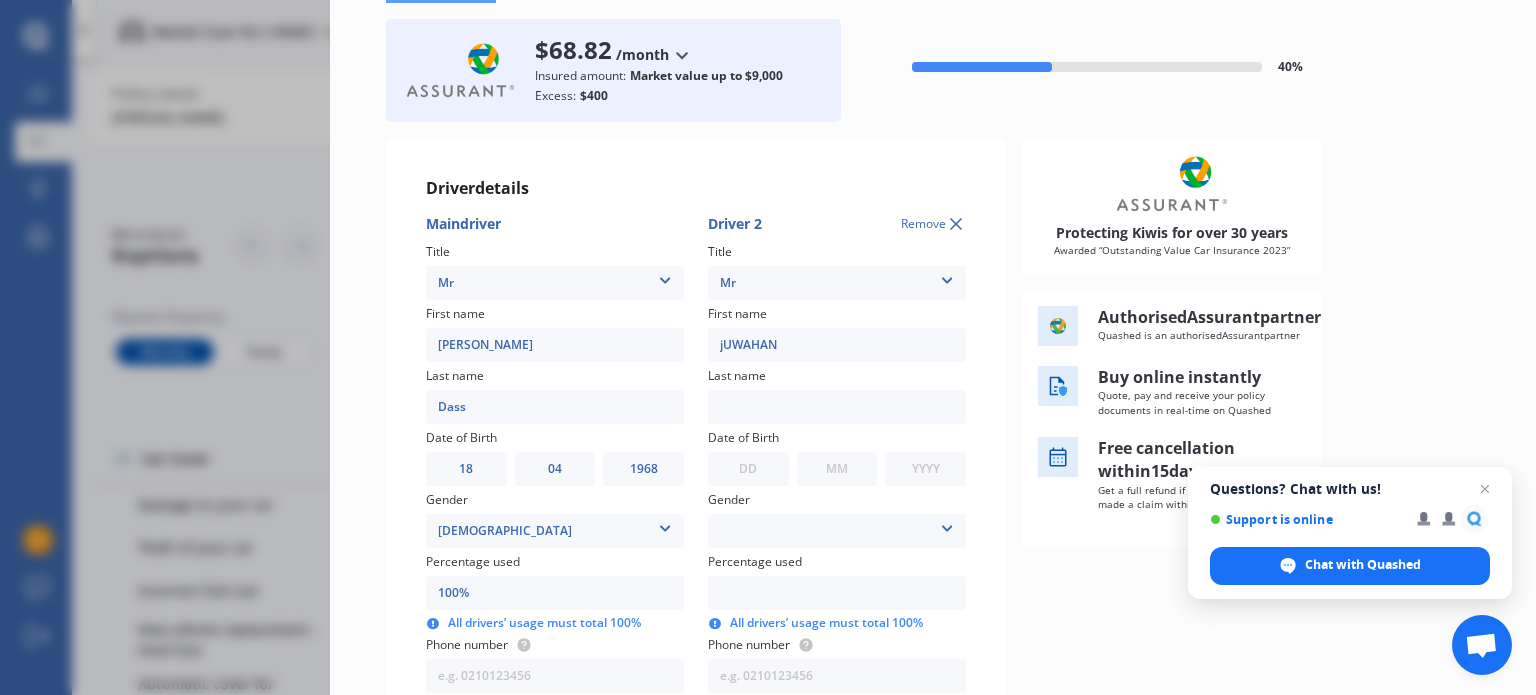type on "jUWAHAN" 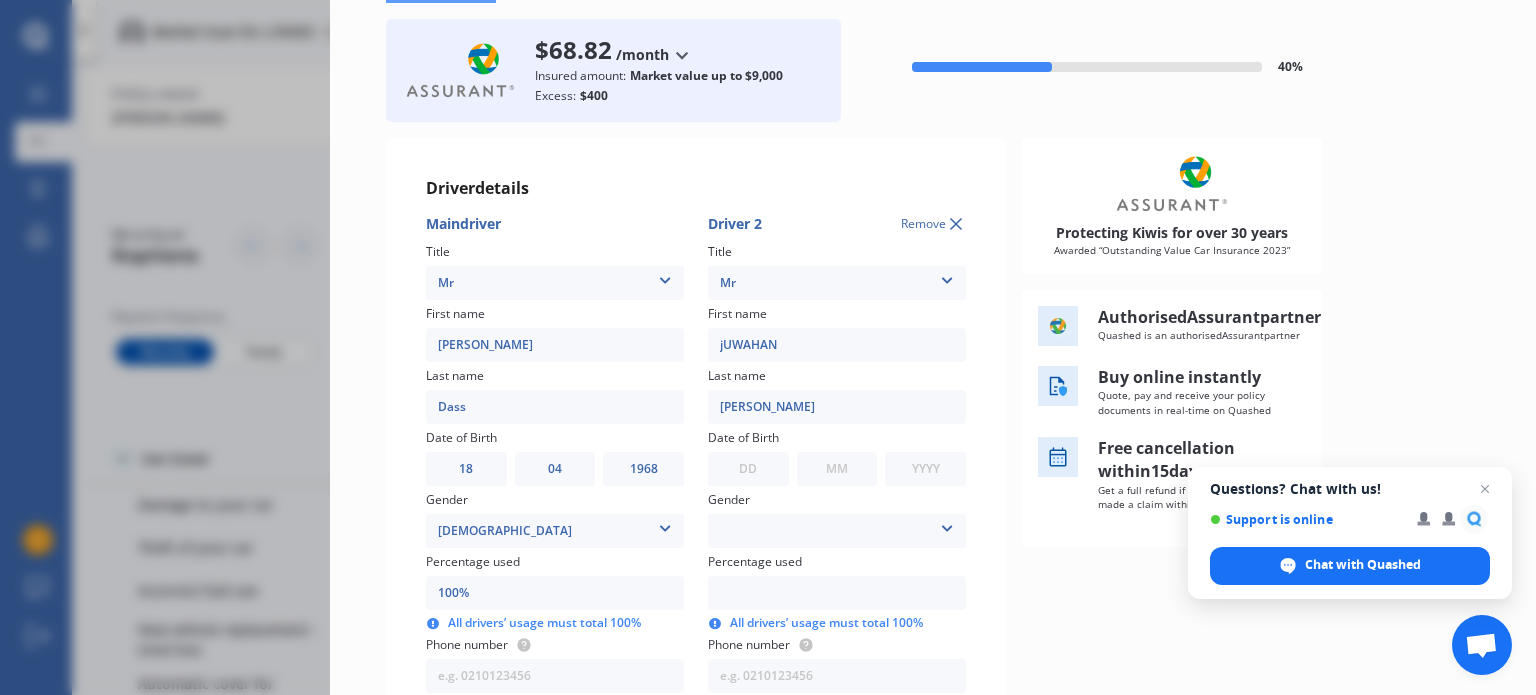 type on "[PERSON_NAME]" 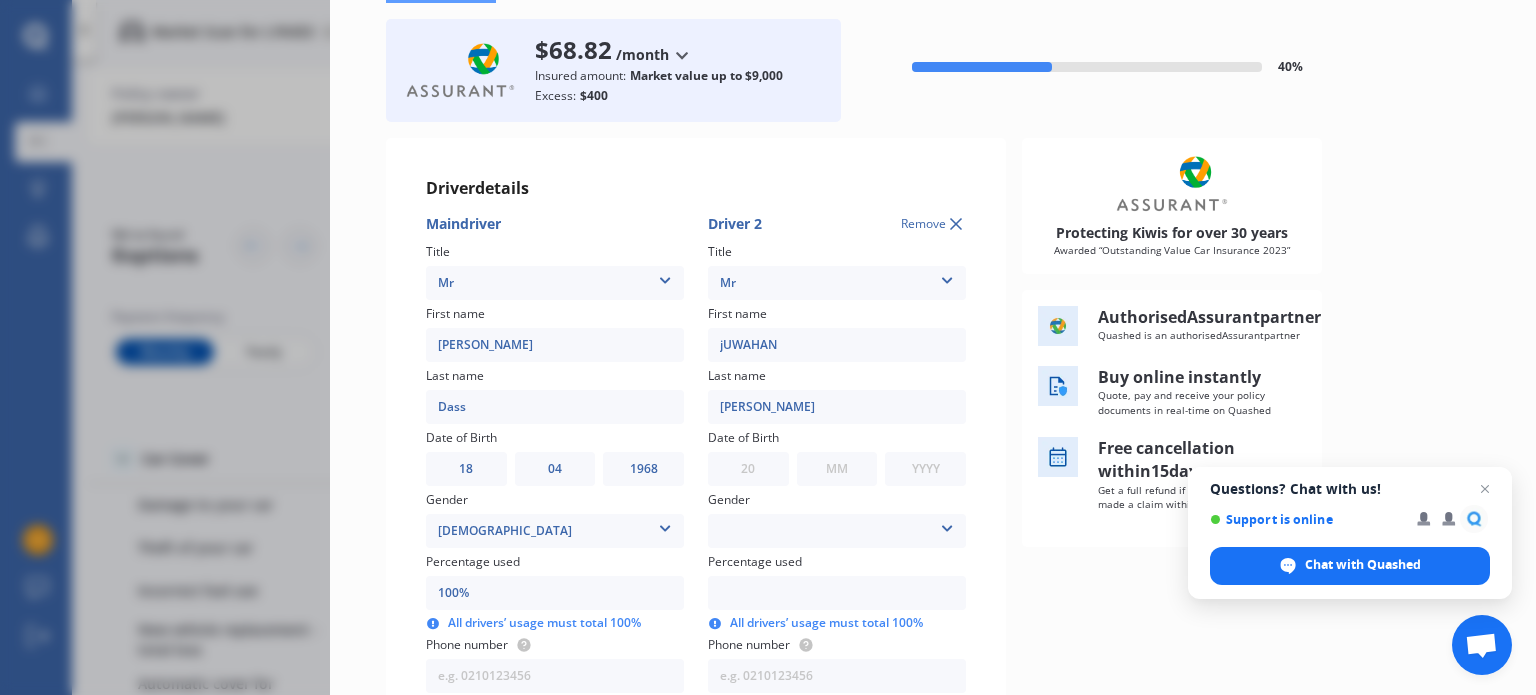 click on "DD 01 02 03 04 05 06 07 08 09 10 11 12 13 14 15 16 17 18 19 20 21 22 23 24 25 26 27 28 29 30 31" at bounding box center (748, 469) 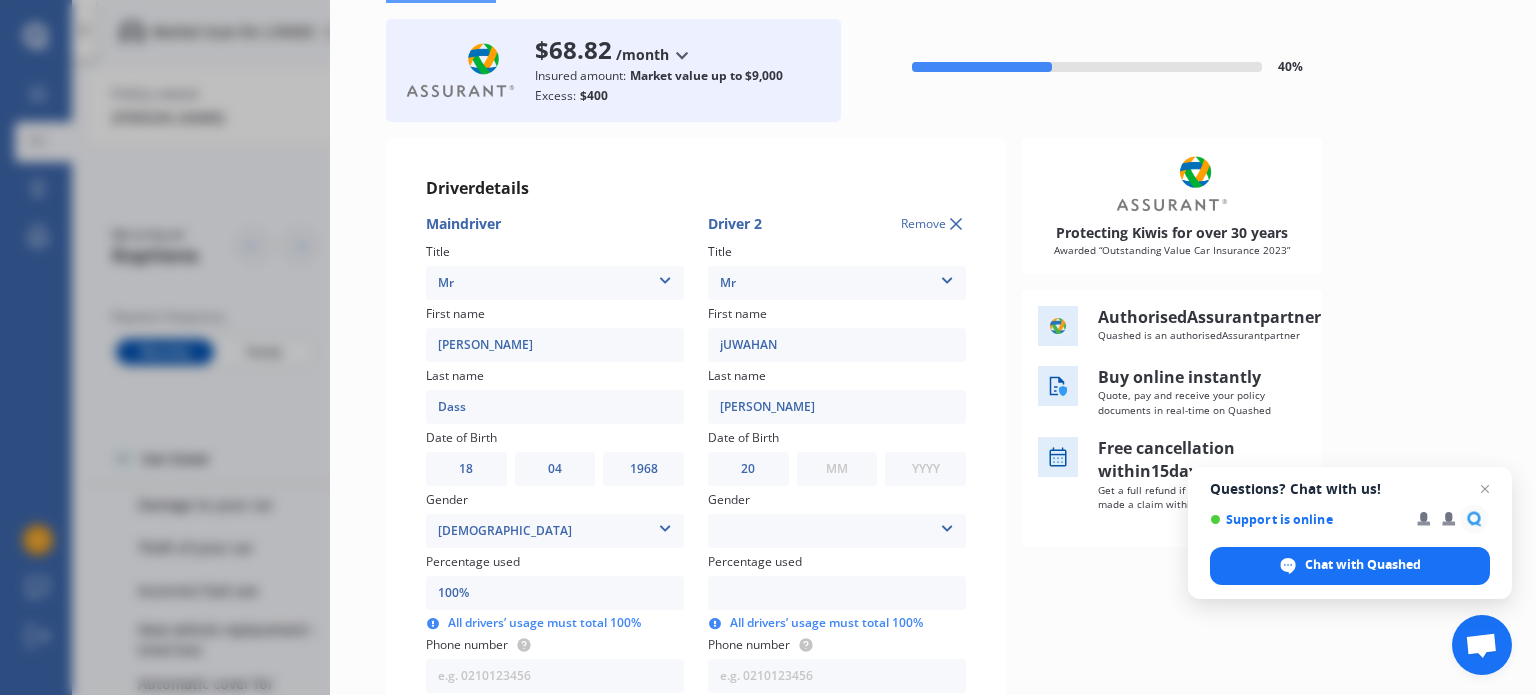 click on "MM 01 02 03 04 05 06 07 08 09 10 11 12" at bounding box center (837, 469) 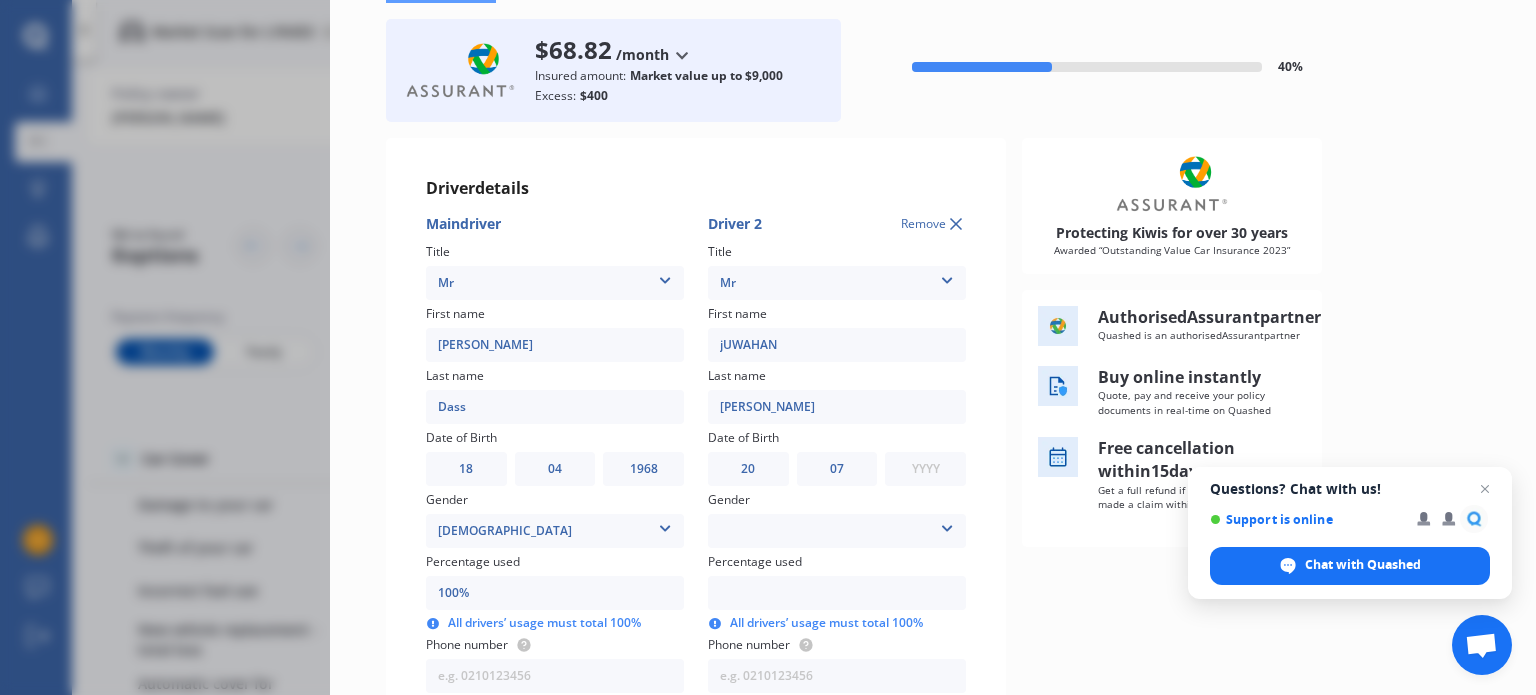 click on "MM 01 02 03 04 05 06 07 08 09 10 11 12" at bounding box center [837, 469] 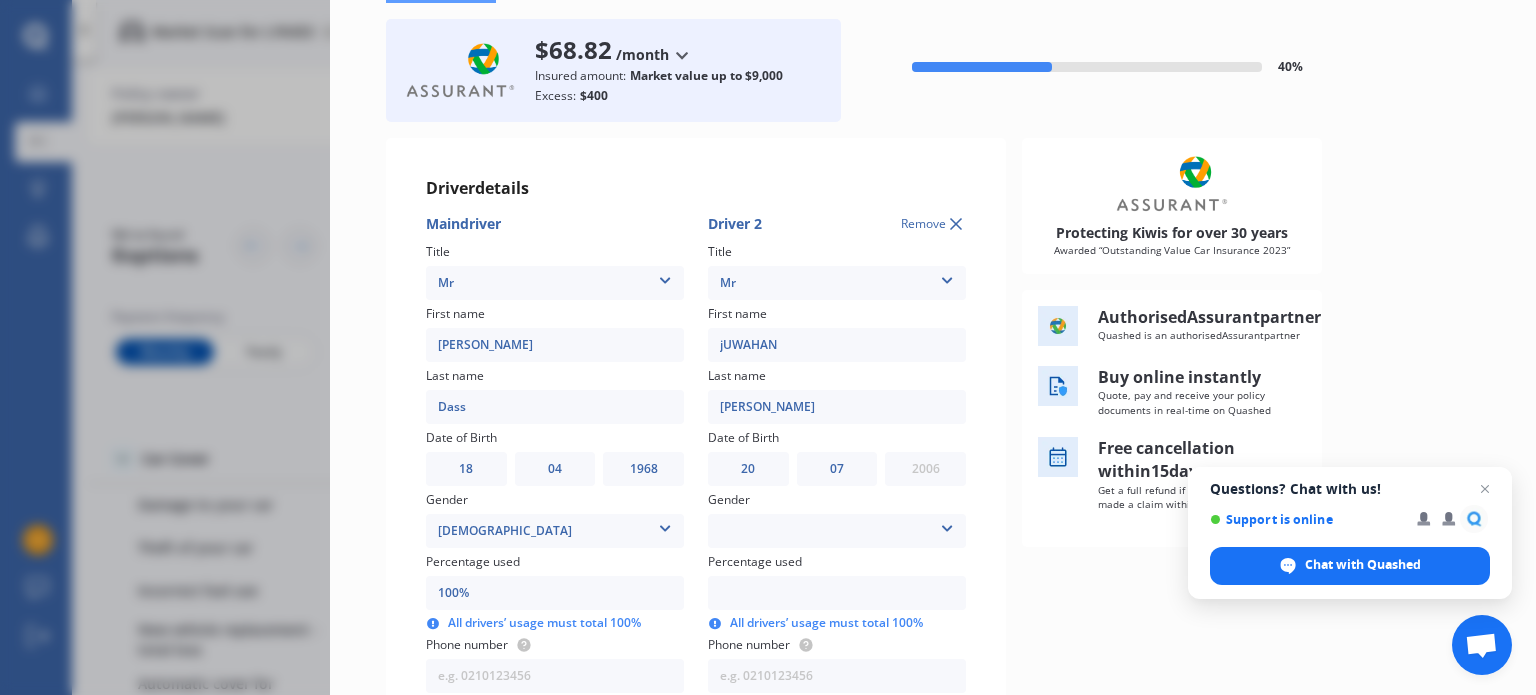 click on "YYYY 2009 2008 2007 2006 2005 2004 2003 2002 2001 2000 1999 1998 1997 1996 1995 1994 1993 1992 1991 1990 1989 1988 1987 1986 1985 1984 1983 1982 1981 1980 1979 1978 1977 1976 1975 1974 1973 1972 1971 1970 1969 1968 1967 1966 1965 1964 1963 1962 1961 1960 1959 1958 1957 1956 1955 1954 1953 1952 1951 1950 1949 1948 1947 1946 1945 1944 1943 1942 1941 1940 1939 1938 1937 1936 1935 1934 1933 1932 1931 1930 1929 1928 1927 1926 1925 1924 1923 1922 1921 1920 1919 1918 1917 1916 1915 1914 1913 1912 1911 1910" at bounding box center [925, 469] 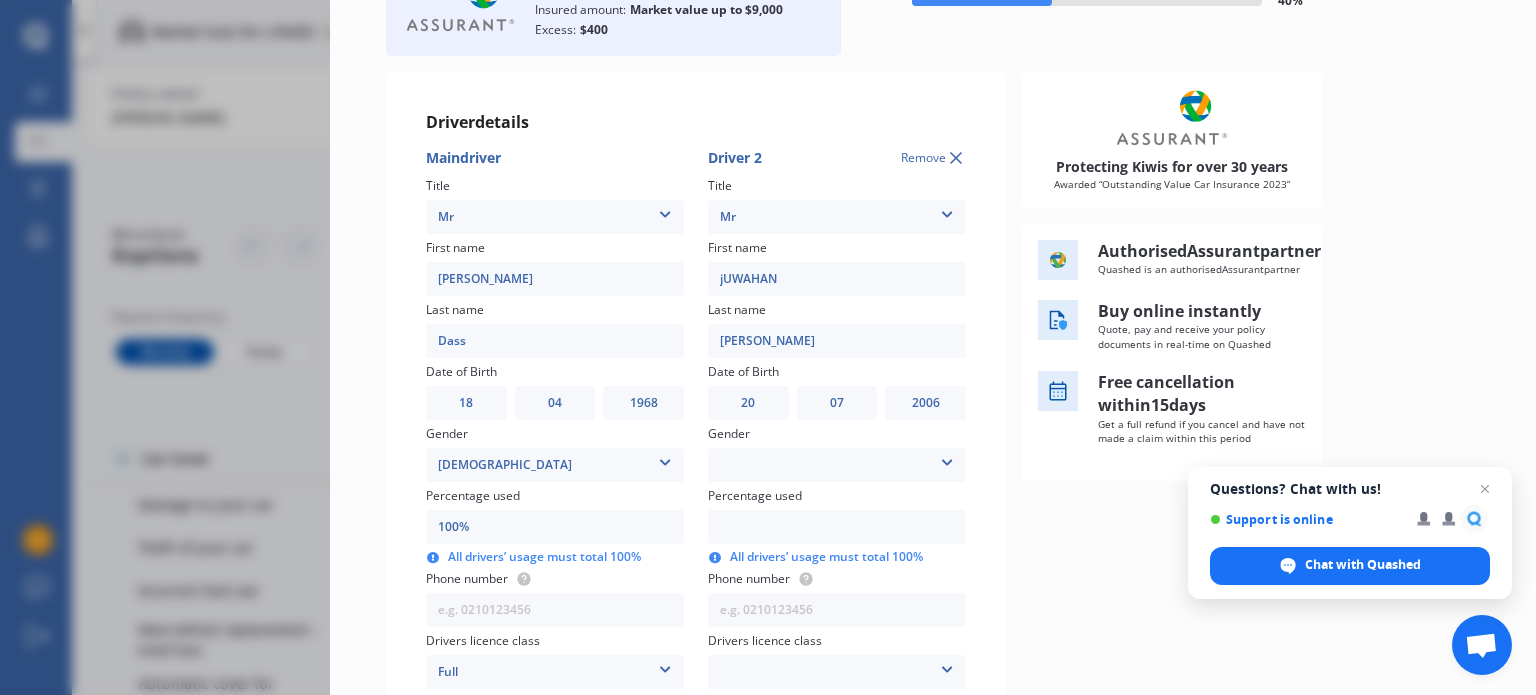 scroll, scrollTop: 200, scrollLeft: 0, axis: vertical 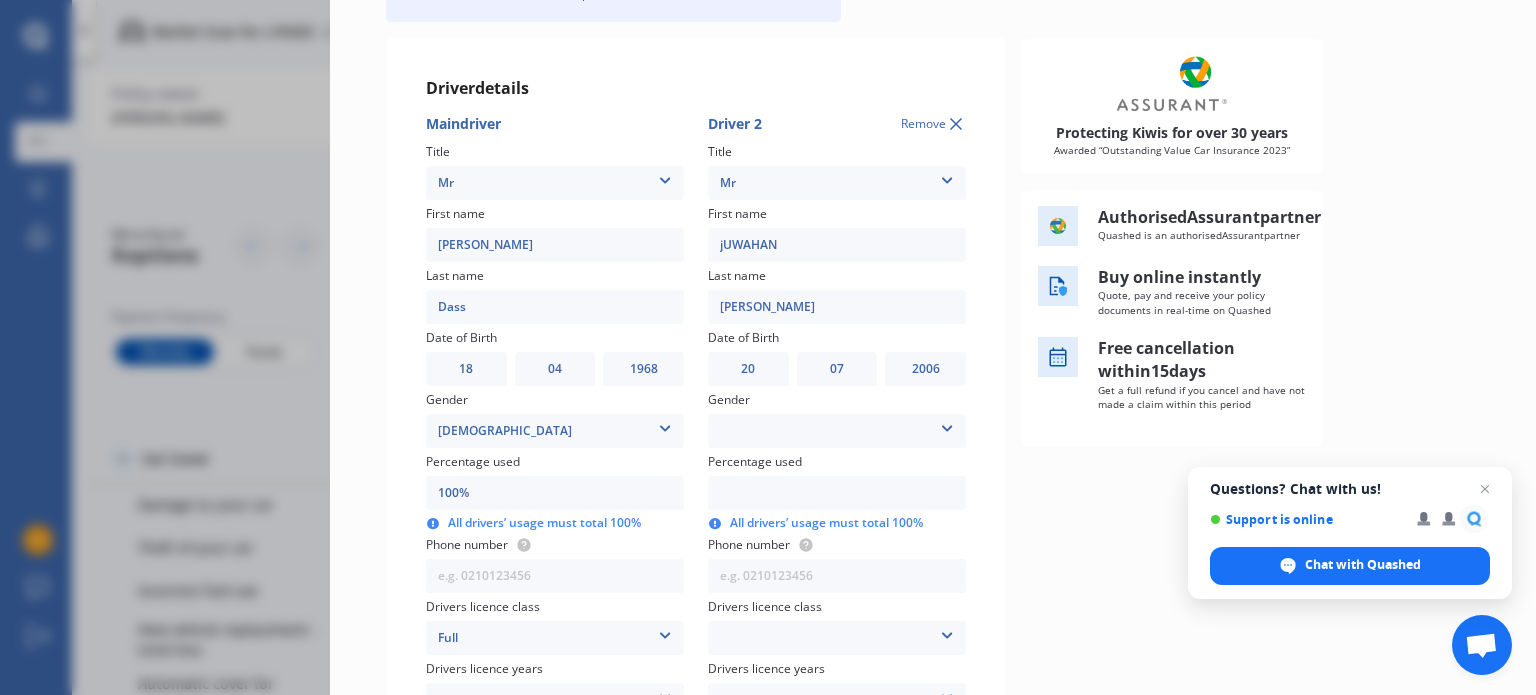 click on "[DEMOGRAPHIC_DATA] [DEMOGRAPHIC_DATA]" at bounding box center (837, 431) 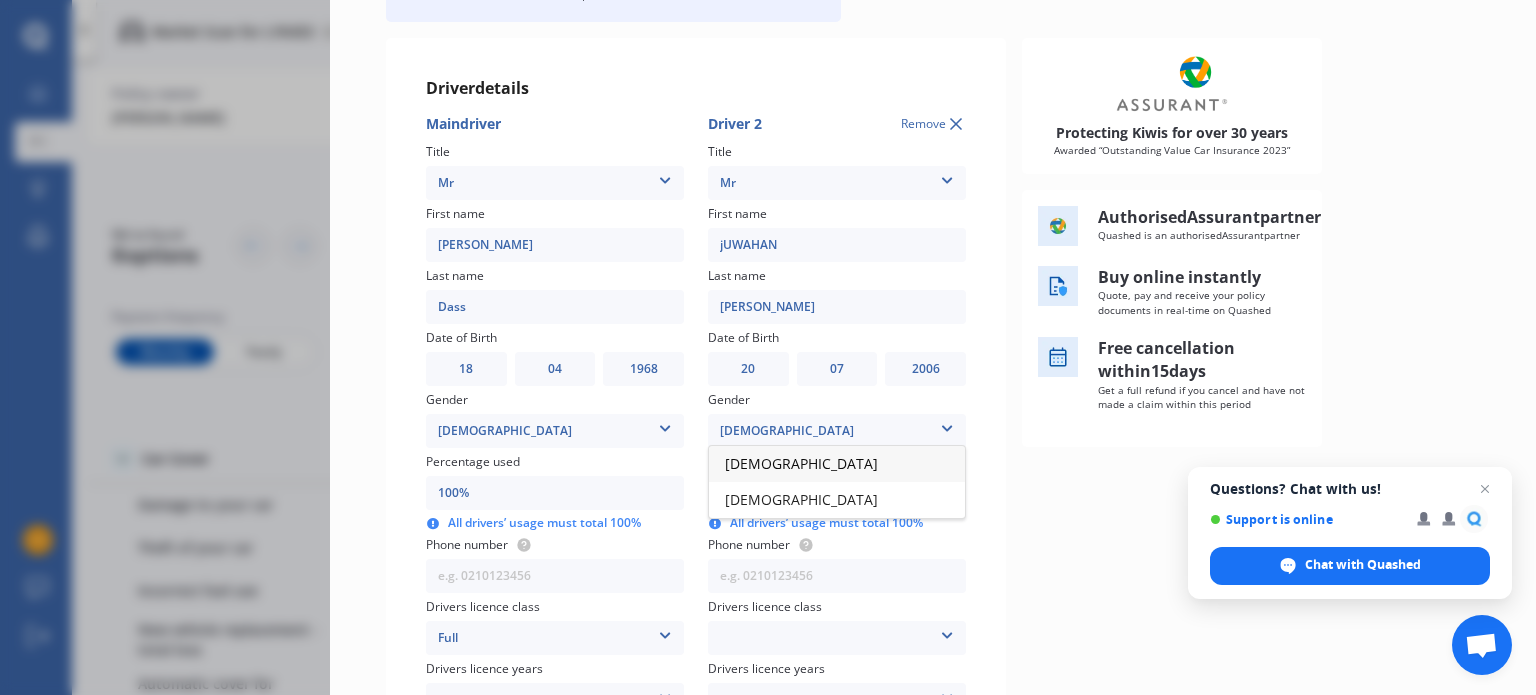 click on "[DEMOGRAPHIC_DATA]" at bounding box center (801, 463) 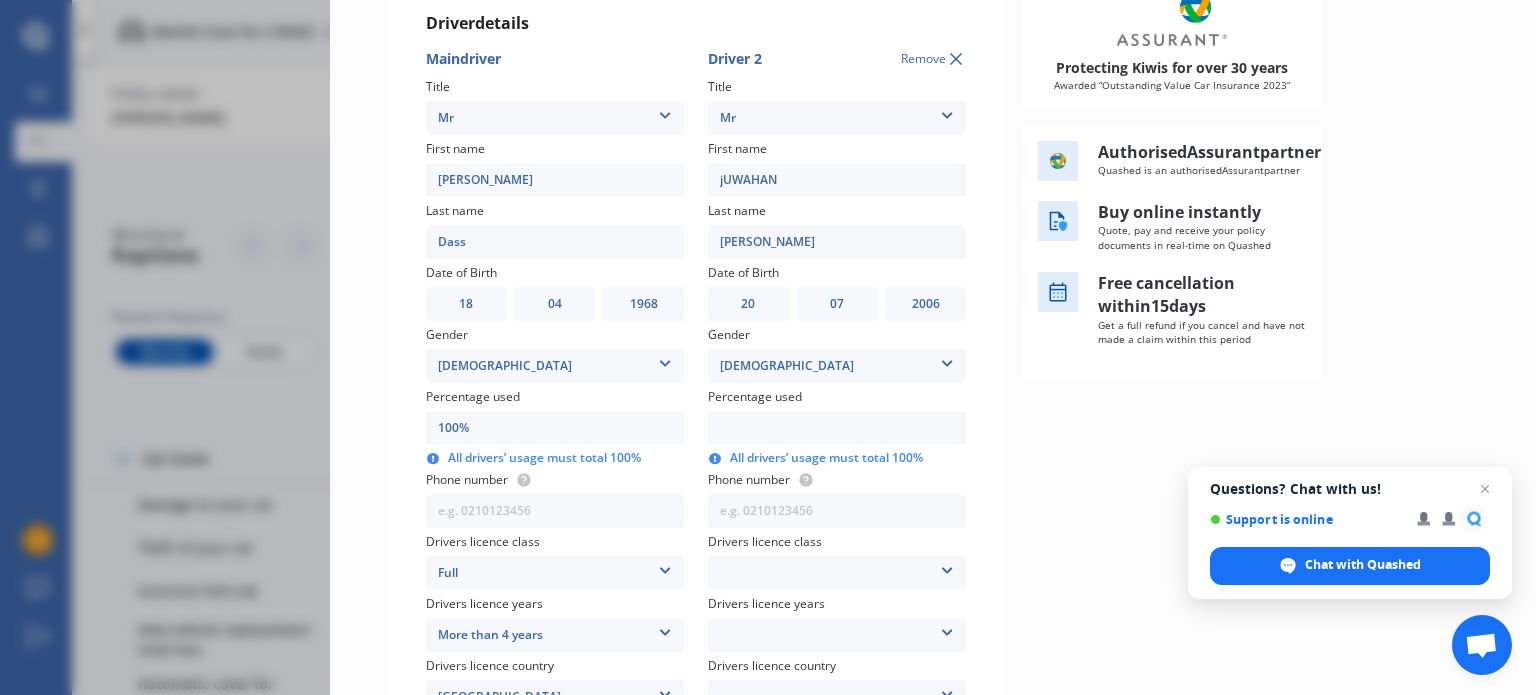 scroll, scrollTop: 300, scrollLeft: 0, axis: vertical 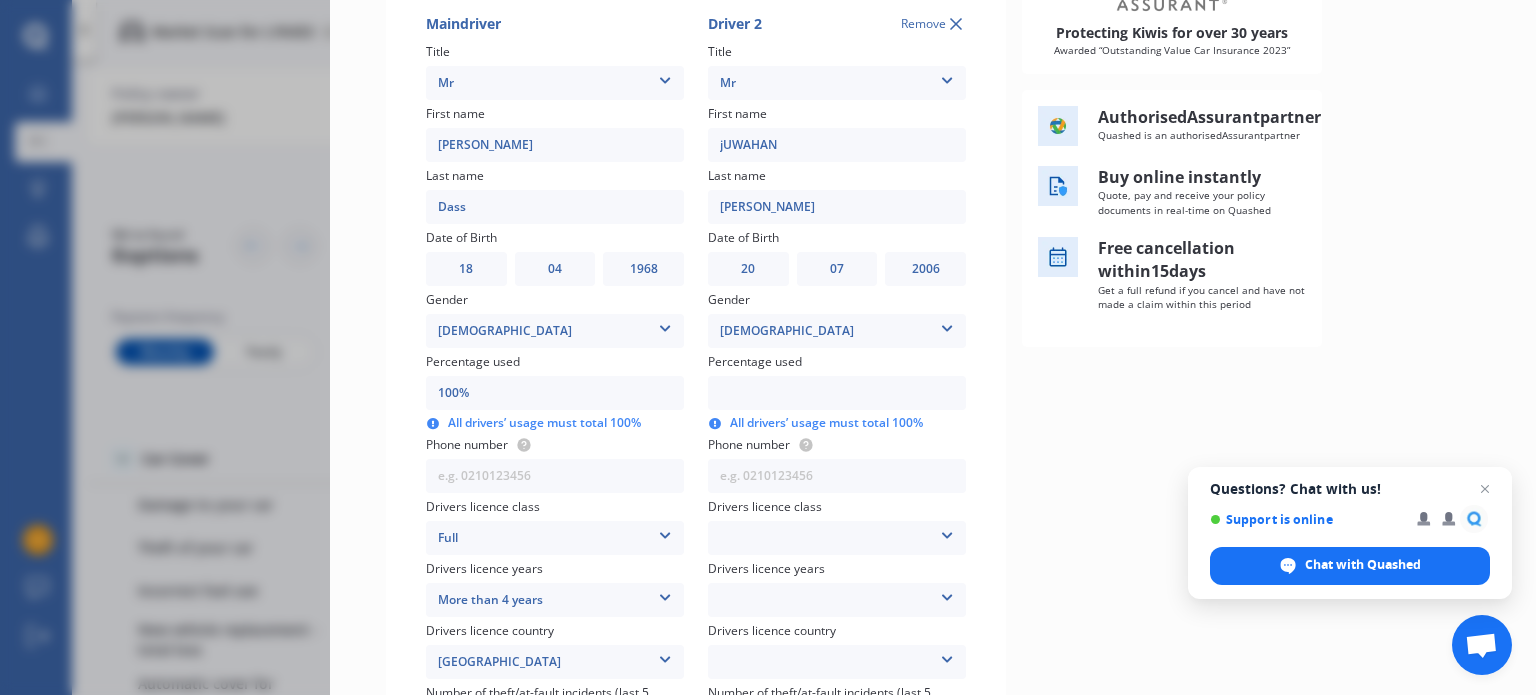 click on "100%" at bounding box center (555, 393) 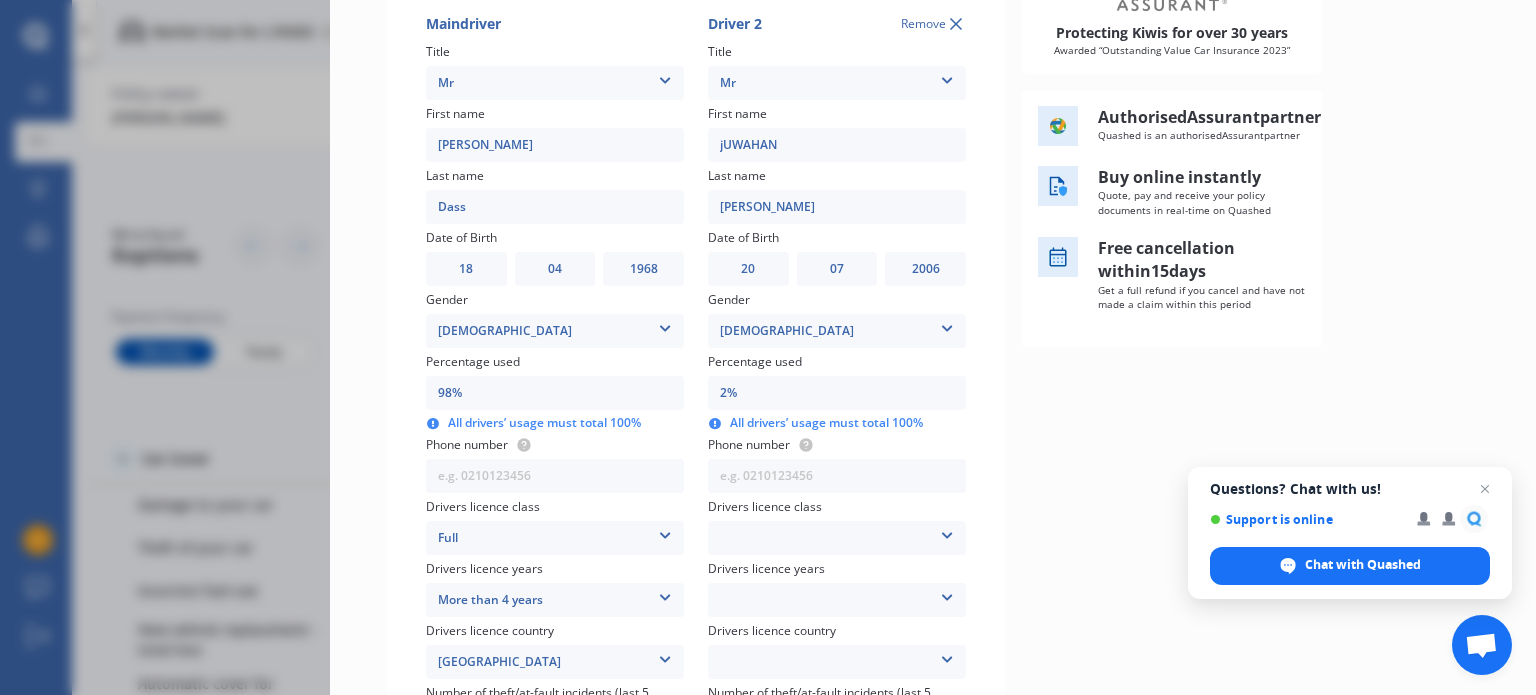 type on "25%" 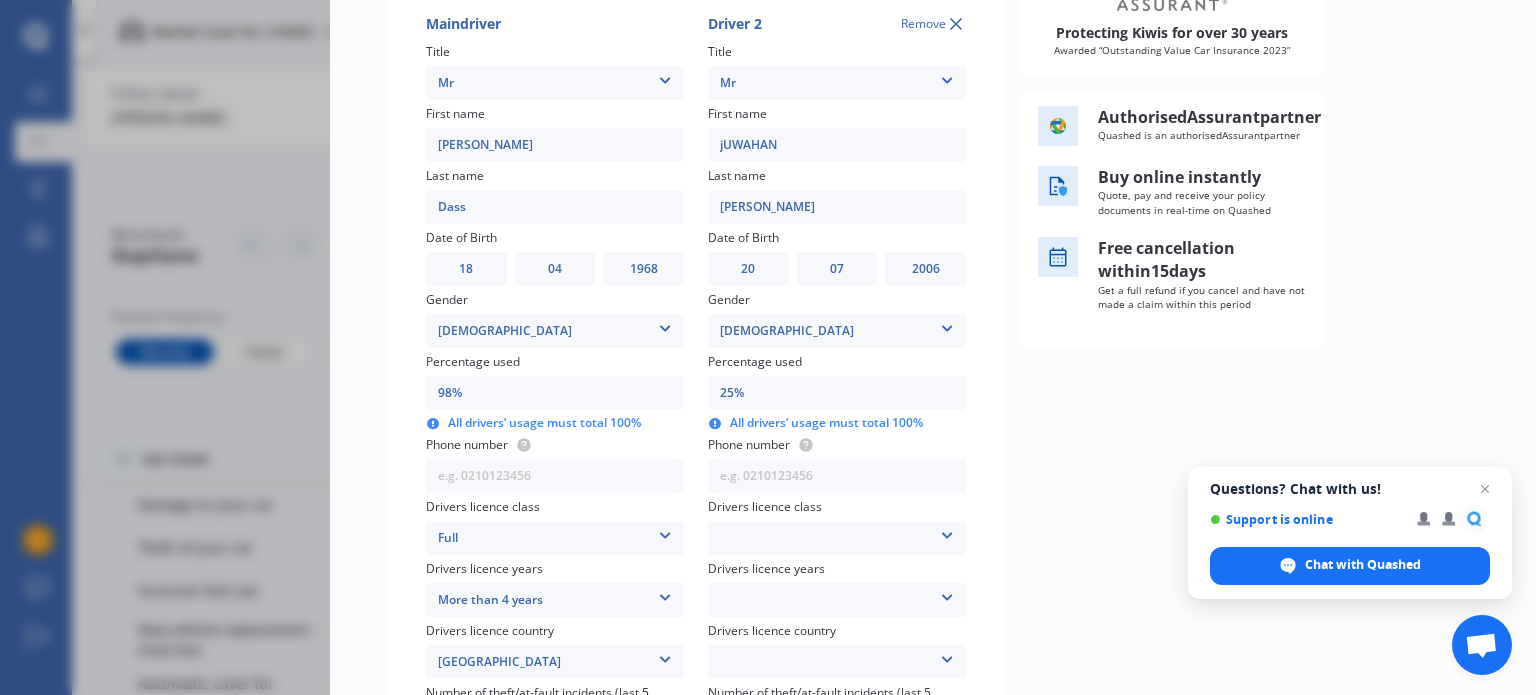 type on "75%" 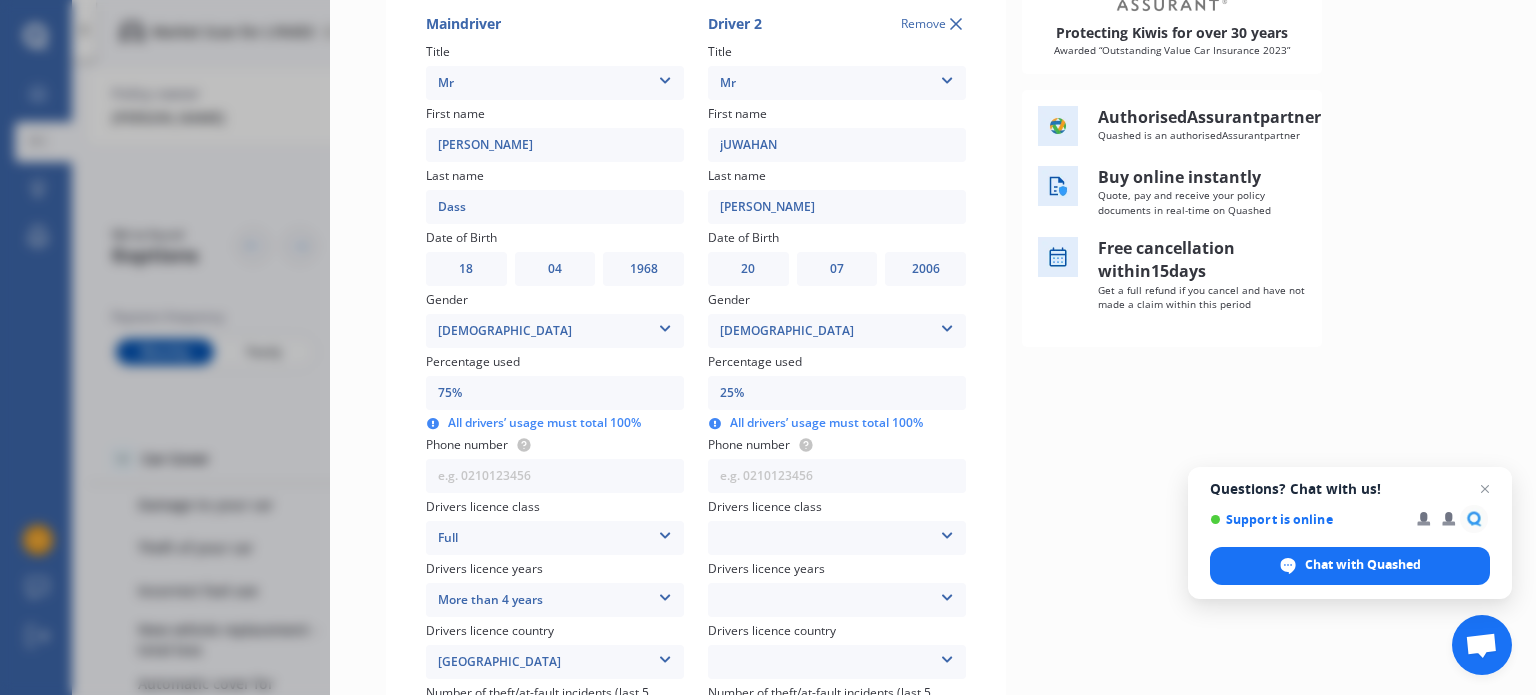 scroll, scrollTop: 400, scrollLeft: 0, axis: vertical 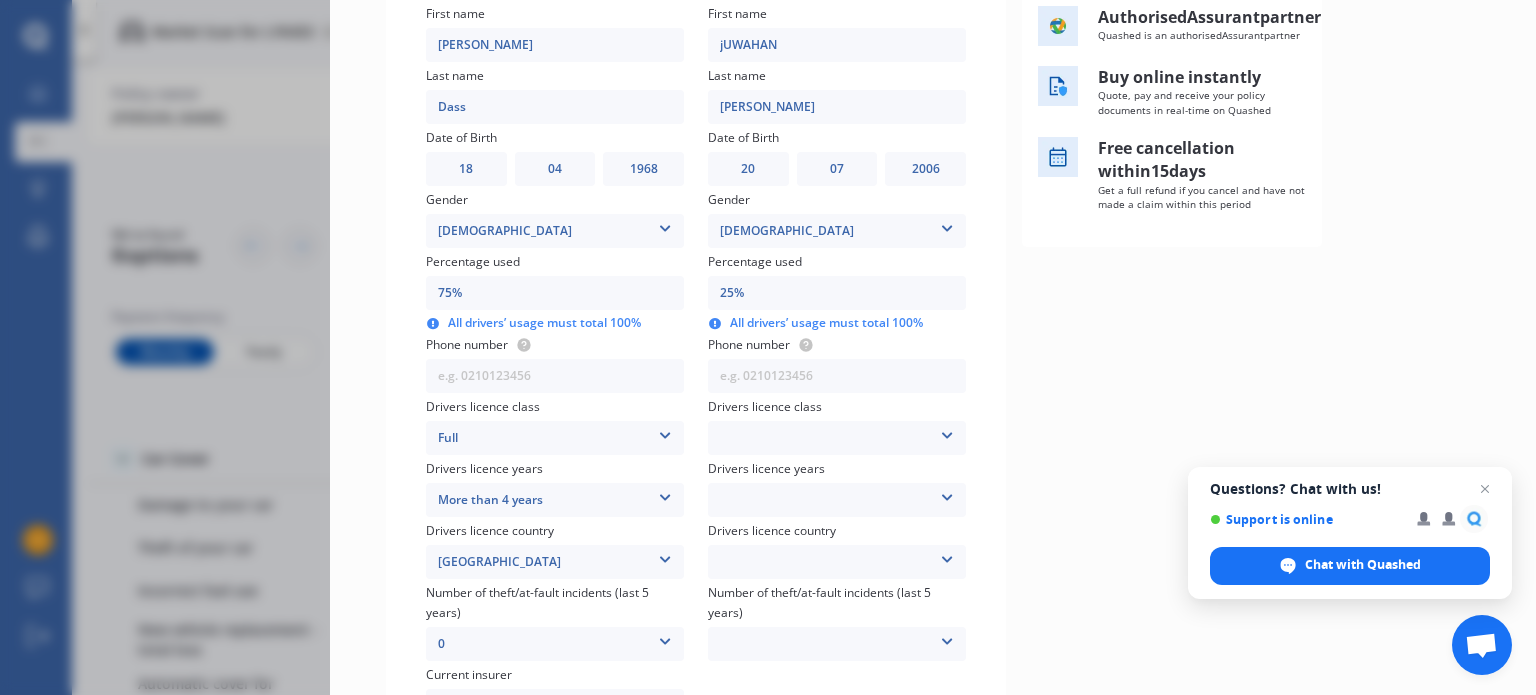 type on "25%" 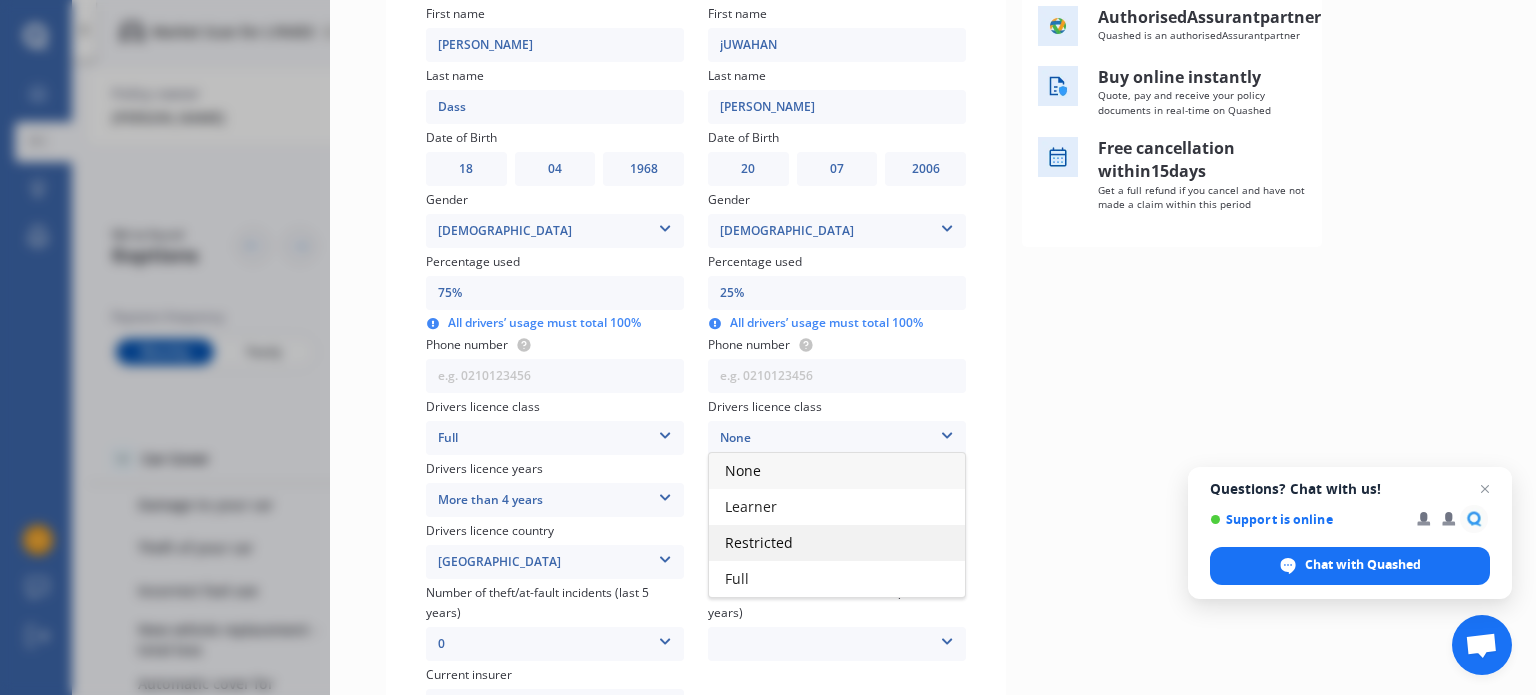 click on "Restricted" at bounding box center (759, 542) 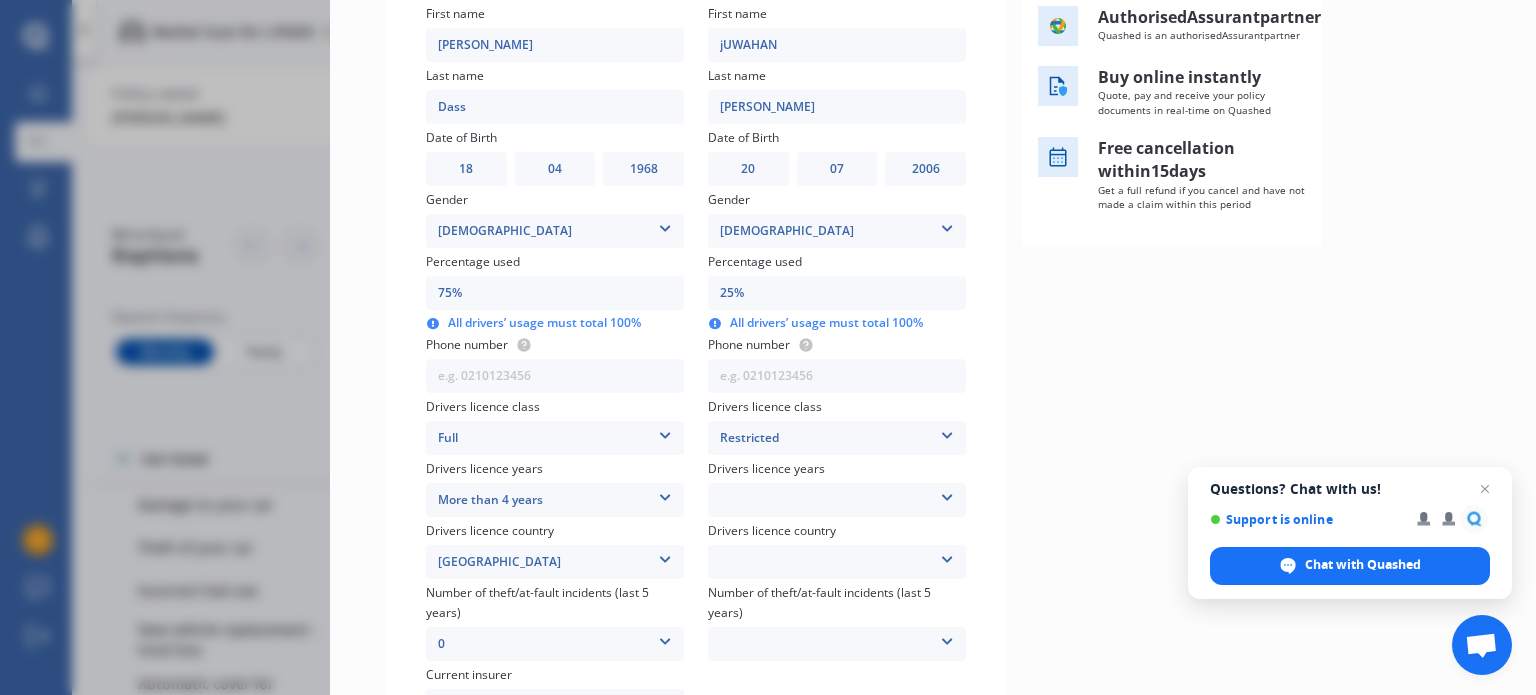 click on "Less than 1 year 1-2 years 2-4 years More than 4 years" at bounding box center [837, 500] 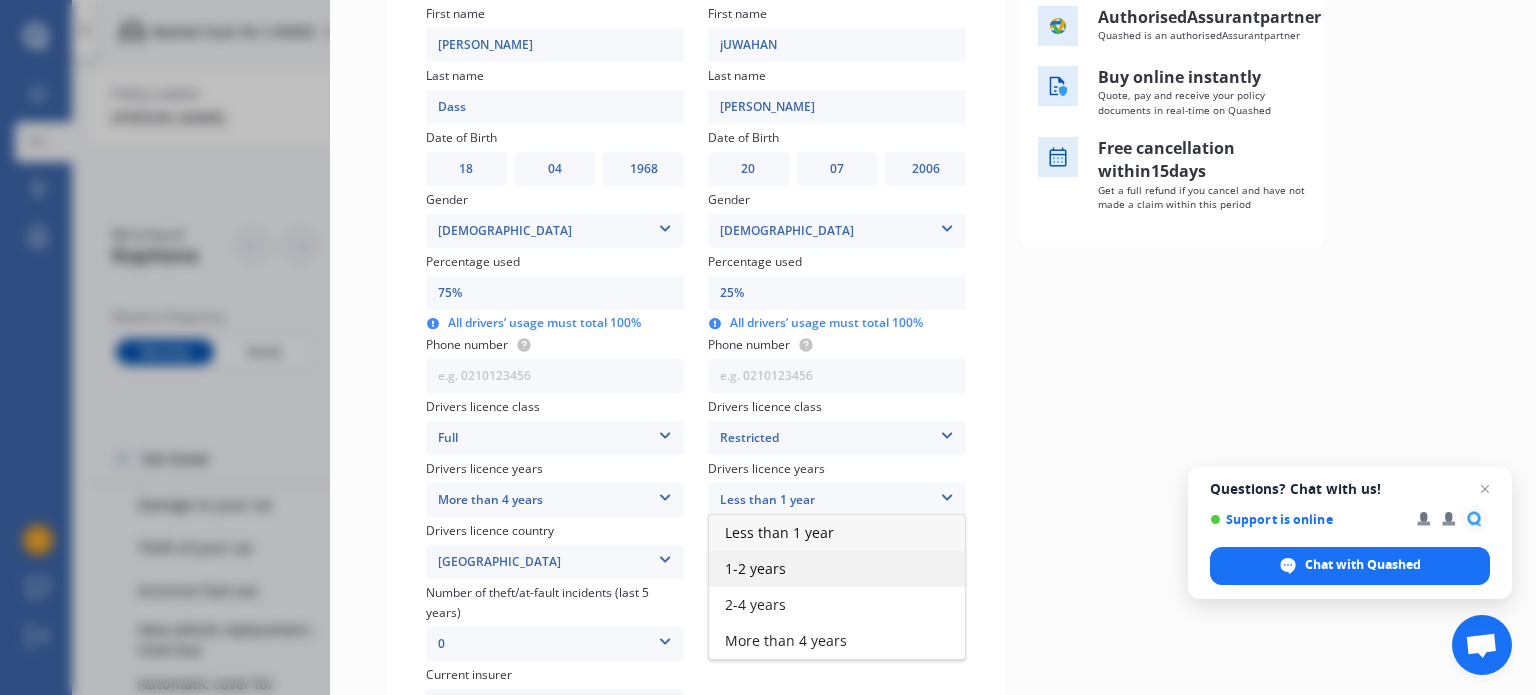 click on "1-2 years" at bounding box center (755, 568) 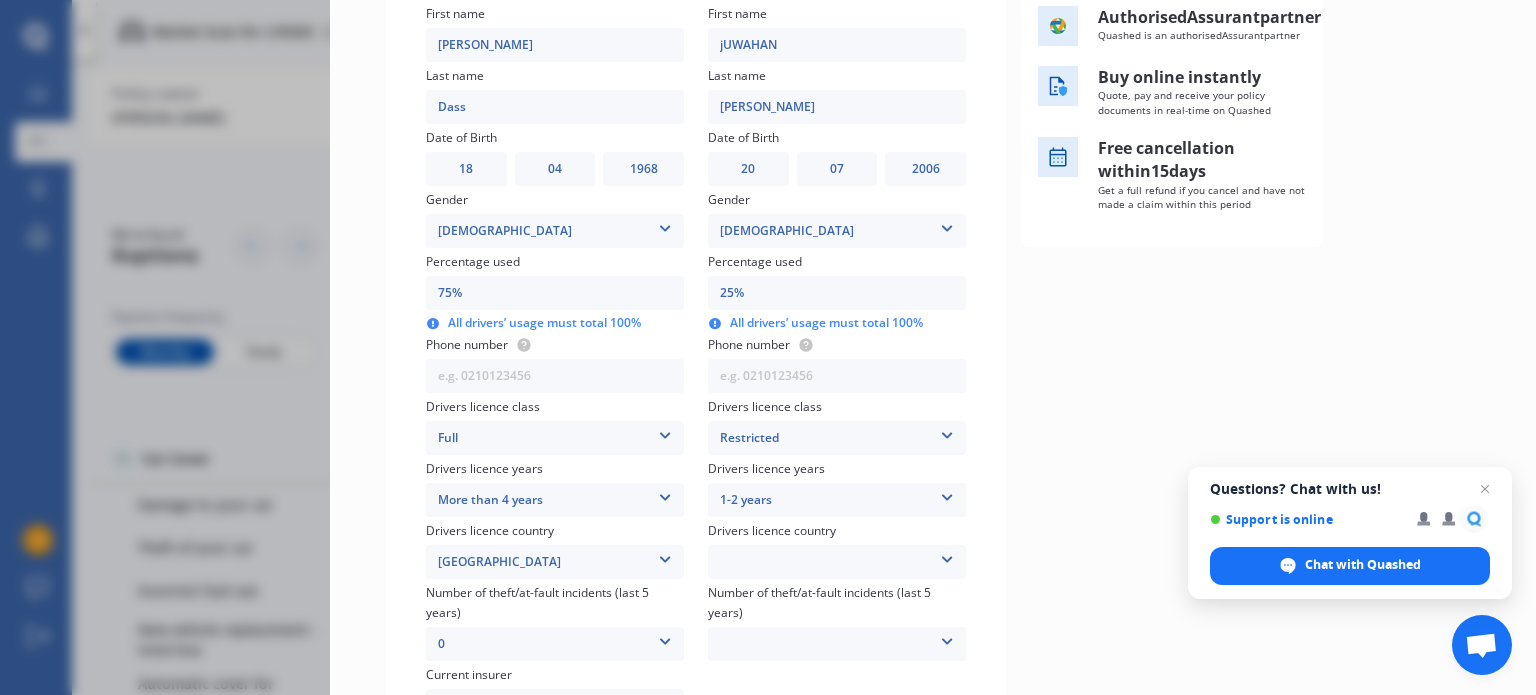 scroll, scrollTop: 500, scrollLeft: 0, axis: vertical 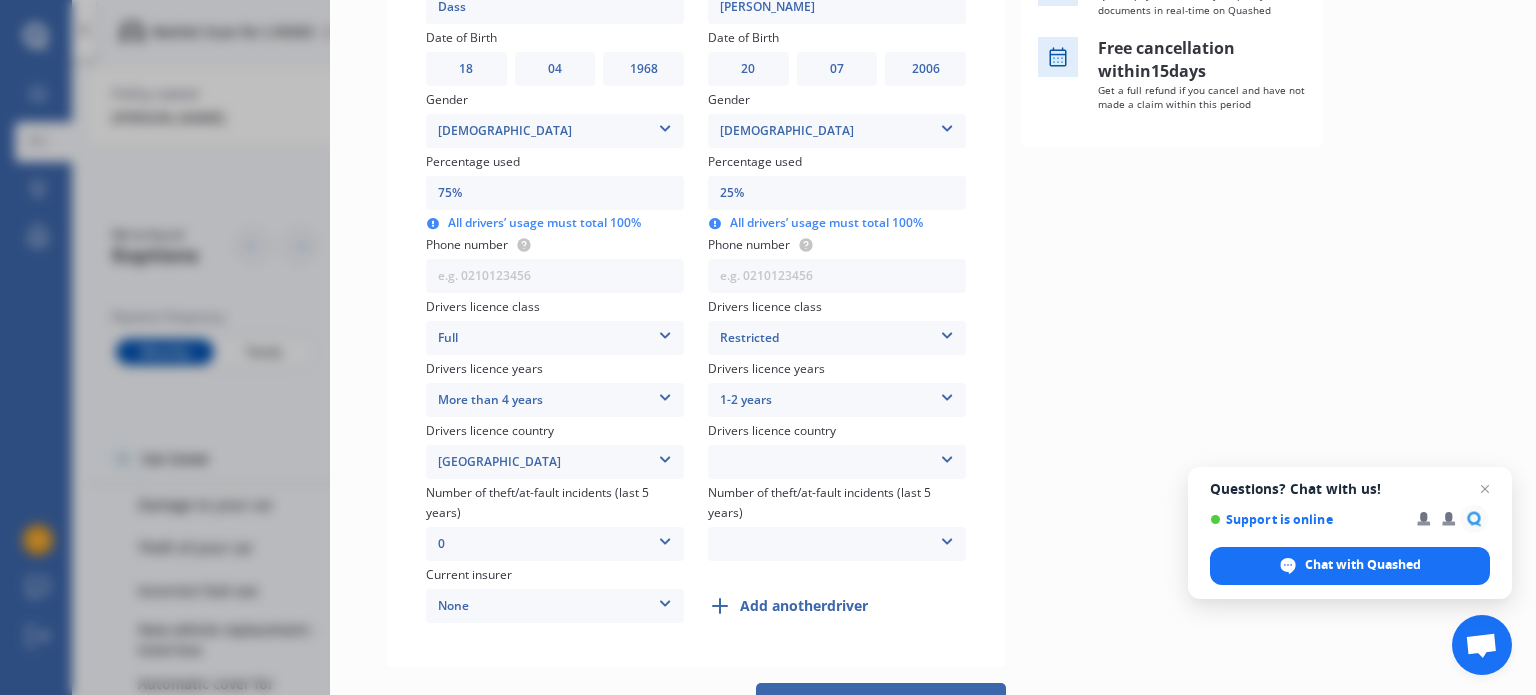 click on "[GEOGRAPHIC_DATA] [GEOGRAPHIC_DATA] [GEOGRAPHIC_DATA] [GEOGRAPHIC_DATA] [GEOGRAPHIC_DATA] [GEOGRAPHIC_DATA] [GEOGRAPHIC_DATA] [GEOGRAPHIC_DATA] Other Country Not Applicable [GEOGRAPHIC_DATA] [GEOGRAPHIC_DATA] Nations" at bounding box center (837, 462) 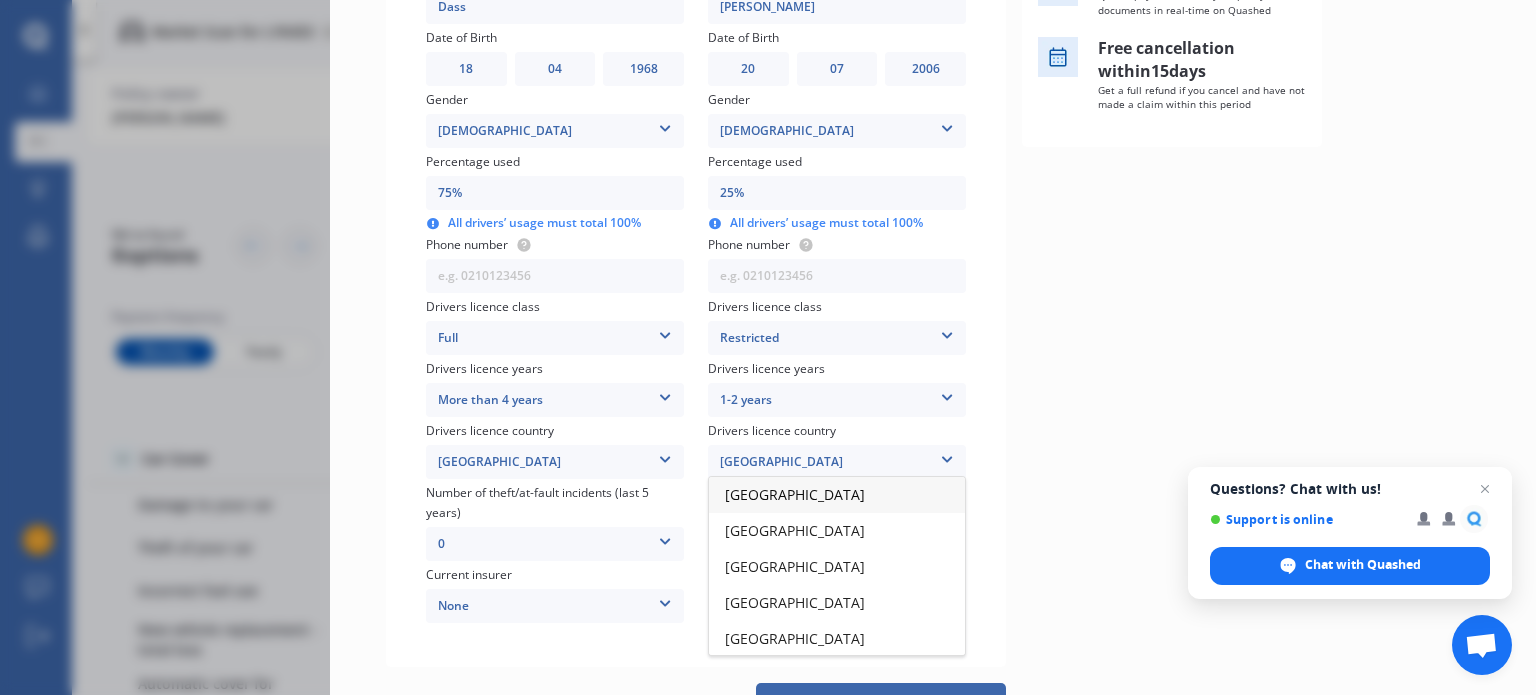 click on "[GEOGRAPHIC_DATA]" at bounding box center [795, 494] 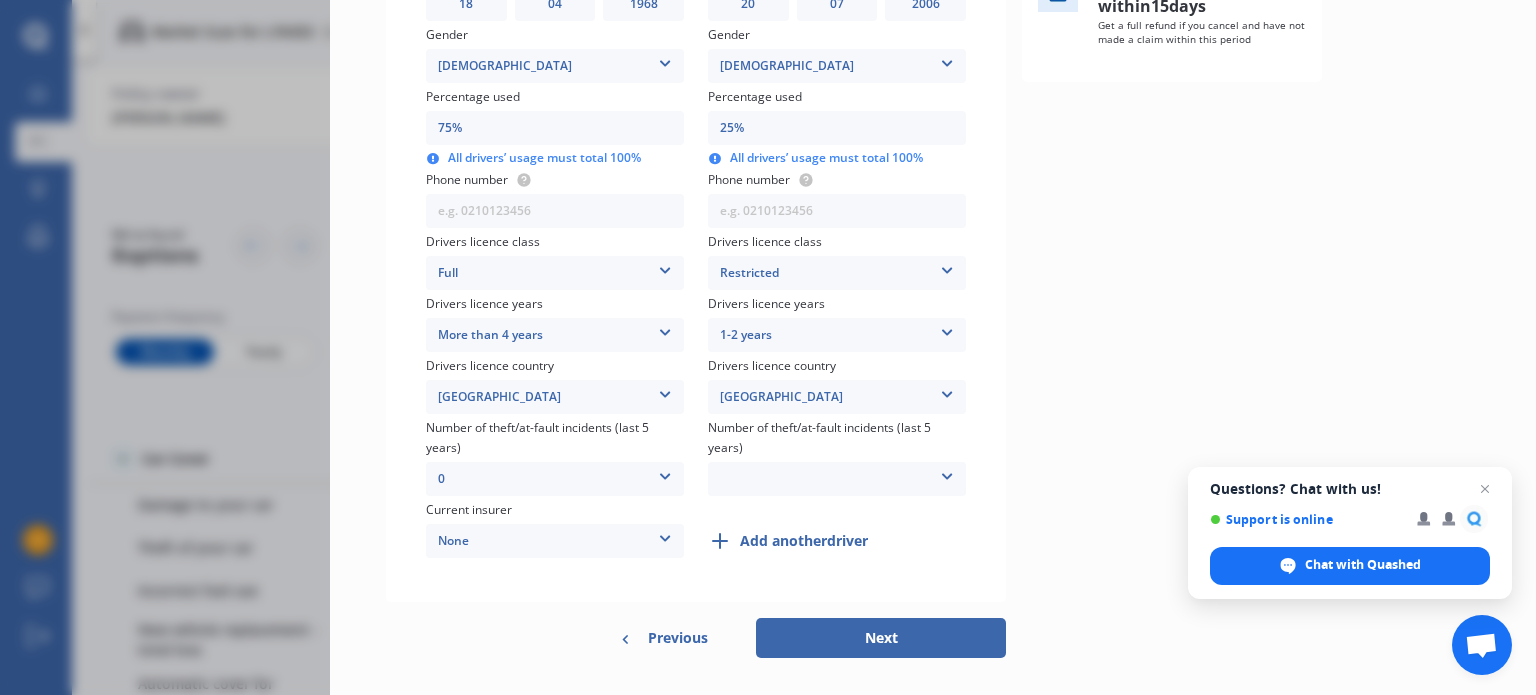 scroll, scrollTop: 600, scrollLeft: 0, axis: vertical 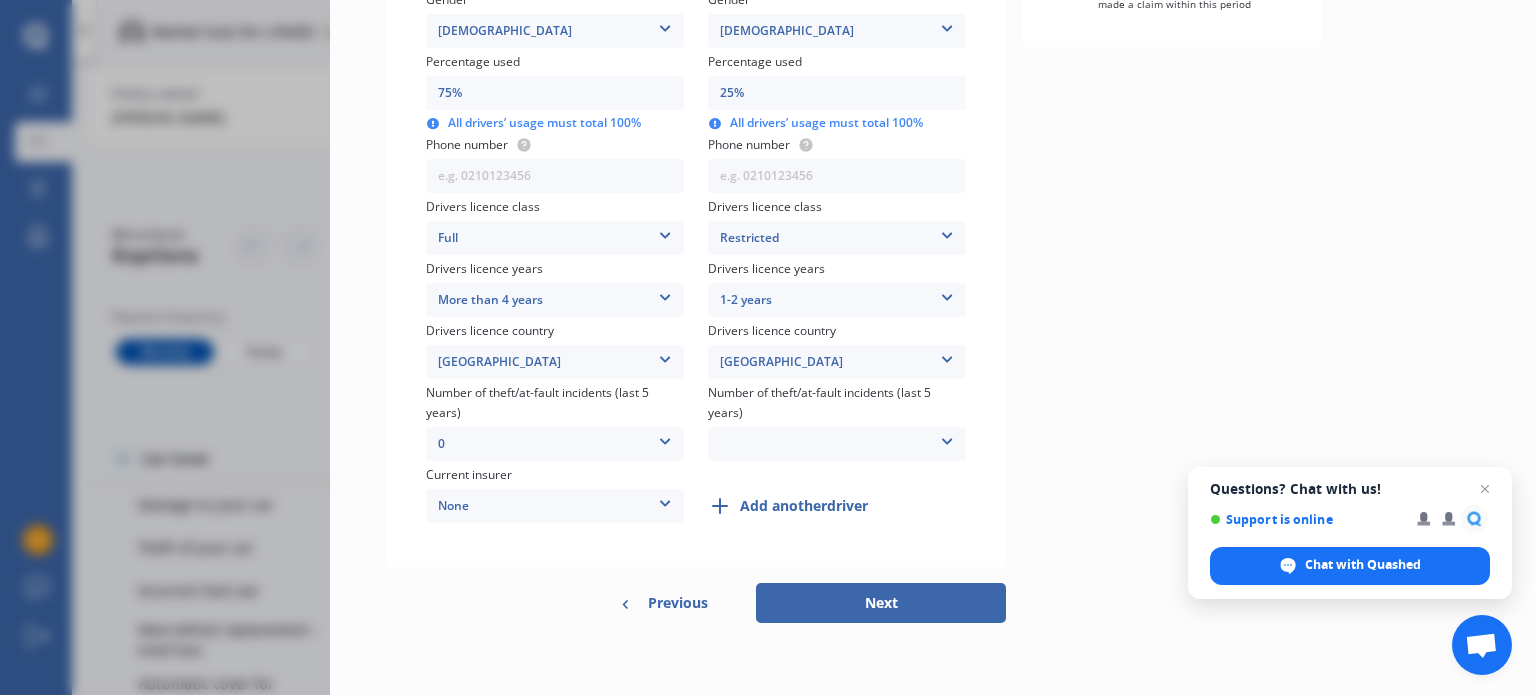 click on "0 1 2 3 More than 3" at bounding box center [837, 444] 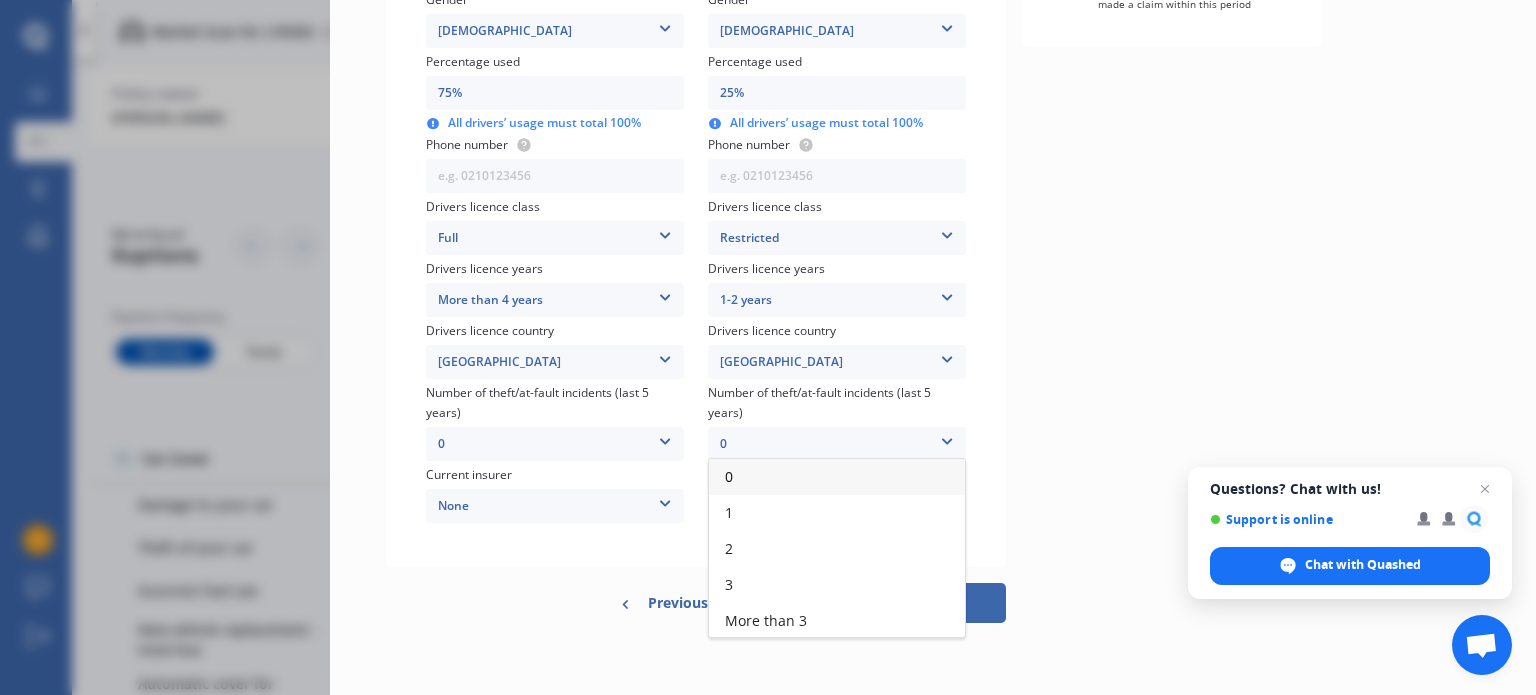 click on "0" at bounding box center [837, 477] 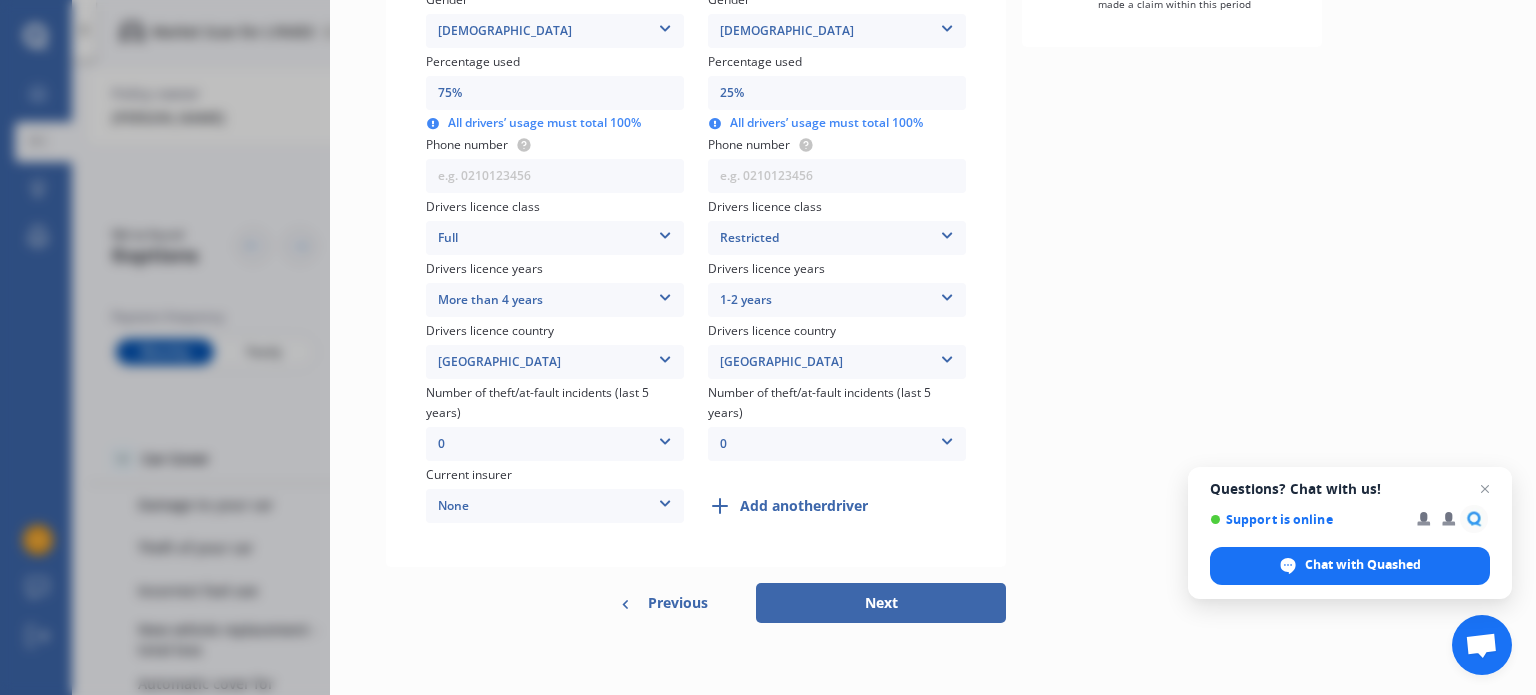 click on "Next" at bounding box center [881, 603] 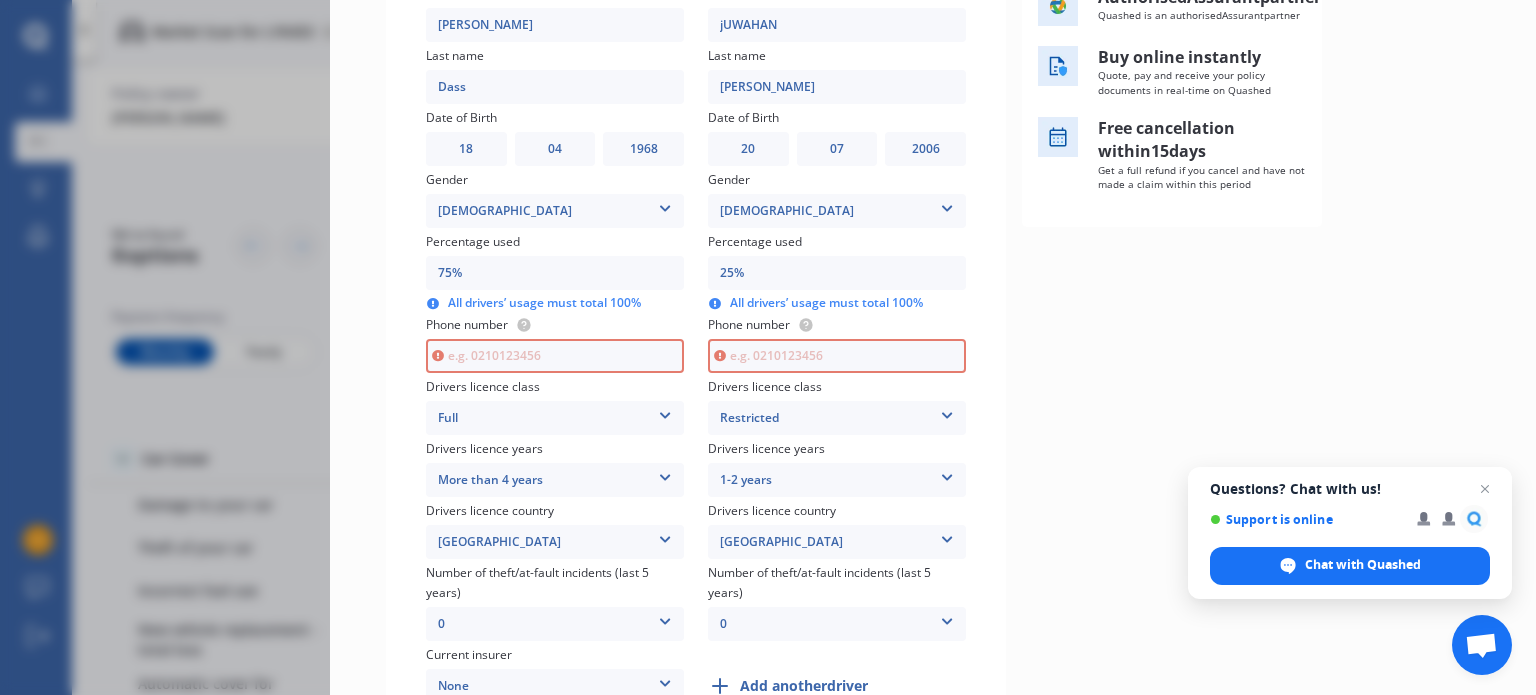 scroll, scrollTop: 418, scrollLeft: 0, axis: vertical 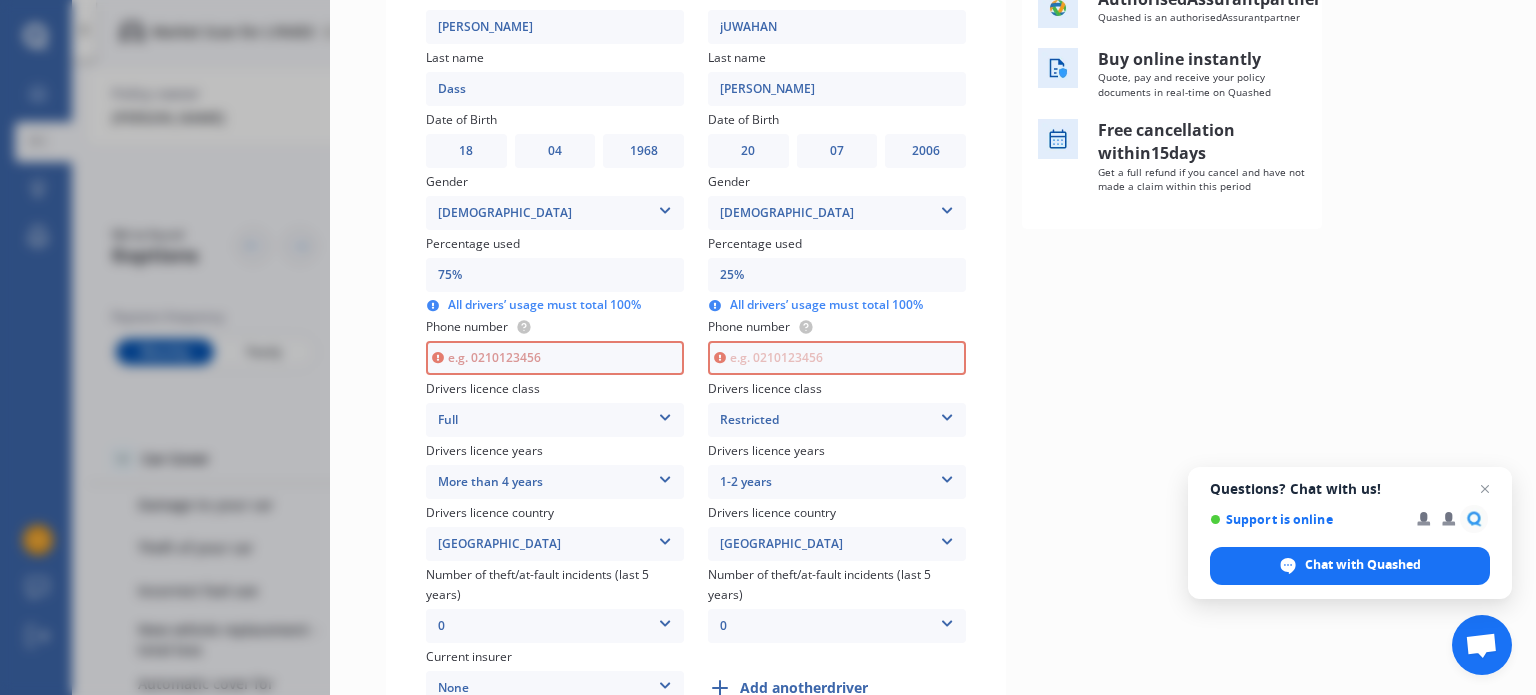 click at bounding box center (555, 358) 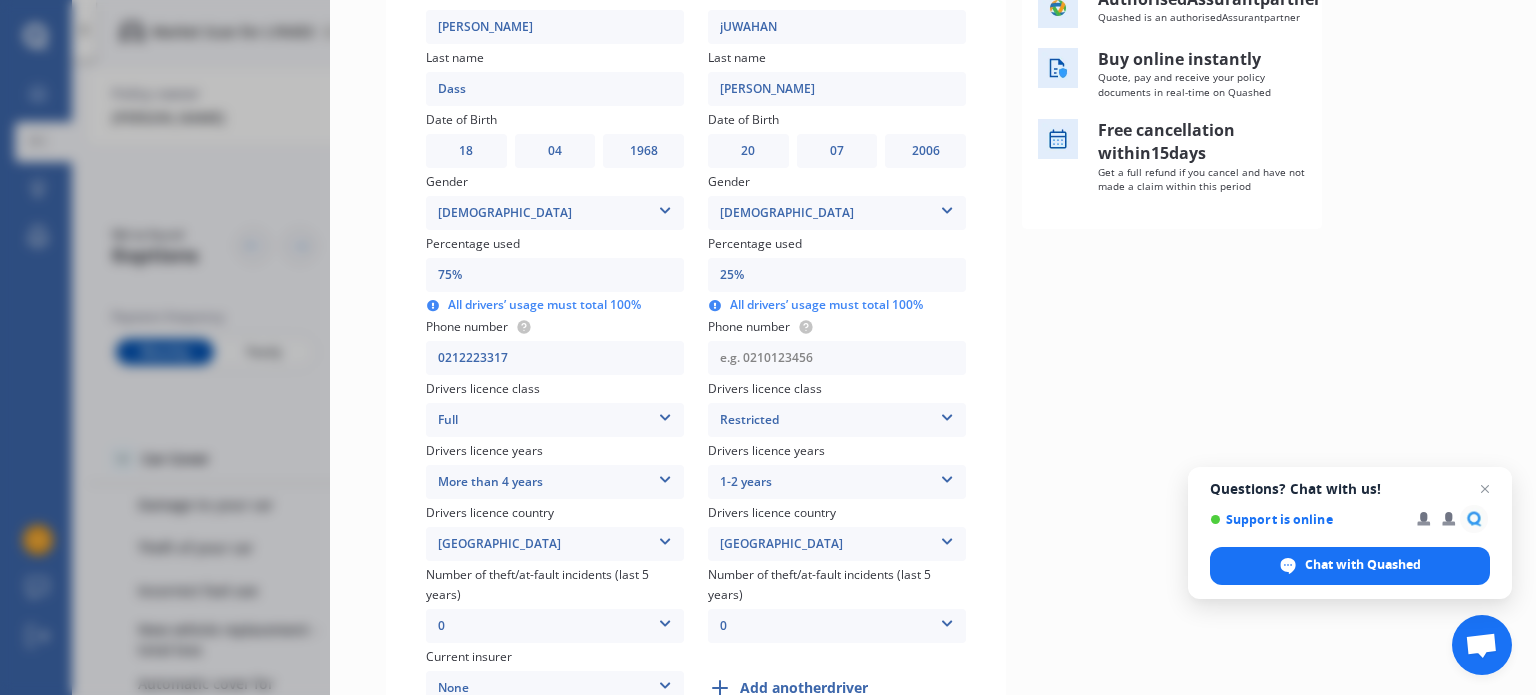 click at bounding box center (837, 358) 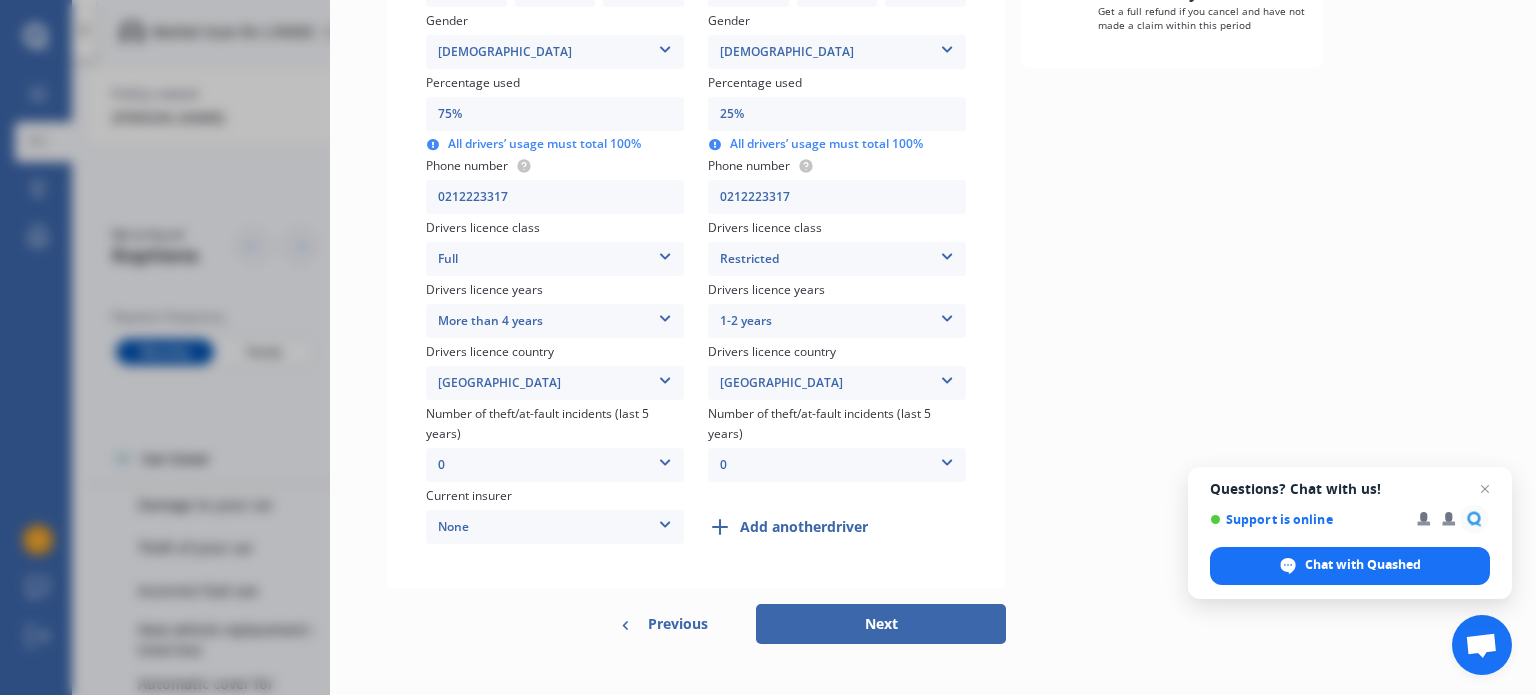 scroll, scrollTop: 608, scrollLeft: 0, axis: vertical 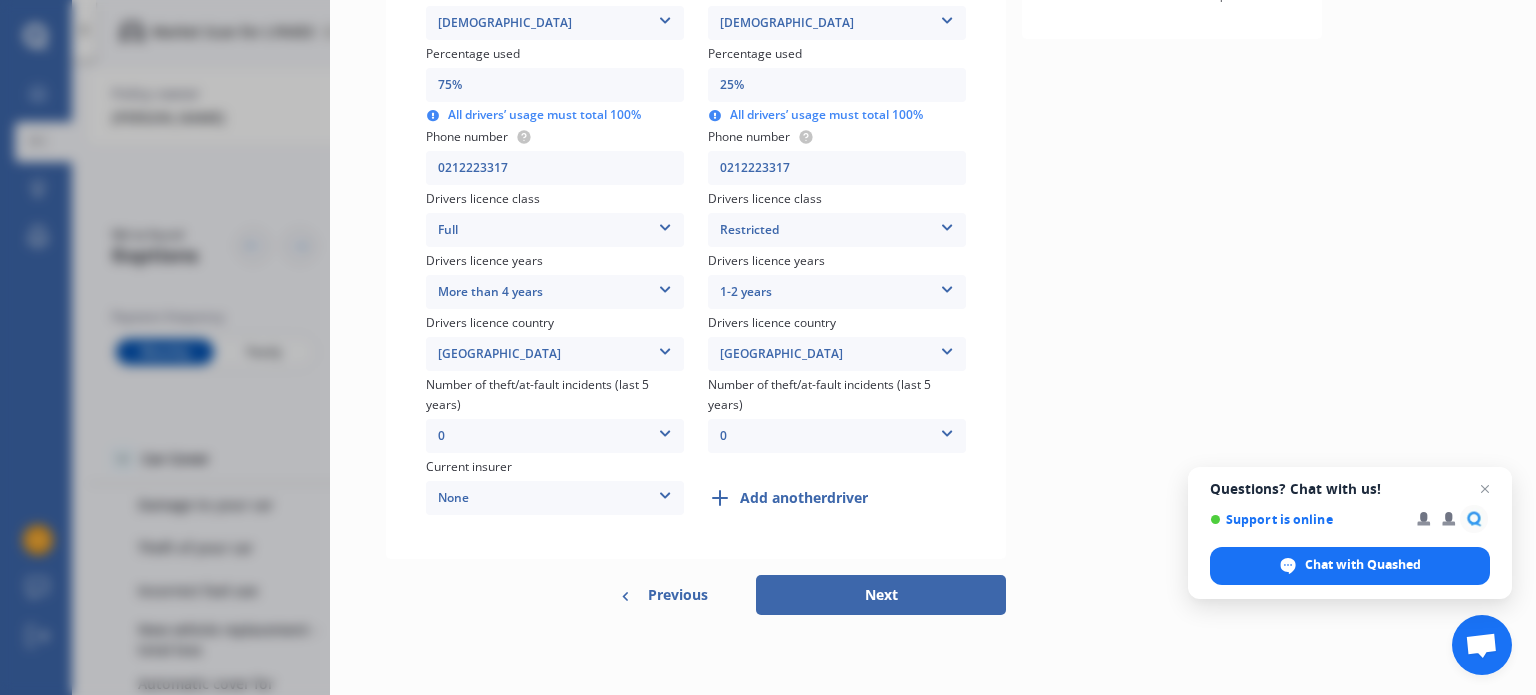 drag, startPoint x: 843, startPoint y: 588, endPoint x: 820, endPoint y: 523, distance: 68.94926 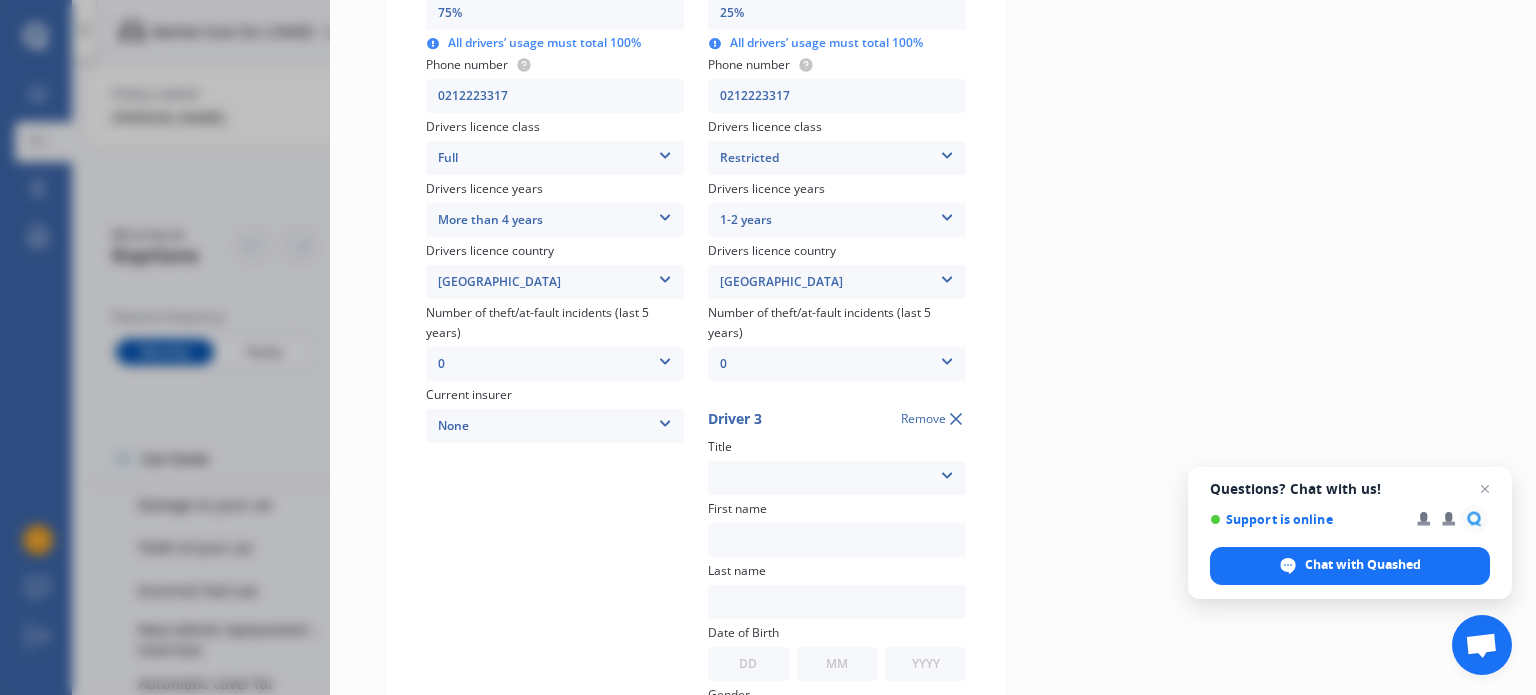 scroll, scrollTop: 808, scrollLeft: 0, axis: vertical 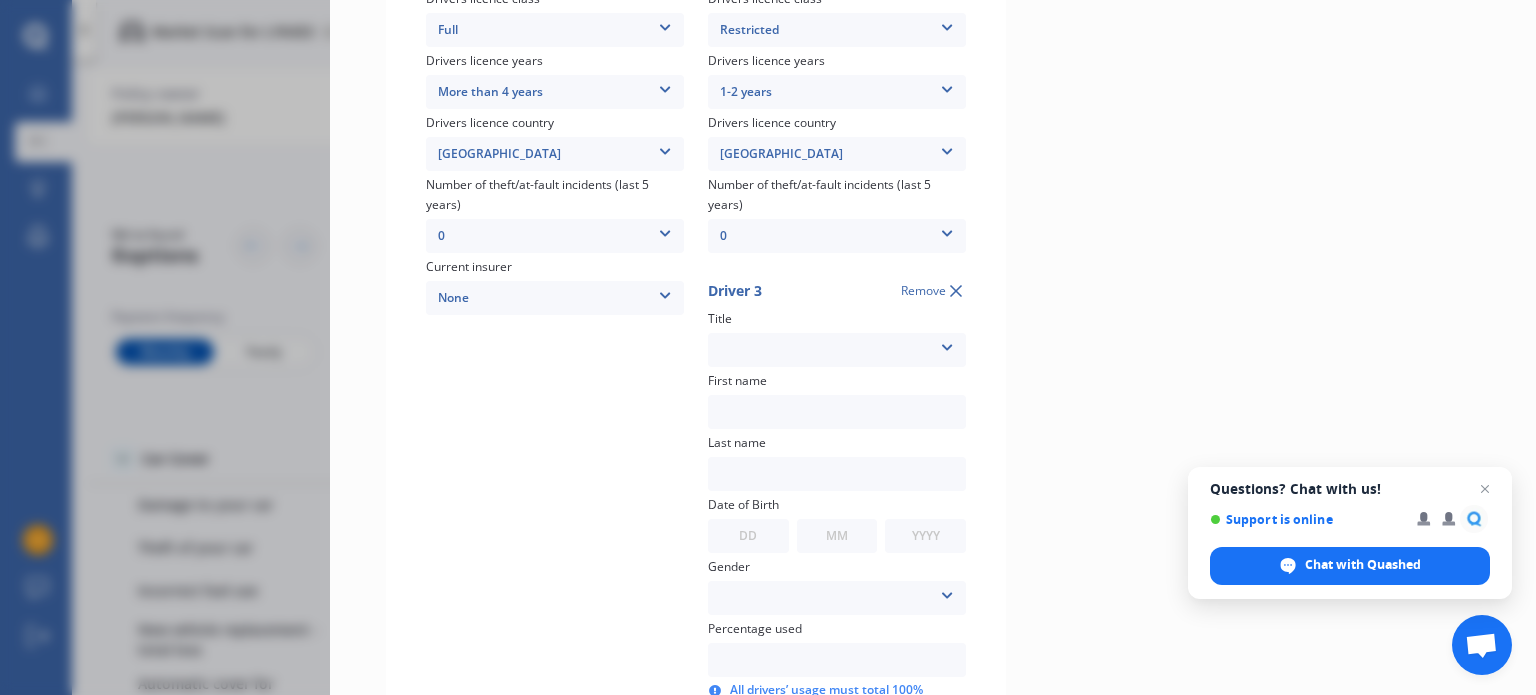 click on "Mr Mrs Miss Ms Dr" at bounding box center (837, 350) 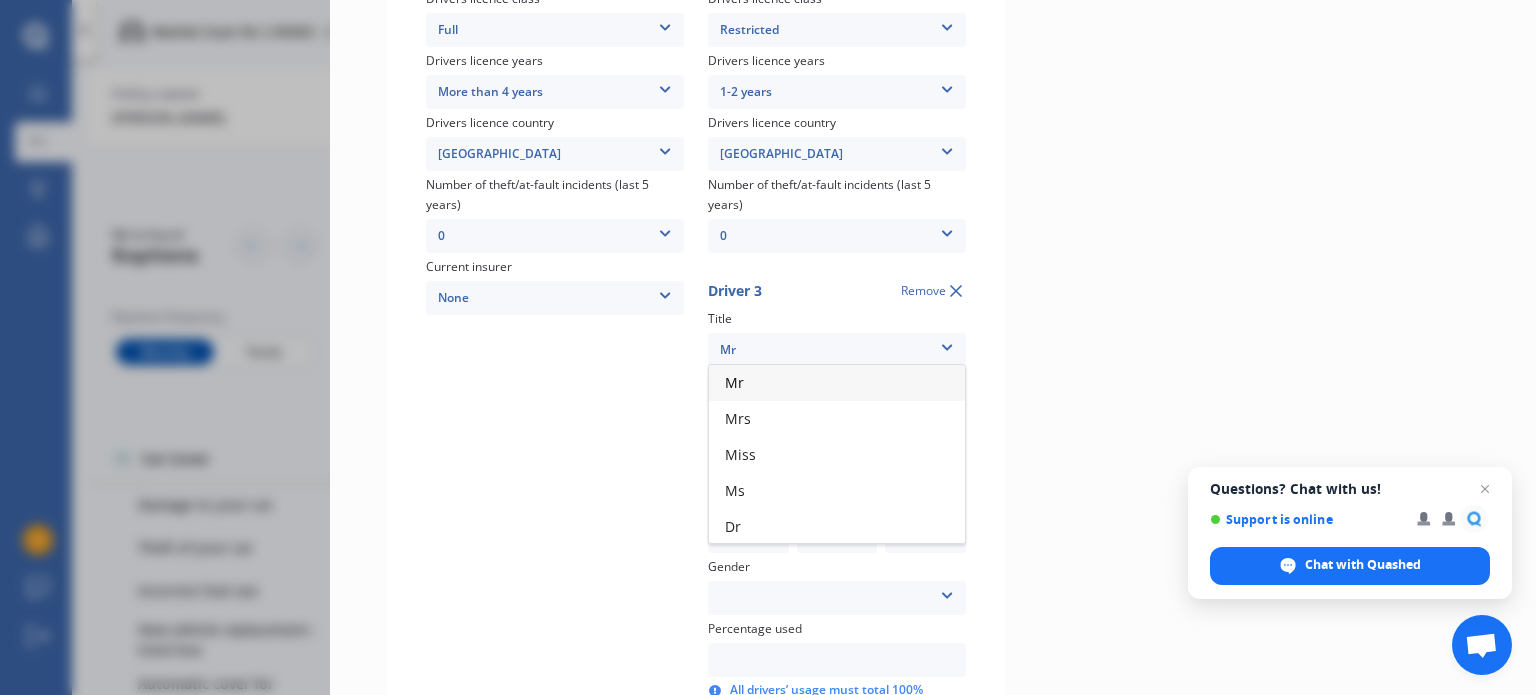 click on "Mr" at bounding box center (837, 383) 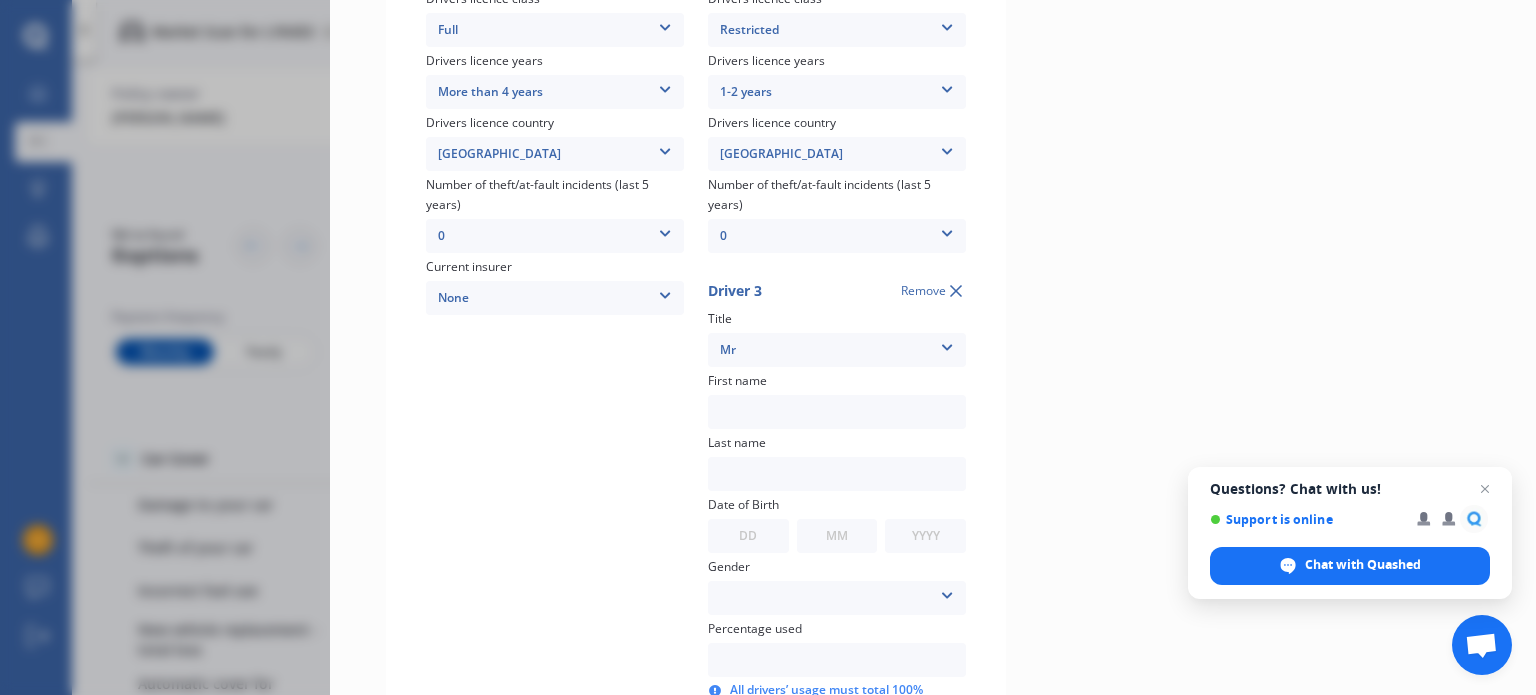click at bounding box center [837, 412] 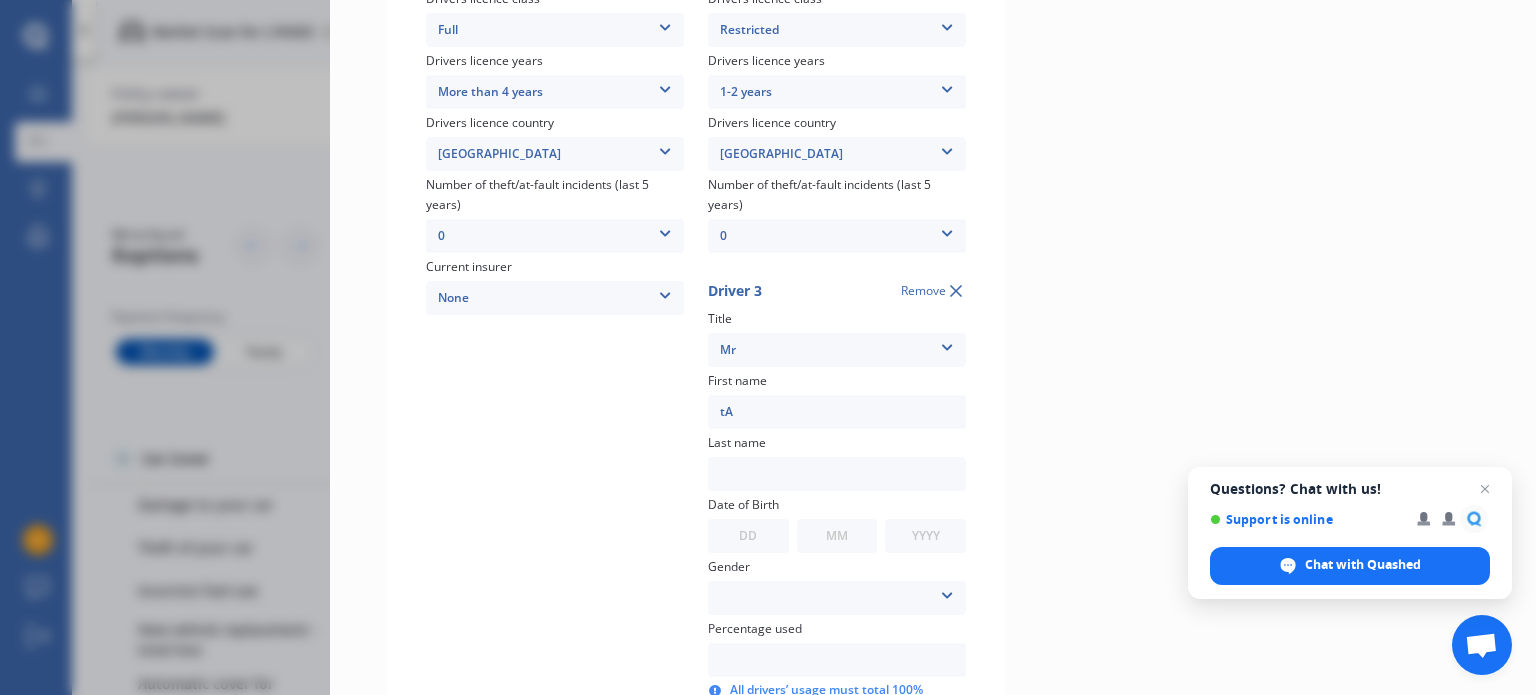 type on "t" 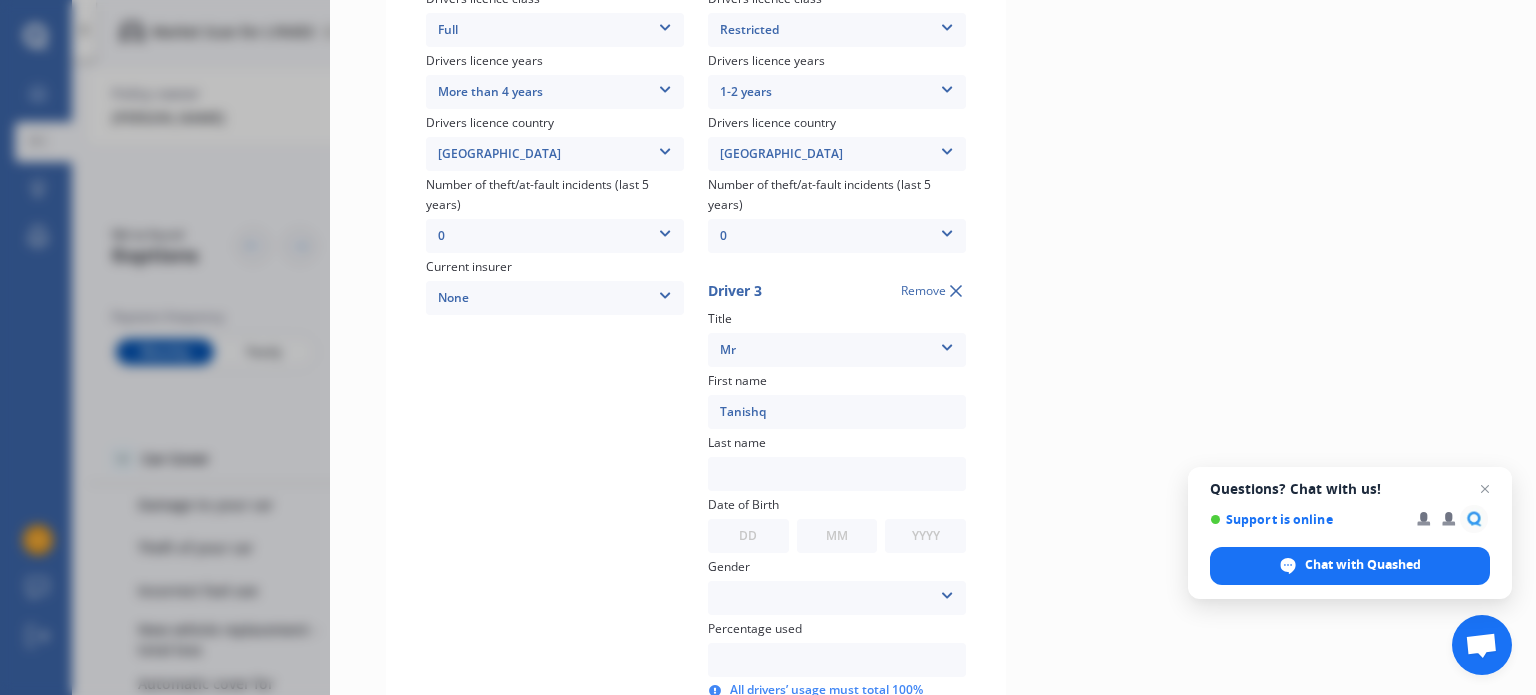 type on "Tanishq" 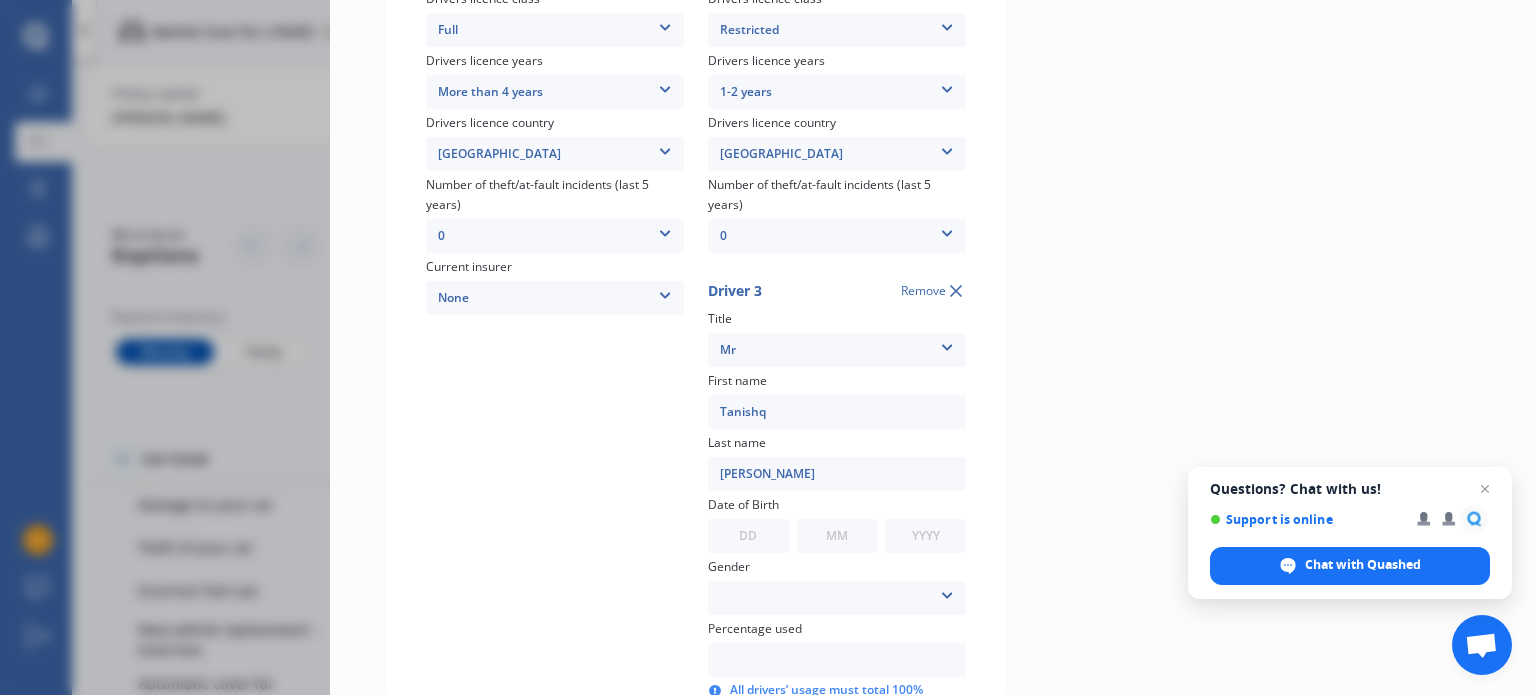 type on "[PERSON_NAME]" 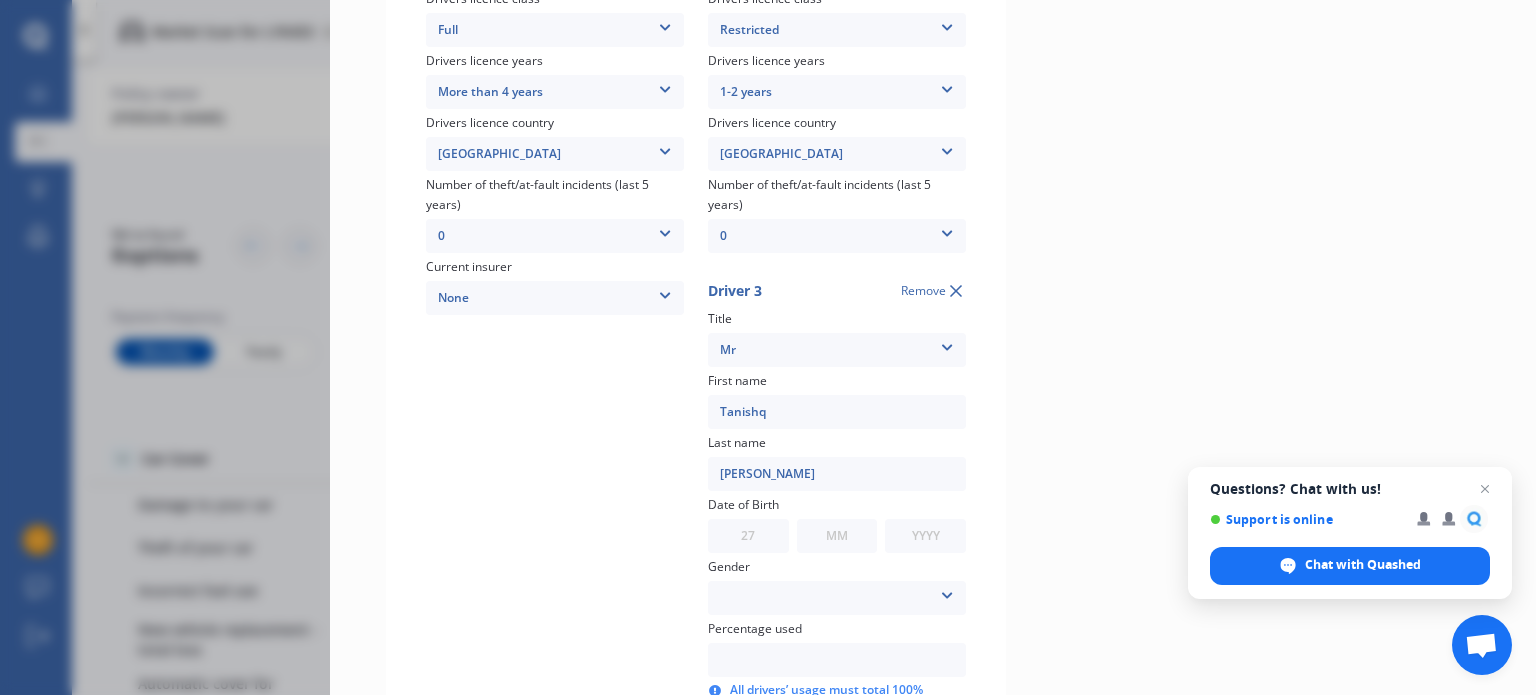 click on "MM 01 02 03 04 05 06 07 08 09 10 11 12" at bounding box center (837, 536) 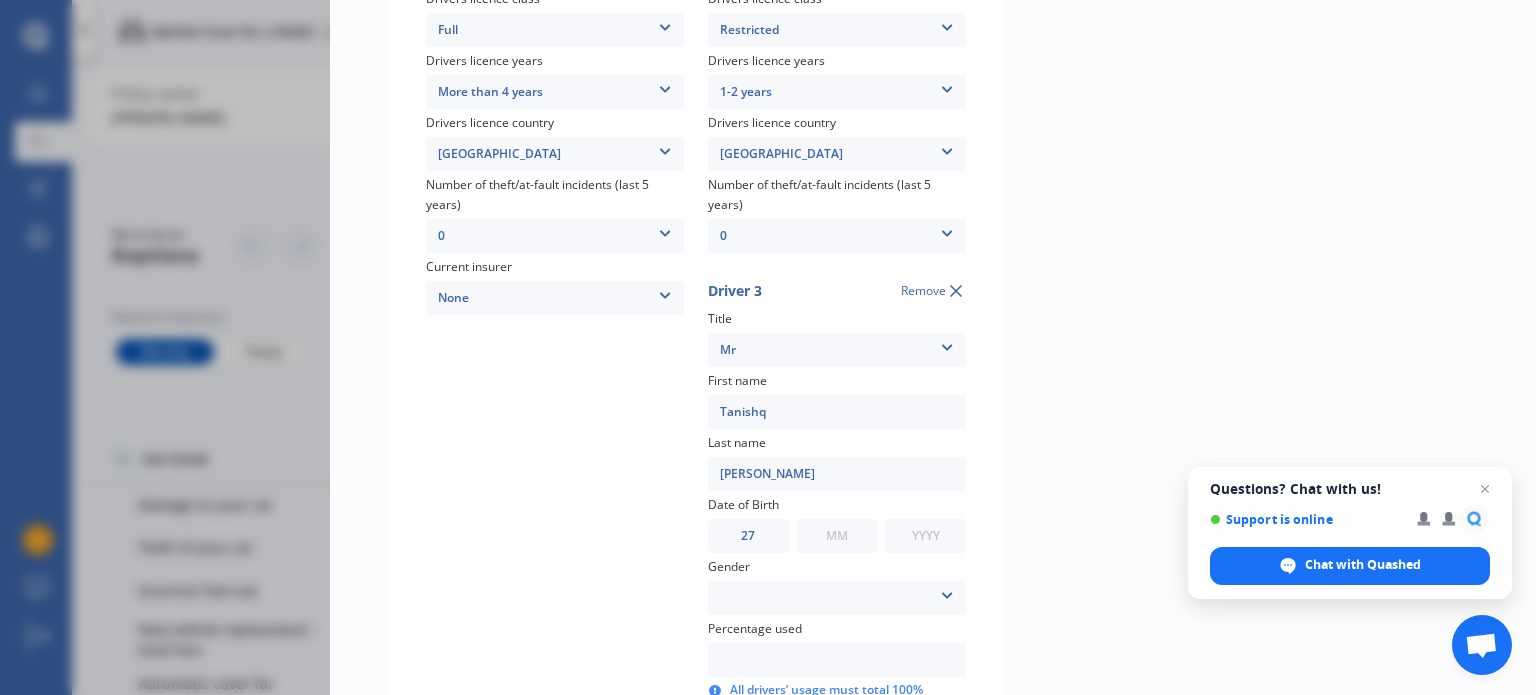 select on "12" 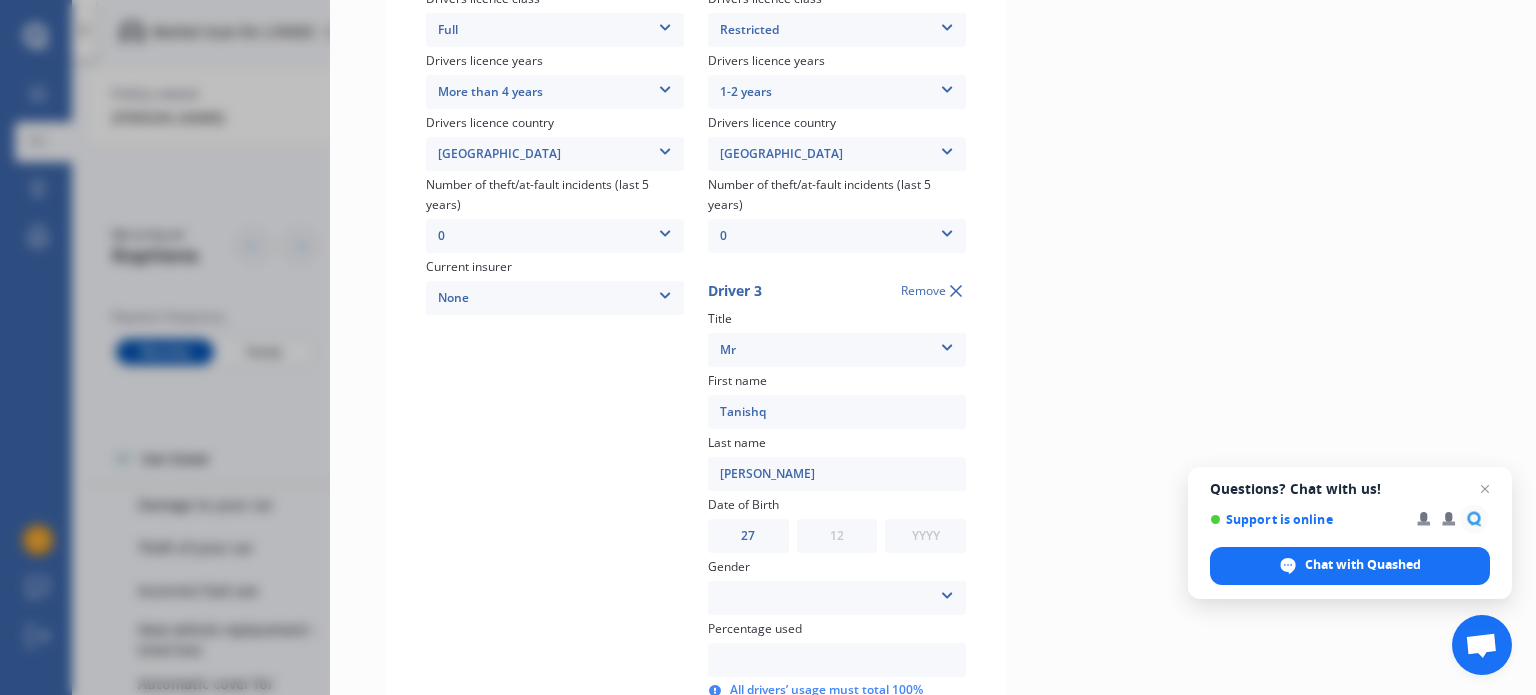 click on "YYYY 2009 2008 2007 2006 2005 2004 2003 2002 2001 2000 1999 1998 1997 1996 1995 1994 1993 1992 1991 1990 1989 1988 1987 1986 1985 1984 1983 1982 1981 1980 1979 1978 1977 1976 1975 1974 1973 1972 1971 1970 1969 1968 1967 1966 1965 1964 1963 1962 1961 1960 1959 1958 1957 1956 1955 1954 1953 1952 1951 1950 1949 1948 1947 1946 1945 1944 1943 1942 1941 1940 1939 1938 1937 1936 1935 1934 1933 1932 1931 1930 1929 1928 1927 1926 1925 1924 1923 1922 1921 1920 1919 1918 1917 1916 1915 1914 1913 1912 1911 1910" at bounding box center (925, 536) 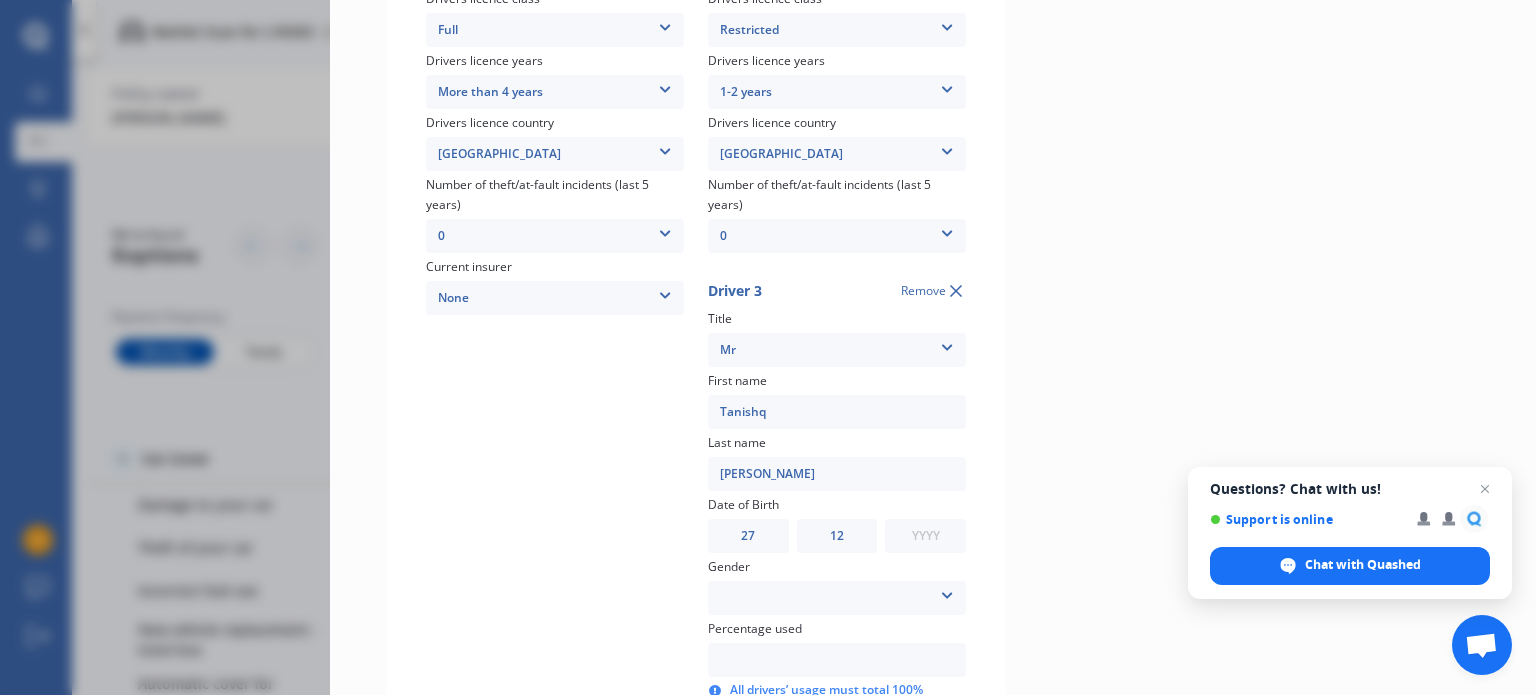 select on "2002" 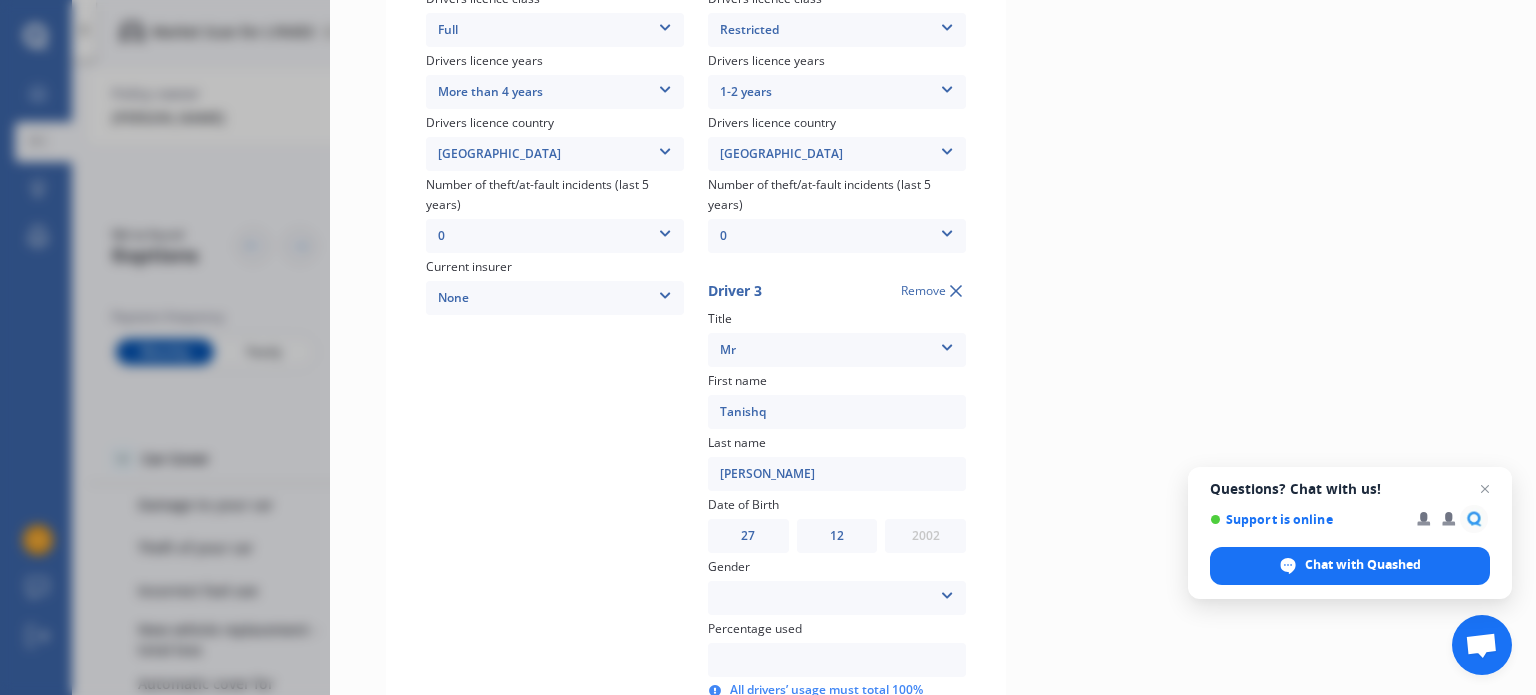 click on "[DEMOGRAPHIC_DATA] [DEMOGRAPHIC_DATA]" at bounding box center [837, 598] 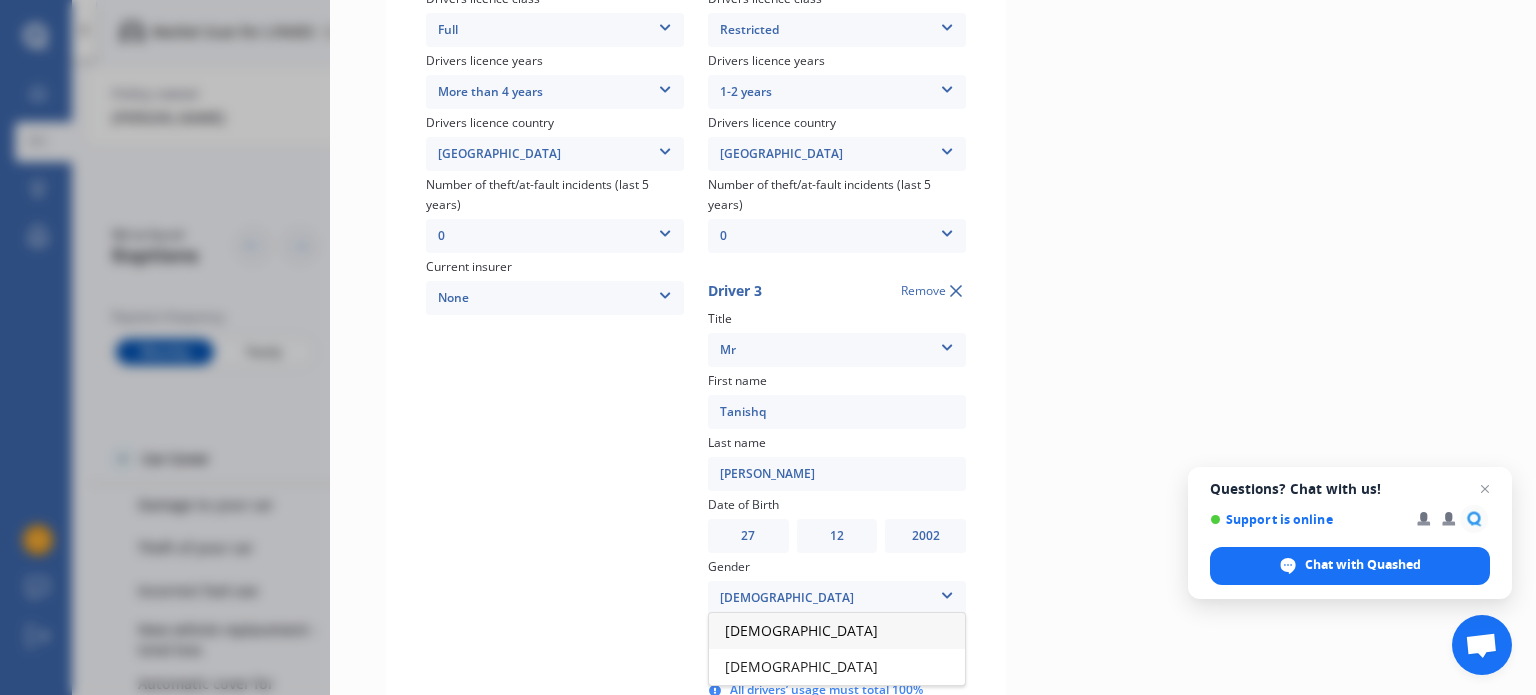click on "[DEMOGRAPHIC_DATA]" at bounding box center [801, 630] 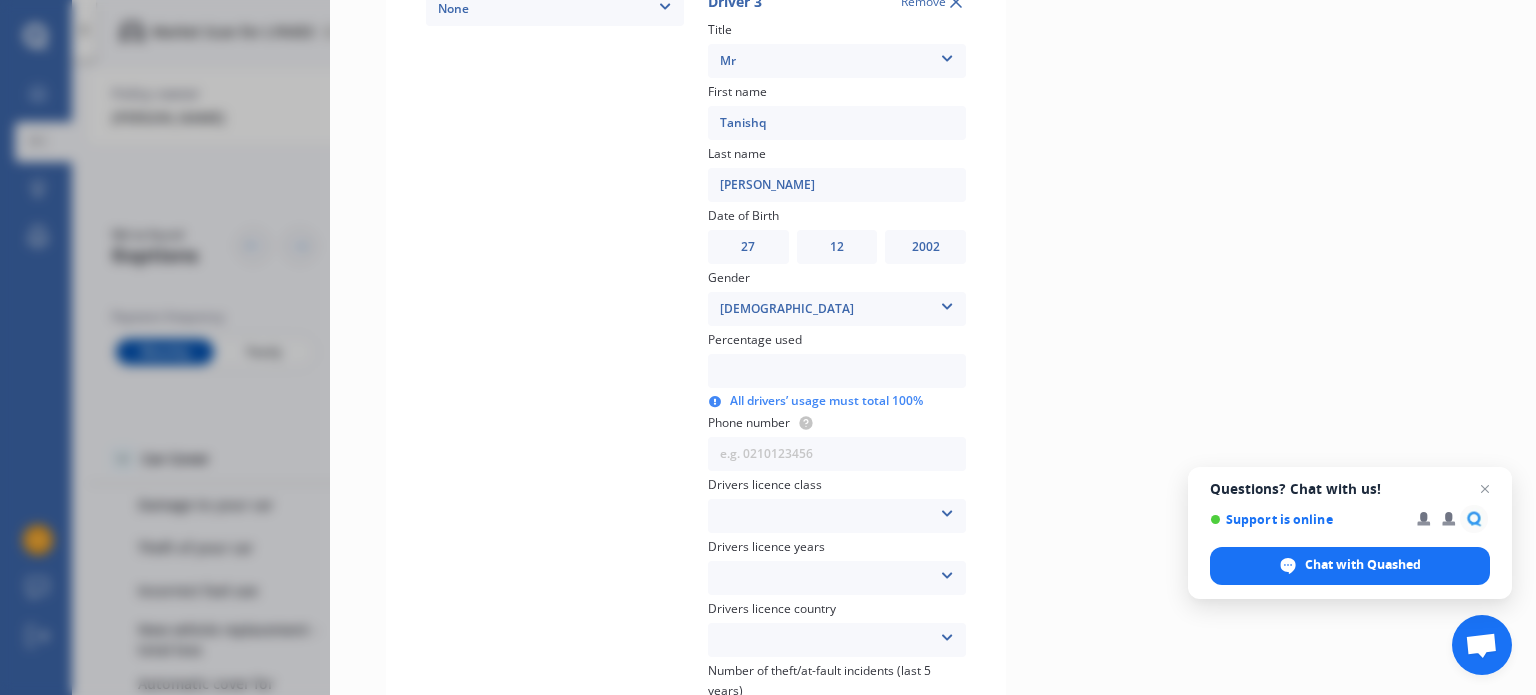 scroll, scrollTop: 1108, scrollLeft: 0, axis: vertical 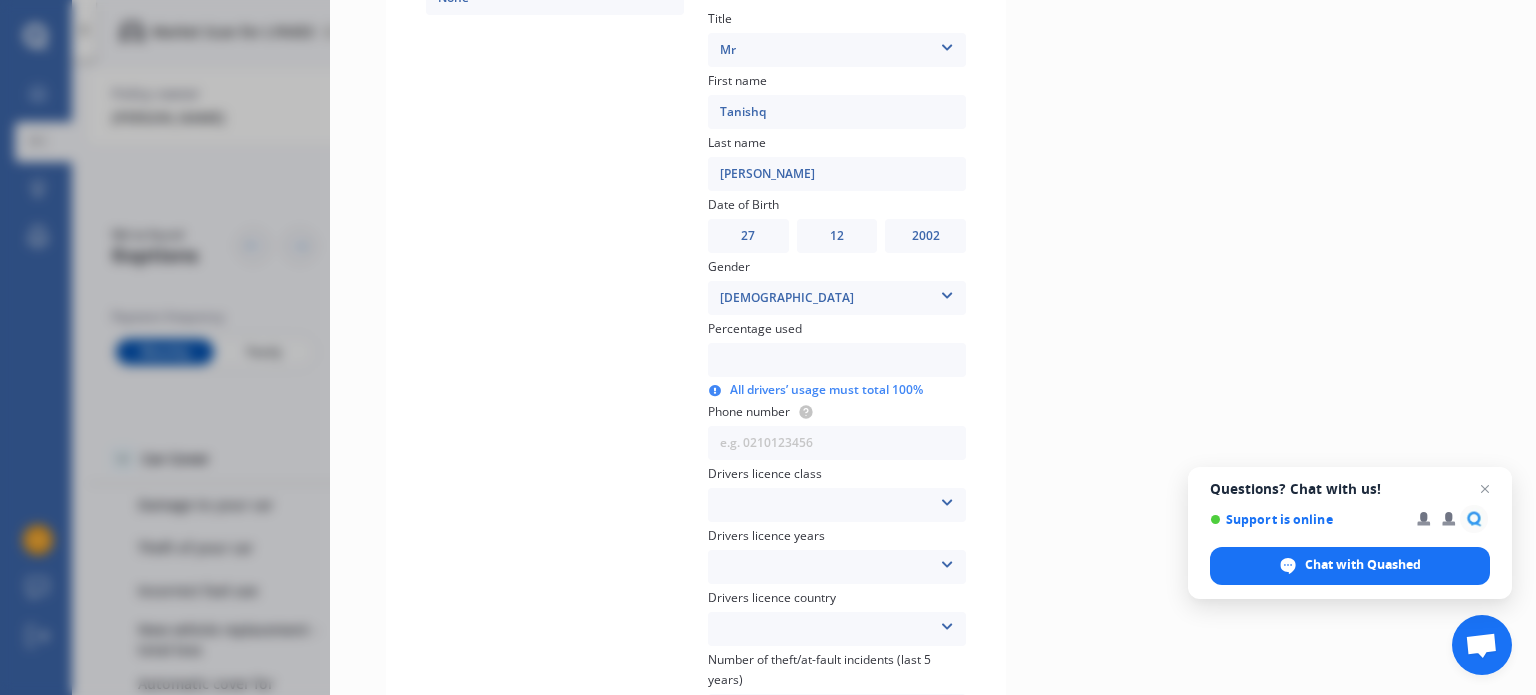 click at bounding box center (837, 360) 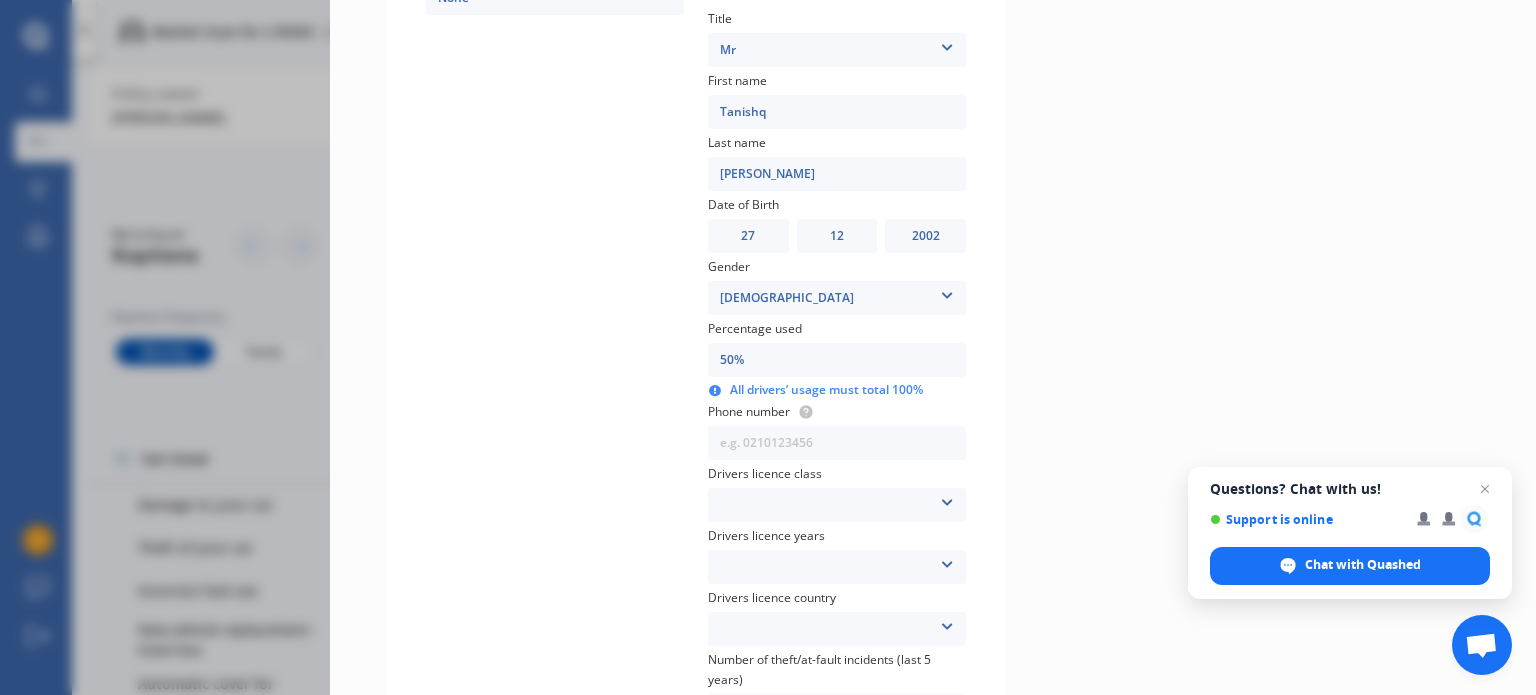type on "50%" 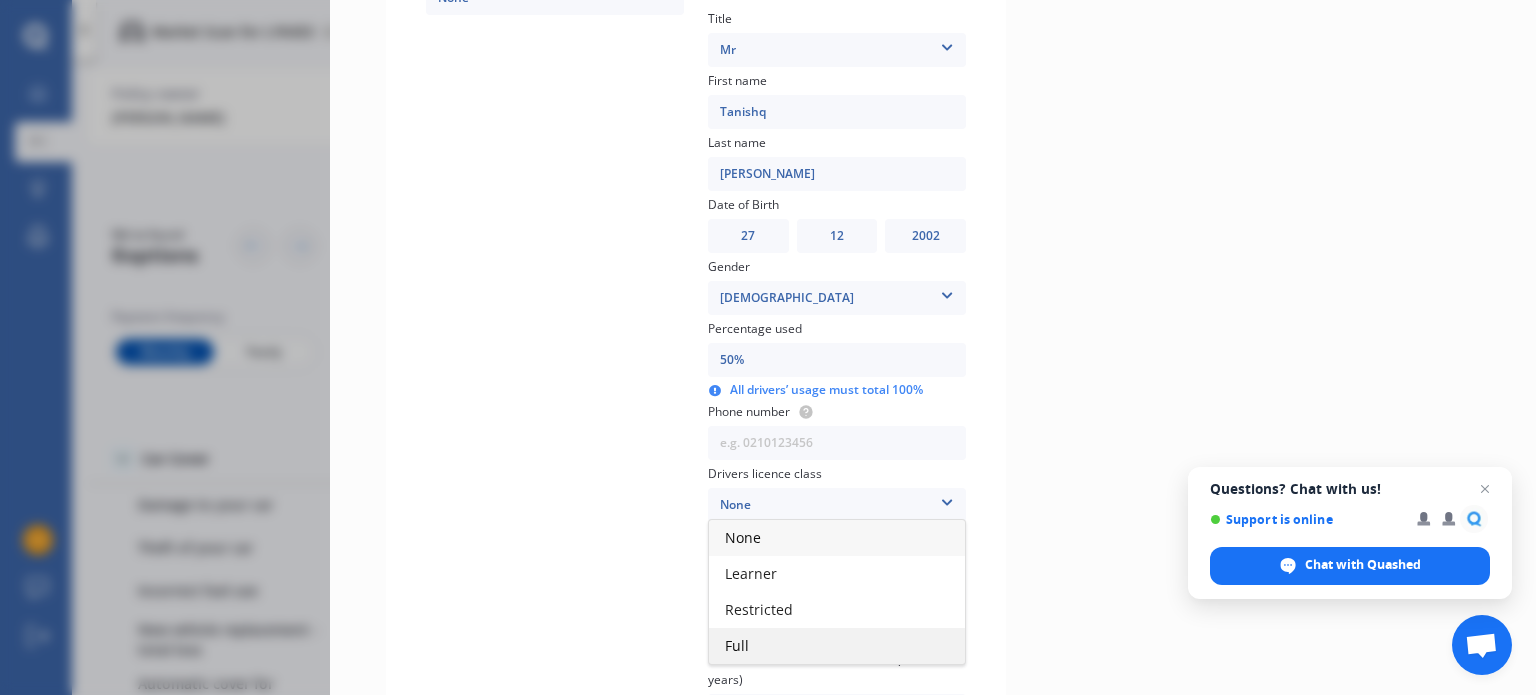 click on "Full" at bounding box center [737, 645] 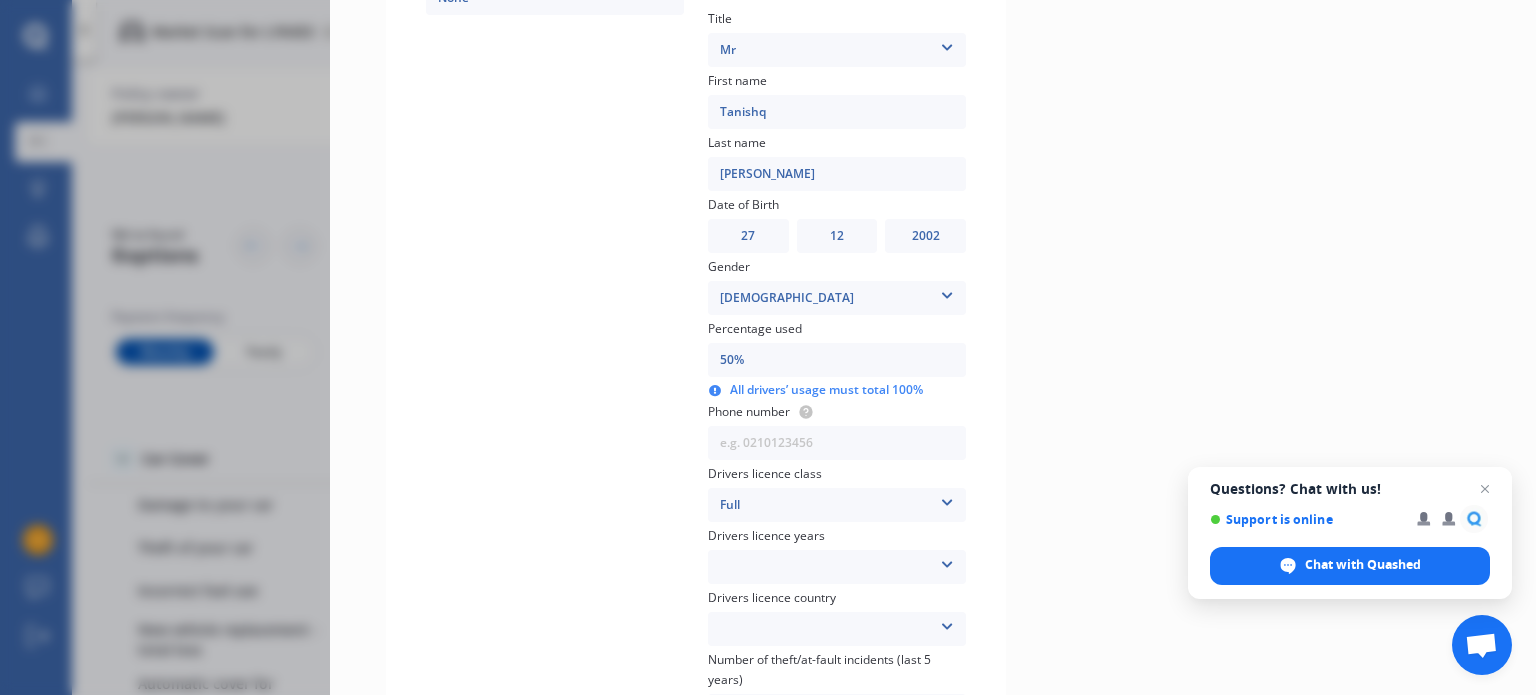 click on "Less than 1 year 1-2 years 2-4 years More than 4 years" at bounding box center (837, 567) 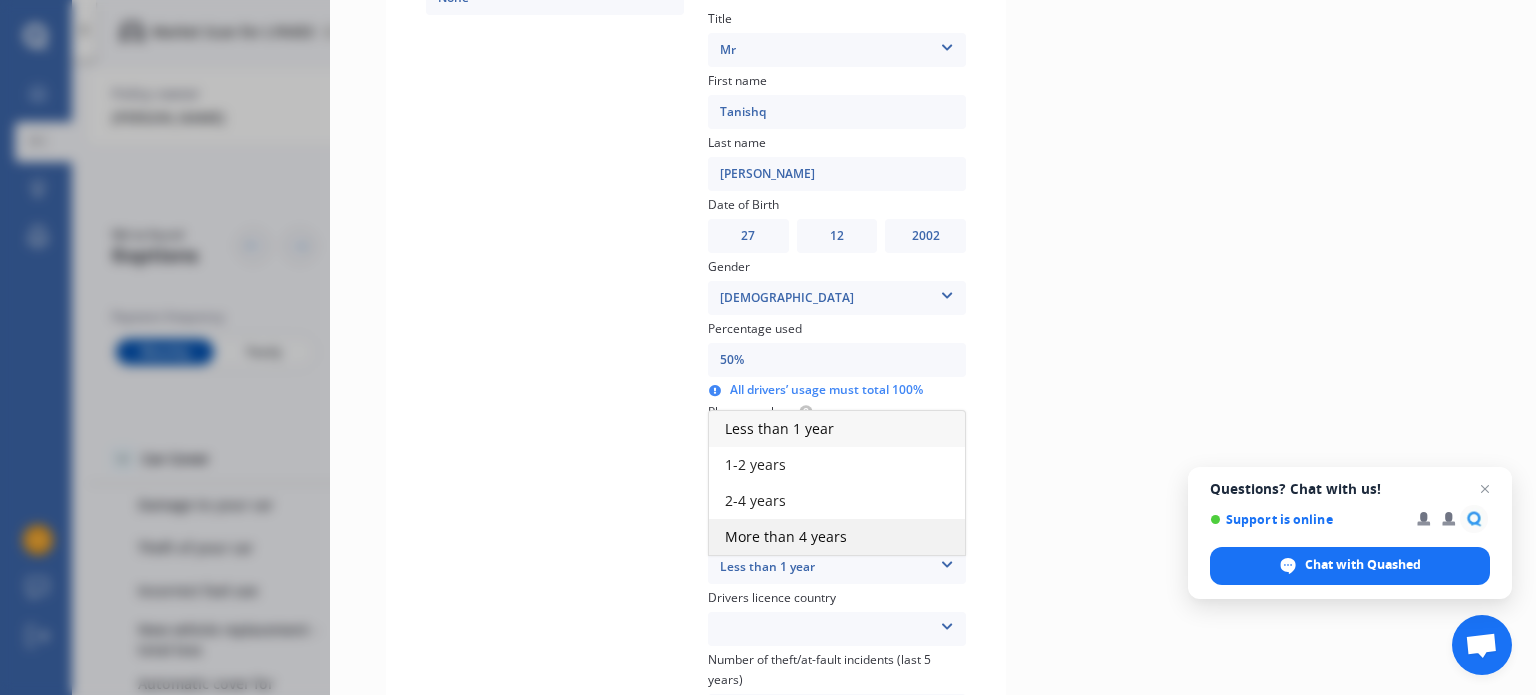 click on "More than 4 years" at bounding box center [786, 536] 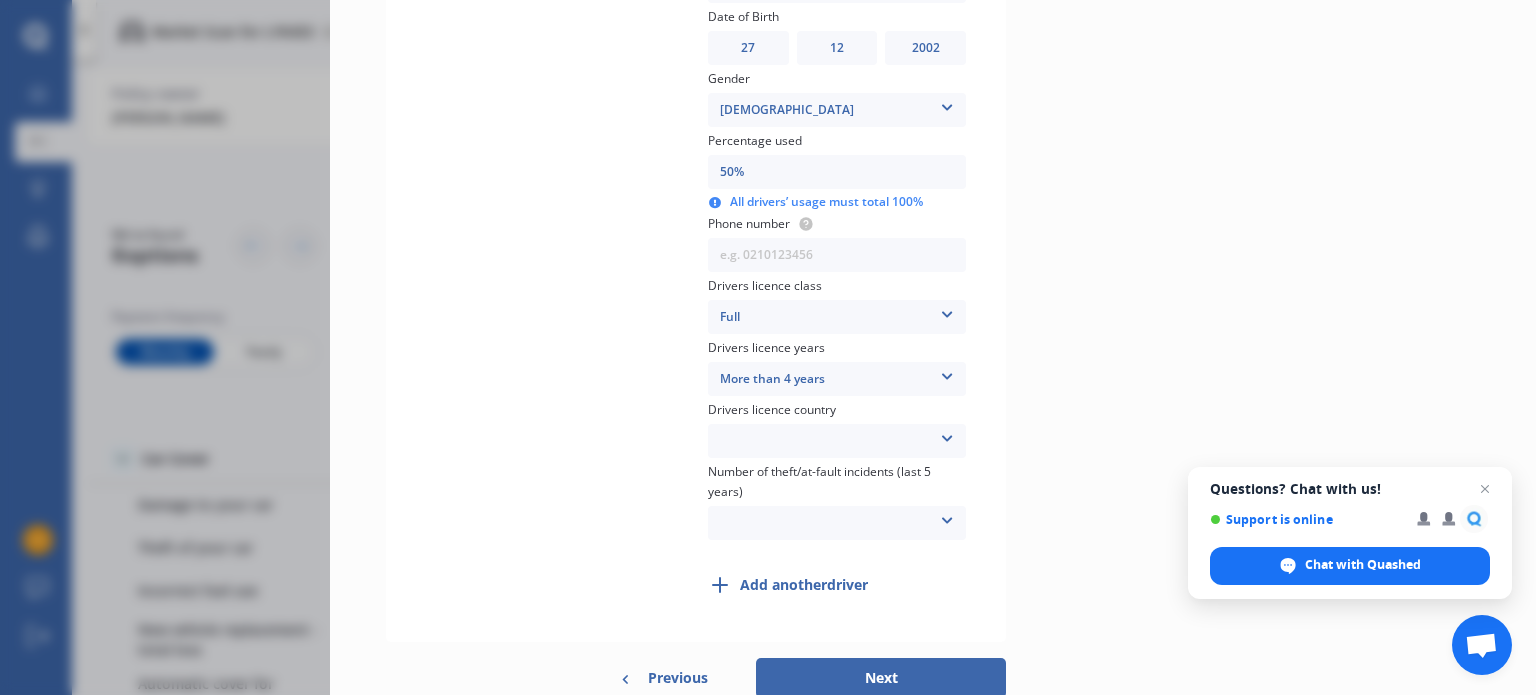 scroll, scrollTop: 1308, scrollLeft: 0, axis: vertical 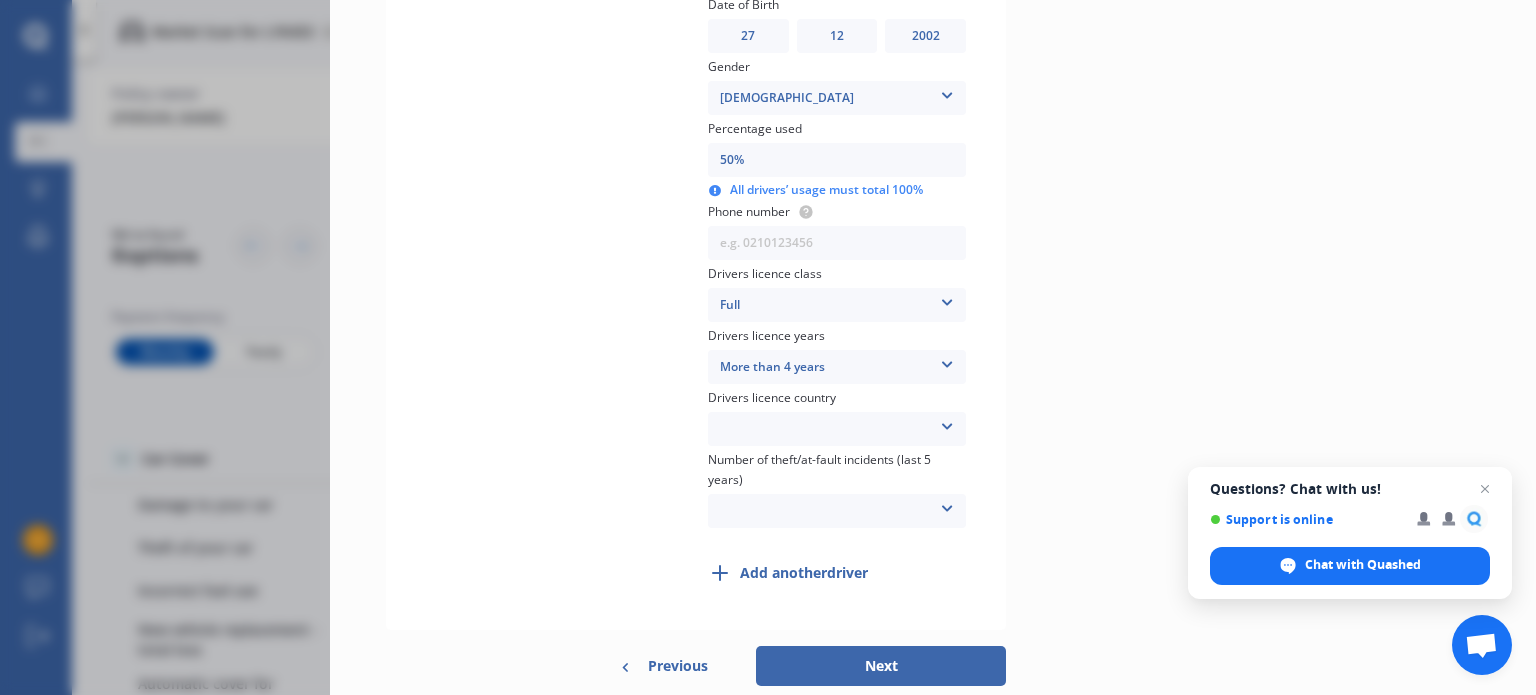 click on "[GEOGRAPHIC_DATA] [GEOGRAPHIC_DATA] [GEOGRAPHIC_DATA] [GEOGRAPHIC_DATA] [GEOGRAPHIC_DATA] [GEOGRAPHIC_DATA] [GEOGRAPHIC_DATA] [GEOGRAPHIC_DATA] Other Country Not Applicable [GEOGRAPHIC_DATA] [GEOGRAPHIC_DATA] Nations" at bounding box center [837, 429] 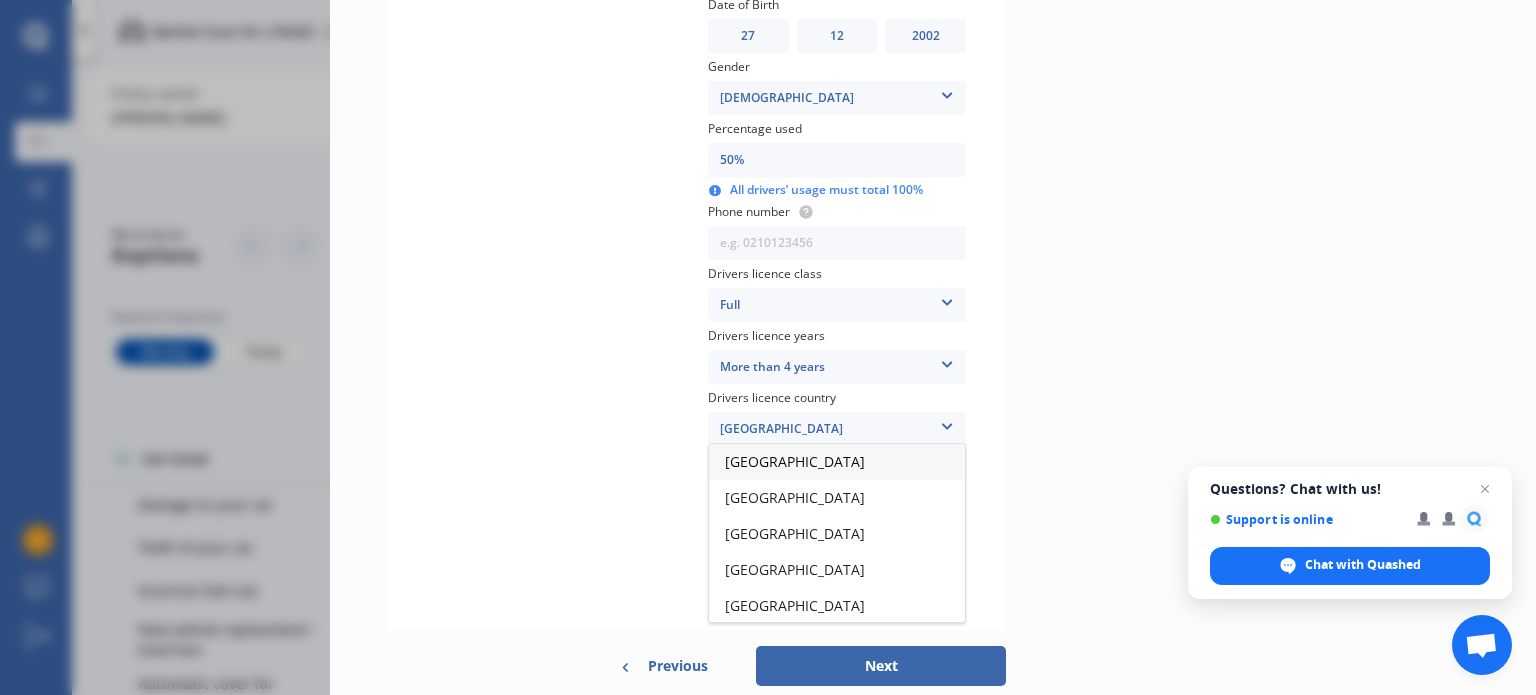 click on "[GEOGRAPHIC_DATA]" at bounding box center (837, 462) 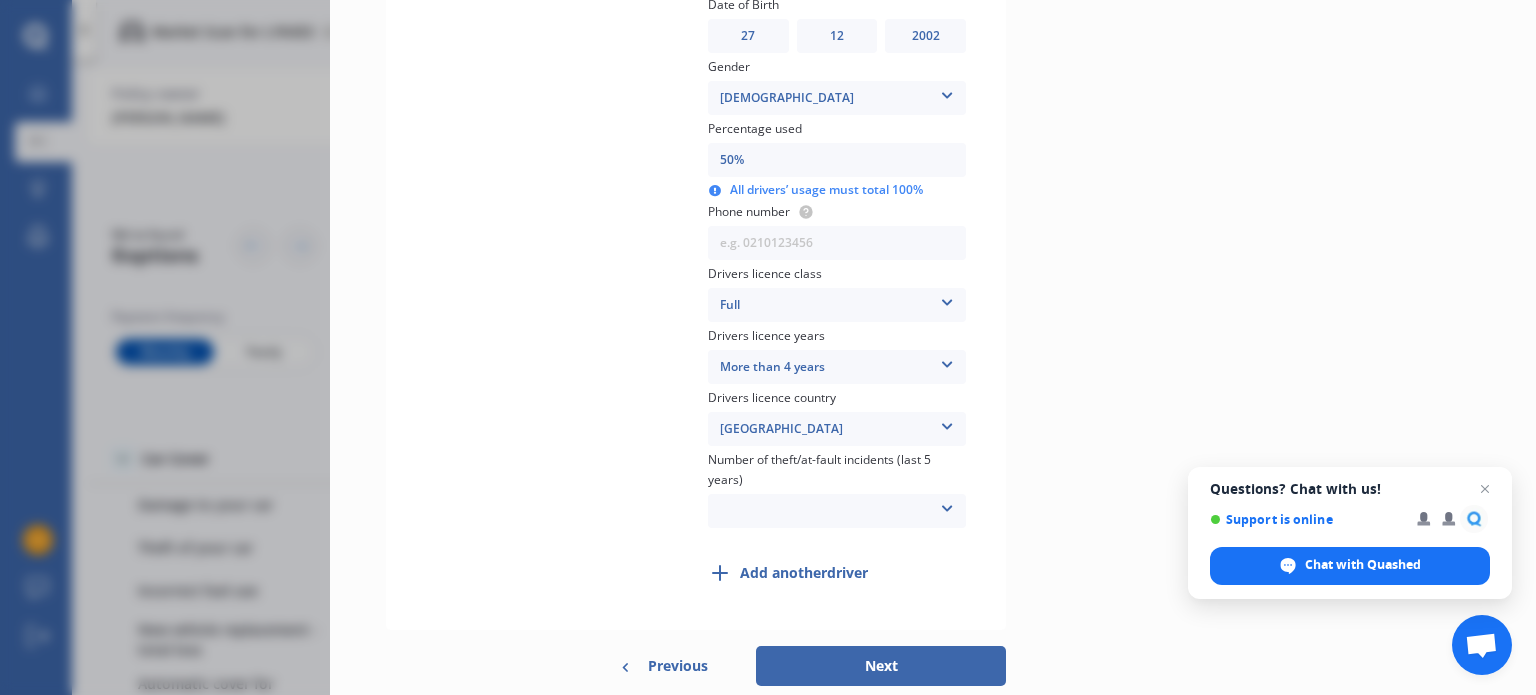 click on "0 1 2 3 More than 3" at bounding box center (837, 511) 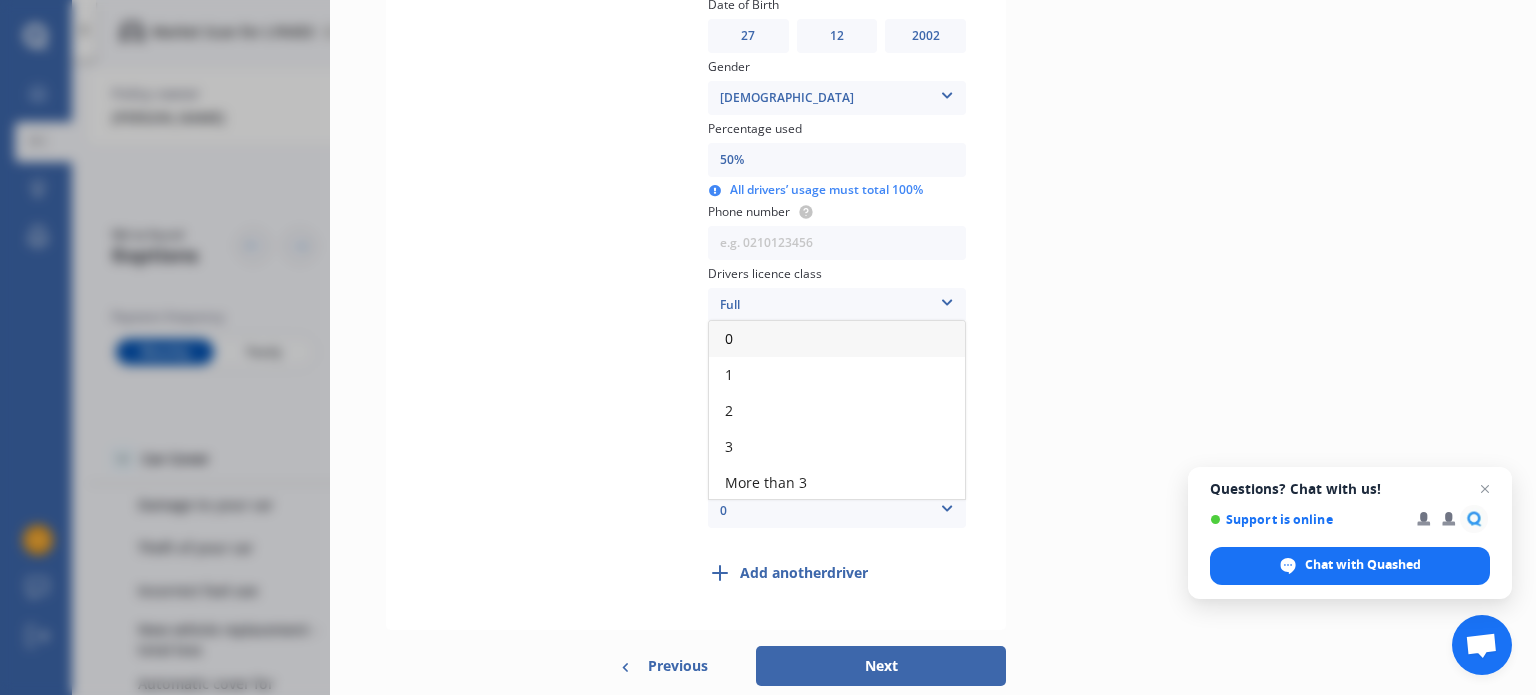 click on "0" at bounding box center (837, 339) 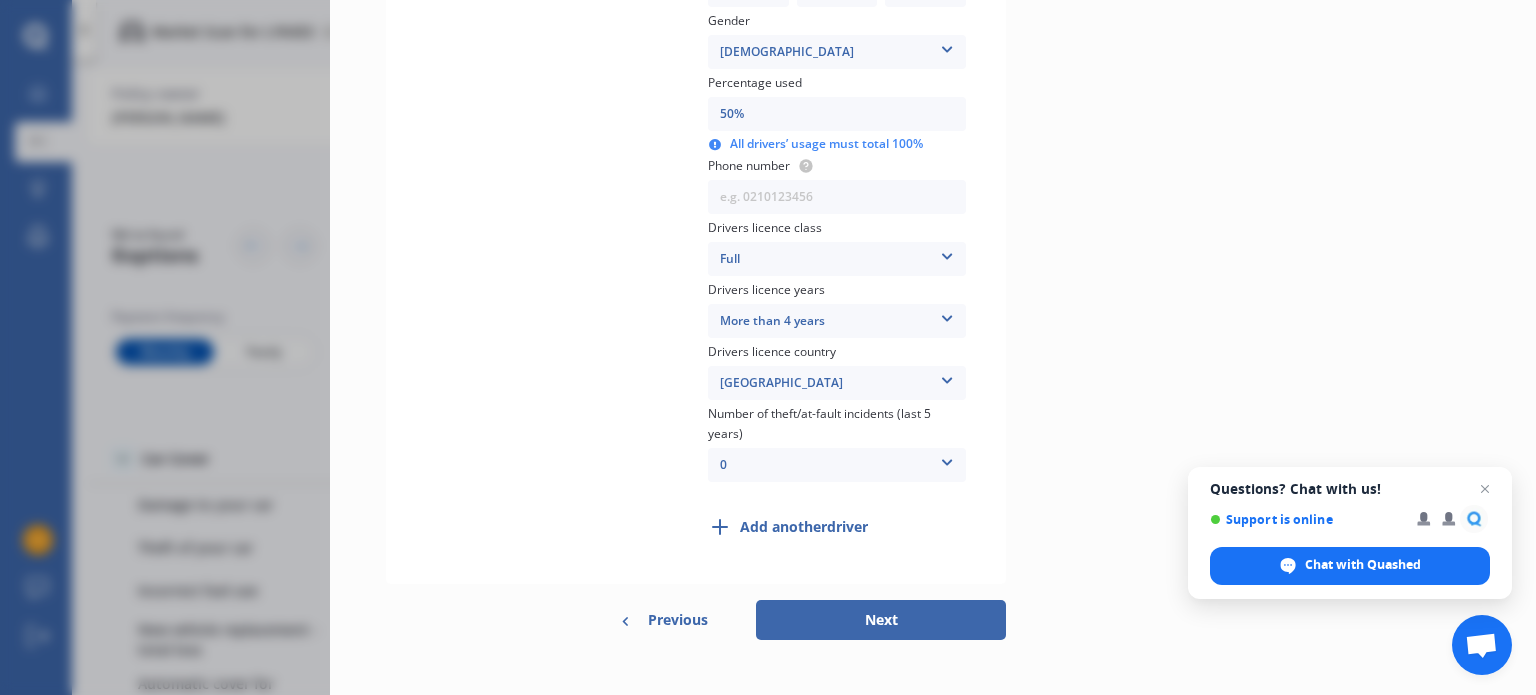 scroll, scrollTop: 1379, scrollLeft: 0, axis: vertical 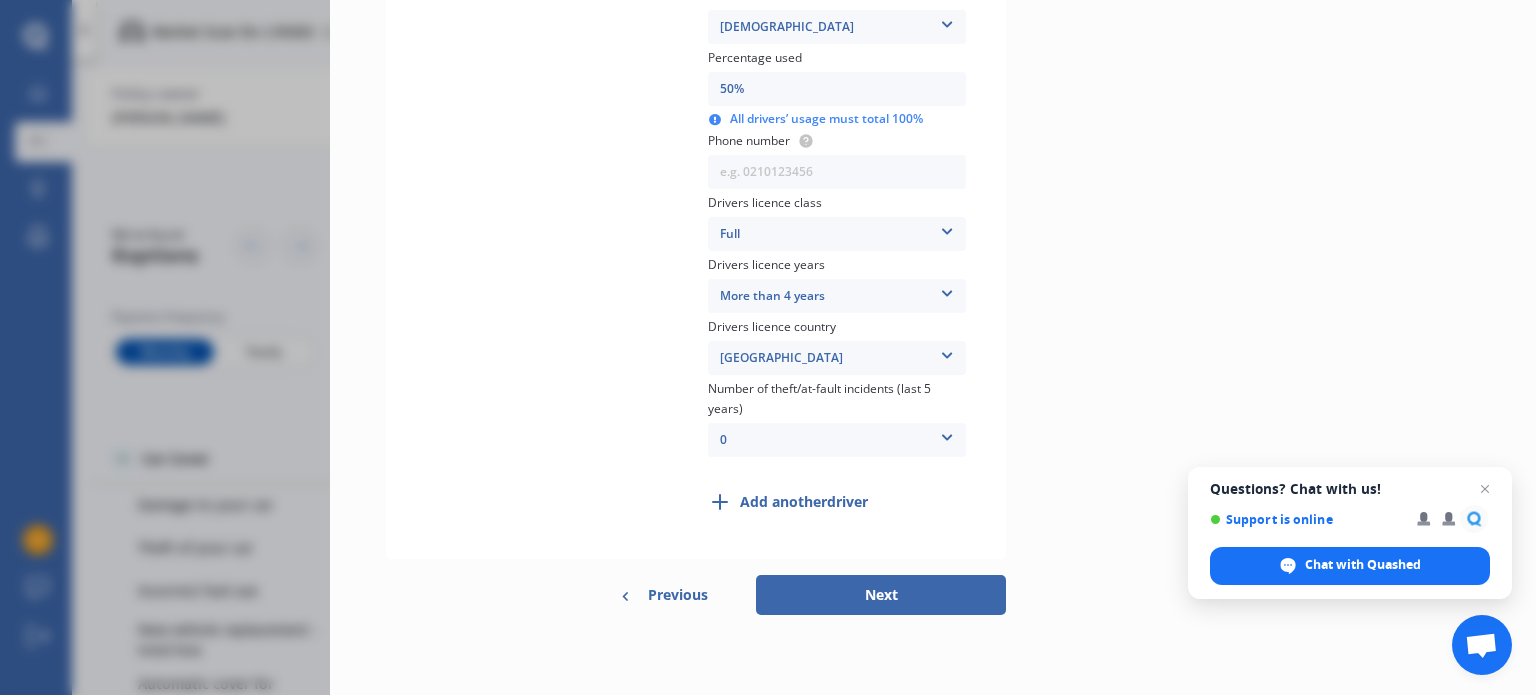 click on "Next" at bounding box center (881, 595) 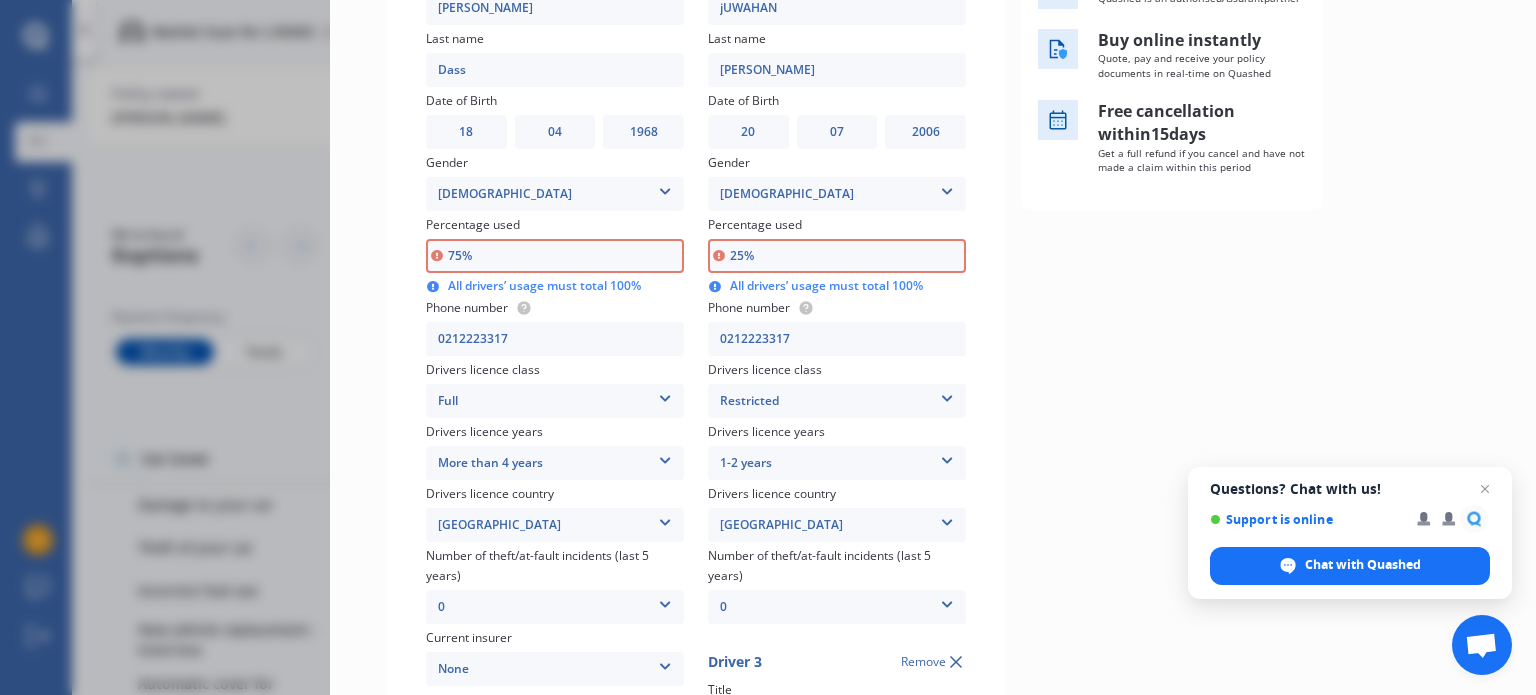 scroll, scrollTop: 420, scrollLeft: 0, axis: vertical 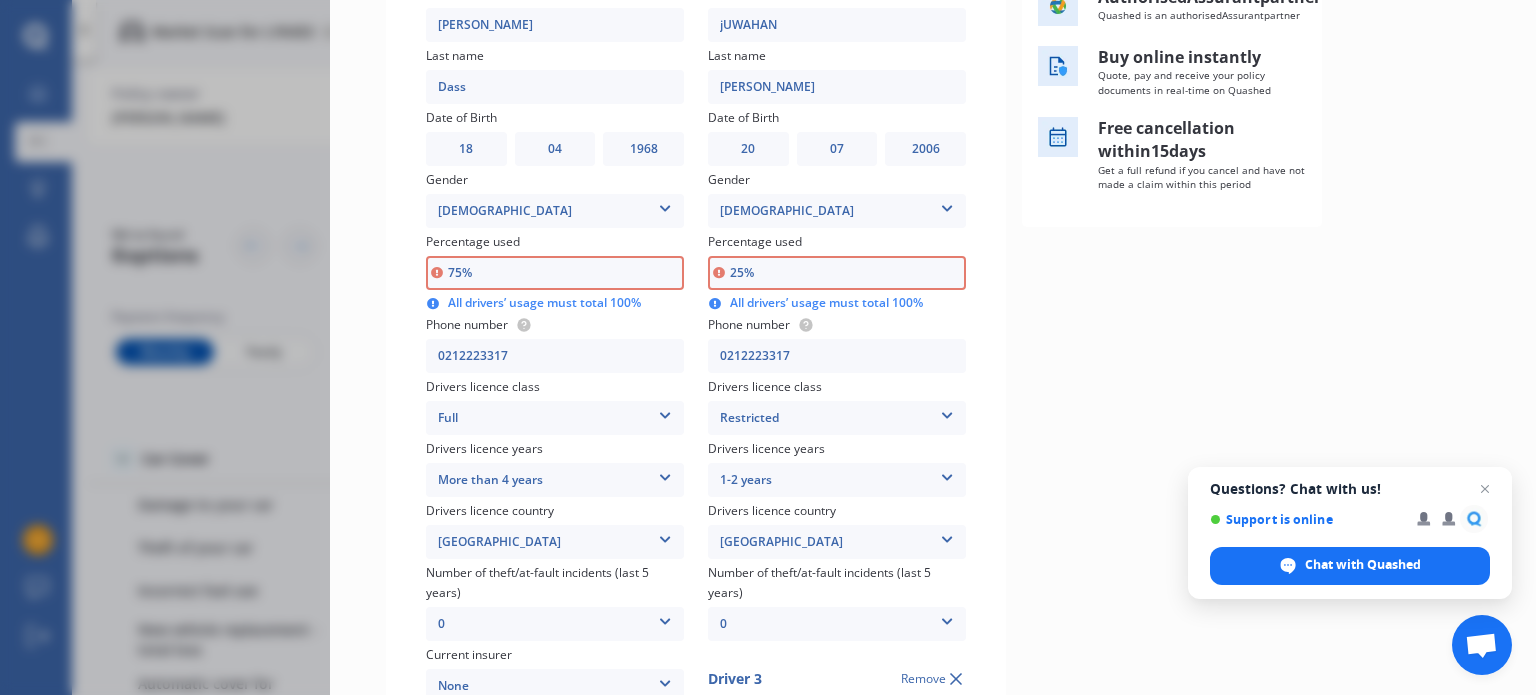 click on "75%" at bounding box center [555, 273] 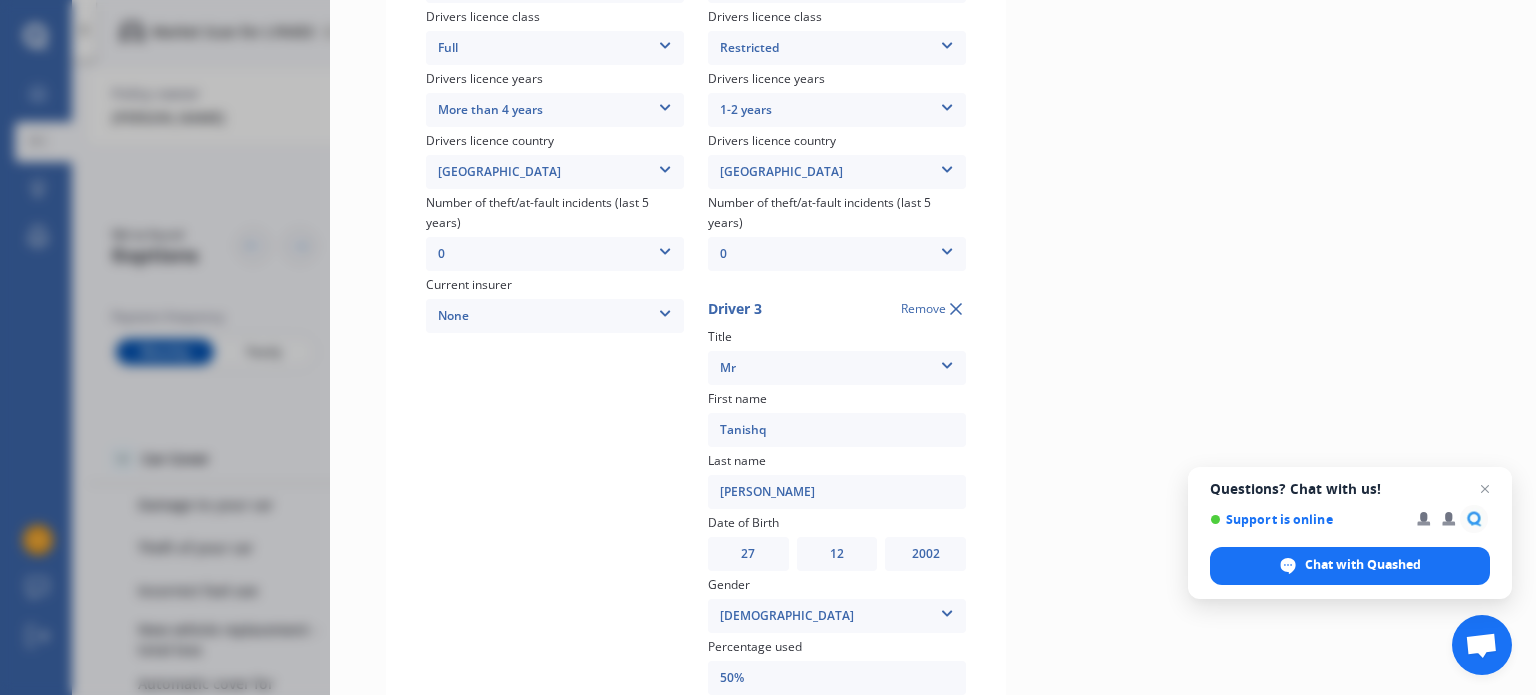 scroll, scrollTop: 820, scrollLeft: 0, axis: vertical 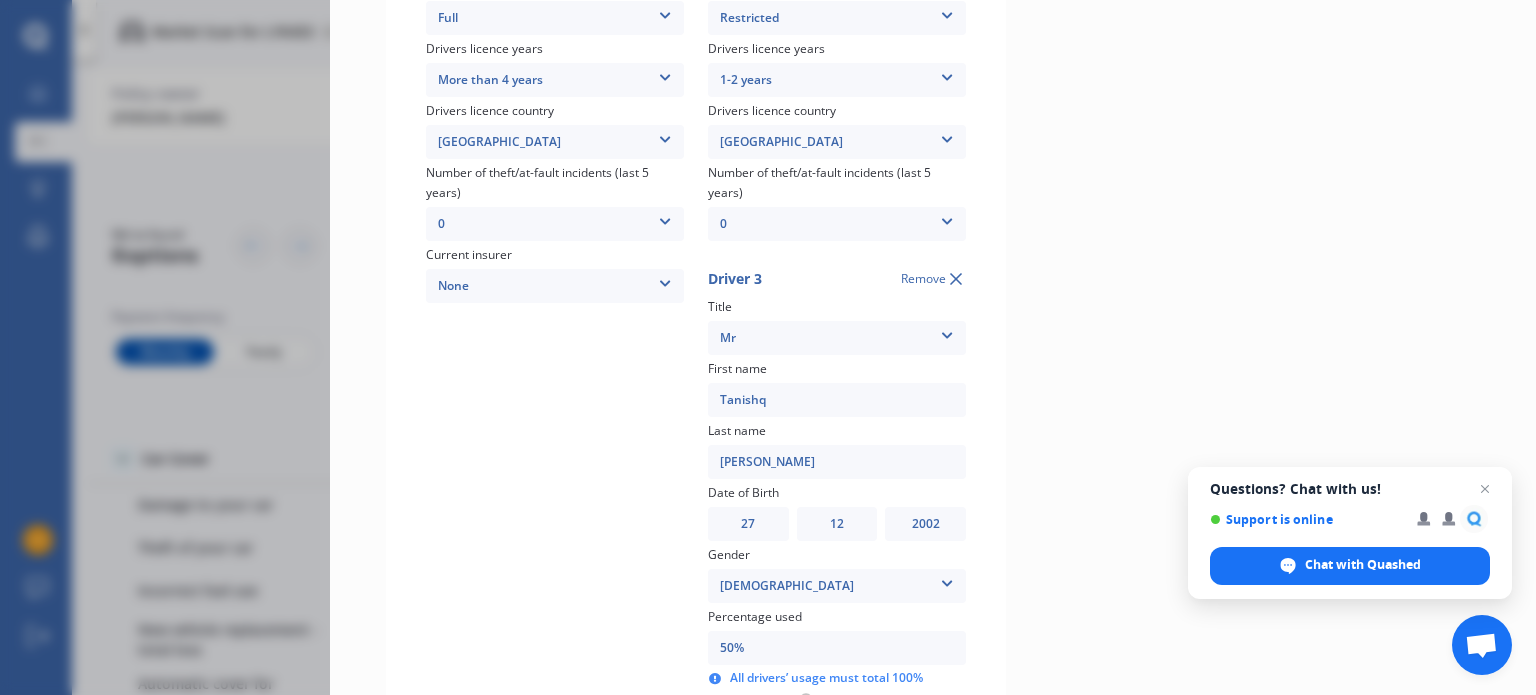 type on "25%" 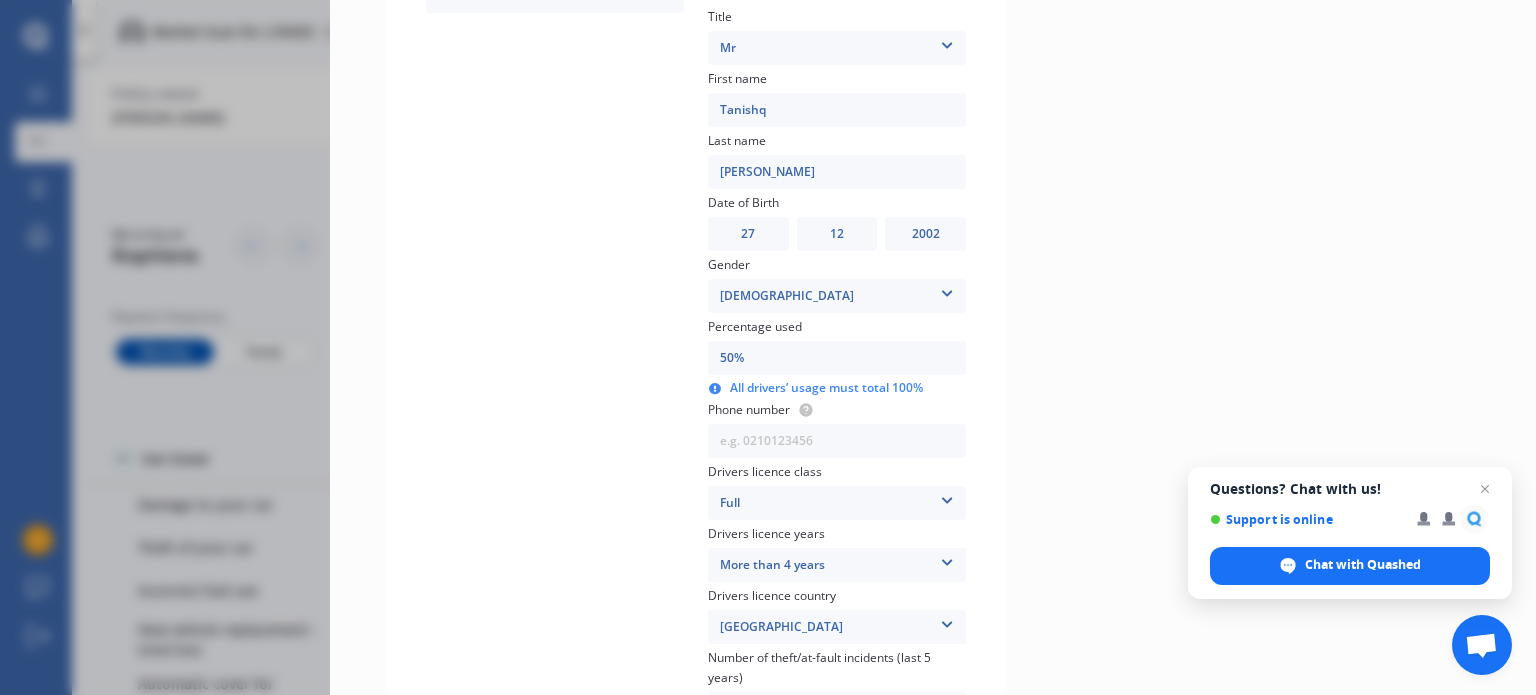 scroll, scrollTop: 1120, scrollLeft: 0, axis: vertical 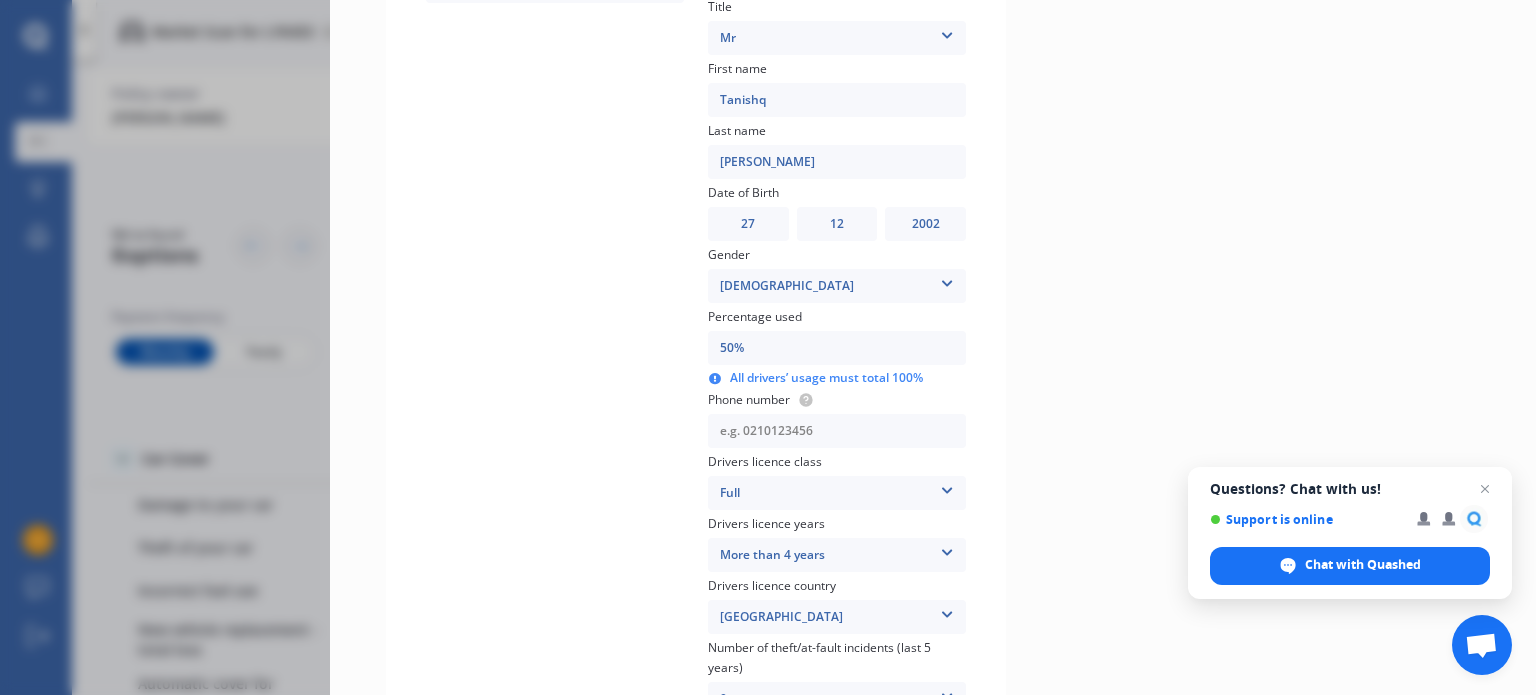 click at bounding box center [837, 431] 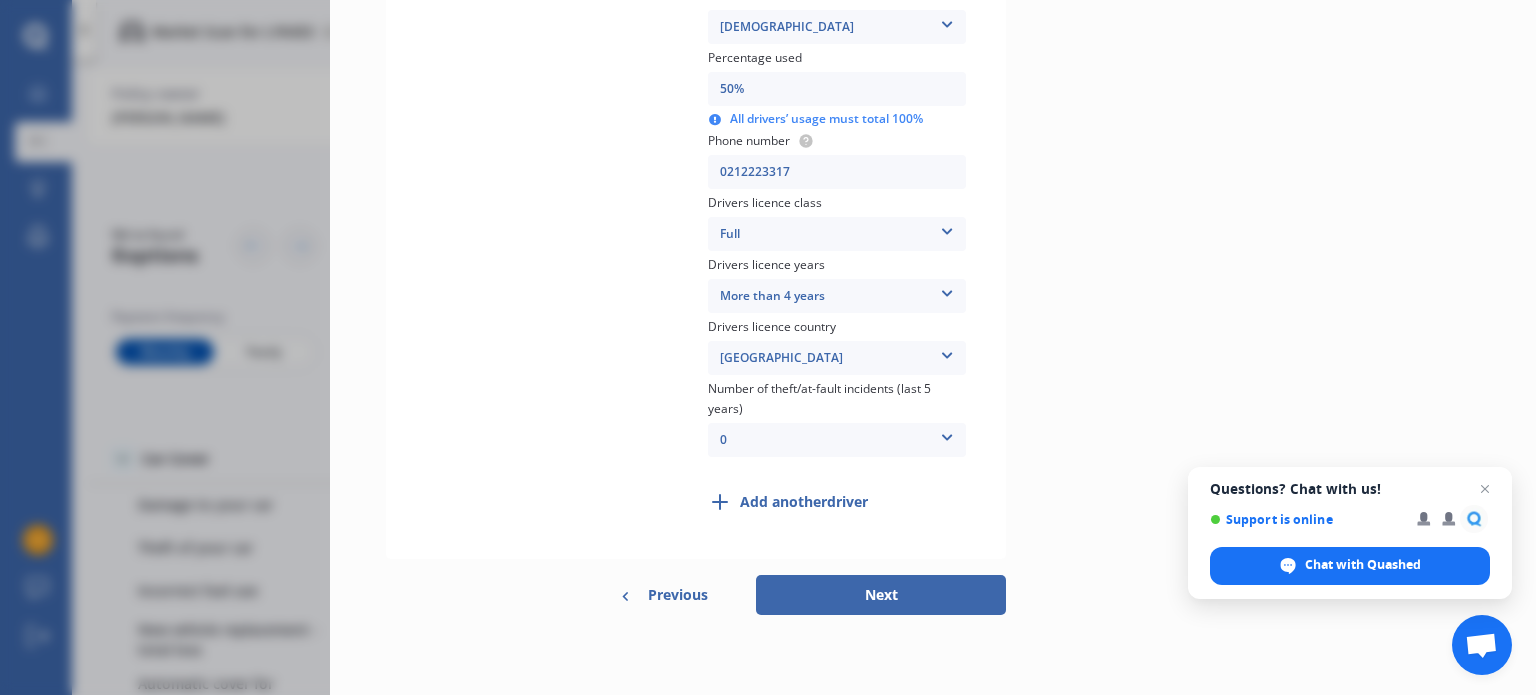 click on "Next" at bounding box center [881, 595] 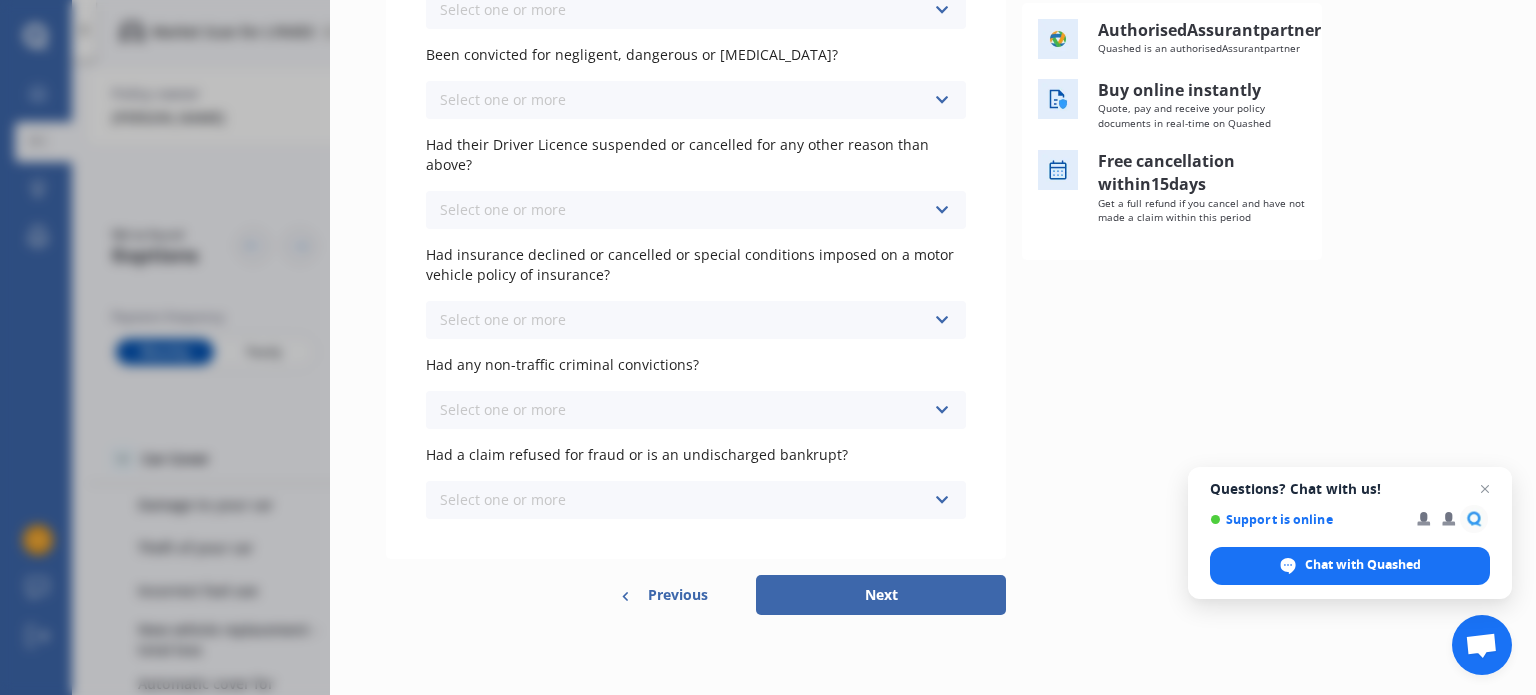 scroll, scrollTop: 0, scrollLeft: 0, axis: both 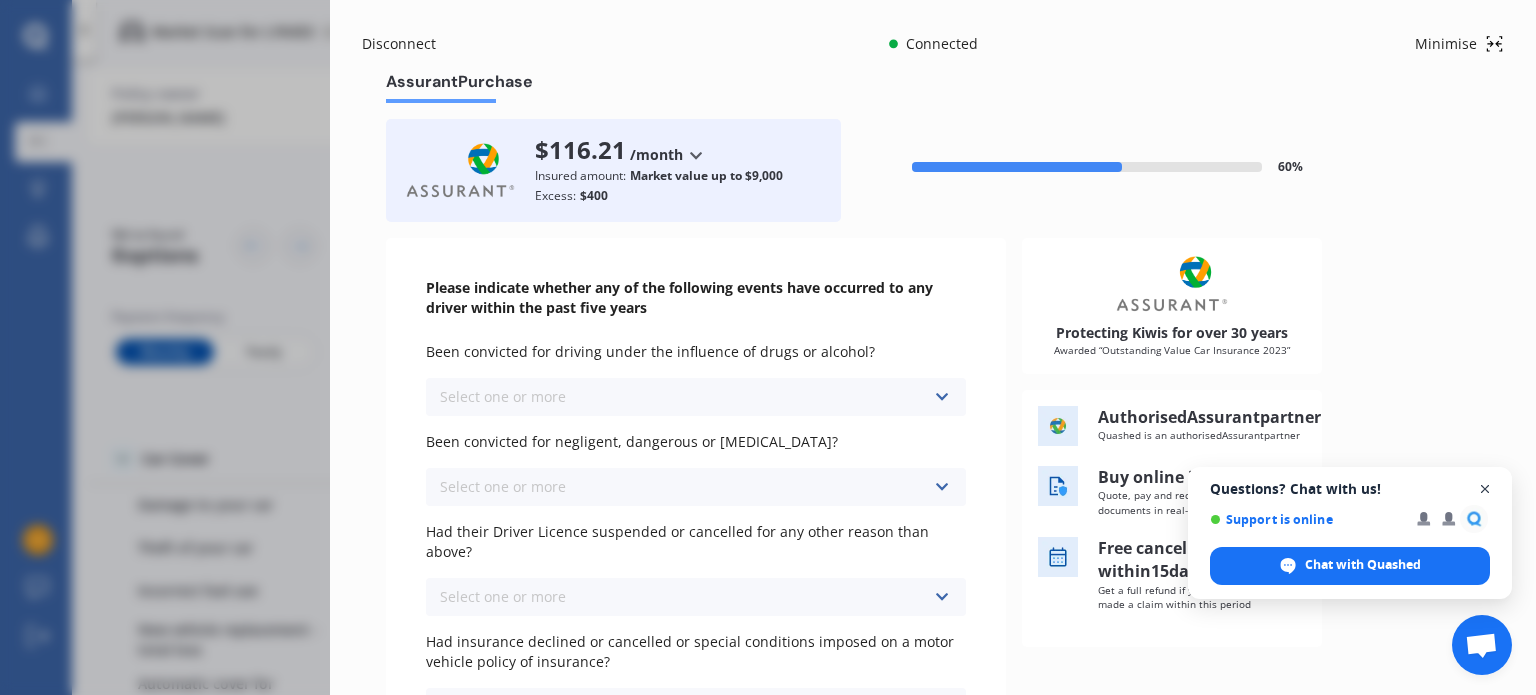 click at bounding box center [1485, 489] 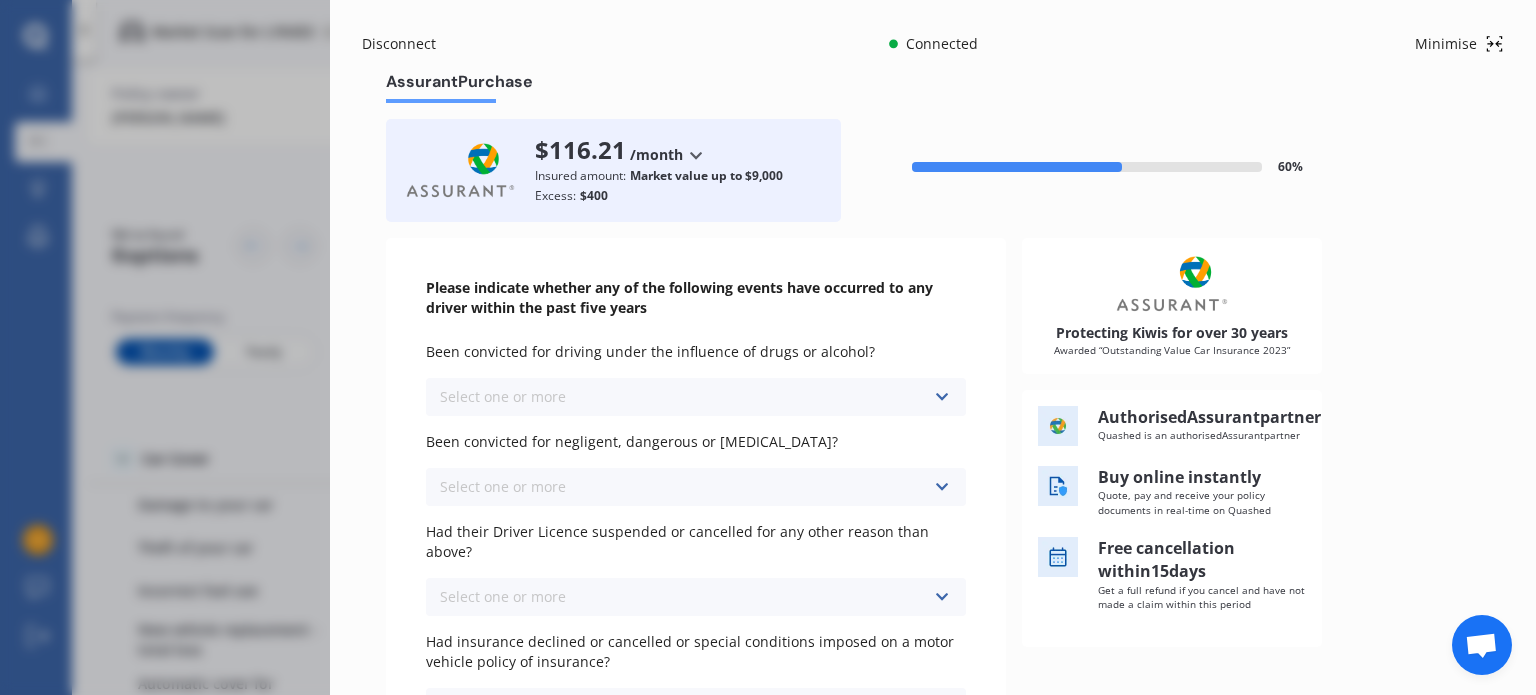 click on "Select one or more Never, or over [DATE] Last year 1 to [DATE] 2 to [DATE] 3 to [DATE]" at bounding box center (696, 397) 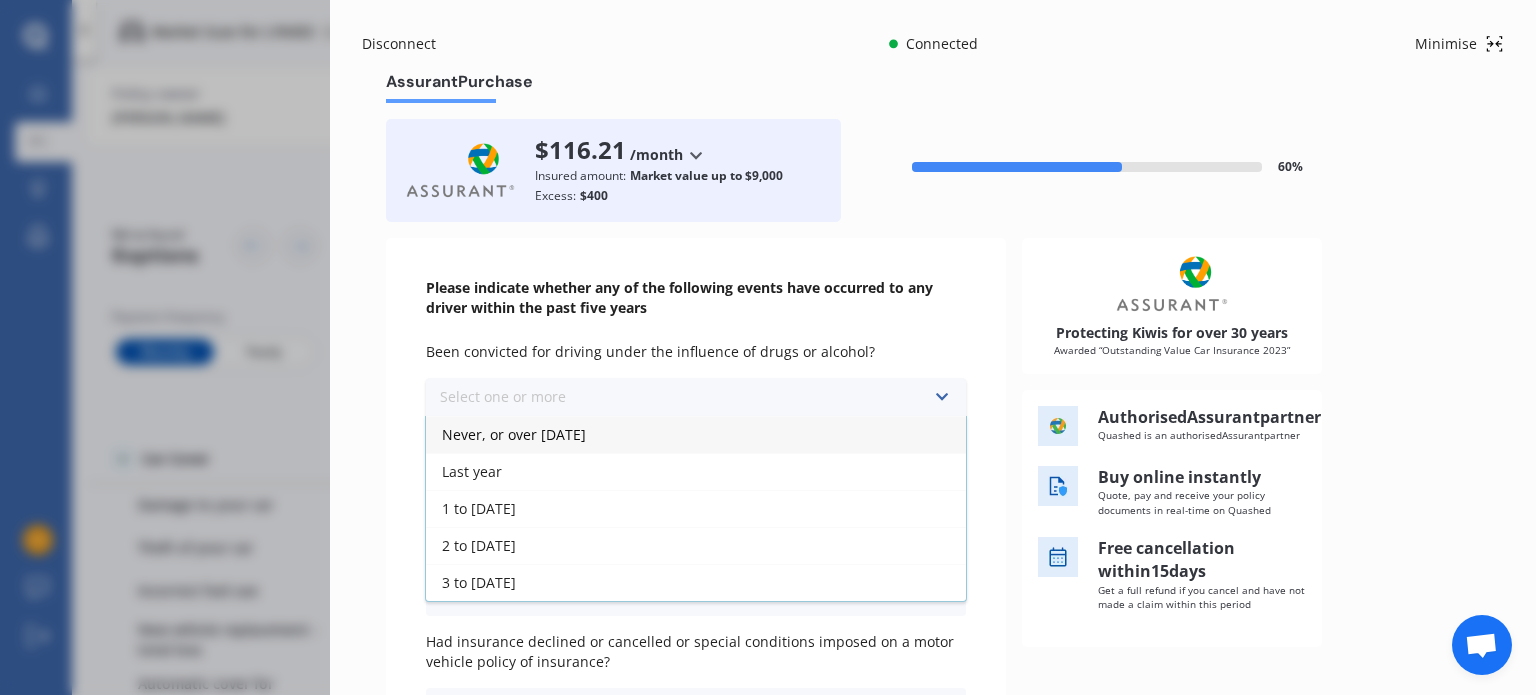 click on "Never, or over [DATE]" at bounding box center [514, 434] 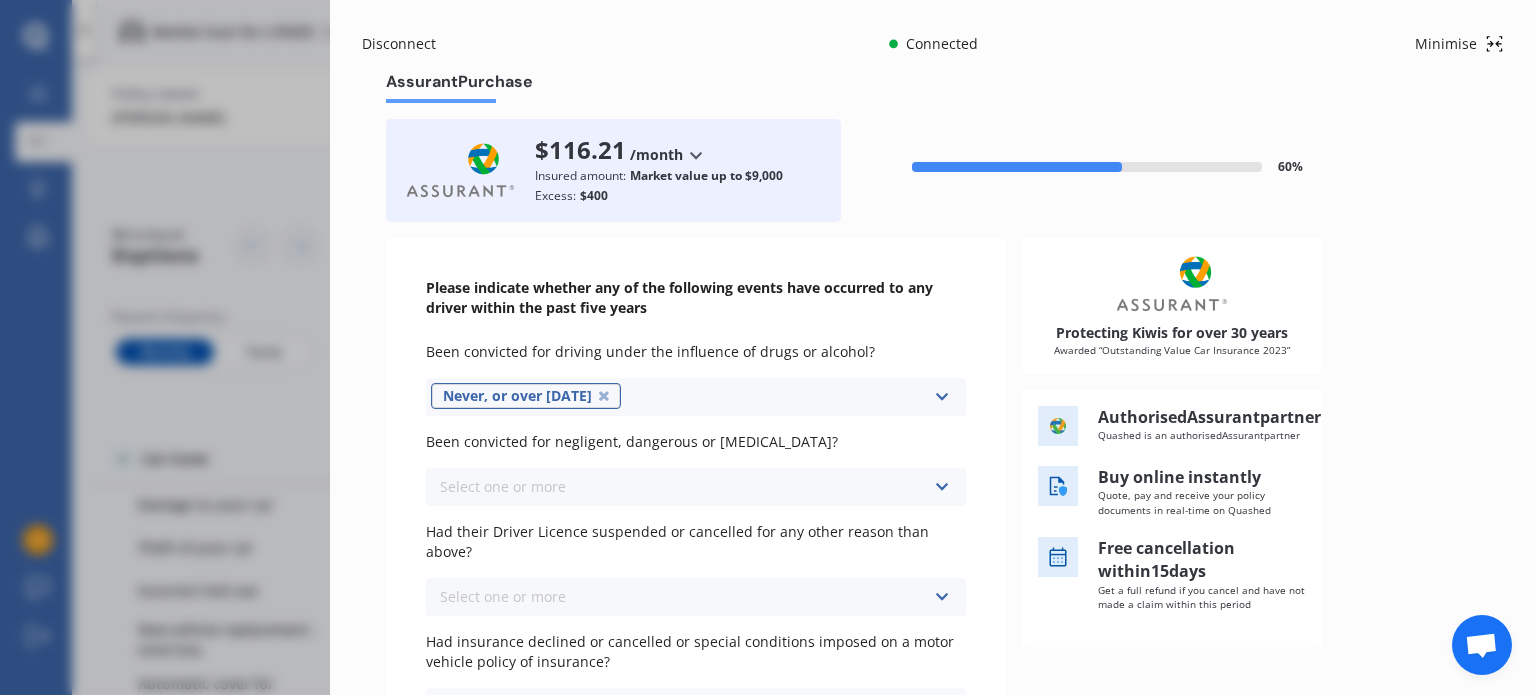scroll, scrollTop: 100, scrollLeft: 0, axis: vertical 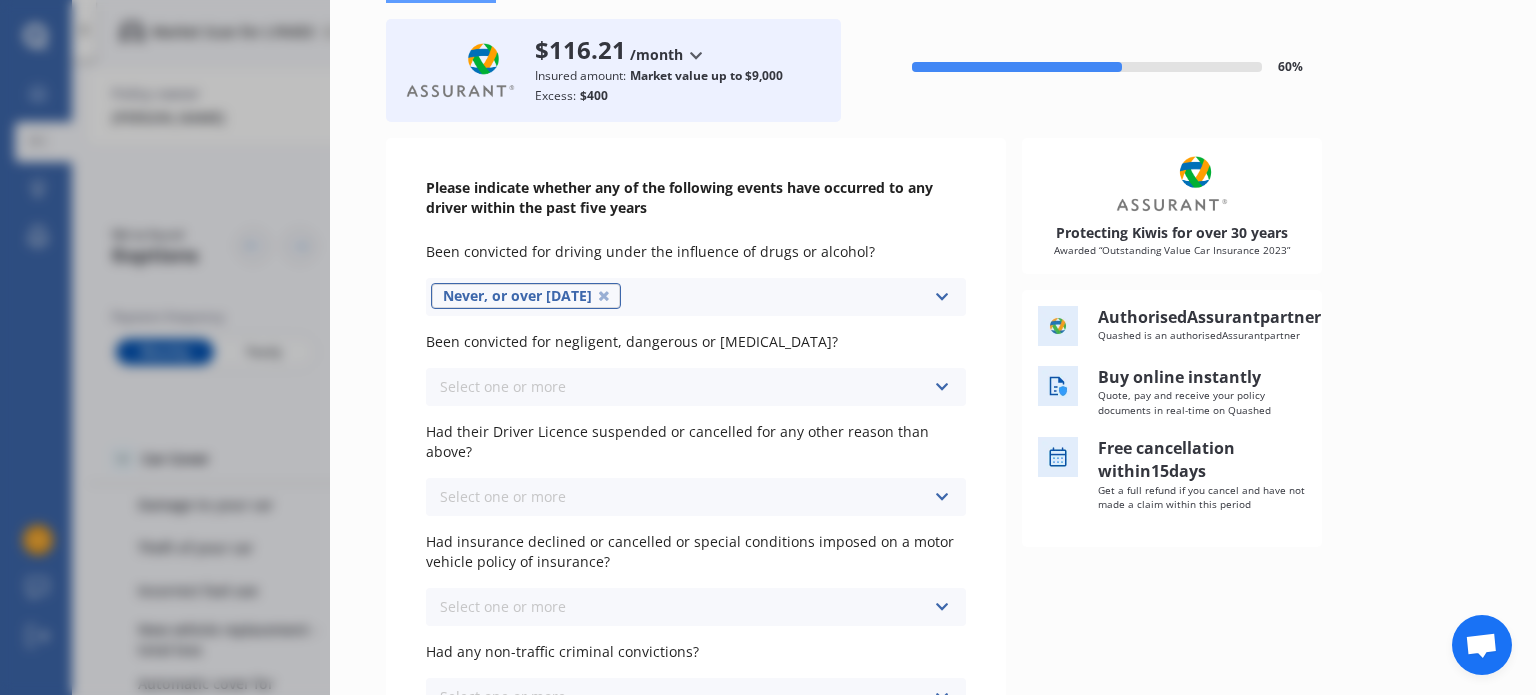 click on "Been convicted for negligent, dangerous or [MEDICAL_DATA]? Select one or more Never, or over [DATE] Last year 1 to [DATE] 2 to [DATE] 3 to [DATE]" at bounding box center [696, 369] 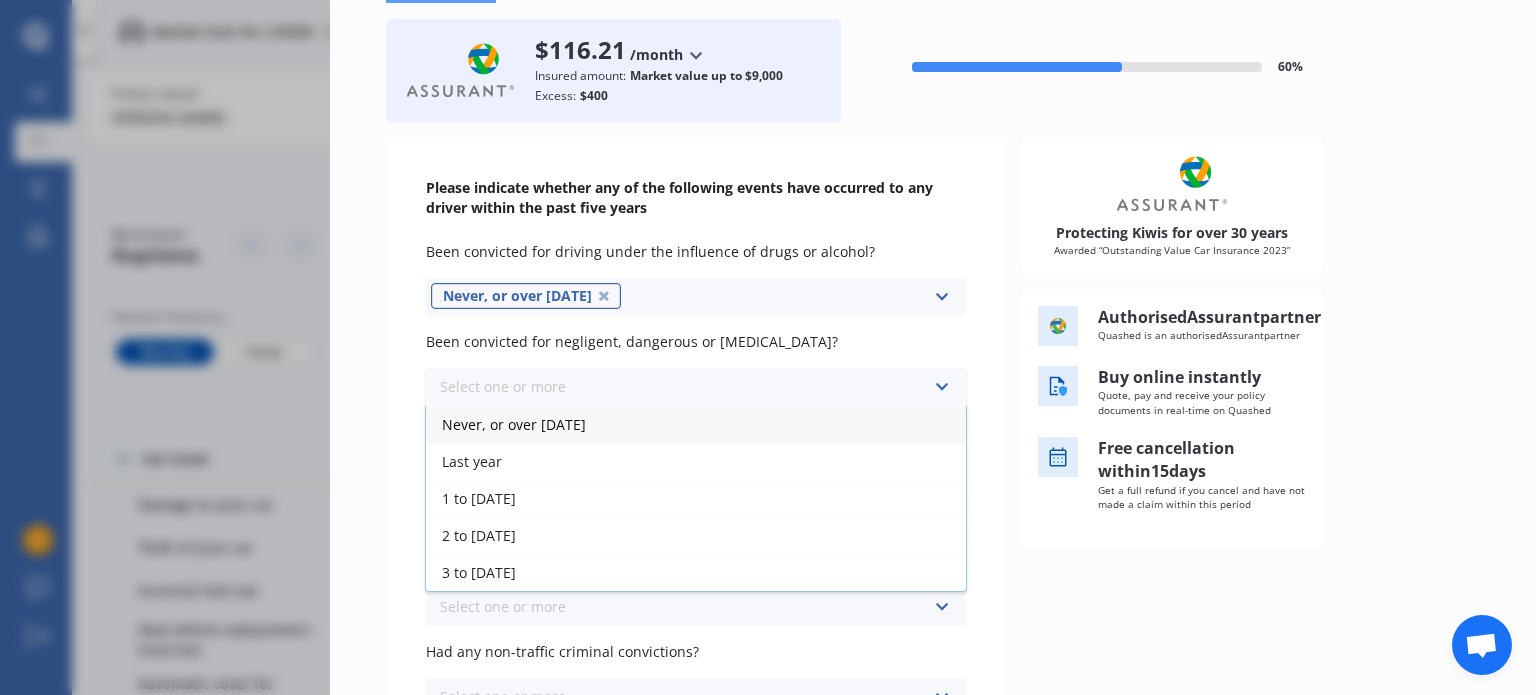 click on "Never, or over [DATE]" at bounding box center (514, 424) 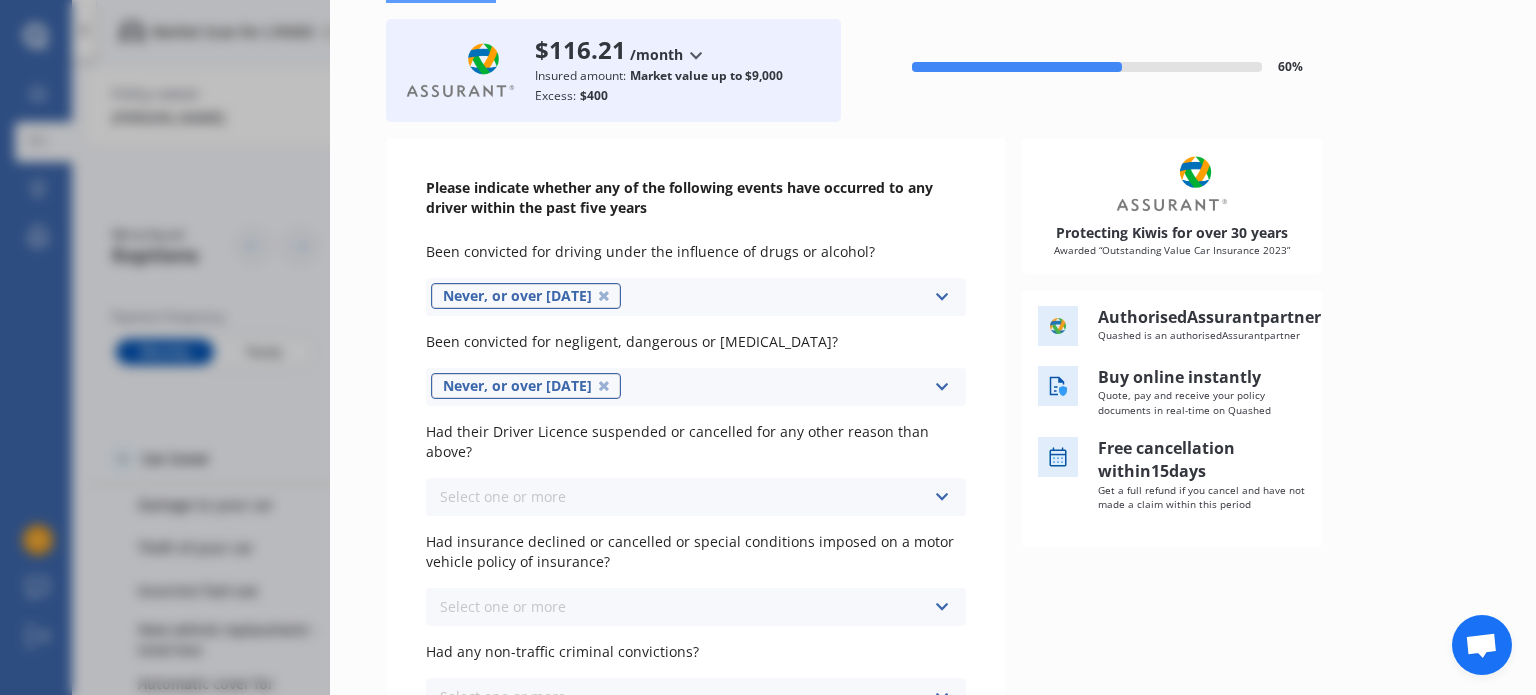 click on "Select one or more" at bounding box center [503, 496] 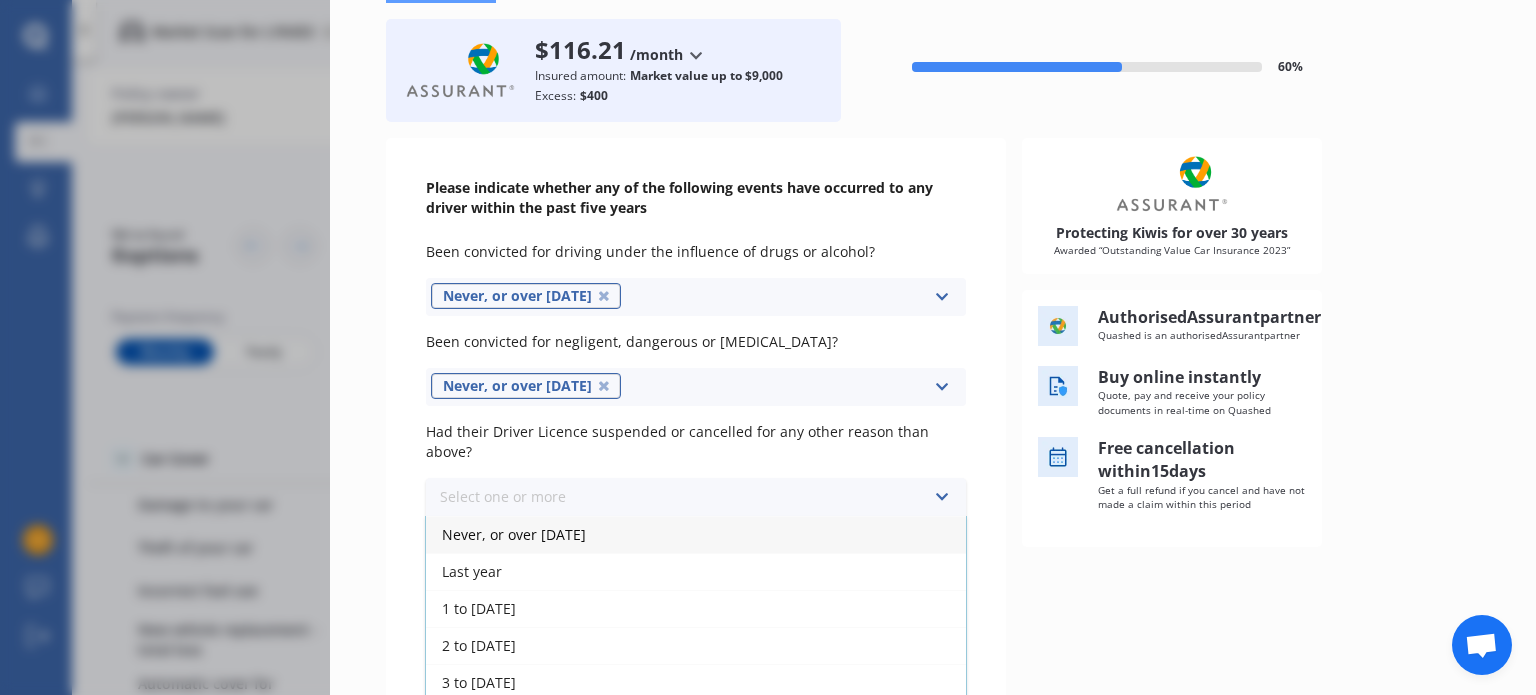 click on "Never, or over [DATE]" at bounding box center [696, 534] 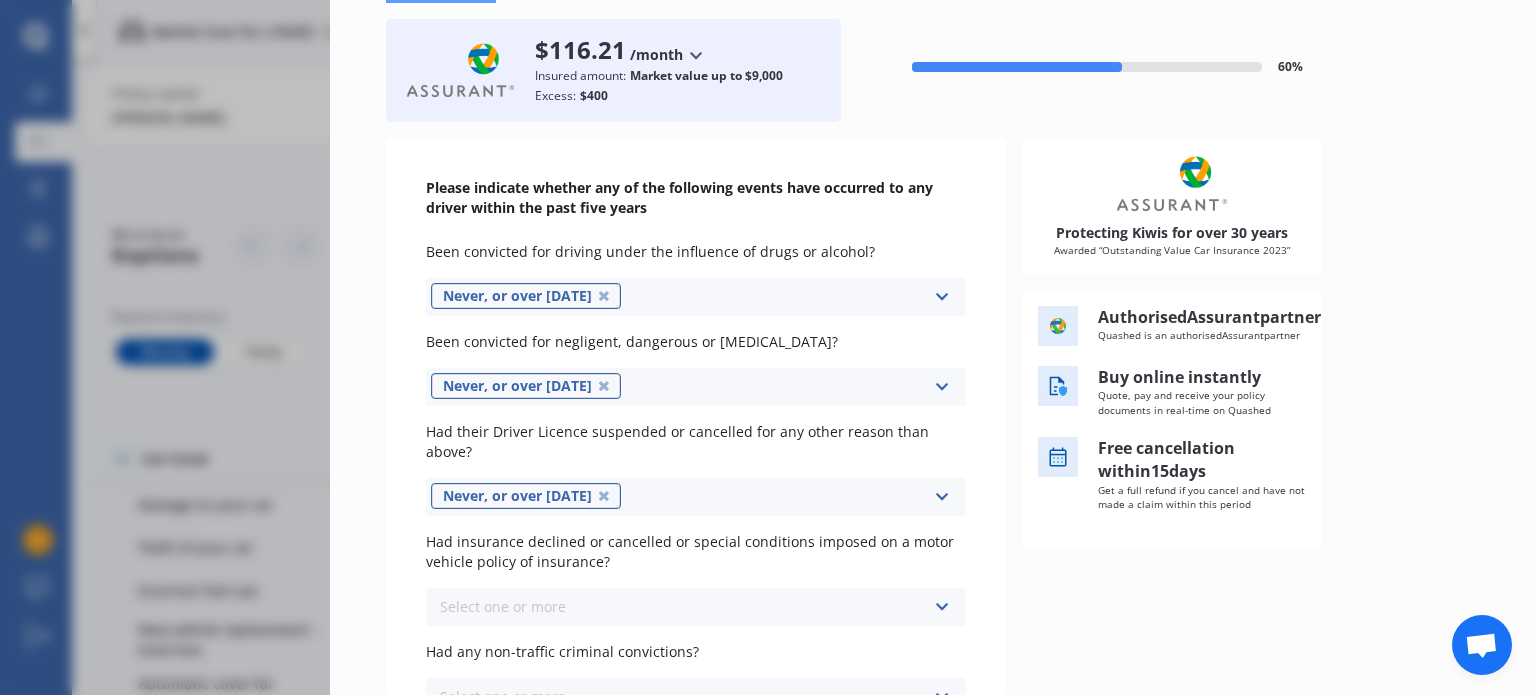 click on "Select one or more" at bounding box center [503, 606] 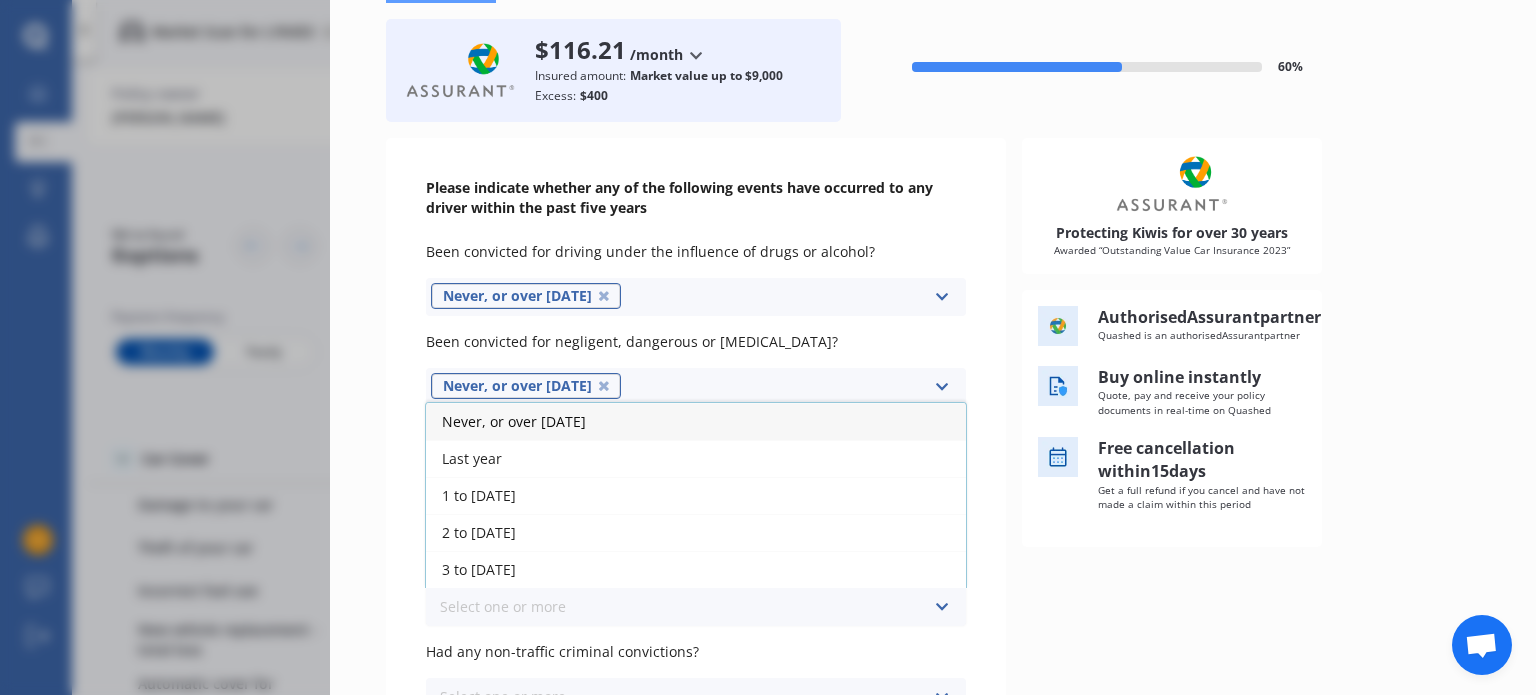 click on "Never, or over [DATE]" at bounding box center (514, 421) 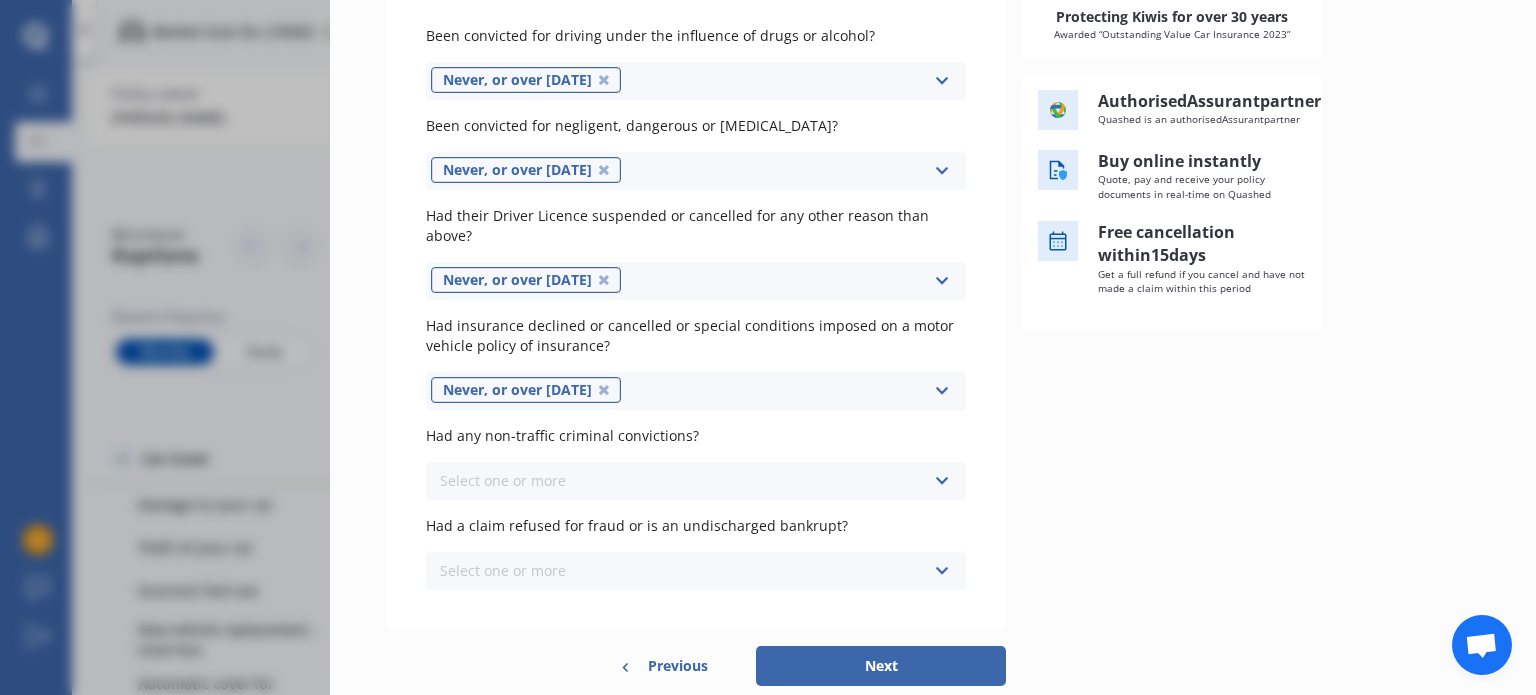 scroll, scrollTop: 367, scrollLeft: 0, axis: vertical 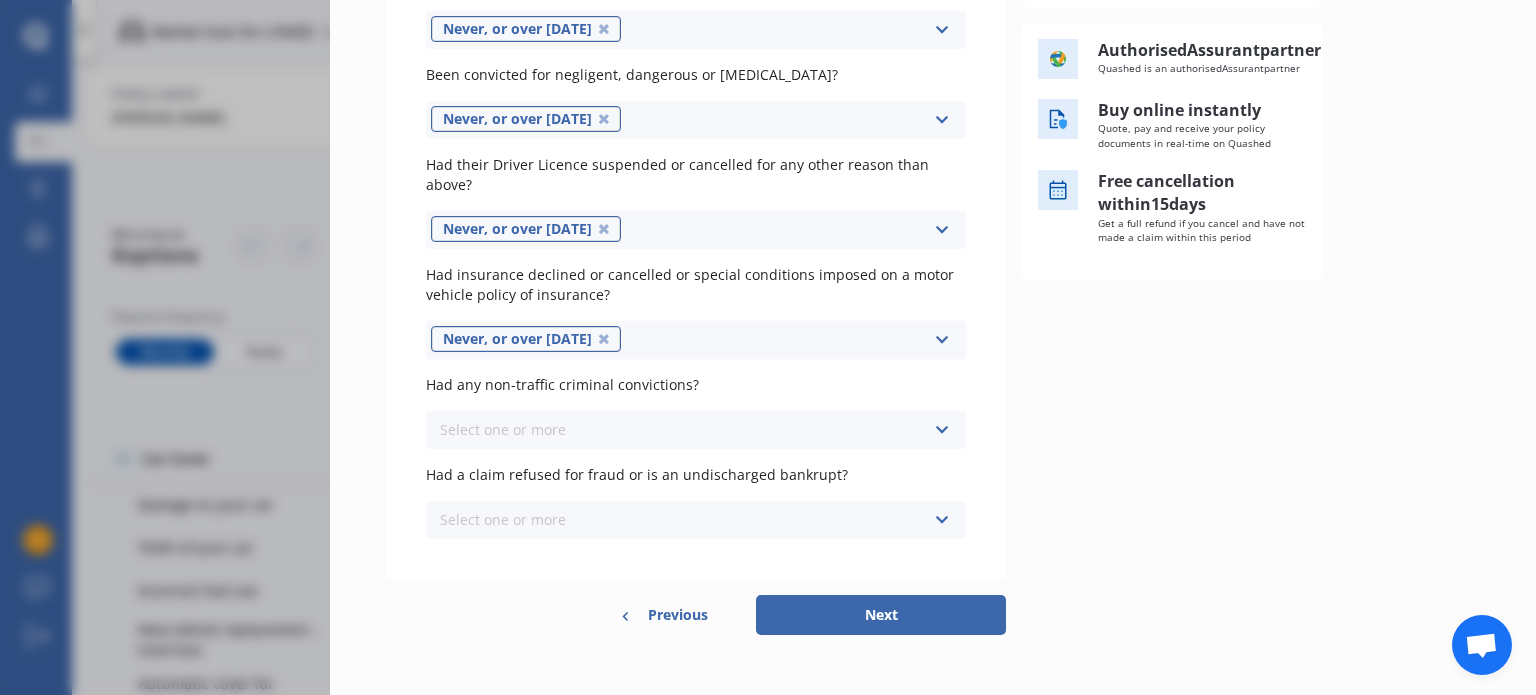 click on "Select one or more Never, or over [DATE] Last year 1 to [DATE] 2 to [DATE] 3 to [DATE]" at bounding box center [696, 430] 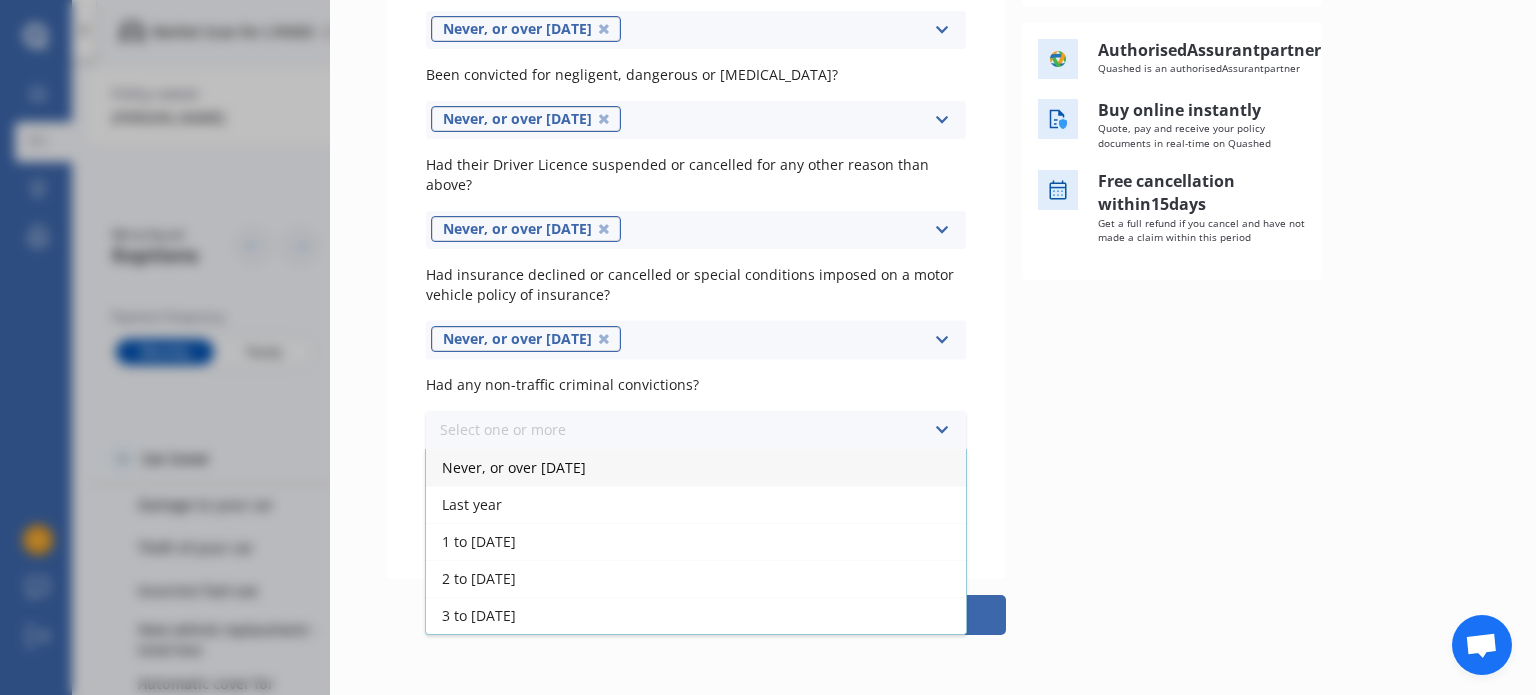click on "Never, or over [DATE]" at bounding box center [514, 467] 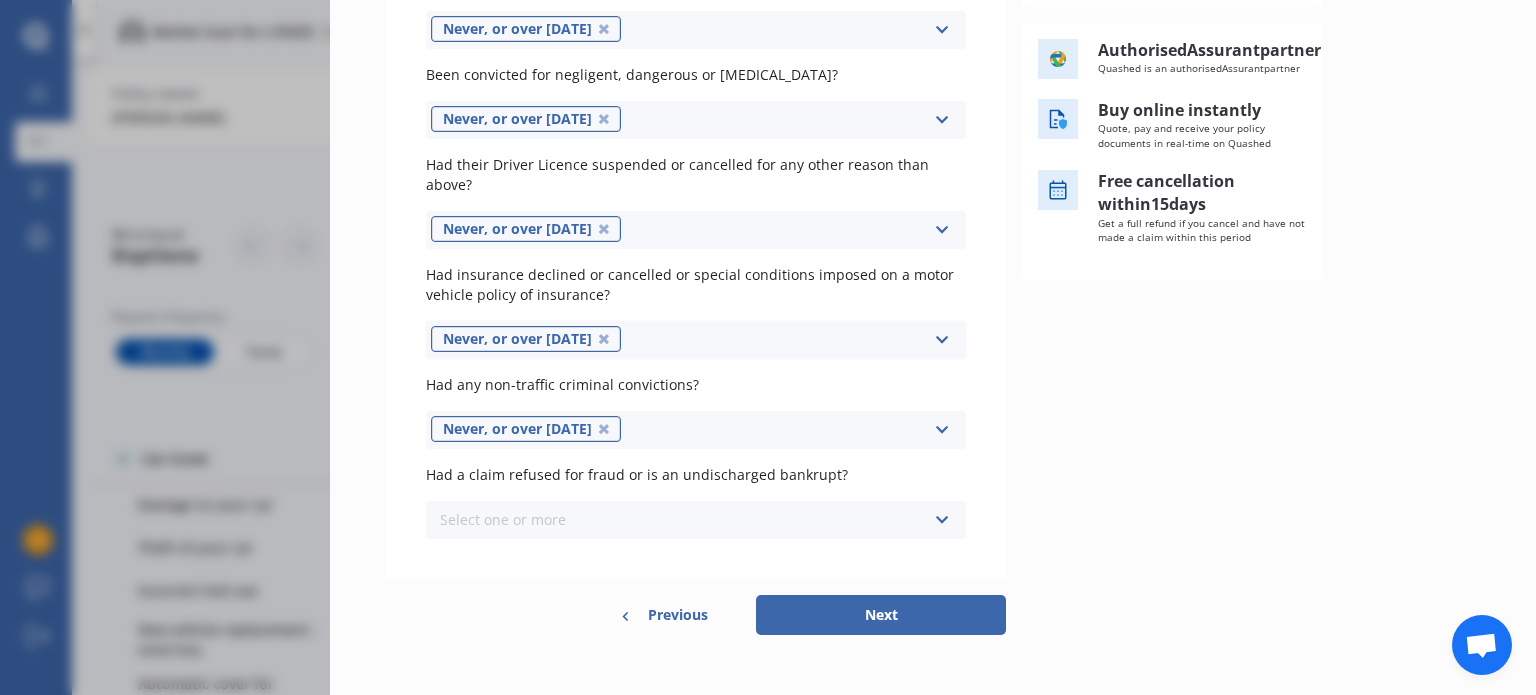 click on "Select one or more" at bounding box center (503, 519) 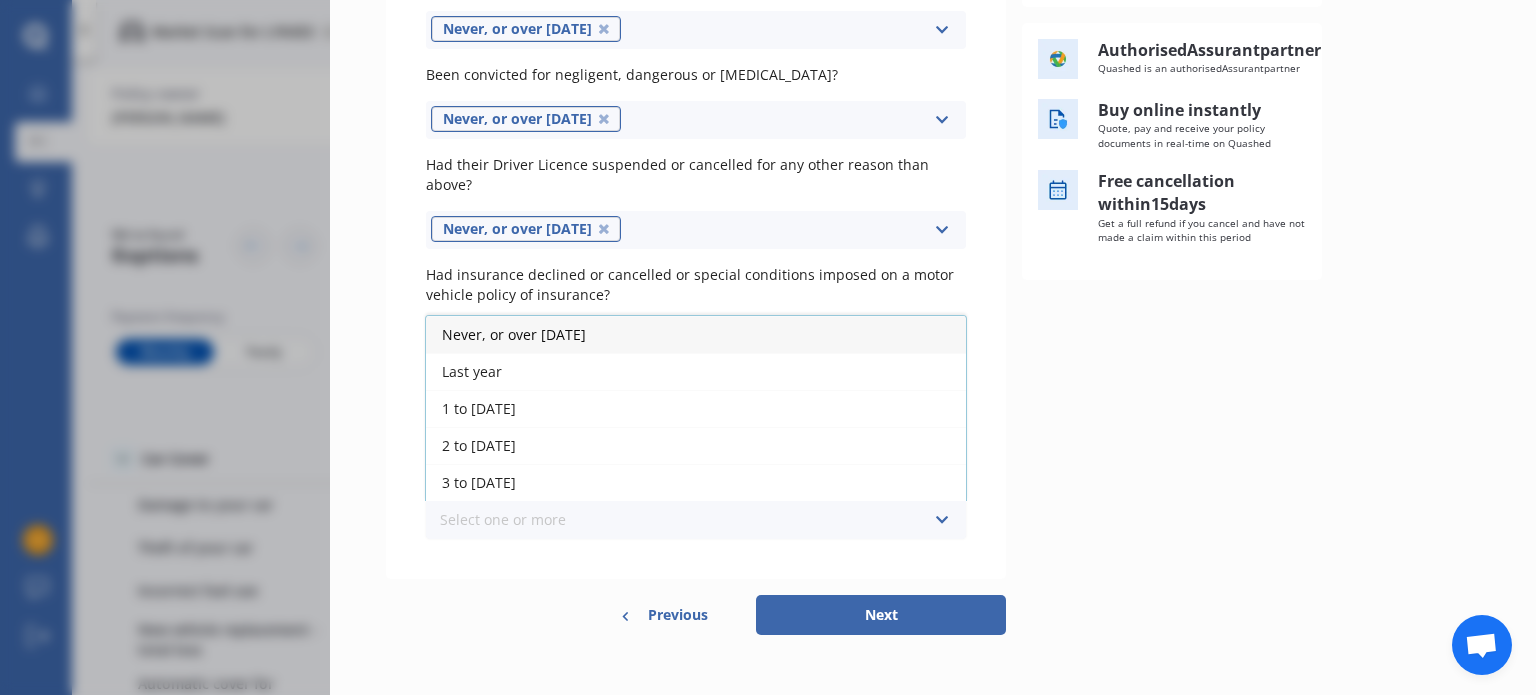 click on "Never, or over [DATE]" at bounding box center (514, 334) 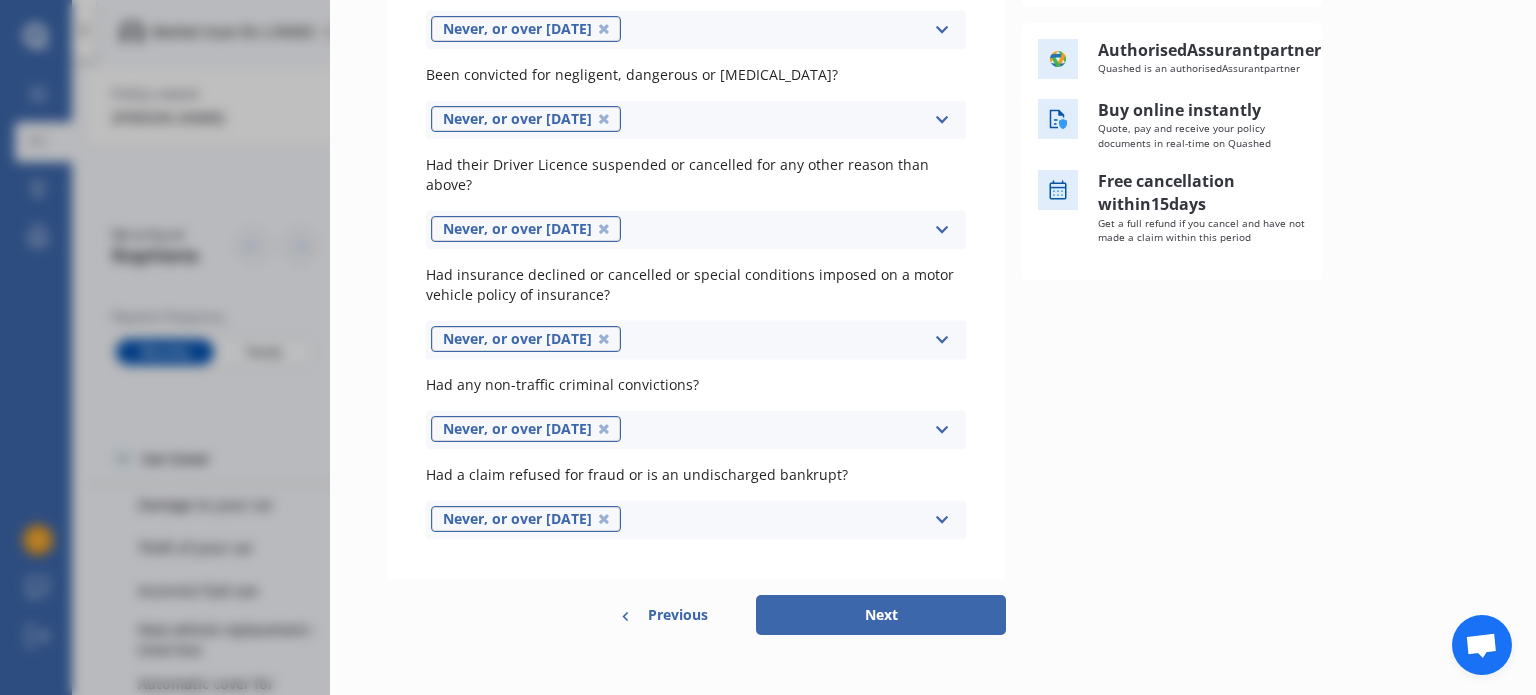 click on "Next" at bounding box center (881, 615) 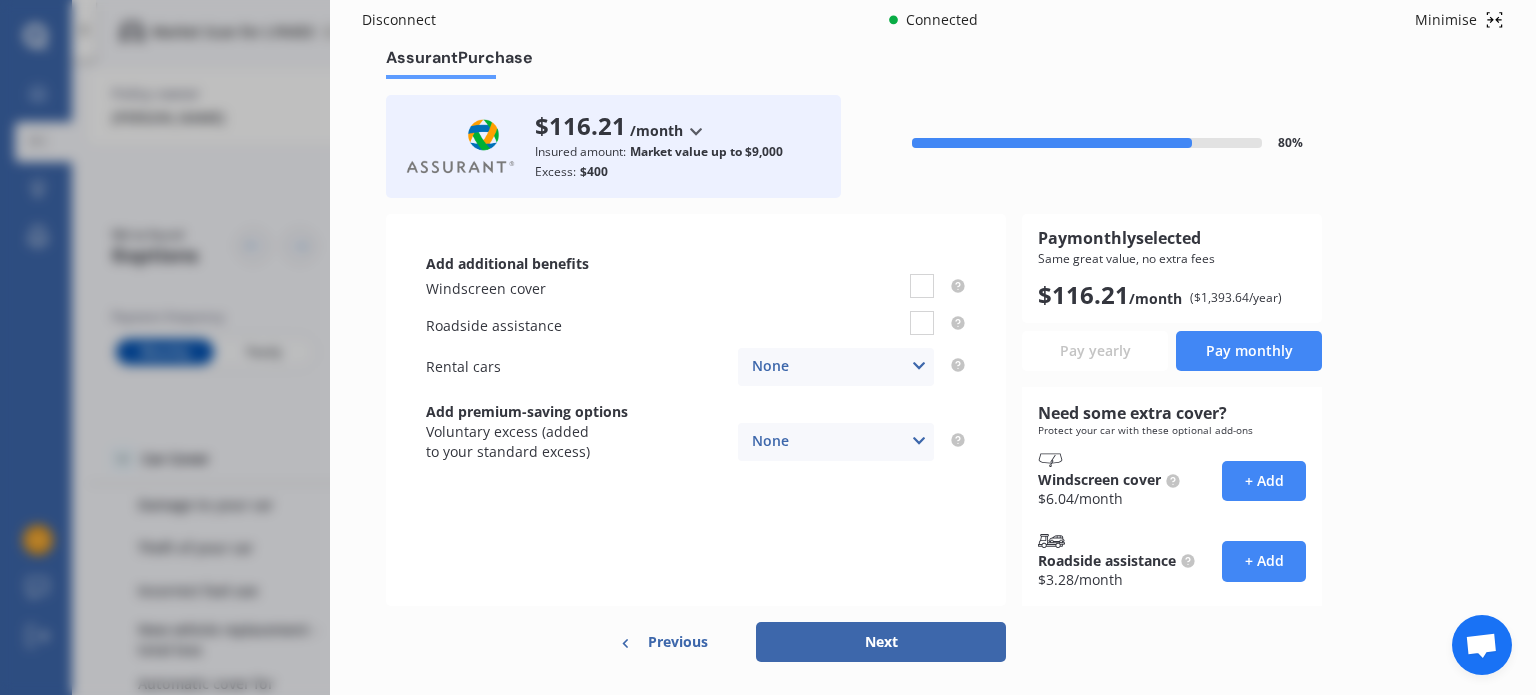 scroll, scrollTop: 0, scrollLeft: 0, axis: both 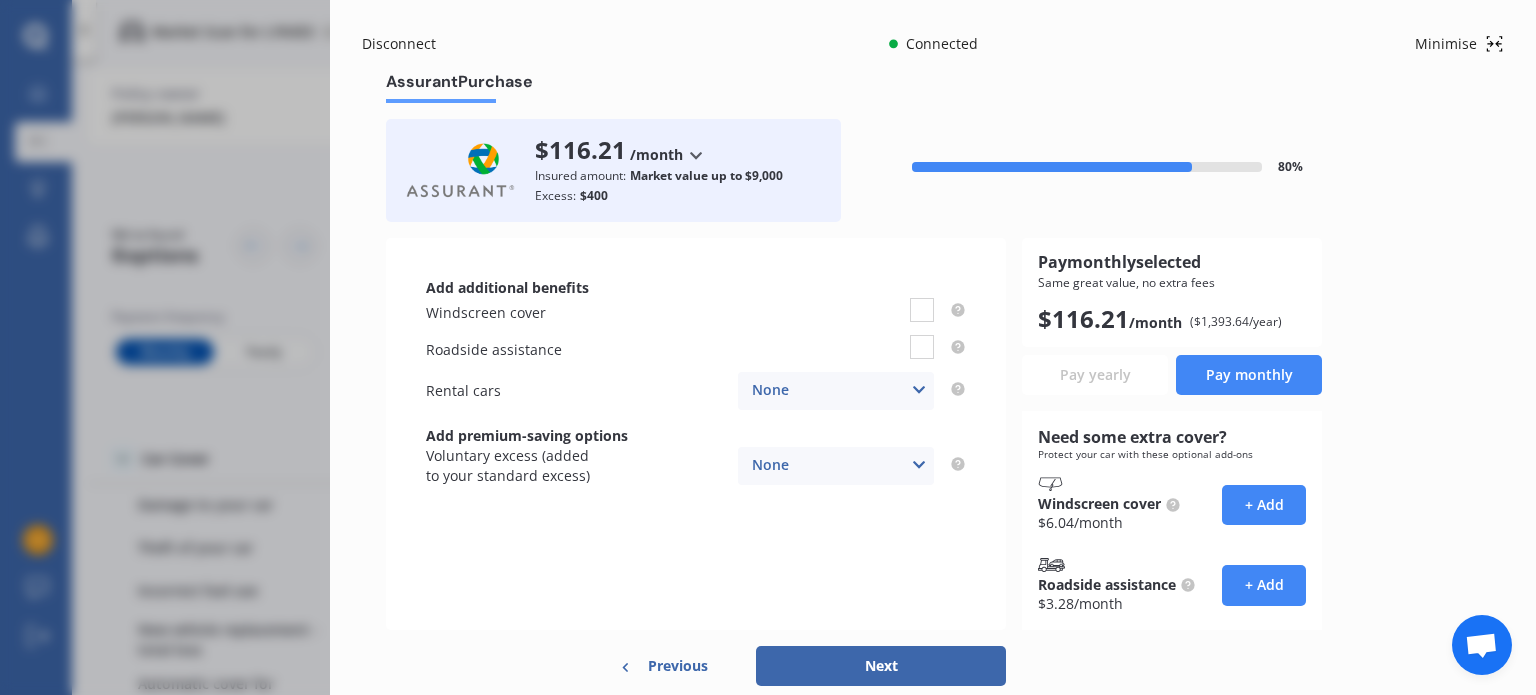 click at bounding box center (695, 155) 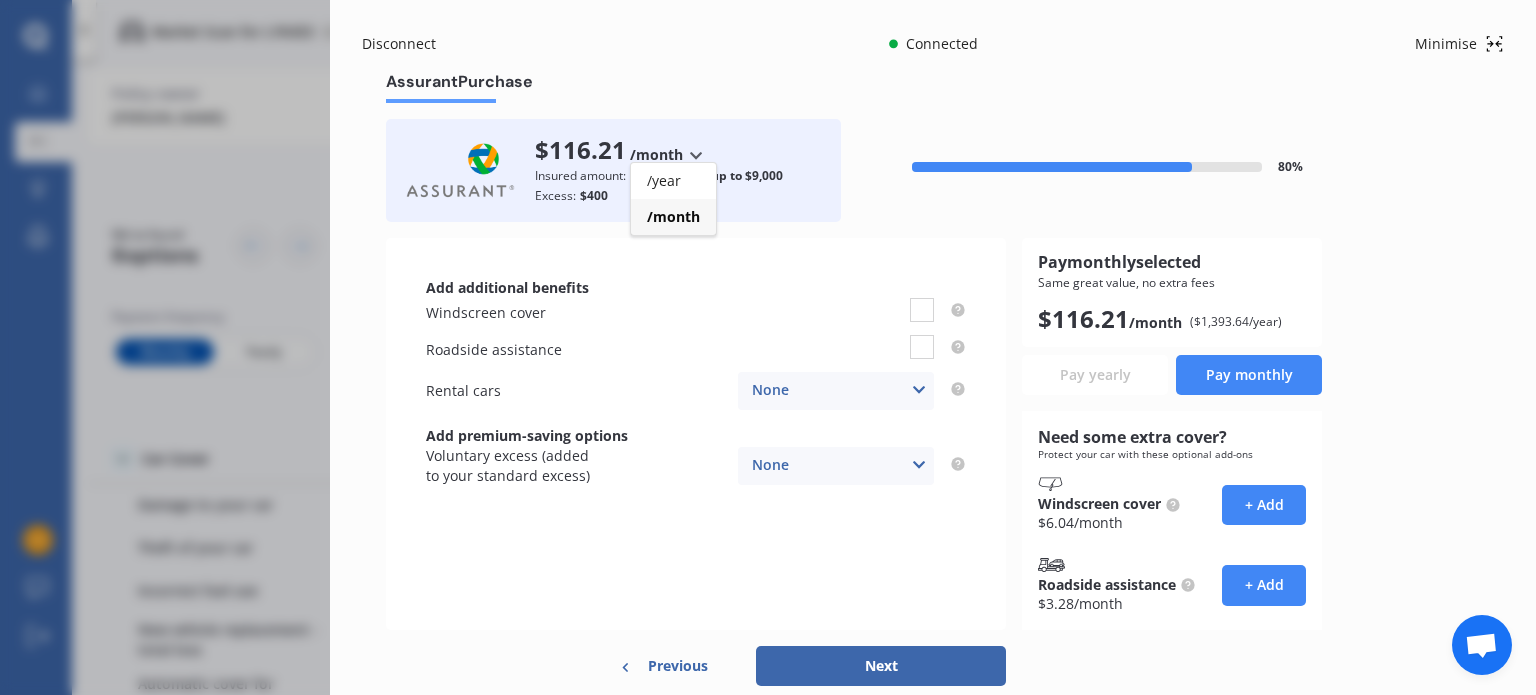 click on "Assurant  Purchase" at bounding box center [933, 85] 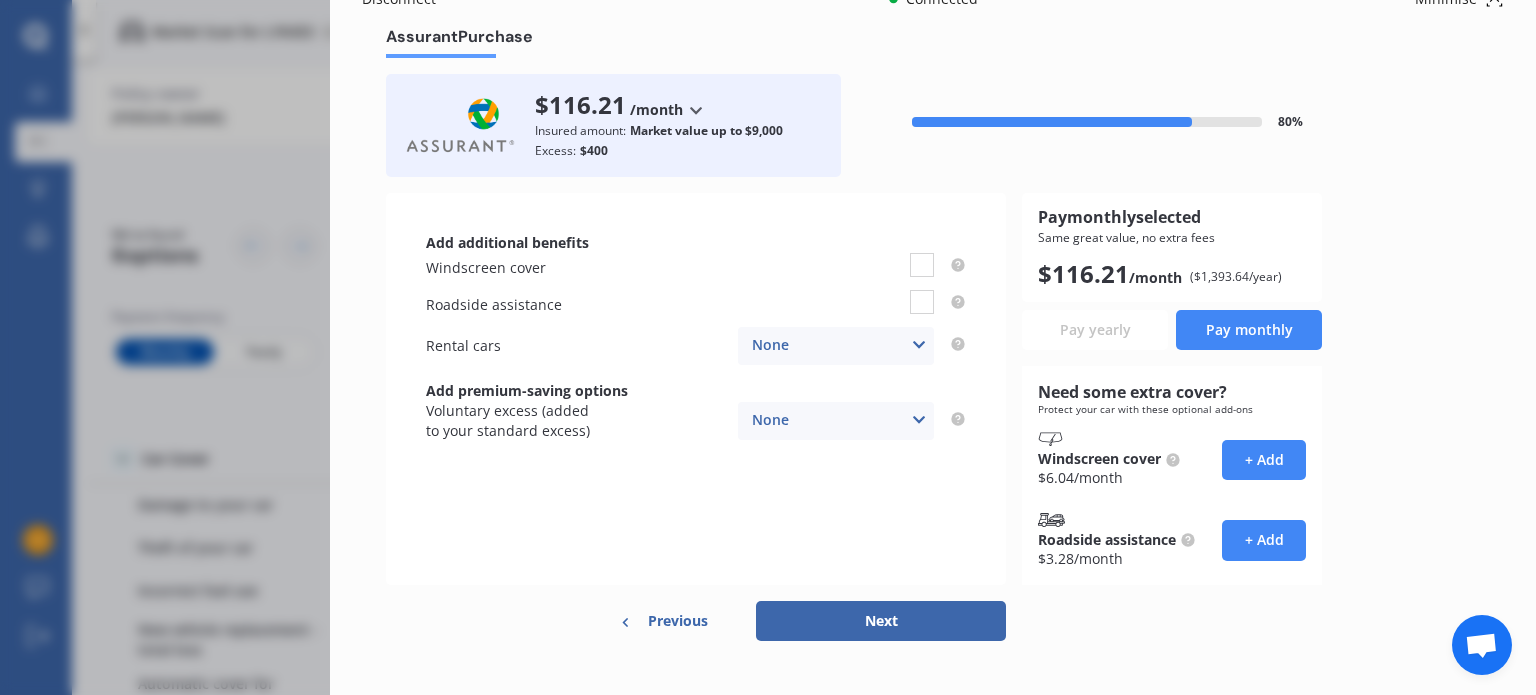 scroll, scrollTop: 70, scrollLeft: 0, axis: vertical 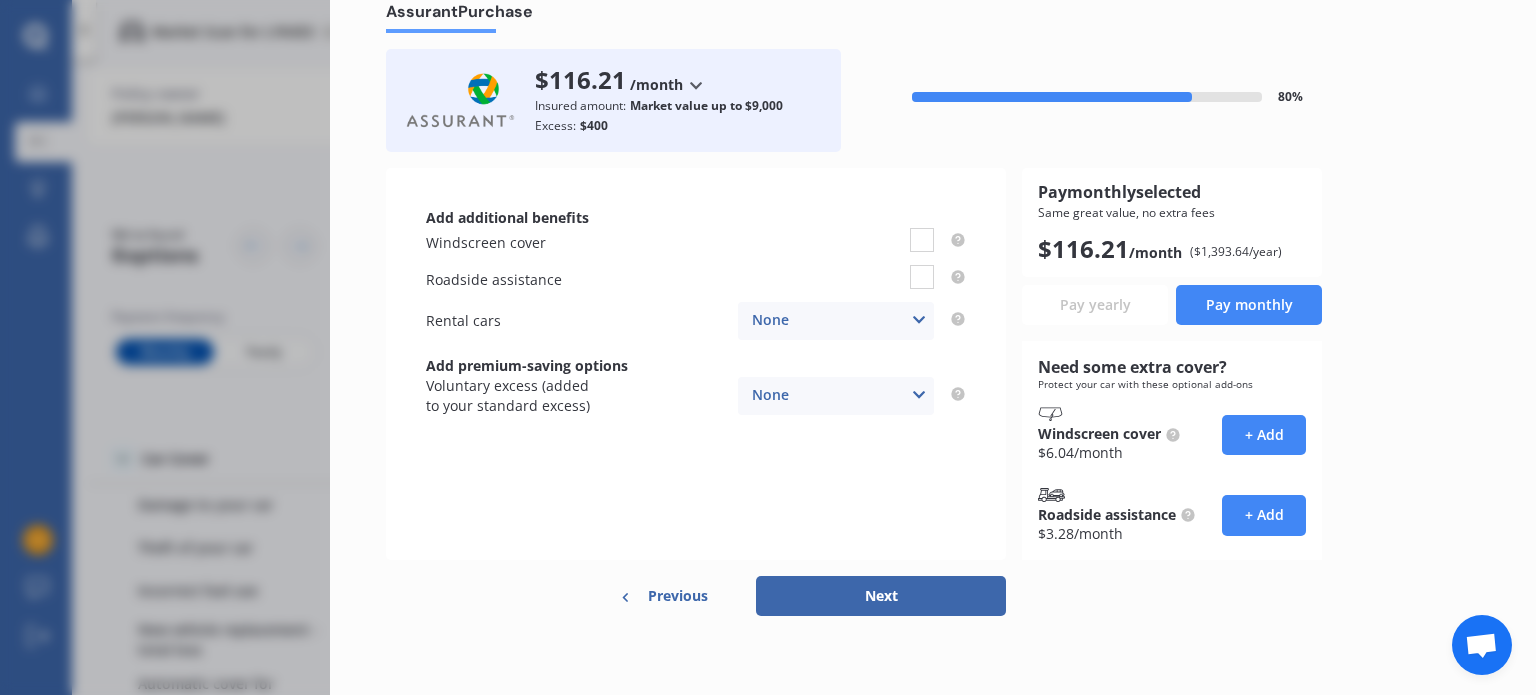click on "Previous" at bounding box center [678, 596] 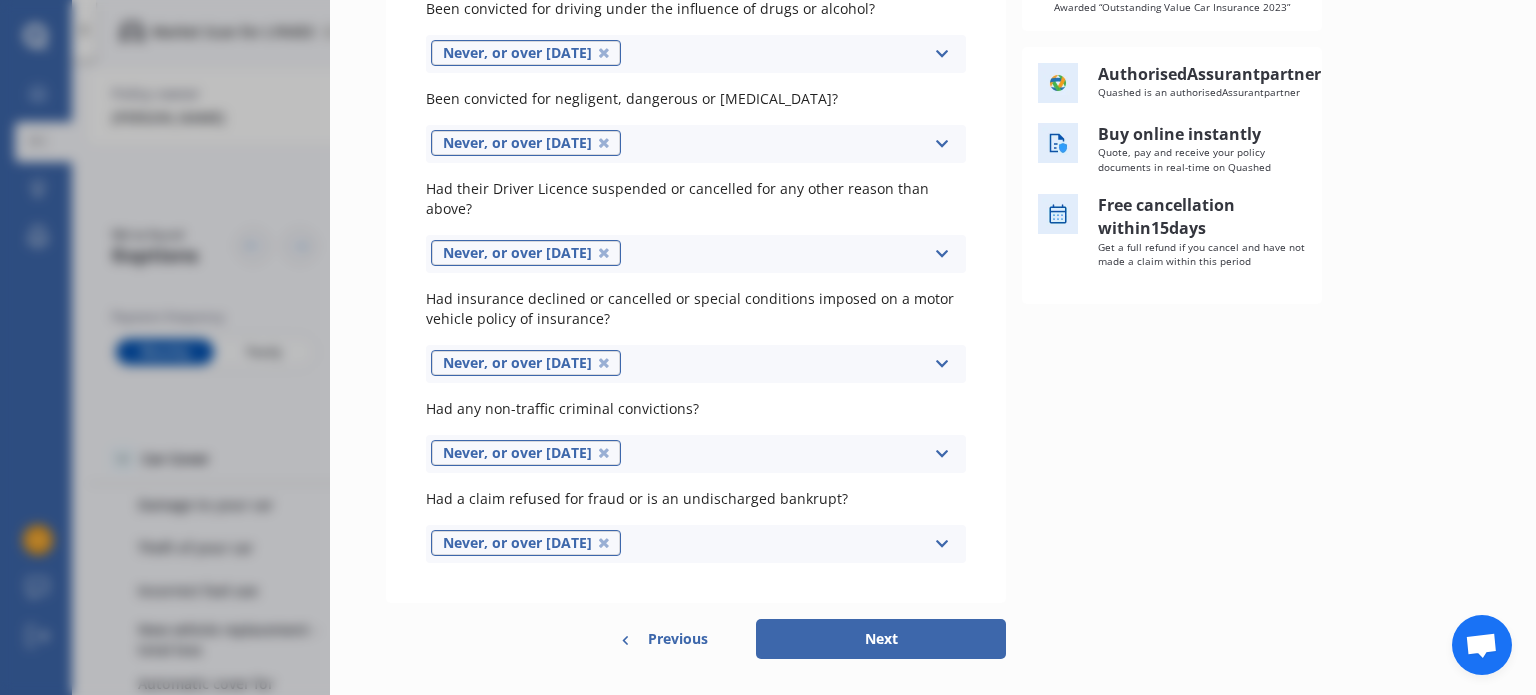 scroll, scrollTop: 367, scrollLeft: 0, axis: vertical 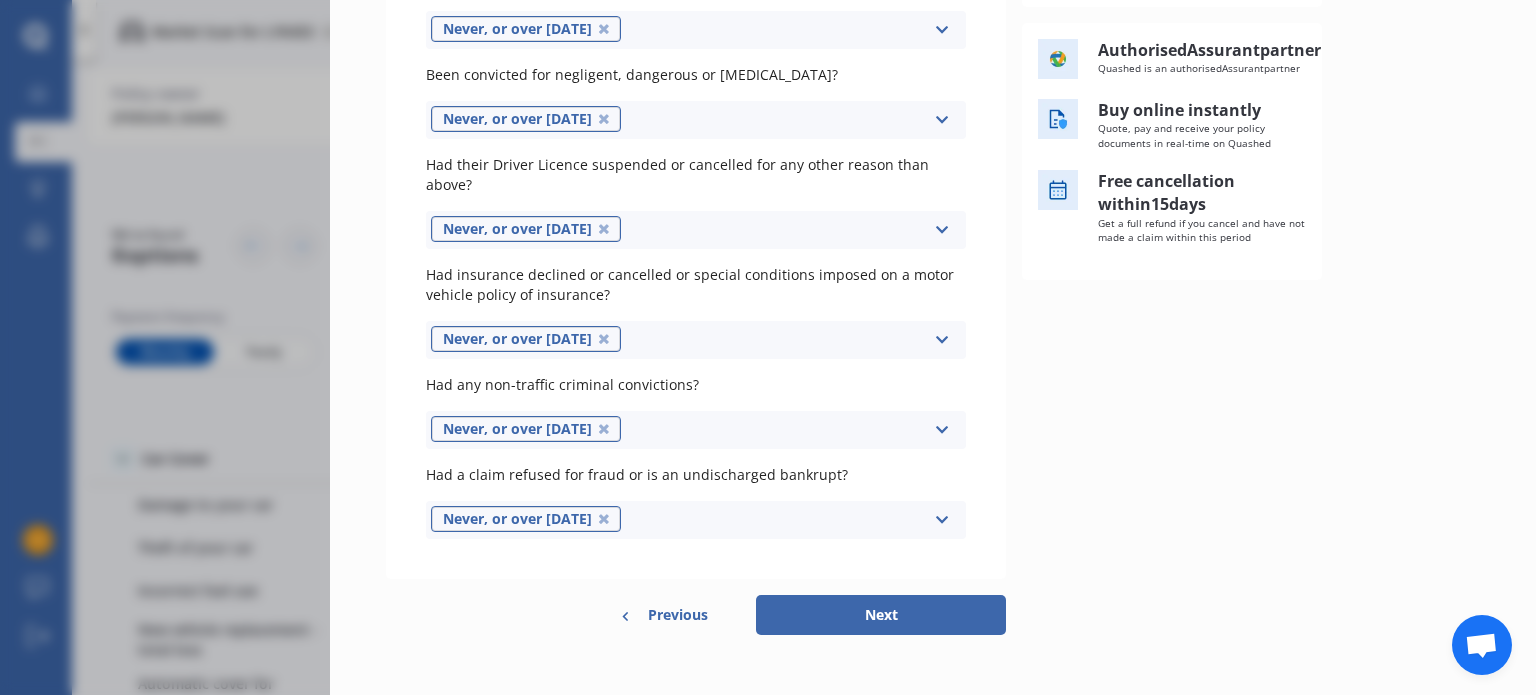 click on "Previous" at bounding box center (678, 615) 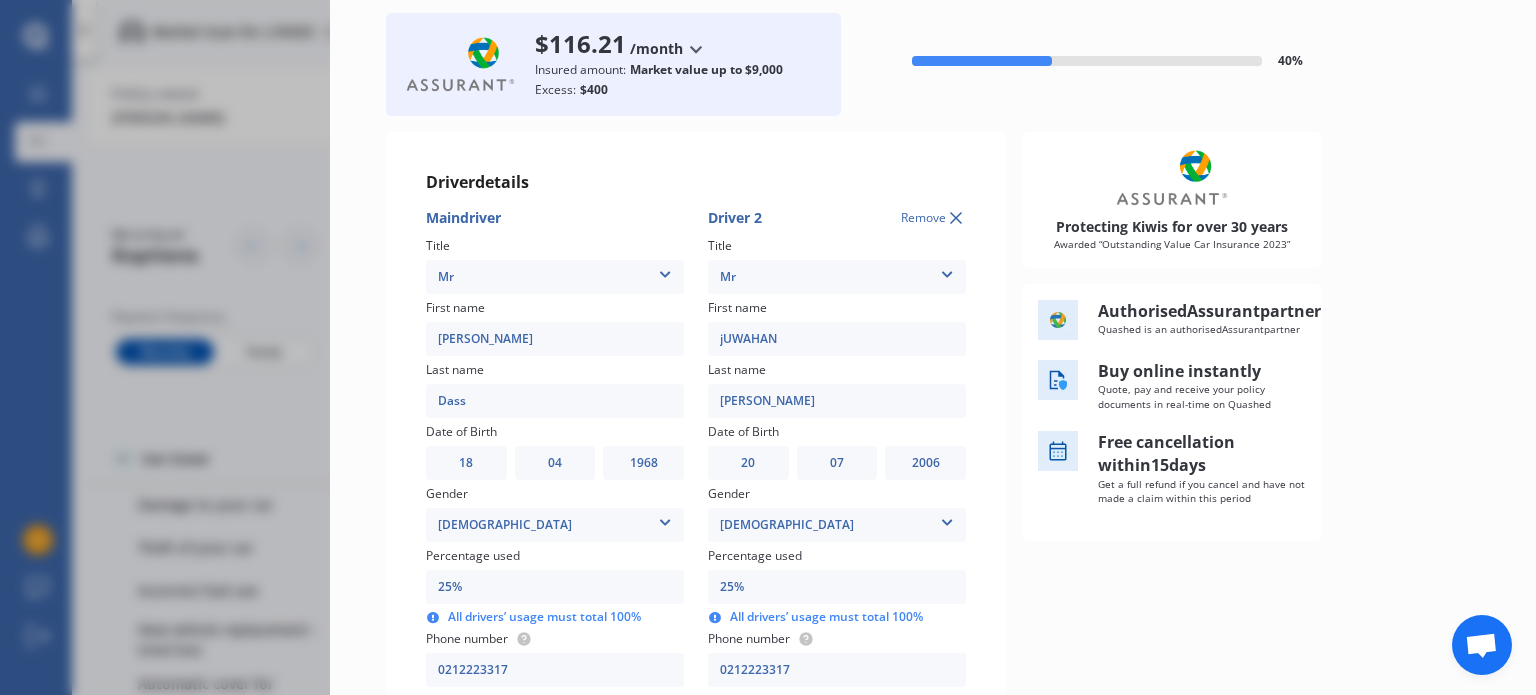 scroll, scrollTop: 67, scrollLeft: 0, axis: vertical 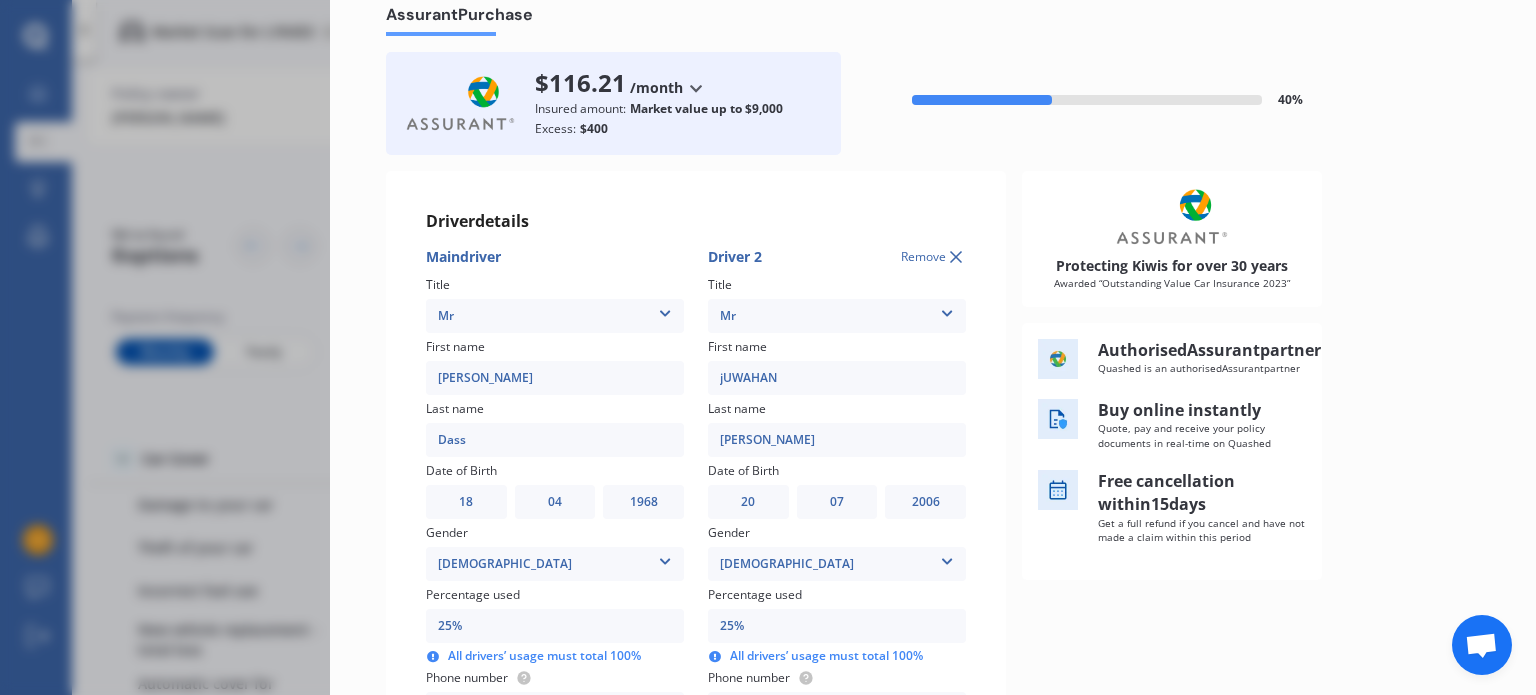click 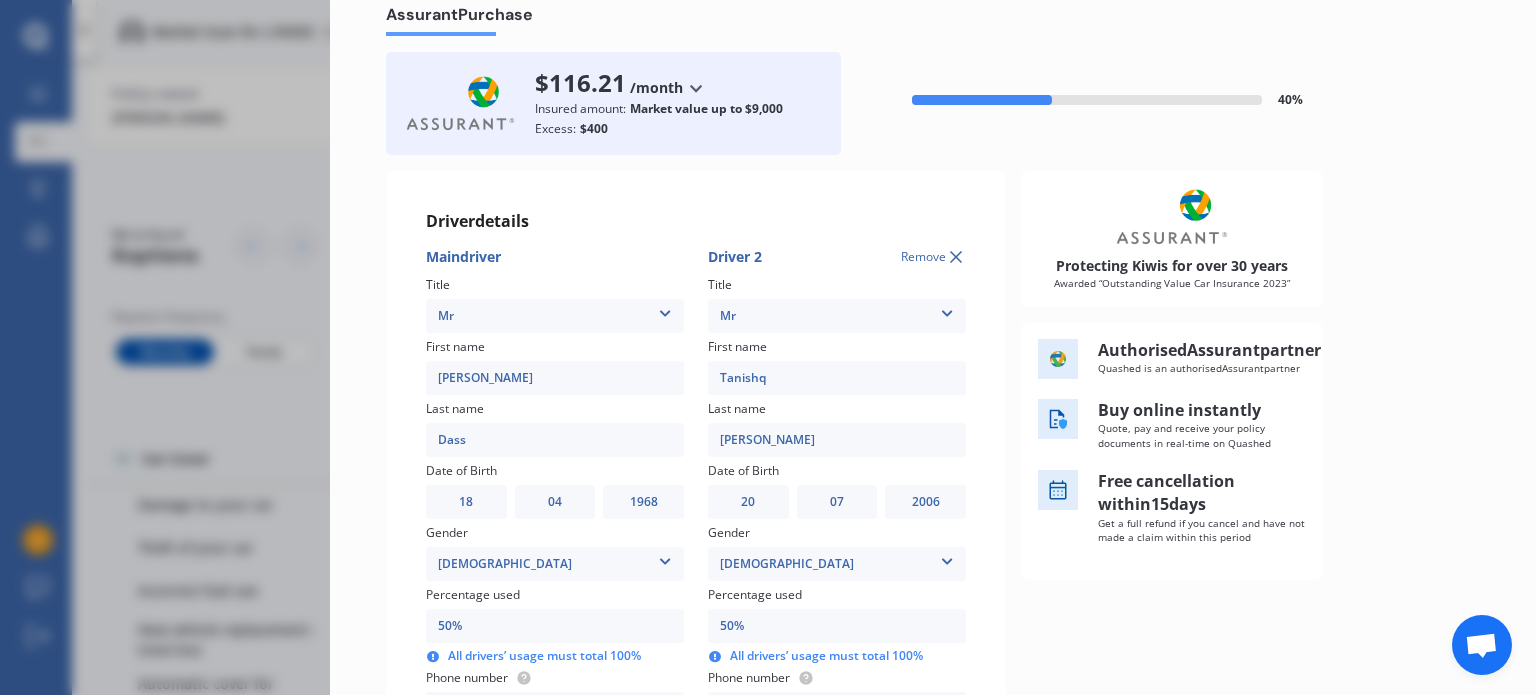type on "50%" 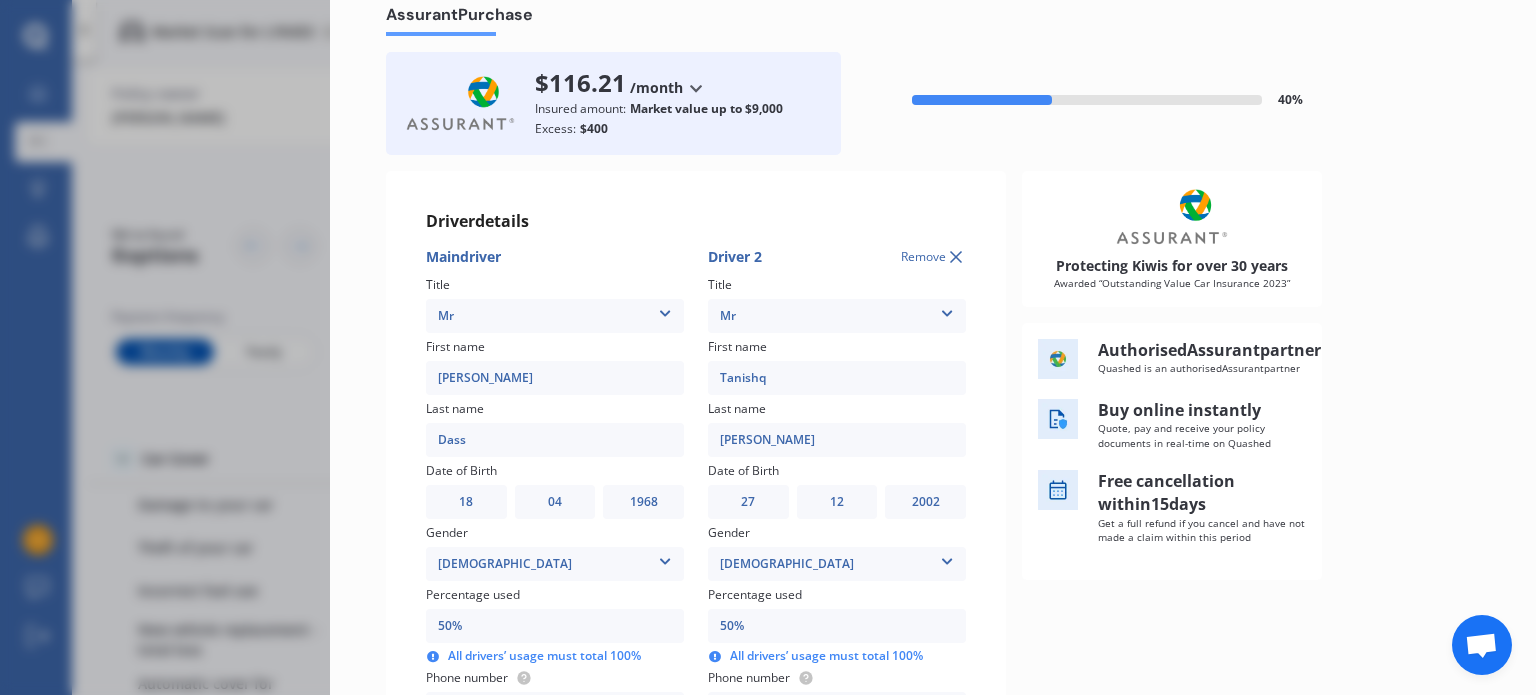 click 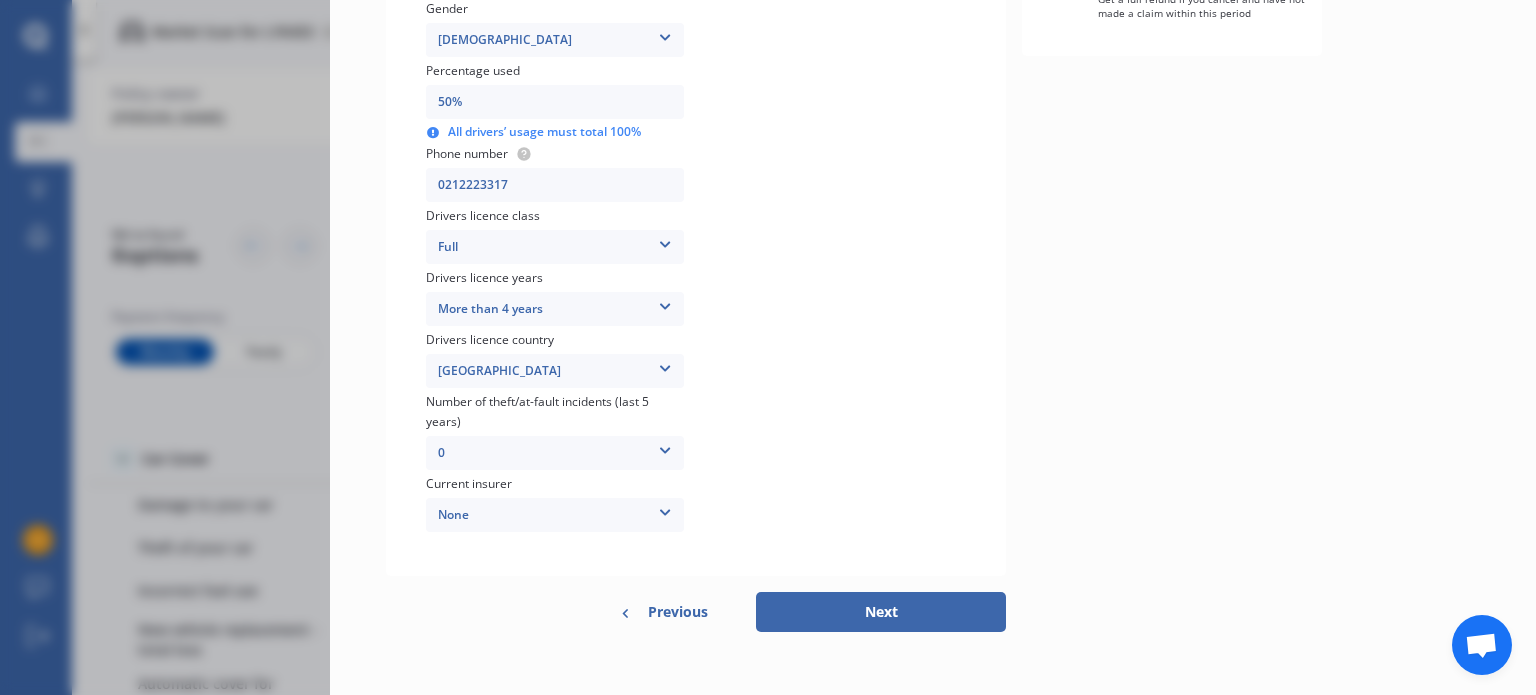 scroll, scrollTop: 608, scrollLeft: 0, axis: vertical 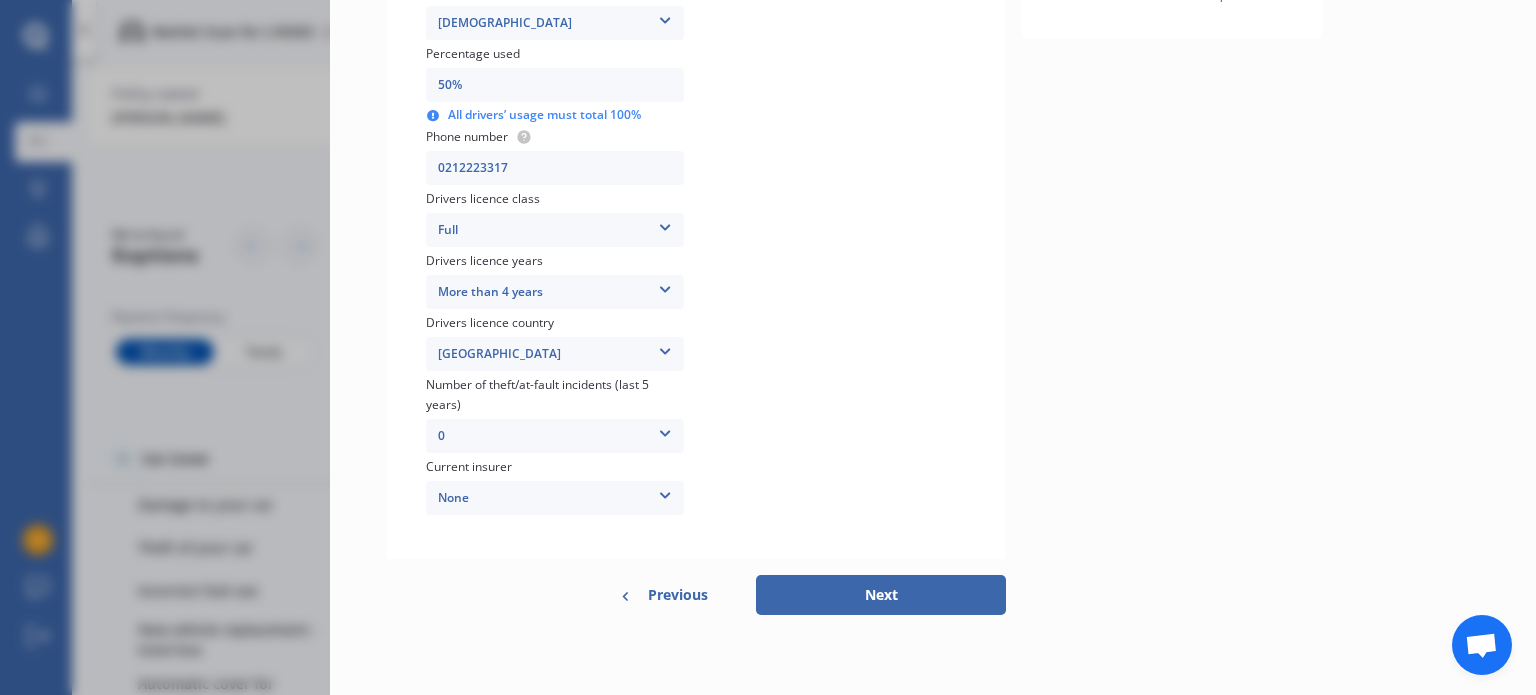 click on "Next" at bounding box center [881, 595] 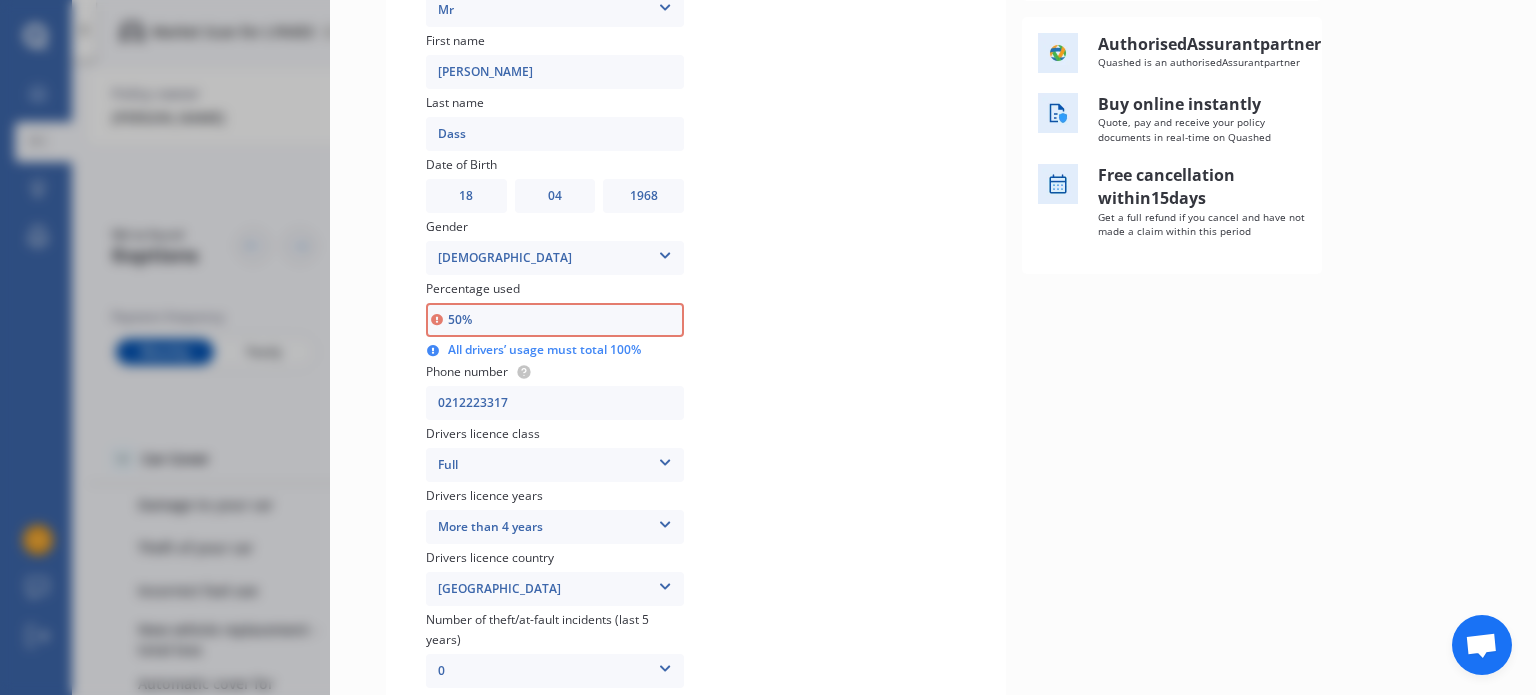 scroll, scrollTop: 346, scrollLeft: 0, axis: vertical 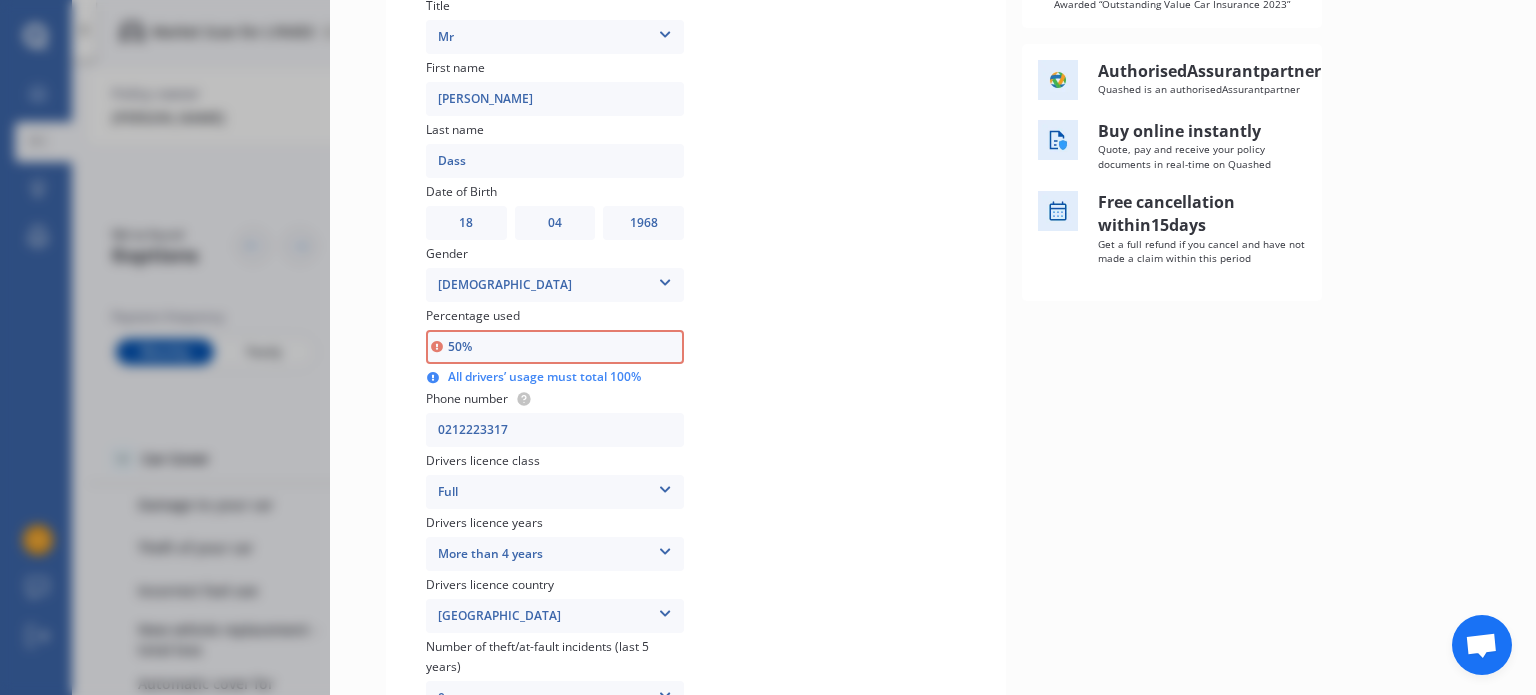 click on "50%" at bounding box center (555, 347) 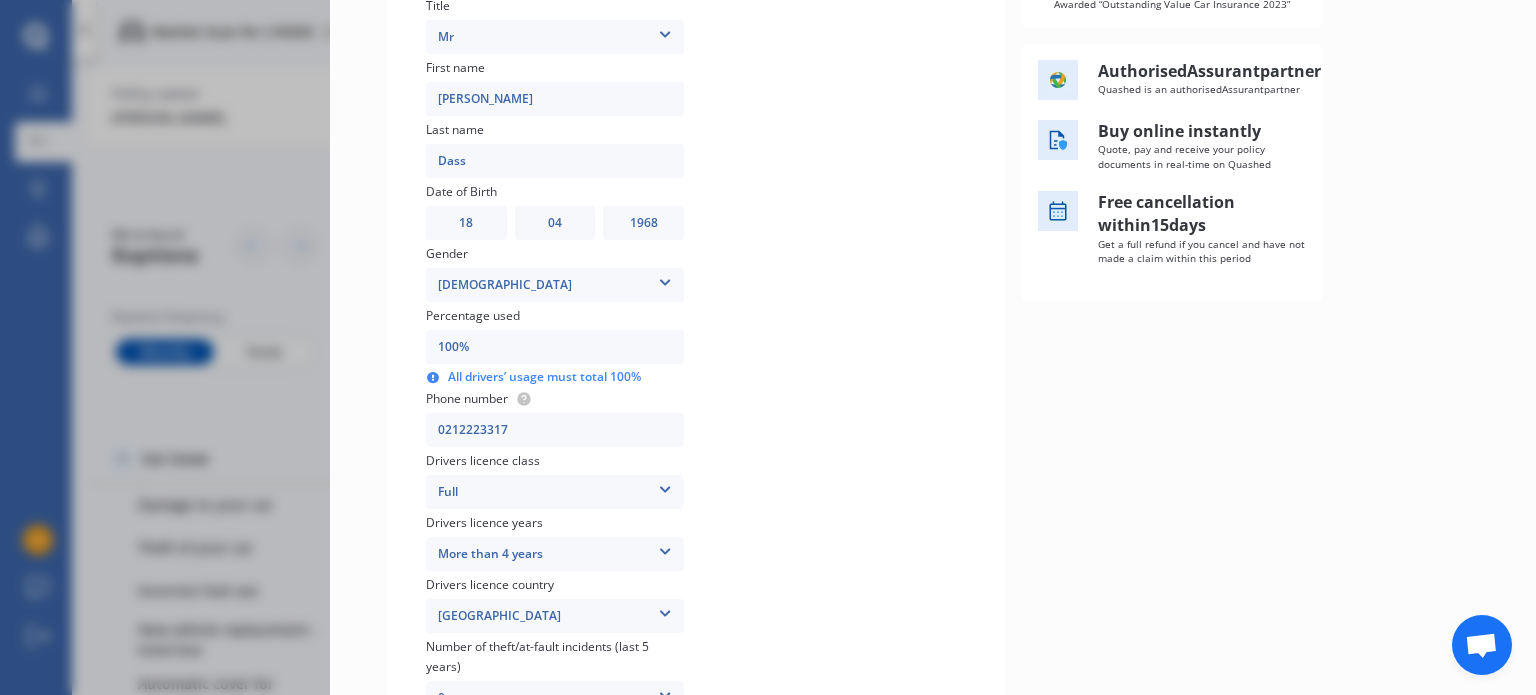 type on "100%" 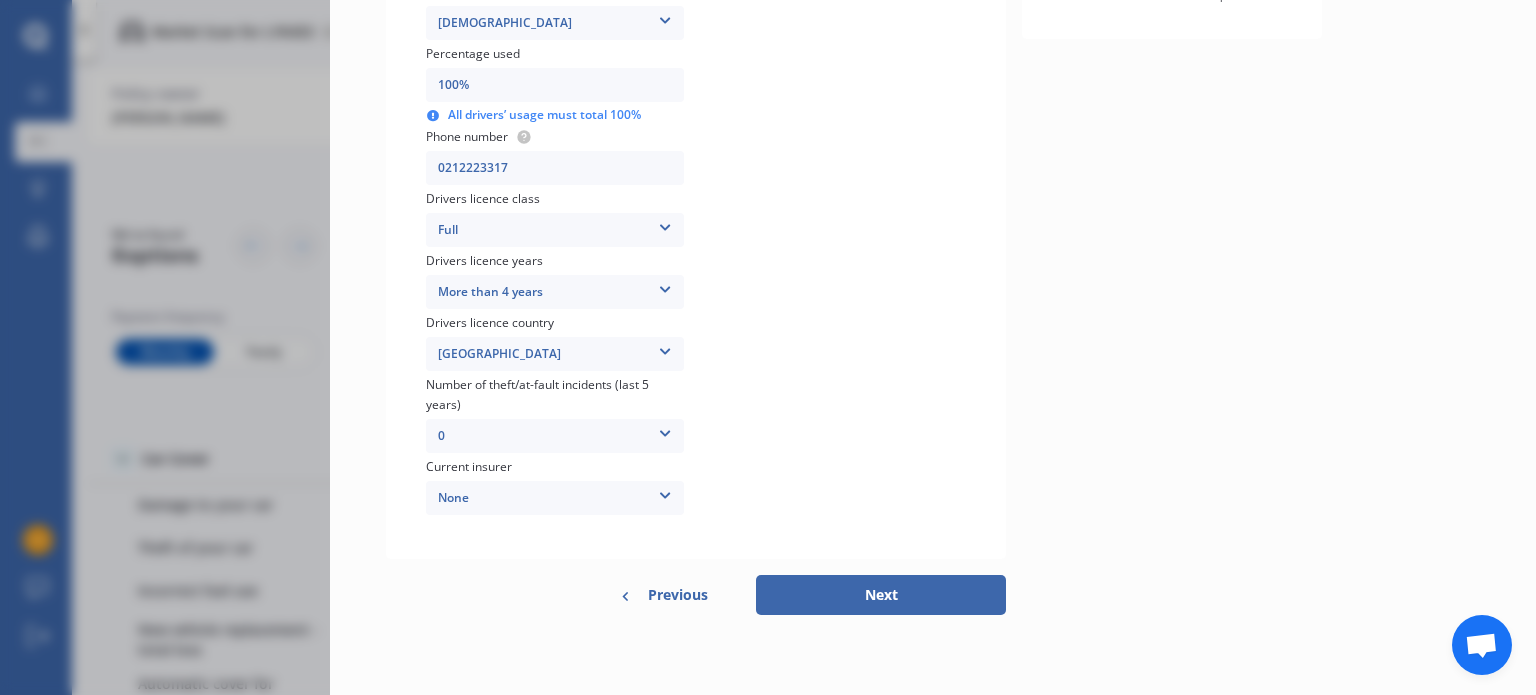 click on "Next" at bounding box center (881, 595) 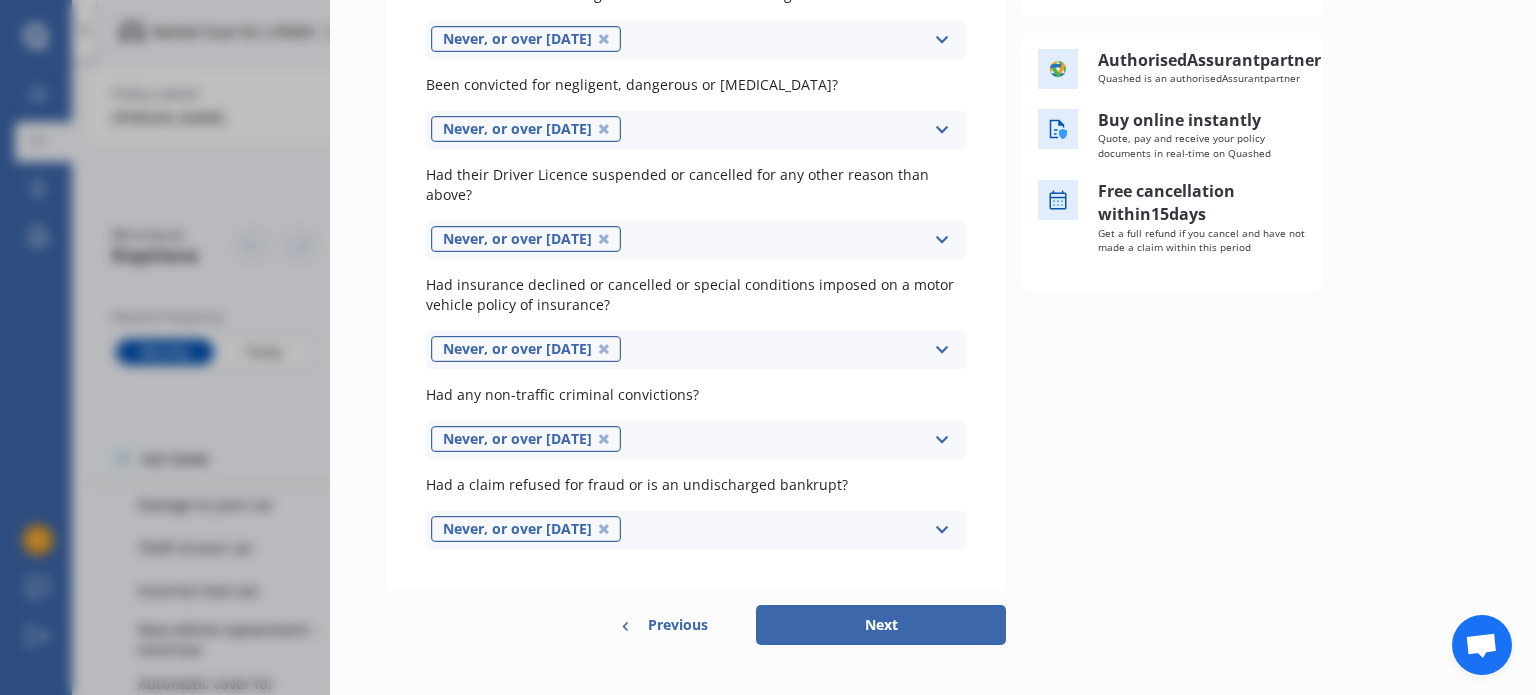 scroll, scrollTop: 367, scrollLeft: 0, axis: vertical 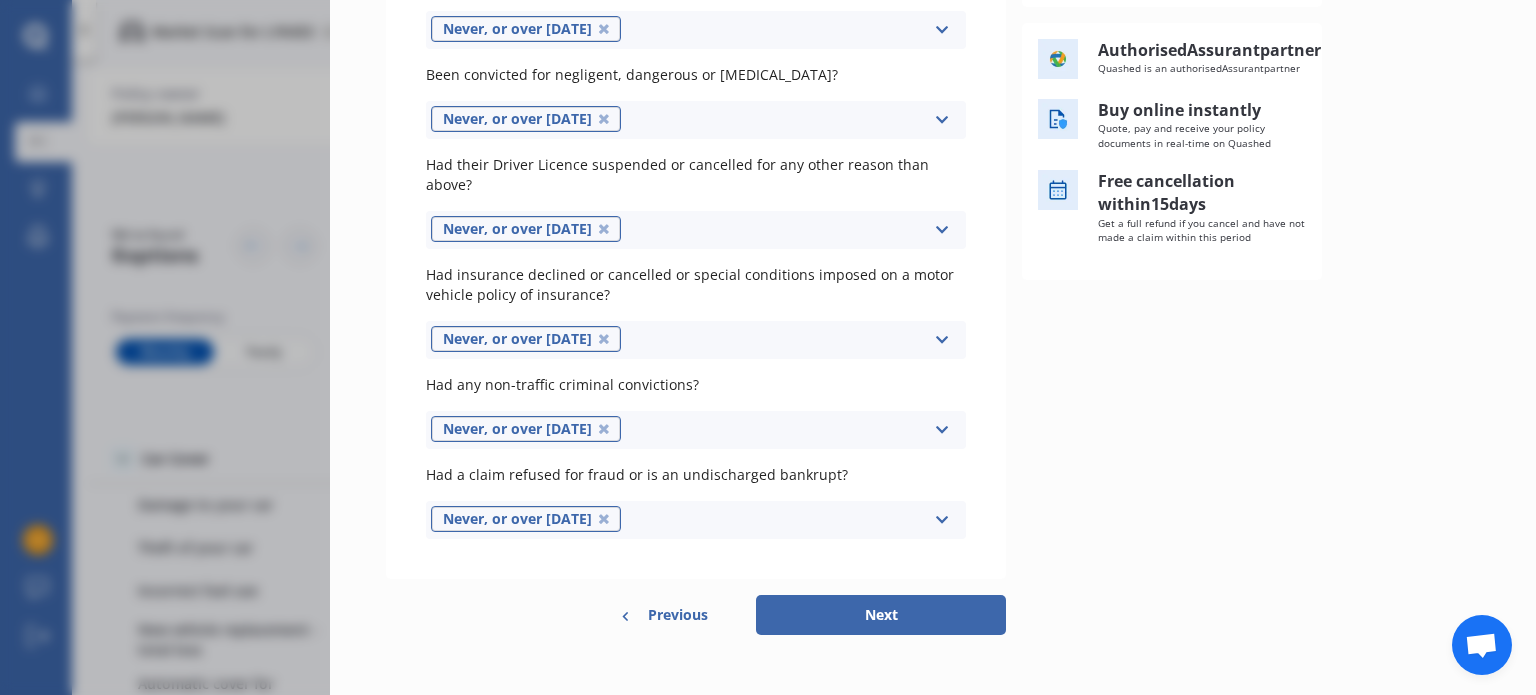 click on "Previous" at bounding box center [678, 615] 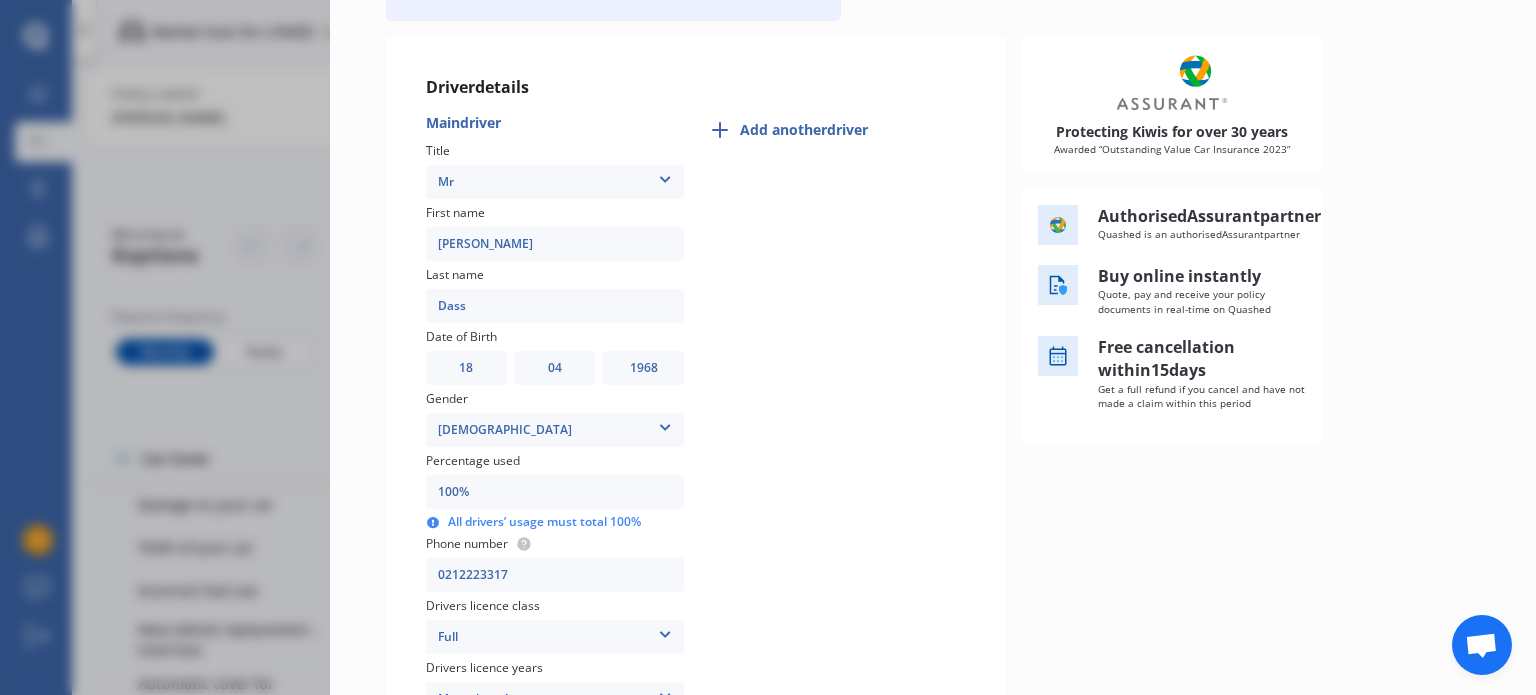 scroll, scrollTop: 167, scrollLeft: 0, axis: vertical 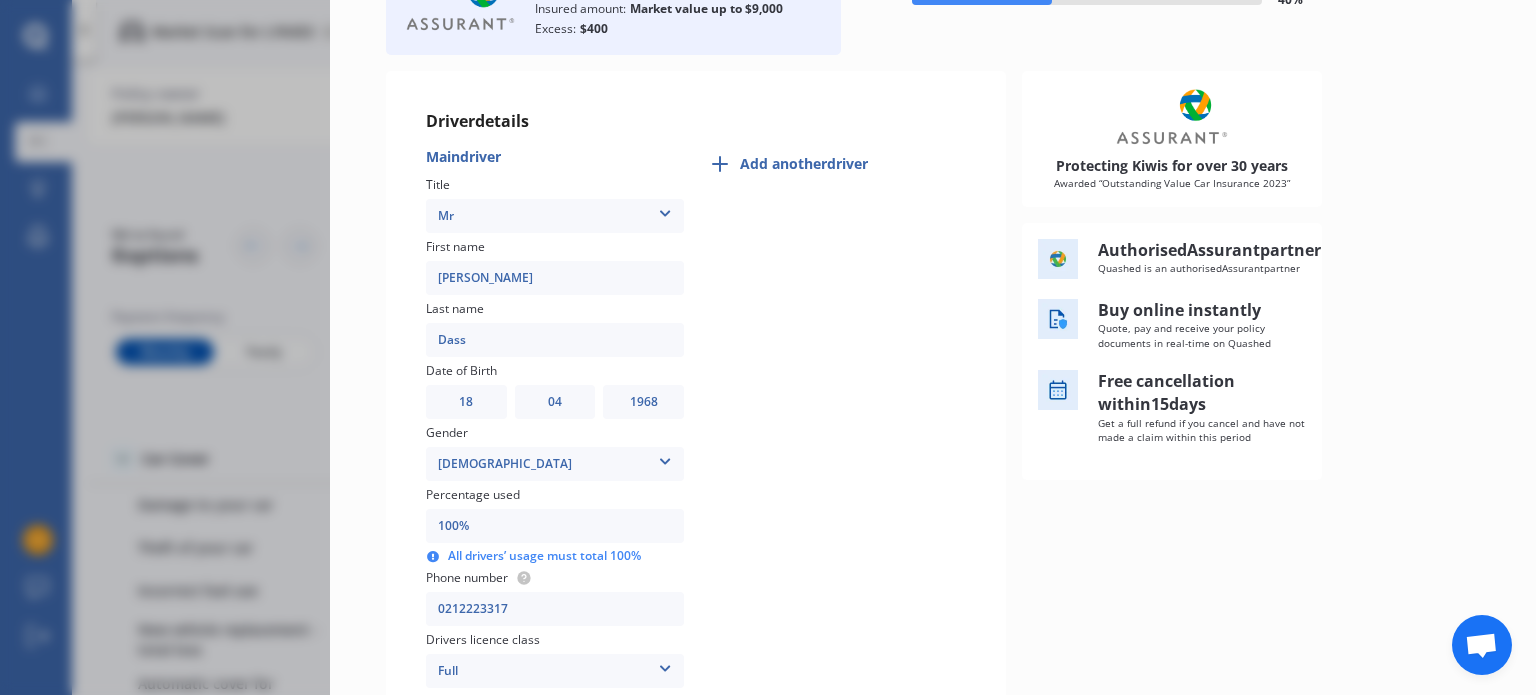 drag, startPoint x: 502, startPoint y: 276, endPoint x: 376, endPoint y: 263, distance: 126.66886 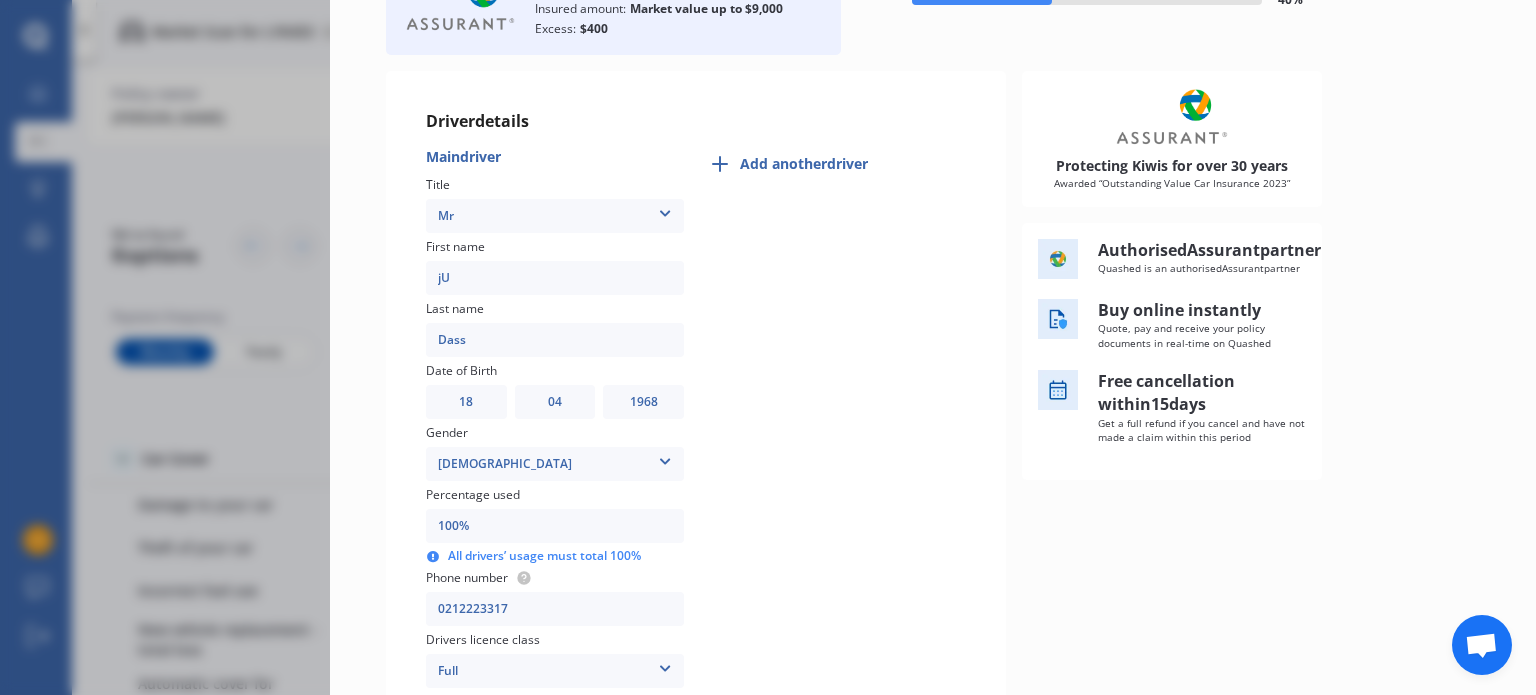 type on "j" 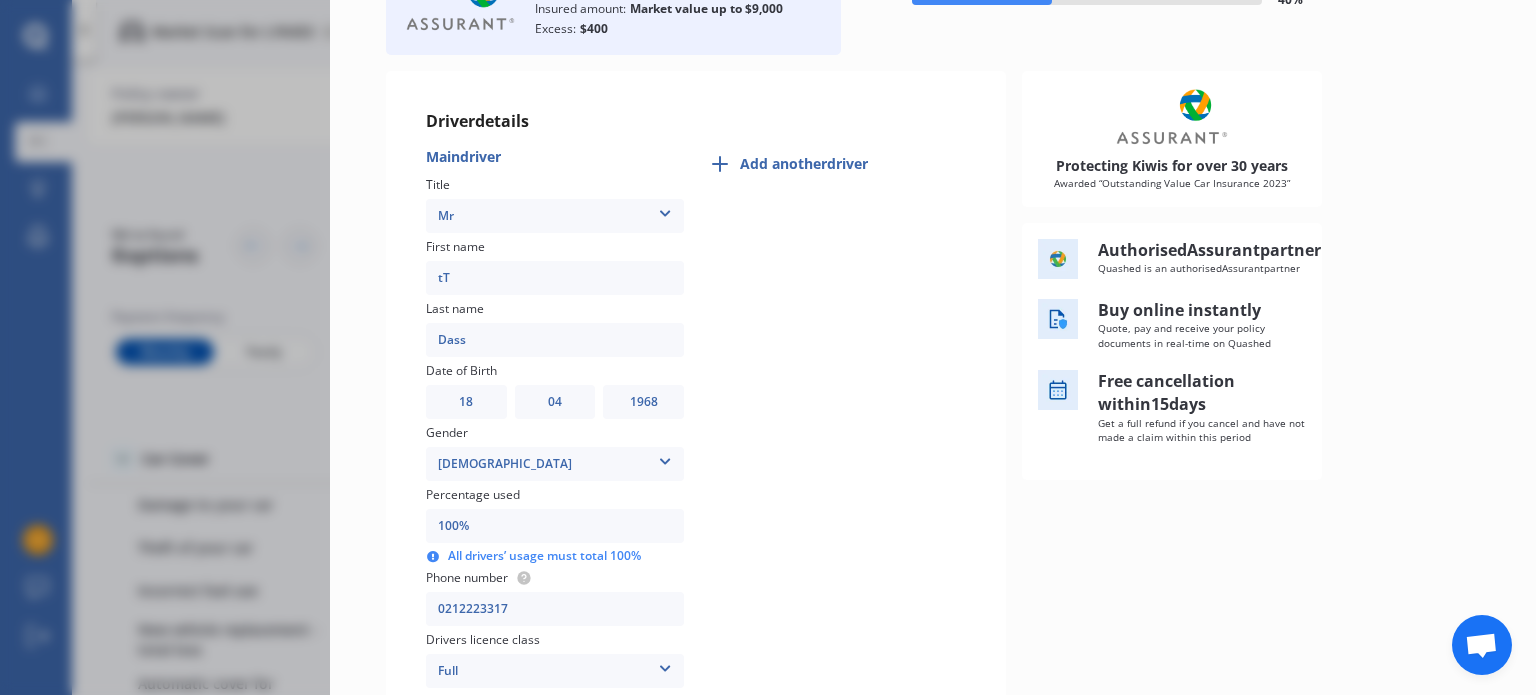 type on "t" 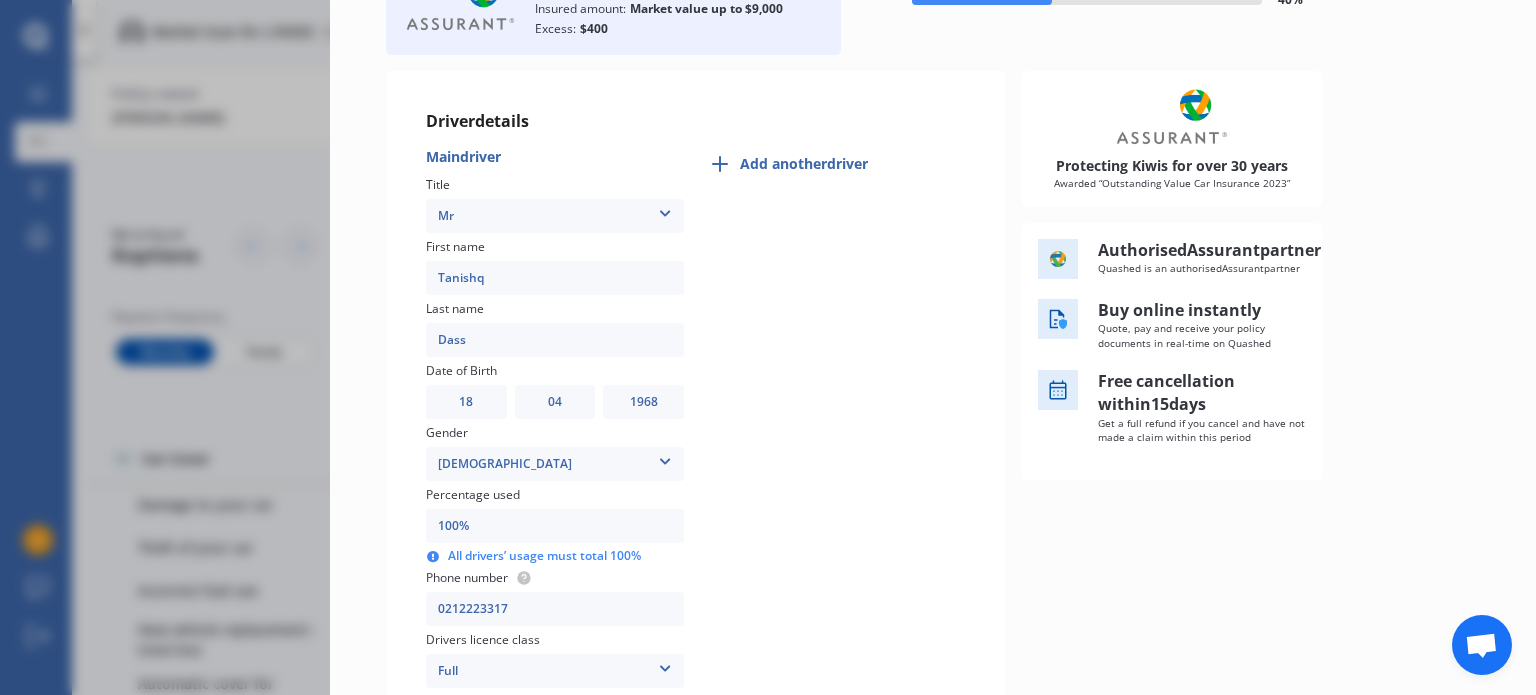 type on "Tanishq" 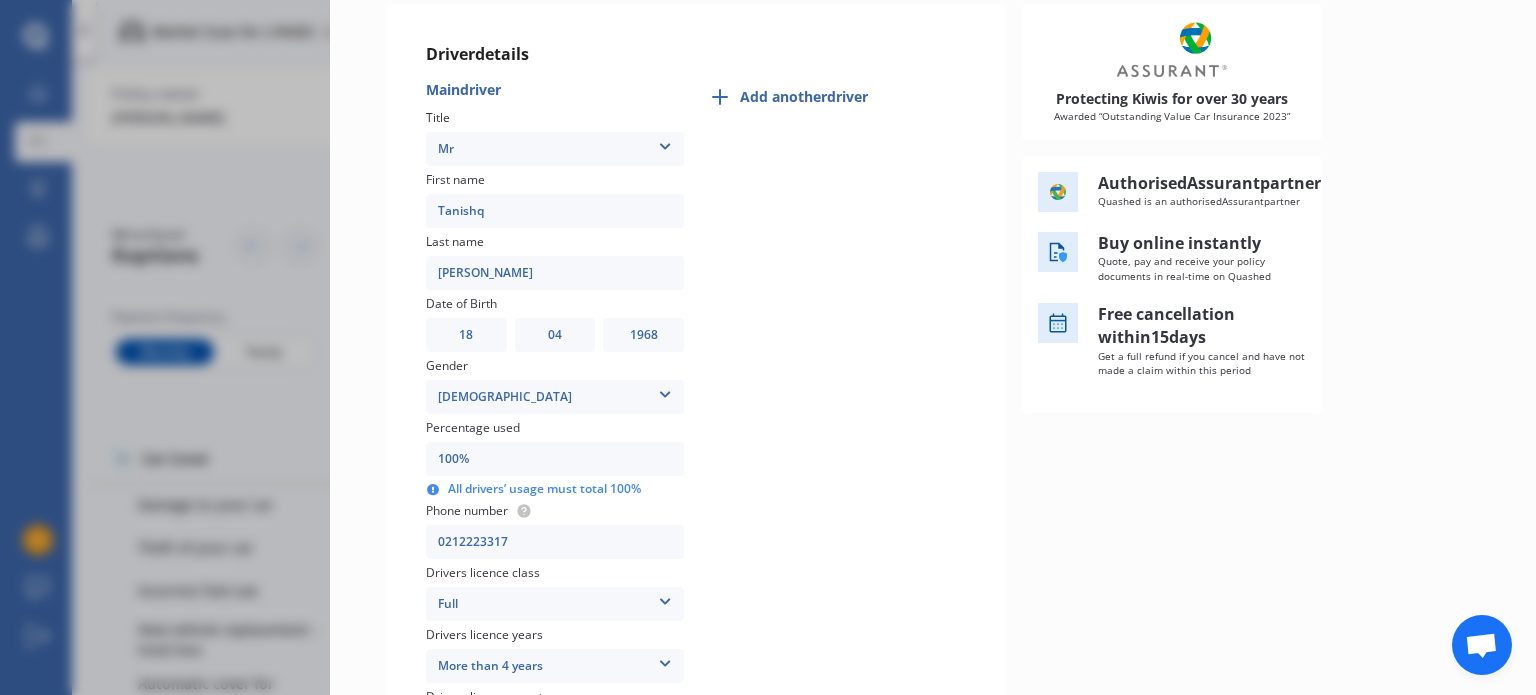 scroll, scrollTop: 367, scrollLeft: 0, axis: vertical 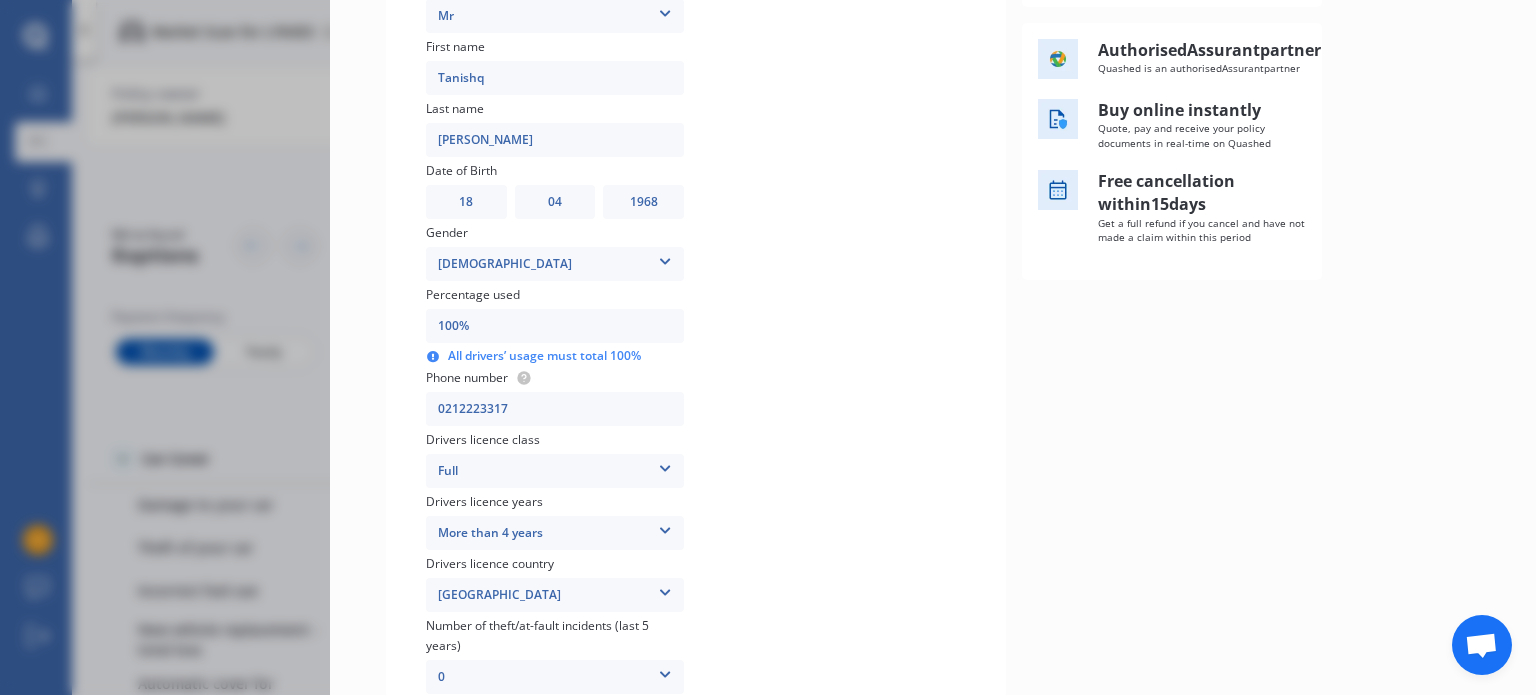 type on "[PERSON_NAME]" 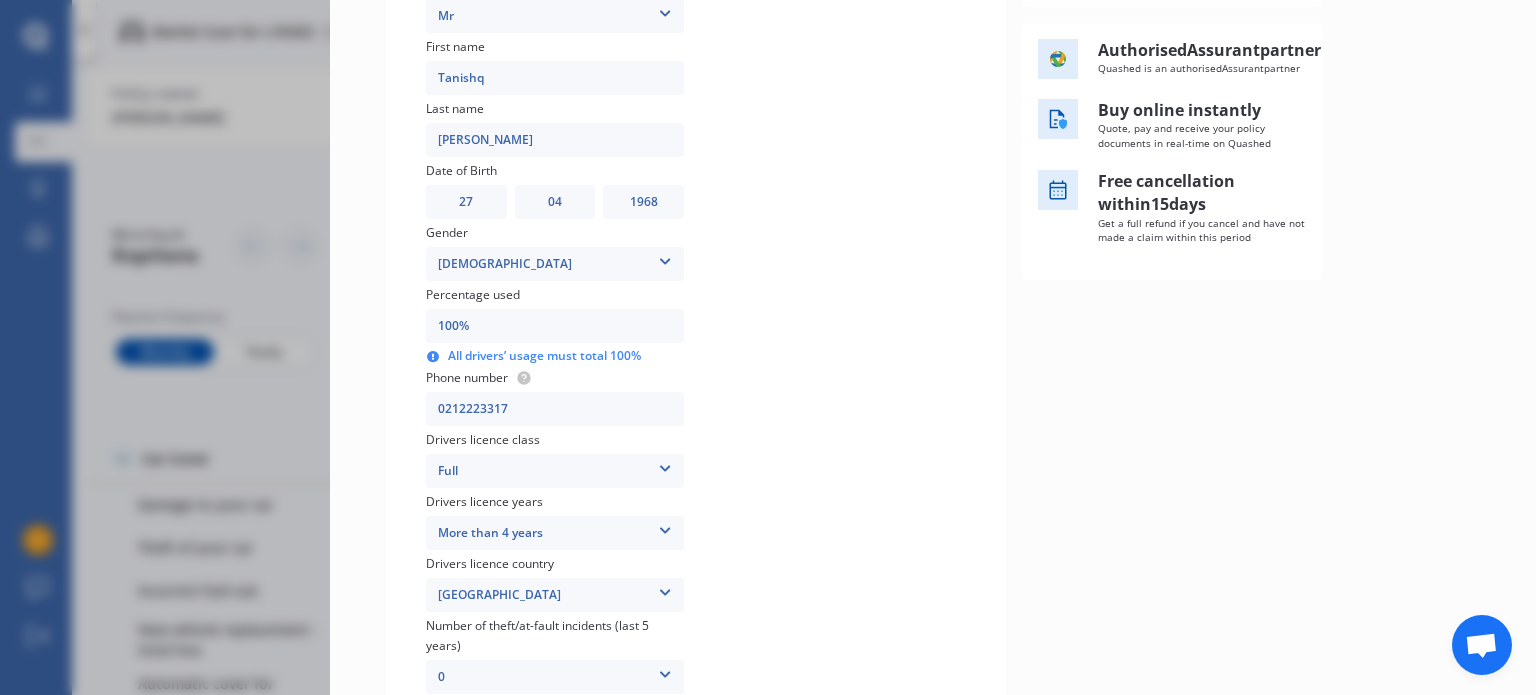 click on "MM 01 02 03 04 05 06 07 08 09 10 11 12" at bounding box center (555, 202) 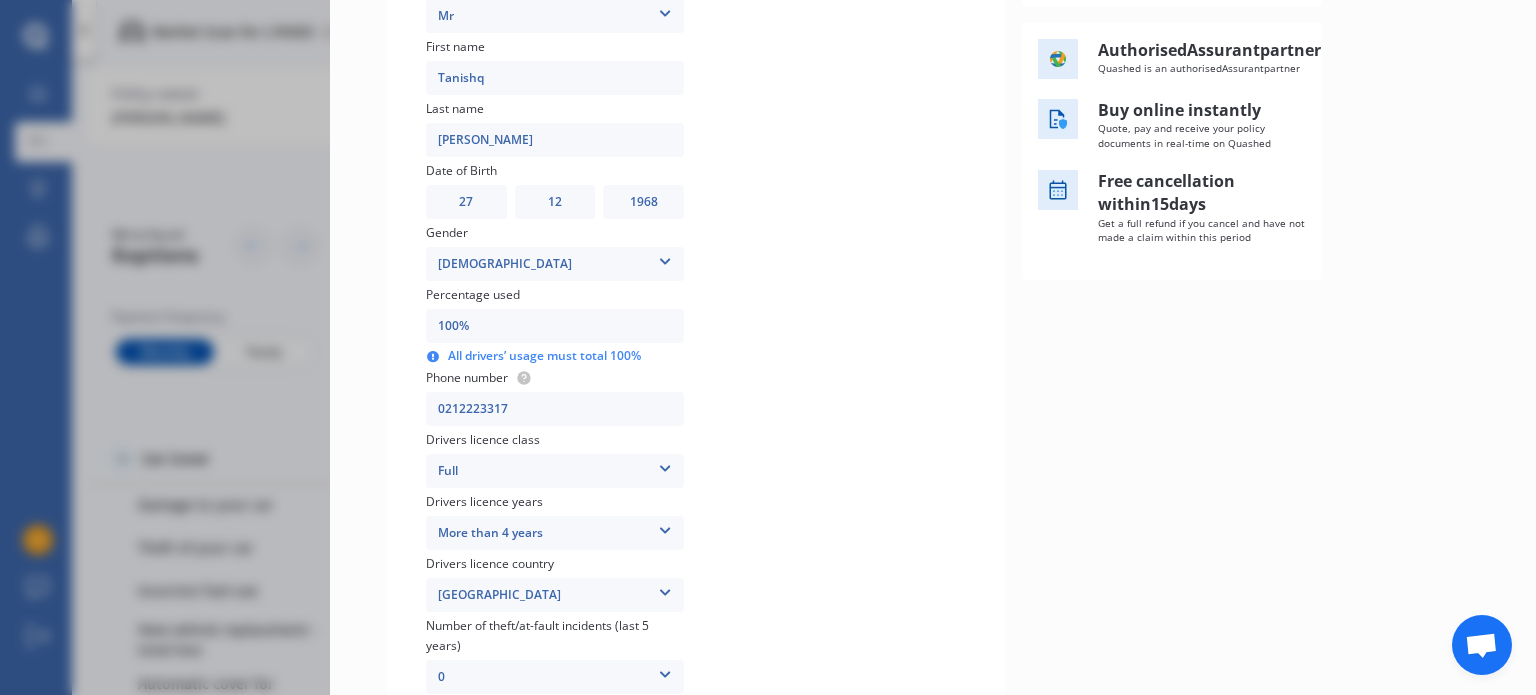 click on "YYYY 2009 2008 2007 2006 2005 2004 2003 2002 2001 2000 1999 1998 1997 1996 1995 1994 1993 1992 1991 1990 1989 1988 1987 1986 1985 1984 1983 1982 1981 1980 1979 1978 1977 1976 1975 1974 1973 1972 1971 1970 1969 1968 1967 1966 1965 1964 1963 1962 1961 1960 1959 1958 1957 1956 1955 1954 1953 1952 1951 1950 1949 1948 1947 1946 1945 1944 1943 1942 1941 1940 1939 1938 1937 1936 1935 1934 1933 1932 1931 1930 1929 1928 1927 1926 1925 1924 1923 1922 1921 1920 1919 1918 1917 1916 1915 1914 1913 1912 1911 1910" at bounding box center (643, 202) 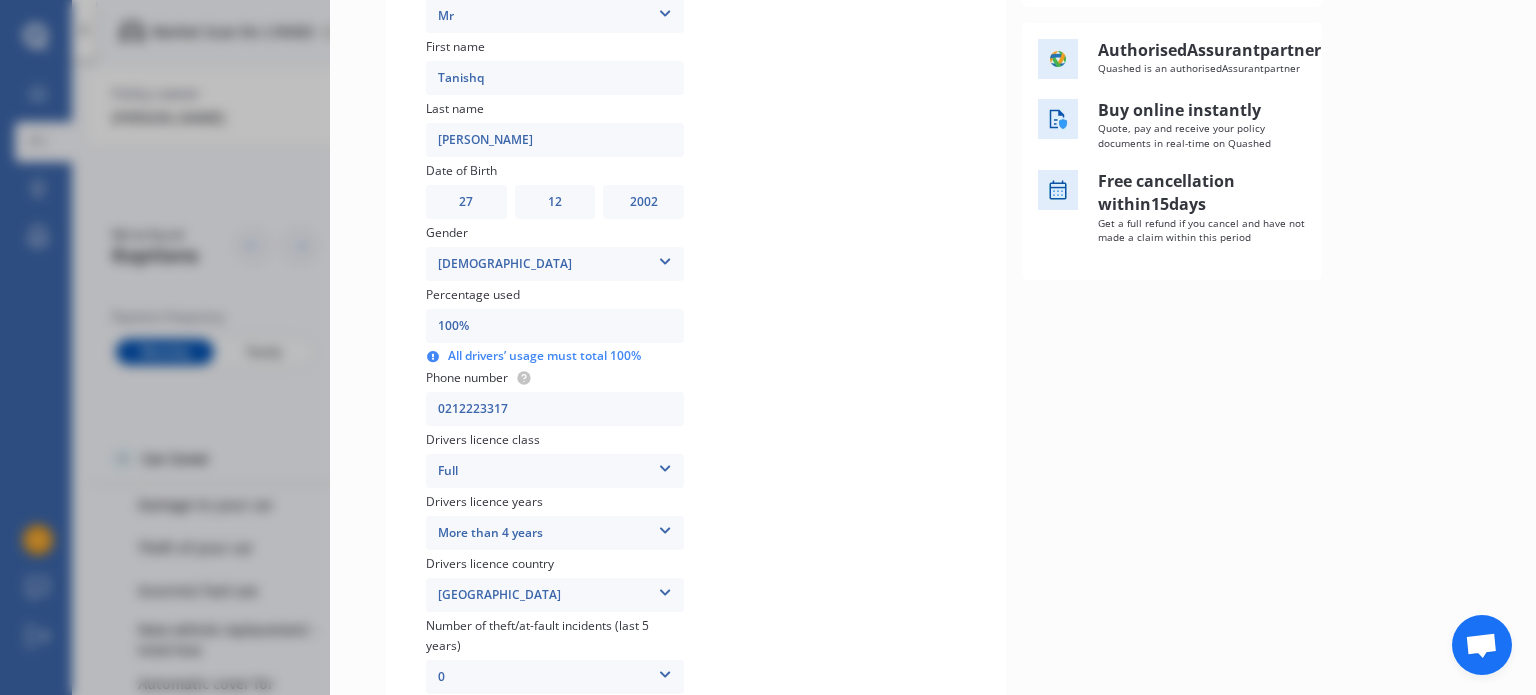 click on "Add another  driver" at bounding box center (837, 353) 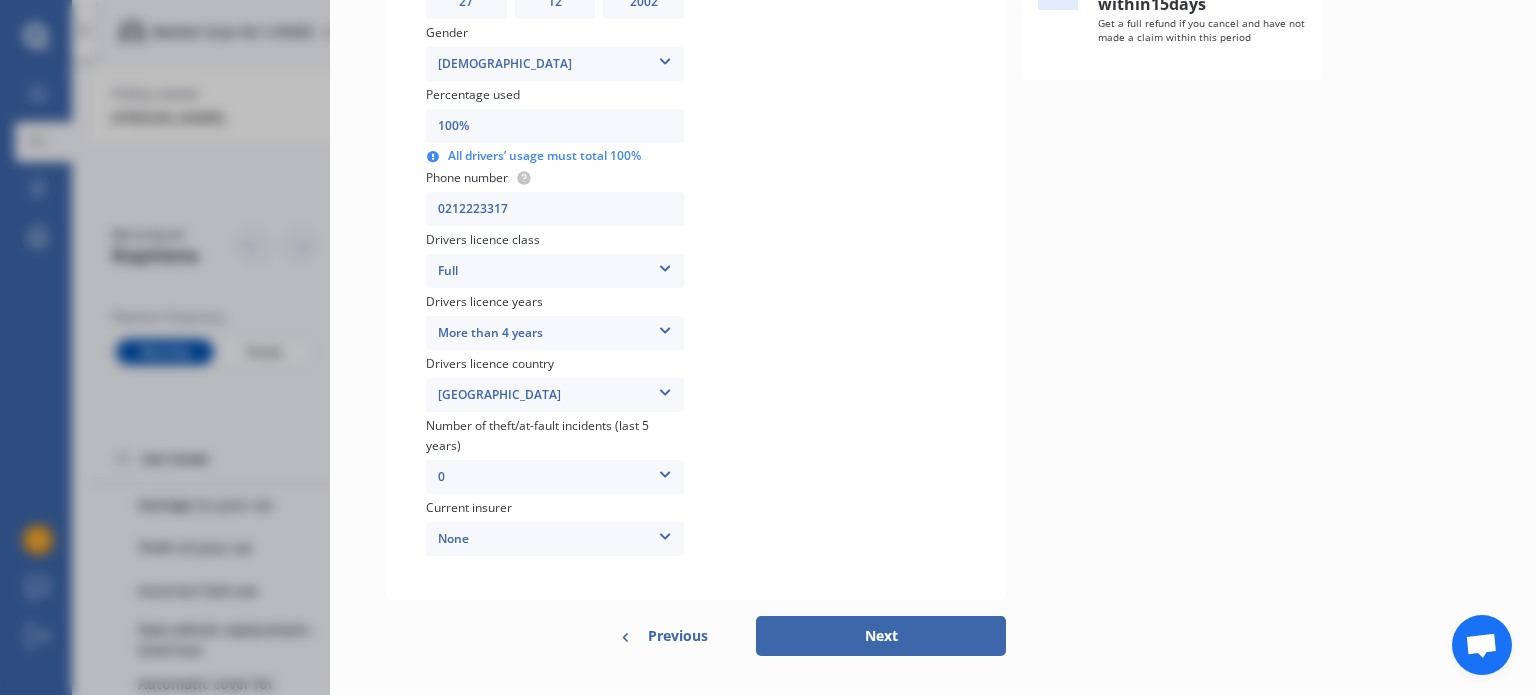 scroll, scrollTop: 608, scrollLeft: 0, axis: vertical 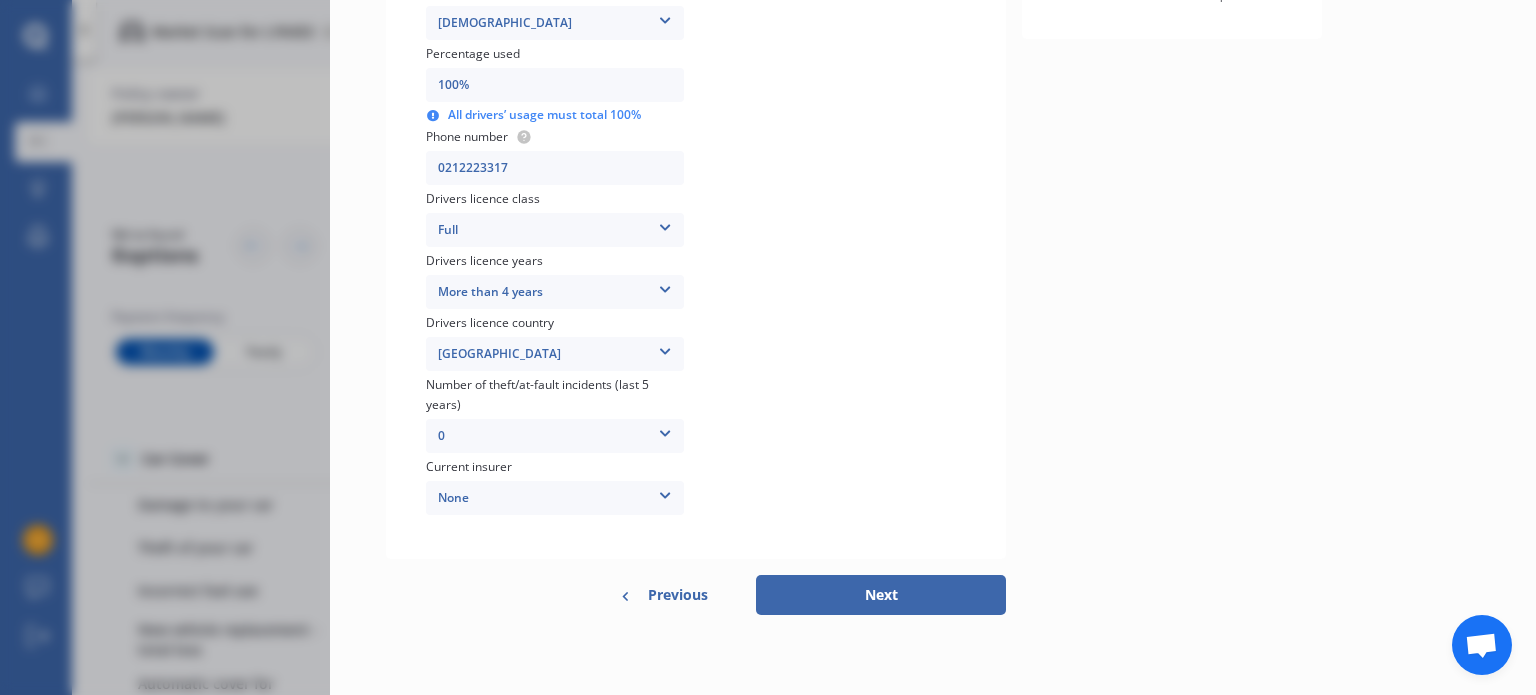 click on "More than 4 years" at bounding box center [555, 292] 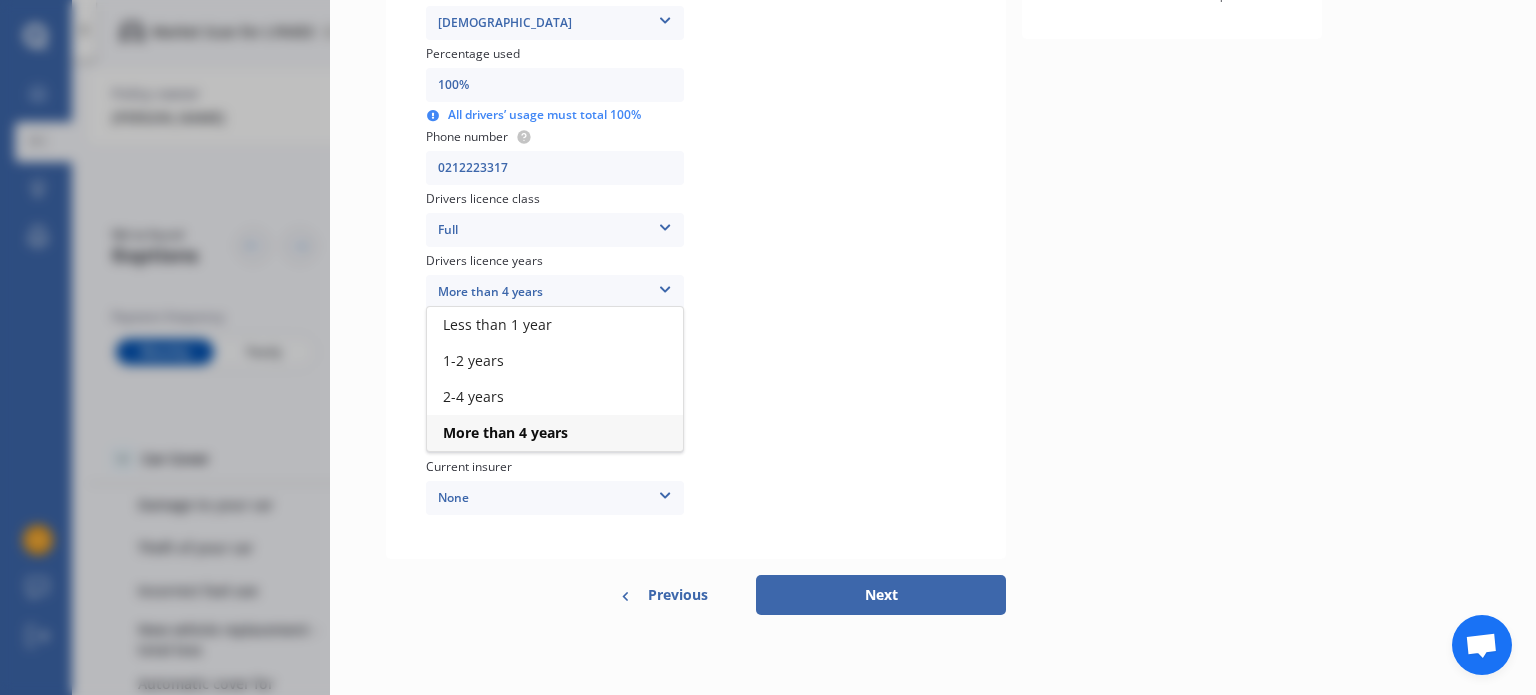 click on "More than 4 years" at bounding box center (505, 432) 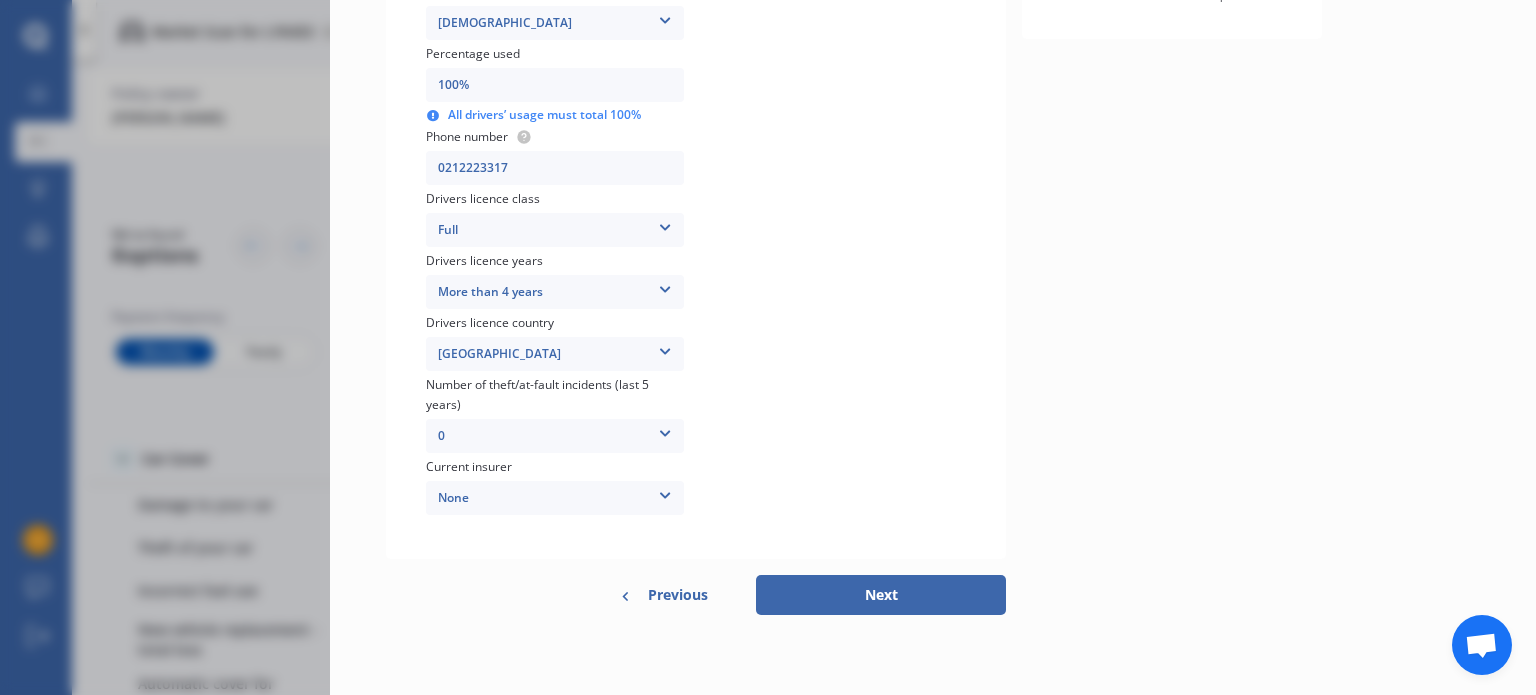 click on "None" at bounding box center (555, 498) 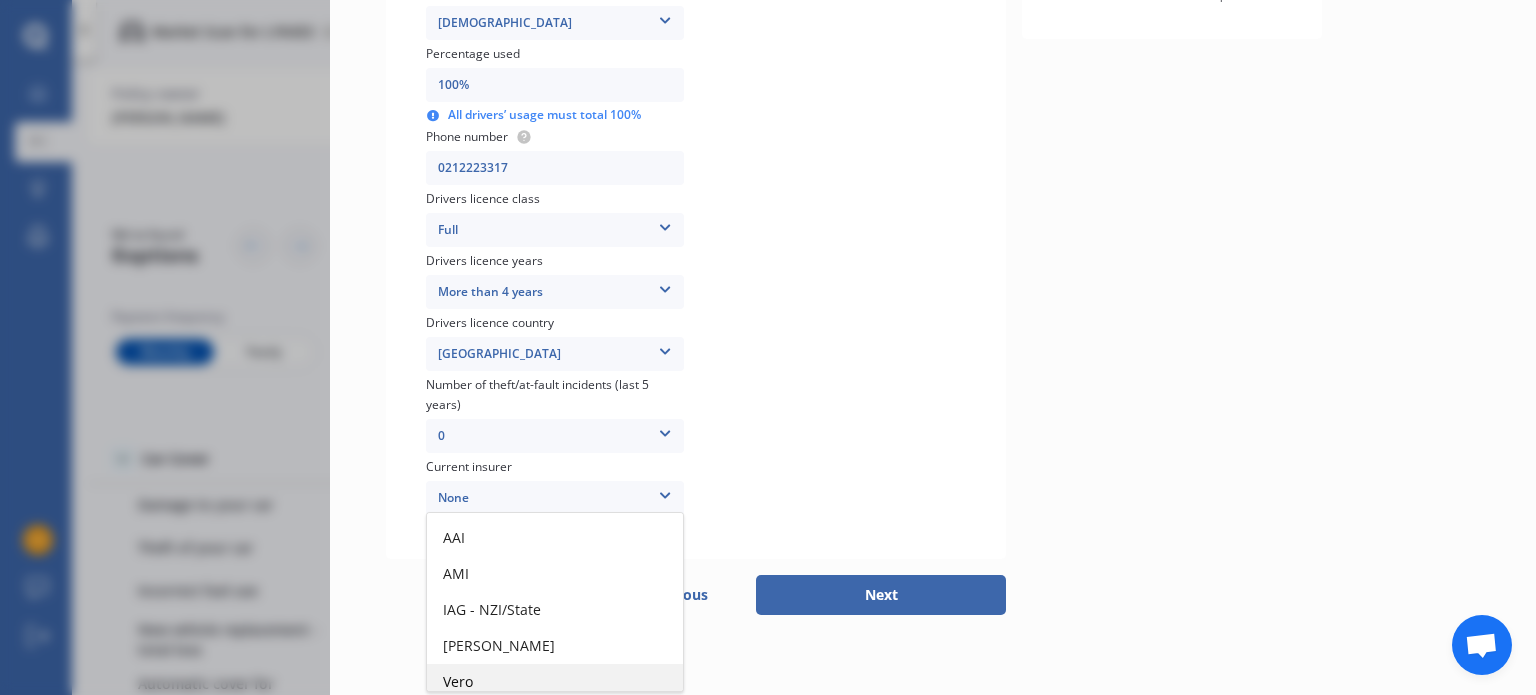 scroll, scrollTop: 17, scrollLeft: 0, axis: vertical 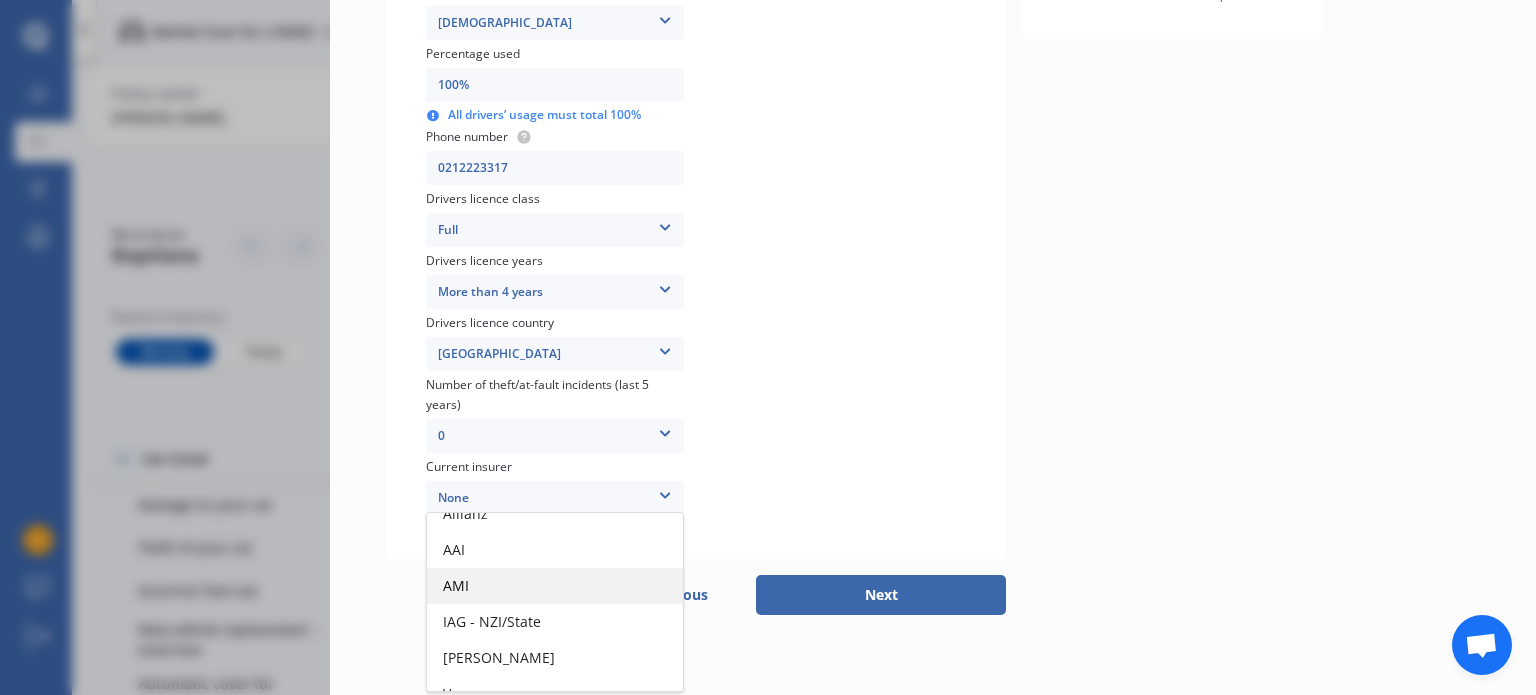 click on "AMI" at bounding box center [555, 586] 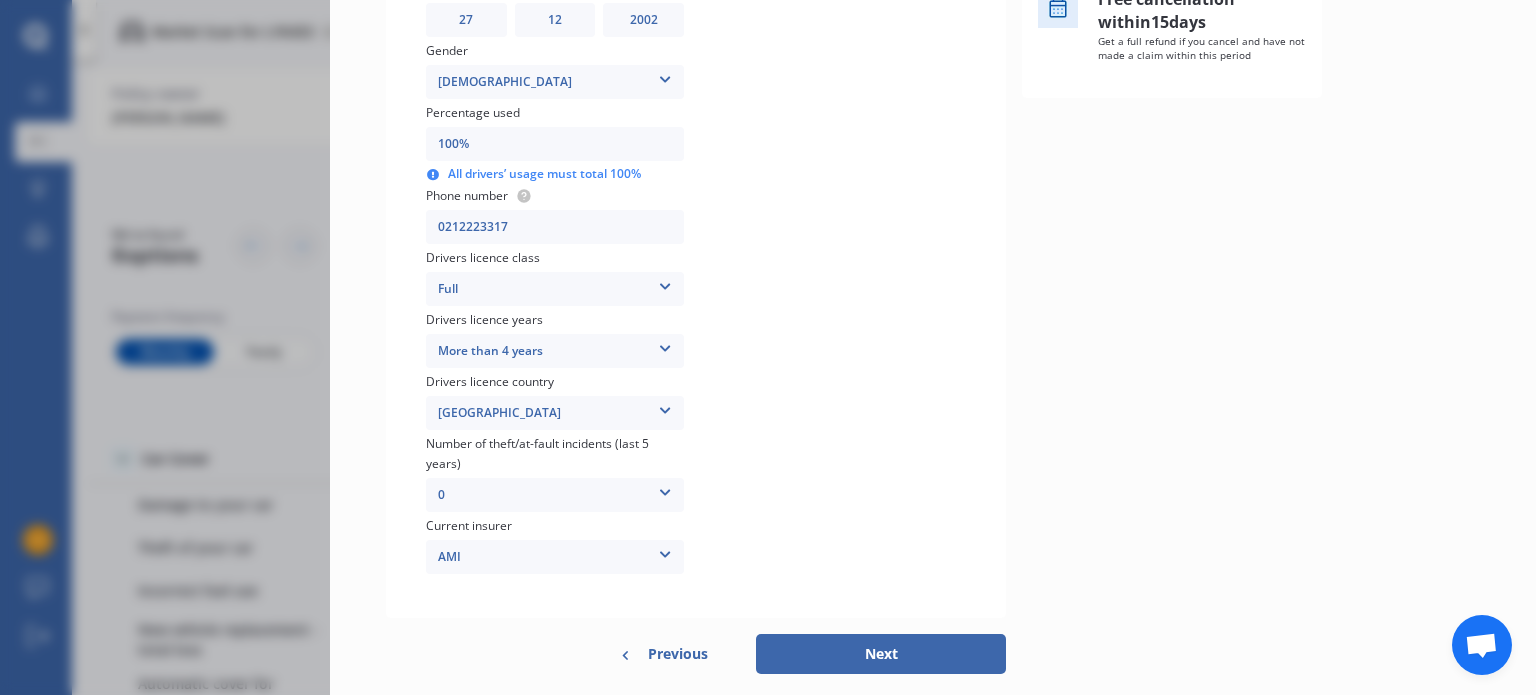 scroll, scrollTop: 600, scrollLeft: 0, axis: vertical 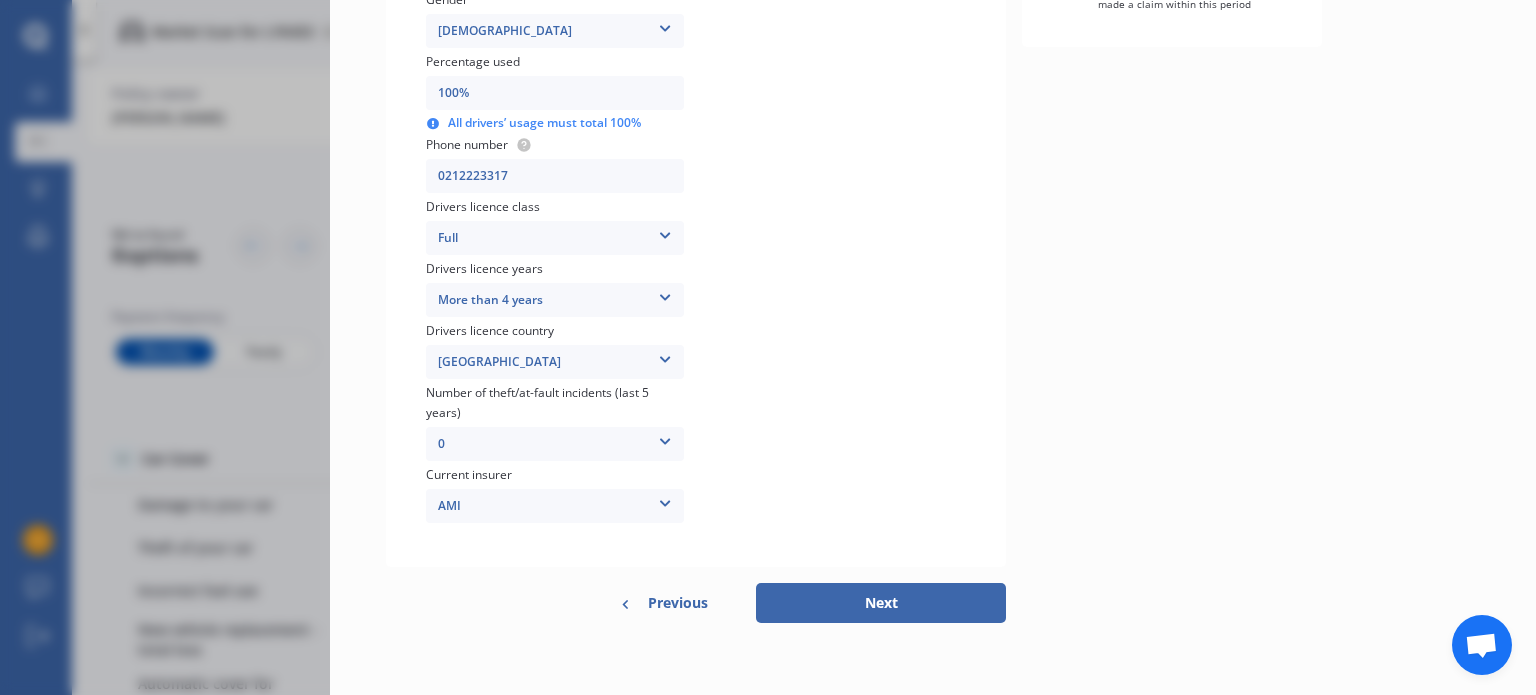 click on "Next" at bounding box center [881, 603] 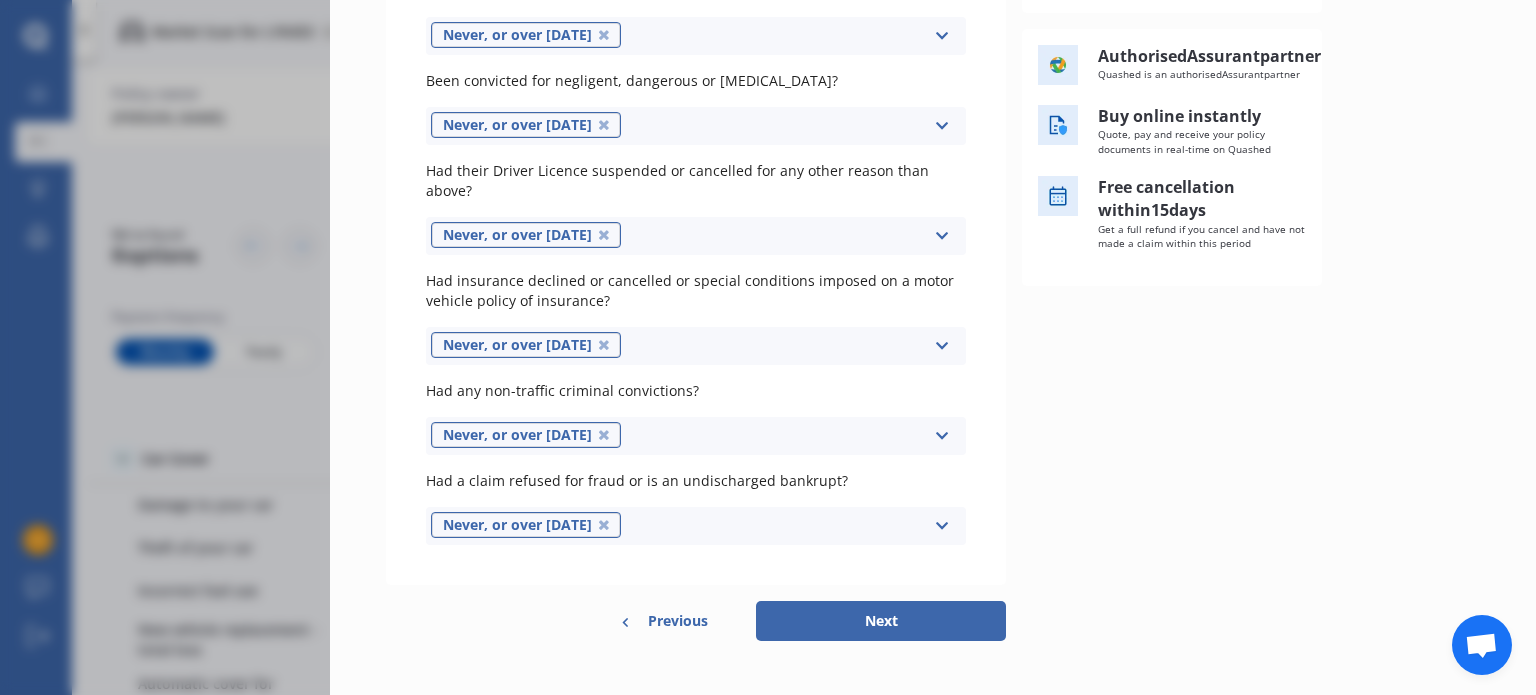 scroll, scrollTop: 367, scrollLeft: 0, axis: vertical 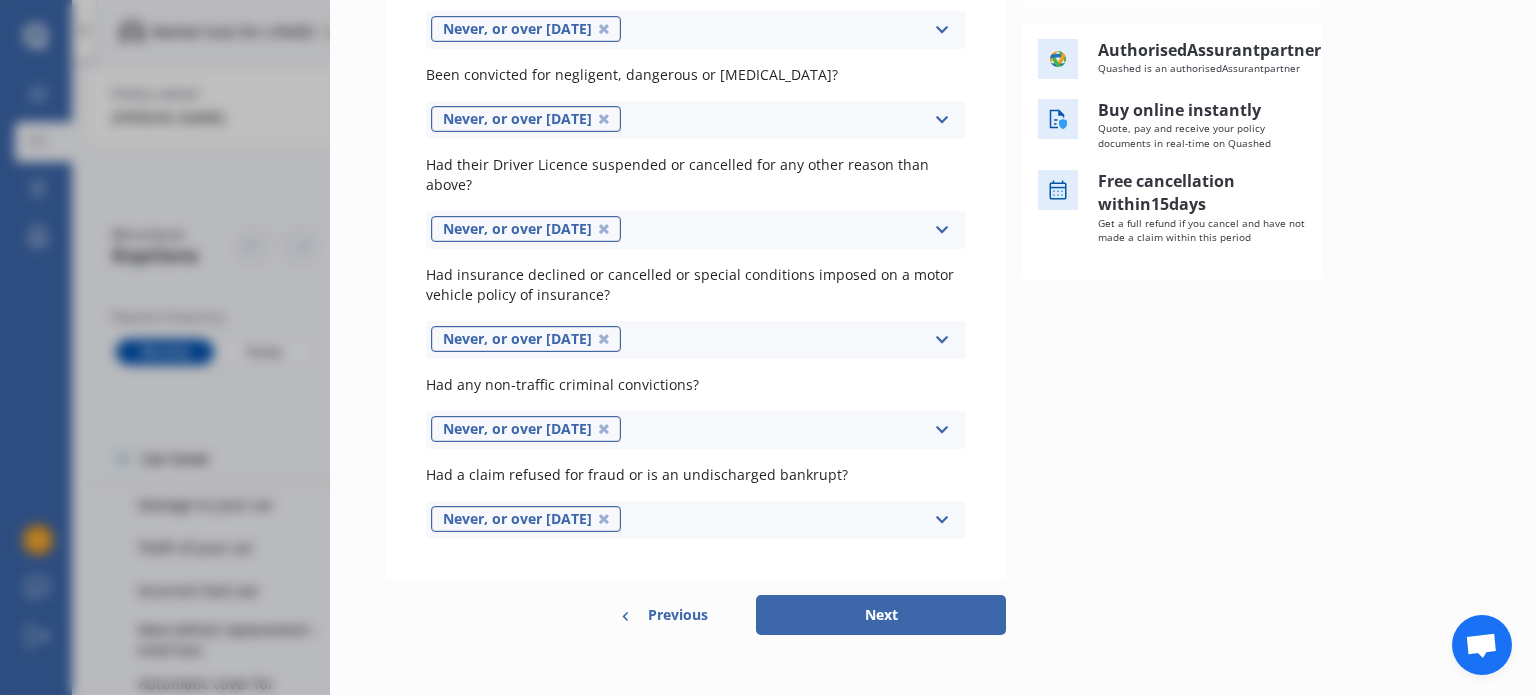 click on "Previous" at bounding box center (678, 615) 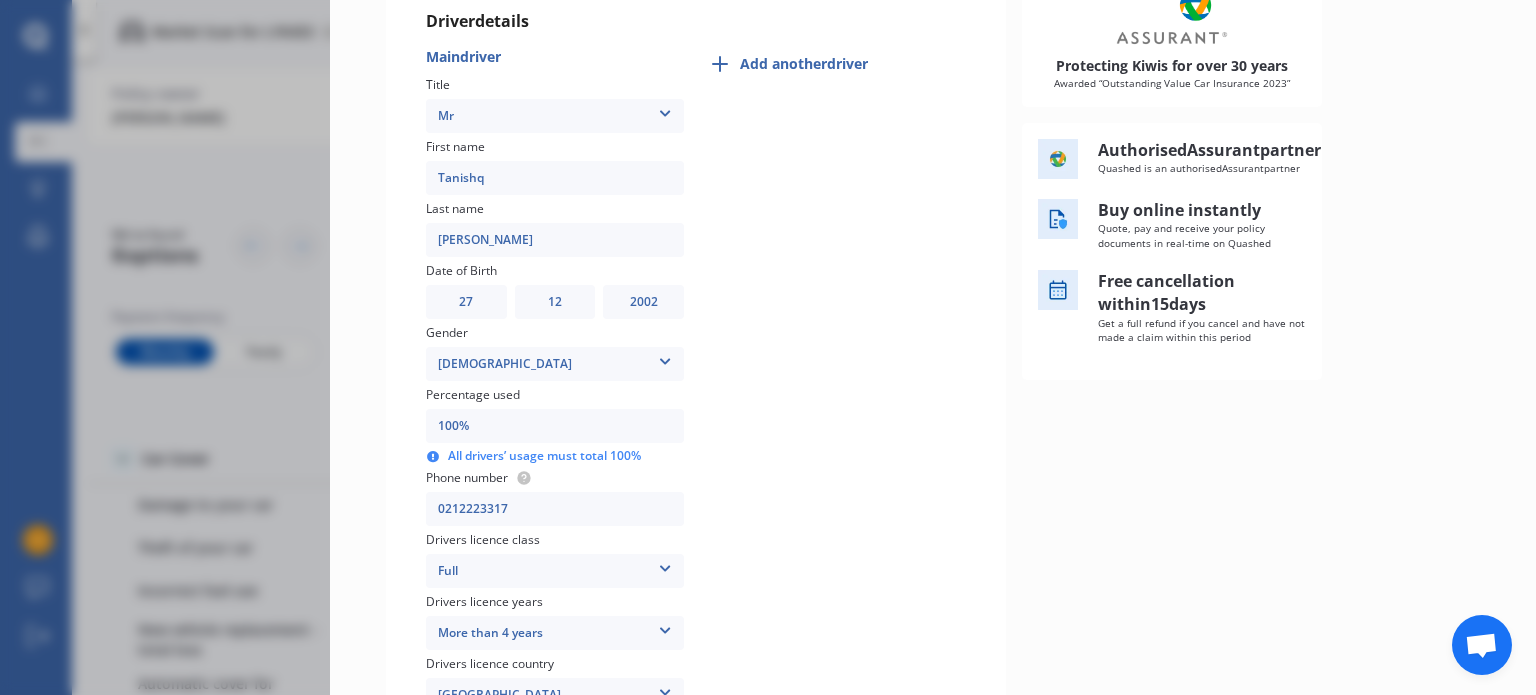 scroll, scrollTop: 367, scrollLeft: 0, axis: vertical 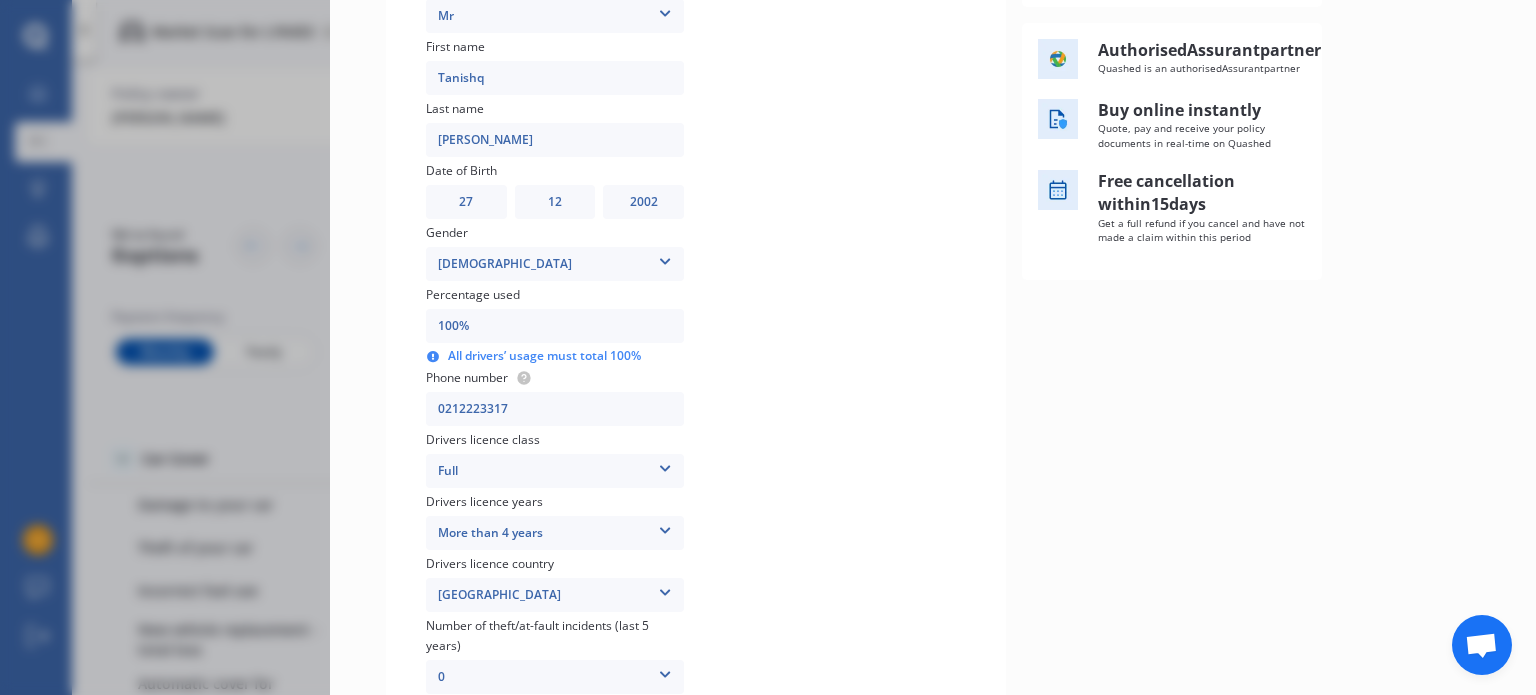 drag, startPoint x: 663, startPoint y: 200, endPoint x: 617, endPoint y: 207, distance: 46.52956 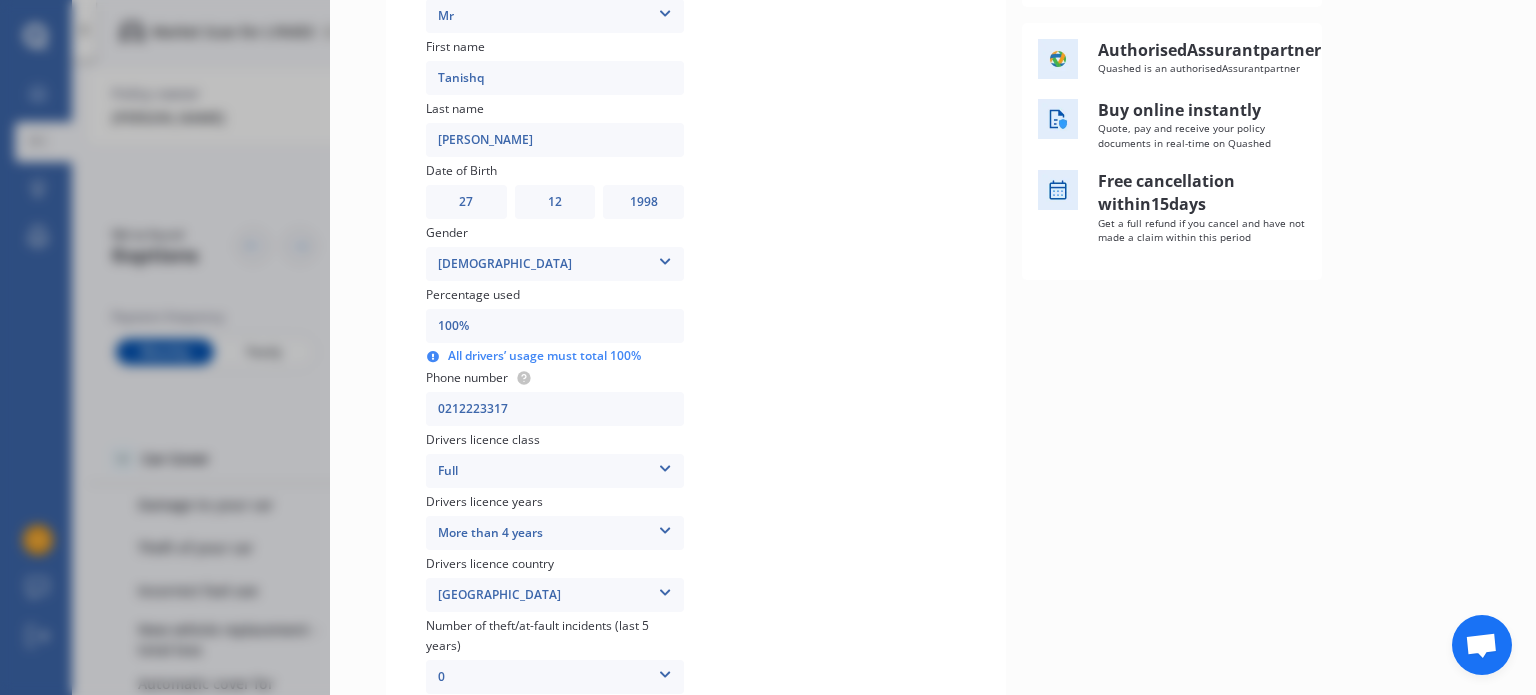 click on "YYYY 2009 2008 2007 2006 2005 2004 2003 2002 2001 2000 1999 1998 1997 1996 1995 1994 1993 1992 1991 1990 1989 1988 1987 1986 1985 1984 1983 1982 1981 1980 1979 1978 1977 1976 1975 1974 1973 1972 1971 1970 1969 1968 1967 1966 1965 1964 1963 1962 1961 1960 1959 1958 1957 1956 1955 1954 1953 1952 1951 1950 1949 1948 1947 1946 1945 1944 1943 1942 1941 1940 1939 1938 1937 1936 1935 1934 1933 1932 1931 1930 1929 1928 1927 1926 1925 1924 1923 1922 1921 1920 1919 1918 1917 1916 1915 1914 1913 1912 1911 1910" at bounding box center [643, 202] 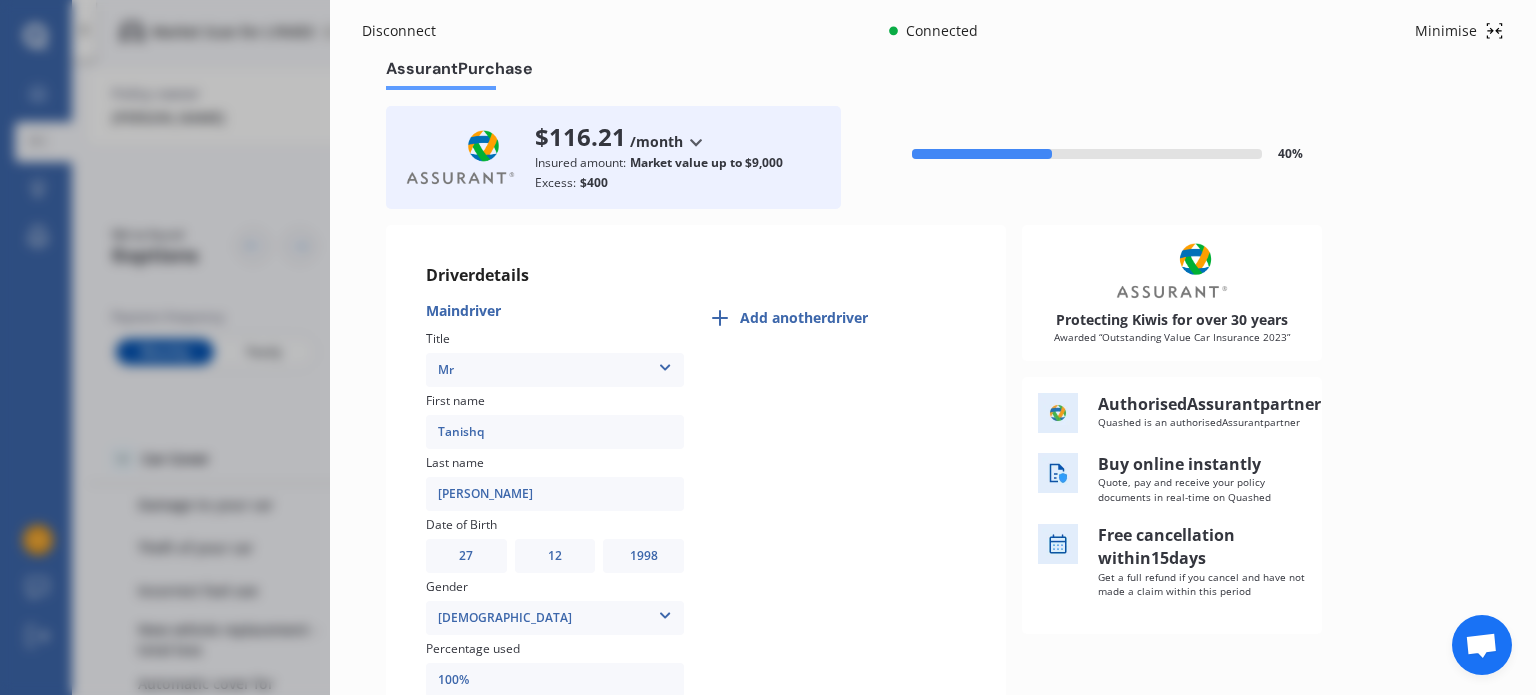 scroll, scrollTop: 0, scrollLeft: 0, axis: both 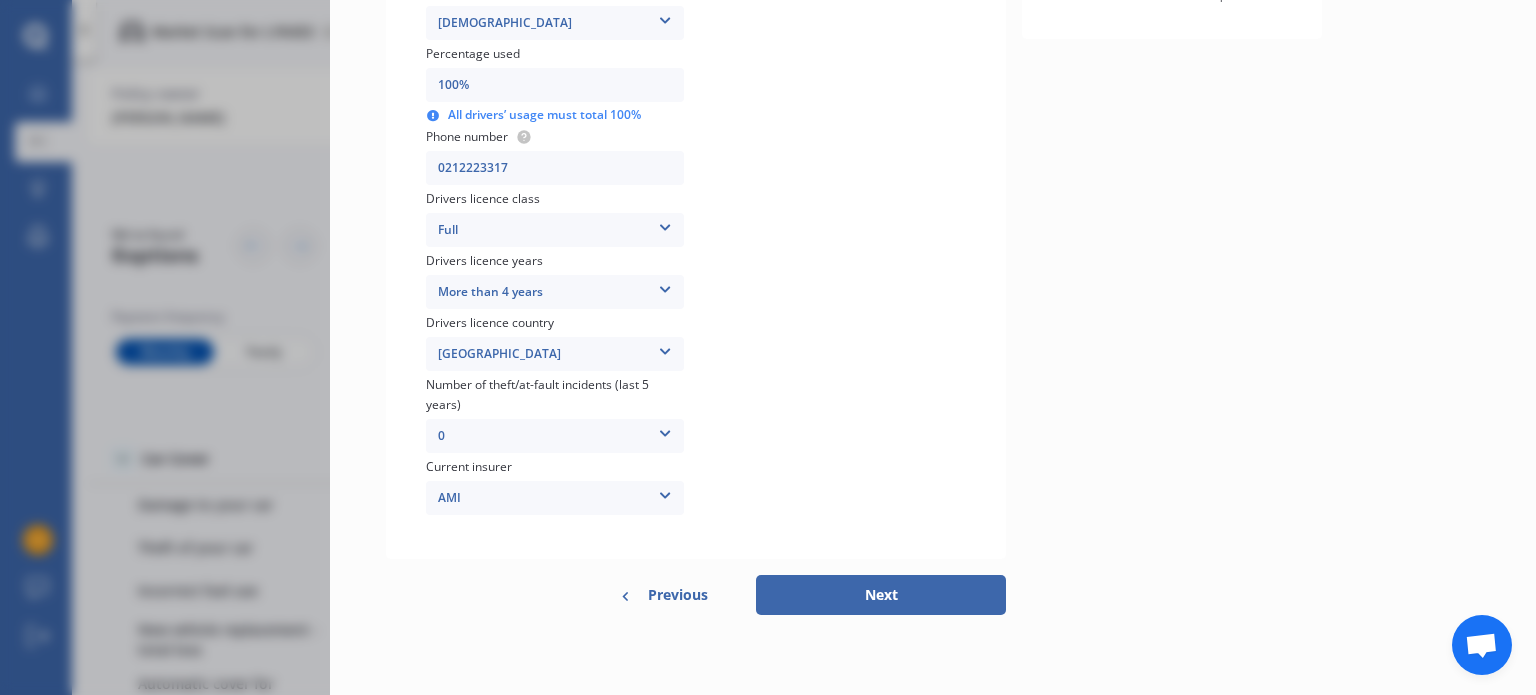click on "Next" at bounding box center (881, 595) 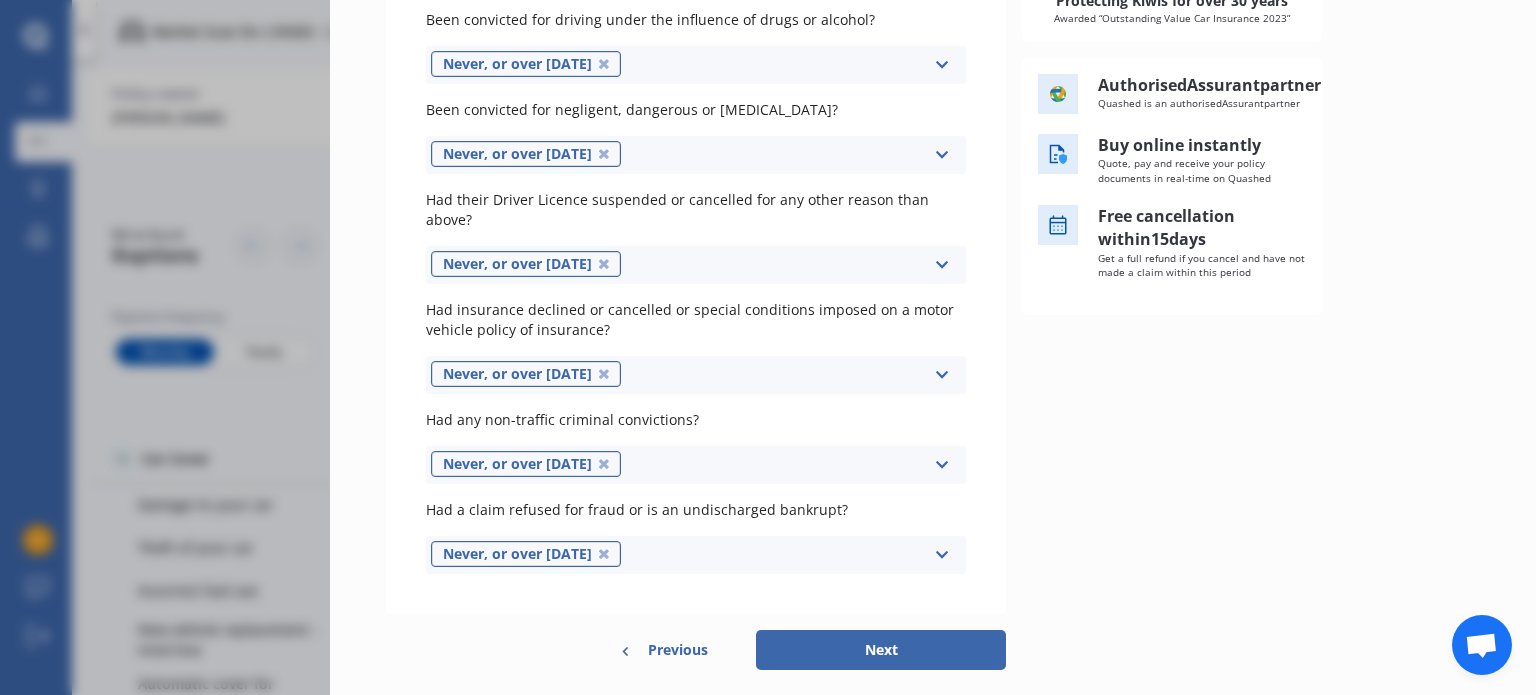 scroll, scrollTop: 367, scrollLeft: 0, axis: vertical 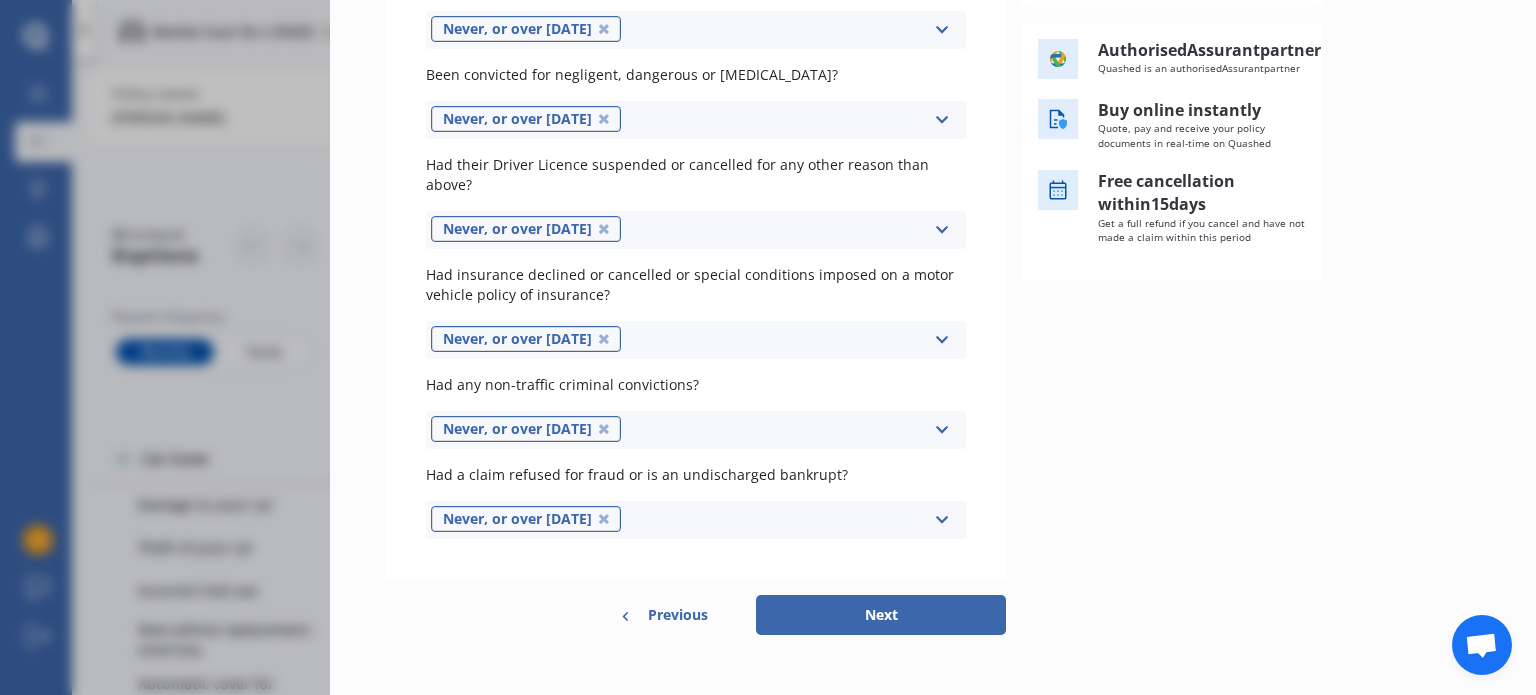 click on "Previous" at bounding box center (678, 615) 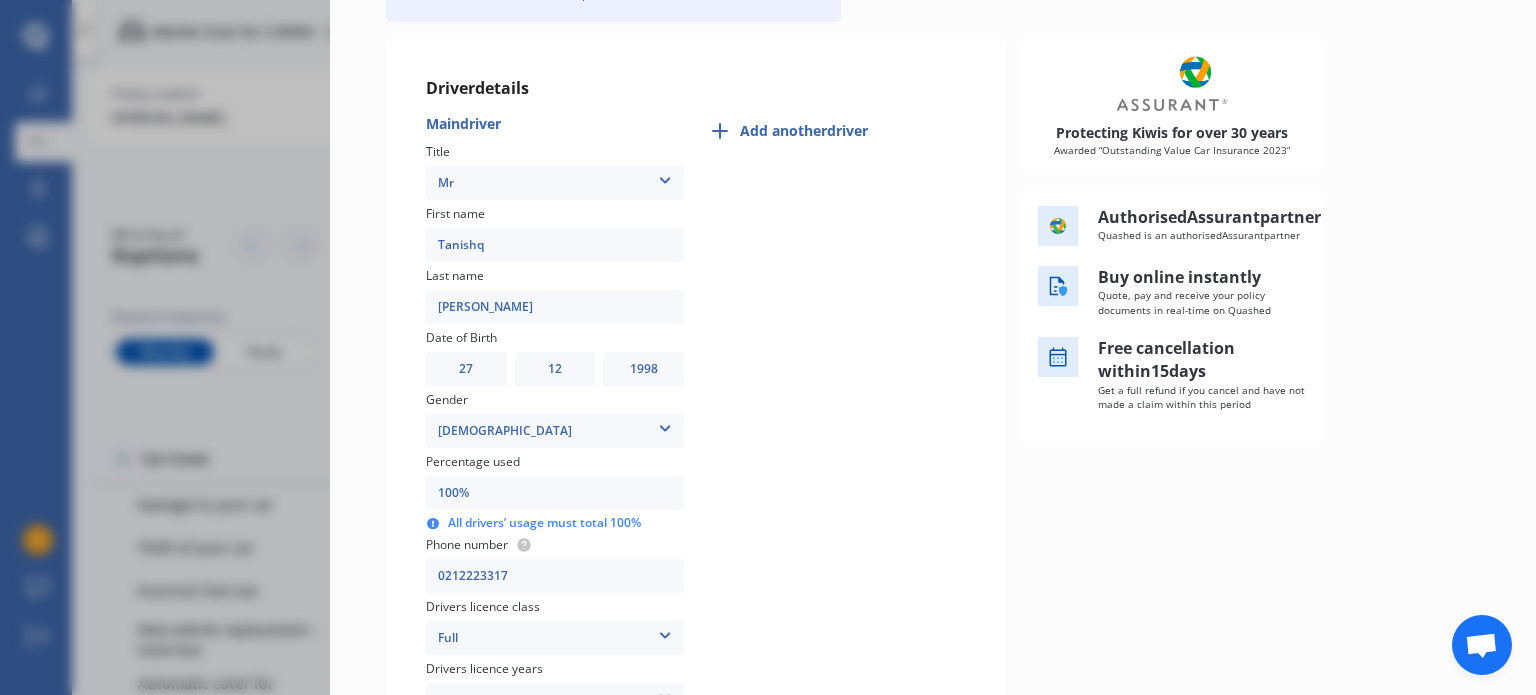 scroll, scrollTop: 167, scrollLeft: 0, axis: vertical 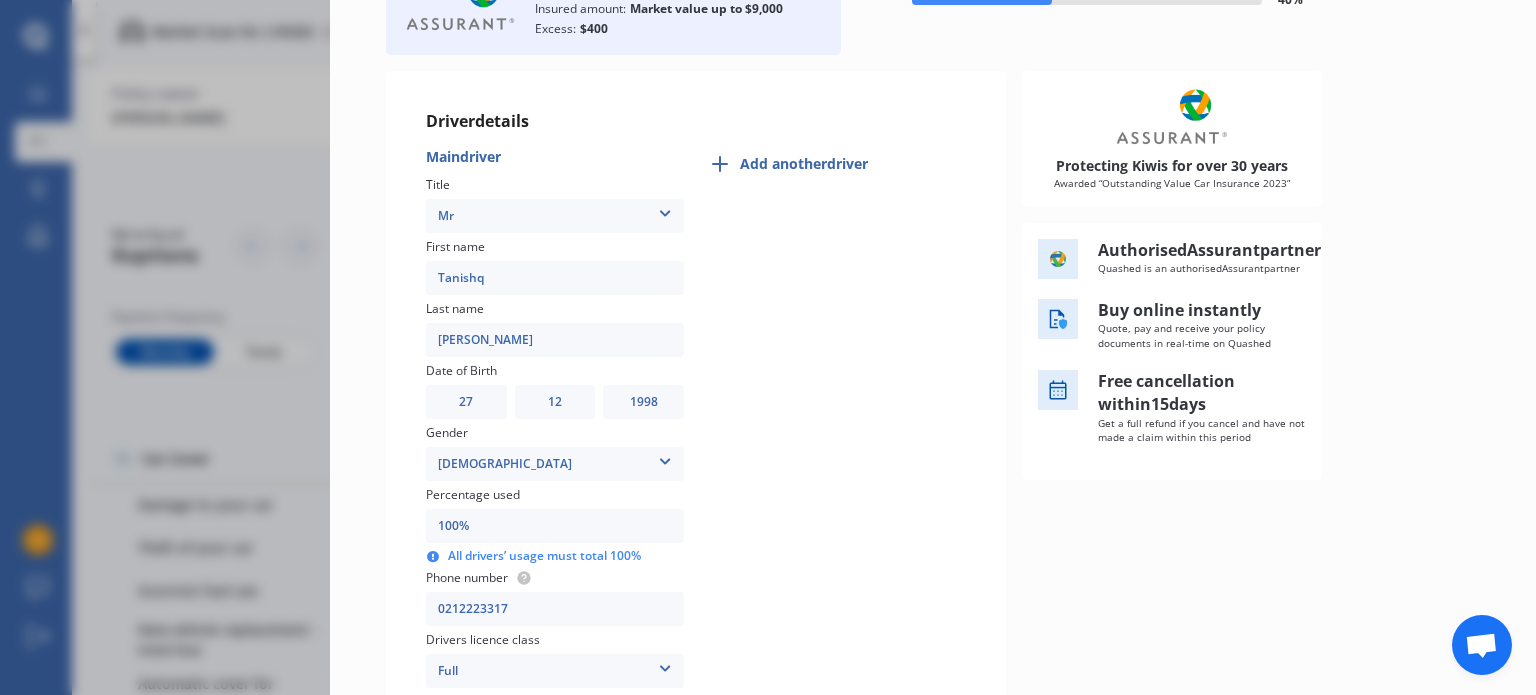 click on "YYYY 2009 2008 2007 2006 2005 2004 2003 2002 2001 2000 1999 1998 1997 1996 1995 1994 1993 1992 1991 1990 1989 1988 1987 1986 1985 1984 1983 1982 1981 1980 1979 1978 1977 1976 1975 1974 1973 1972 1971 1970 1969 1968 1967 1966 1965 1964 1963 1962 1961 1960 1959 1958 1957 1956 1955 1954 1953 1952 1951 1950 1949 1948 1947 1946 1945 1944 1943 1942 1941 1940 1939 1938 1937 1936 1935 1934 1933 1932 1931 1930 1929 1928 1927 1926 1925 1924 1923 1922 1921 1920 1919 1918 1917 1916 1915 1914 1913 1912 1911 1910" at bounding box center [643, 402] 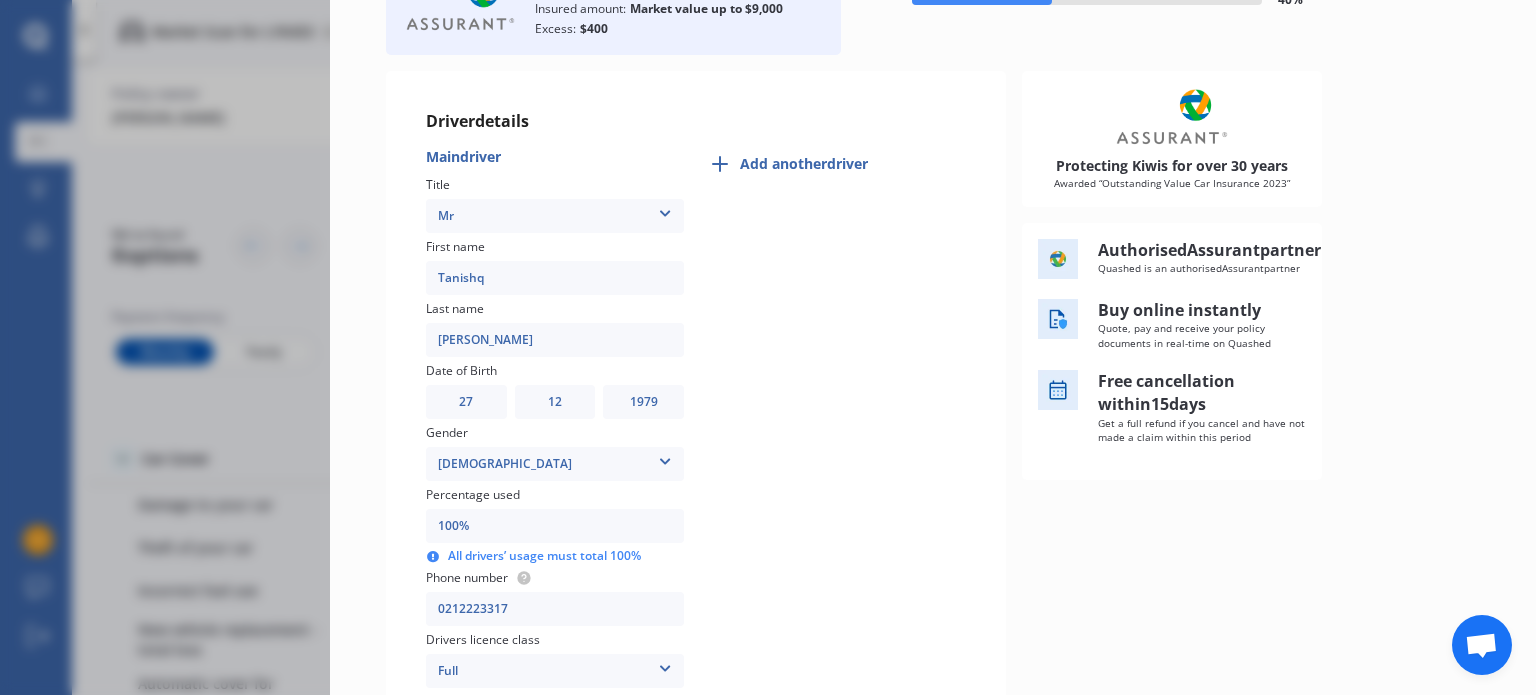 click on "YYYY 2009 2008 2007 2006 2005 2004 2003 2002 2001 2000 1999 1998 1997 1996 1995 1994 1993 1992 1991 1990 1989 1988 1987 1986 1985 1984 1983 1982 1981 1980 1979 1978 1977 1976 1975 1974 1973 1972 1971 1970 1969 1968 1967 1966 1965 1964 1963 1962 1961 1960 1959 1958 1957 1956 1955 1954 1953 1952 1951 1950 1949 1948 1947 1946 1945 1944 1943 1942 1941 1940 1939 1938 1937 1936 1935 1934 1933 1932 1931 1930 1929 1928 1927 1926 1925 1924 1923 1922 1921 1920 1919 1918 1917 1916 1915 1914 1913 1912 1911 1910" at bounding box center (643, 402) 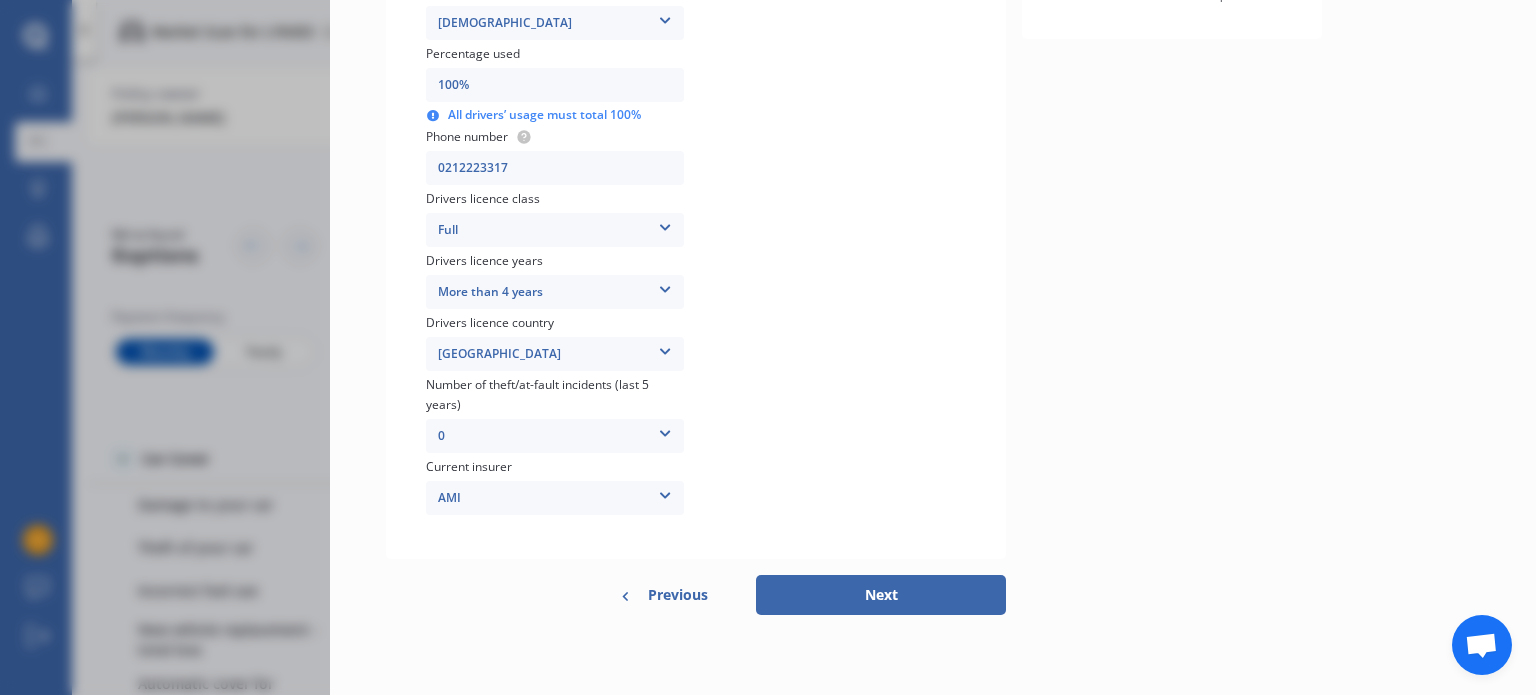 click on "Next" at bounding box center [881, 595] 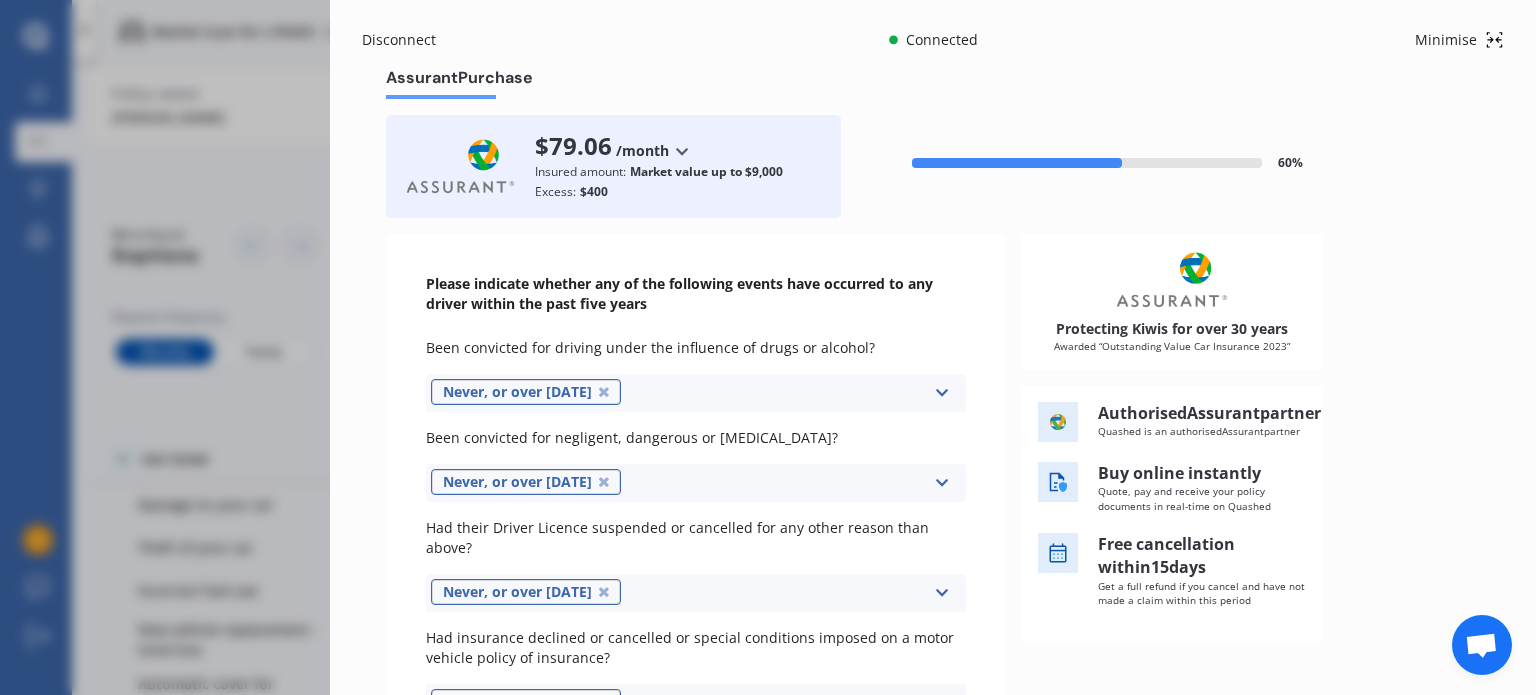 scroll, scrollTop: 0, scrollLeft: 0, axis: both 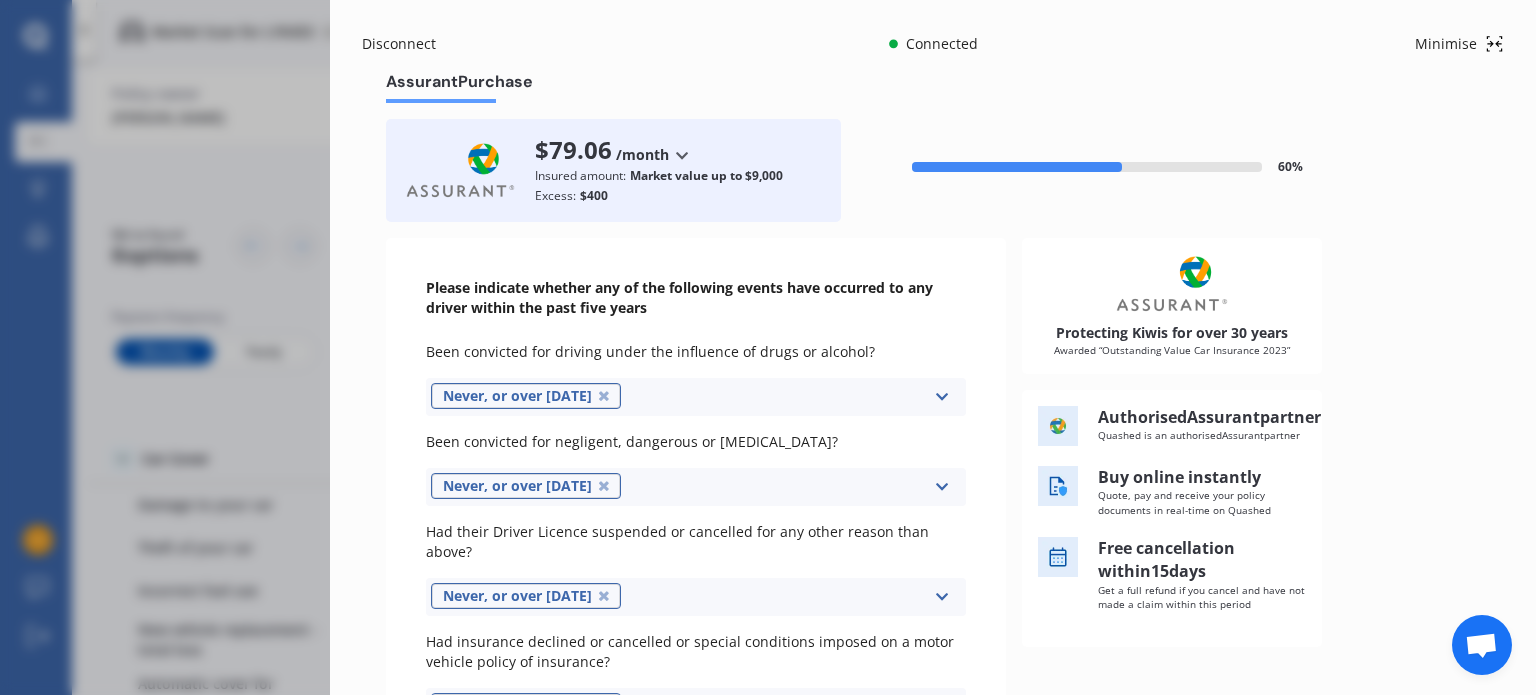 click on "Disconnect" at bounding box center (410, 44) 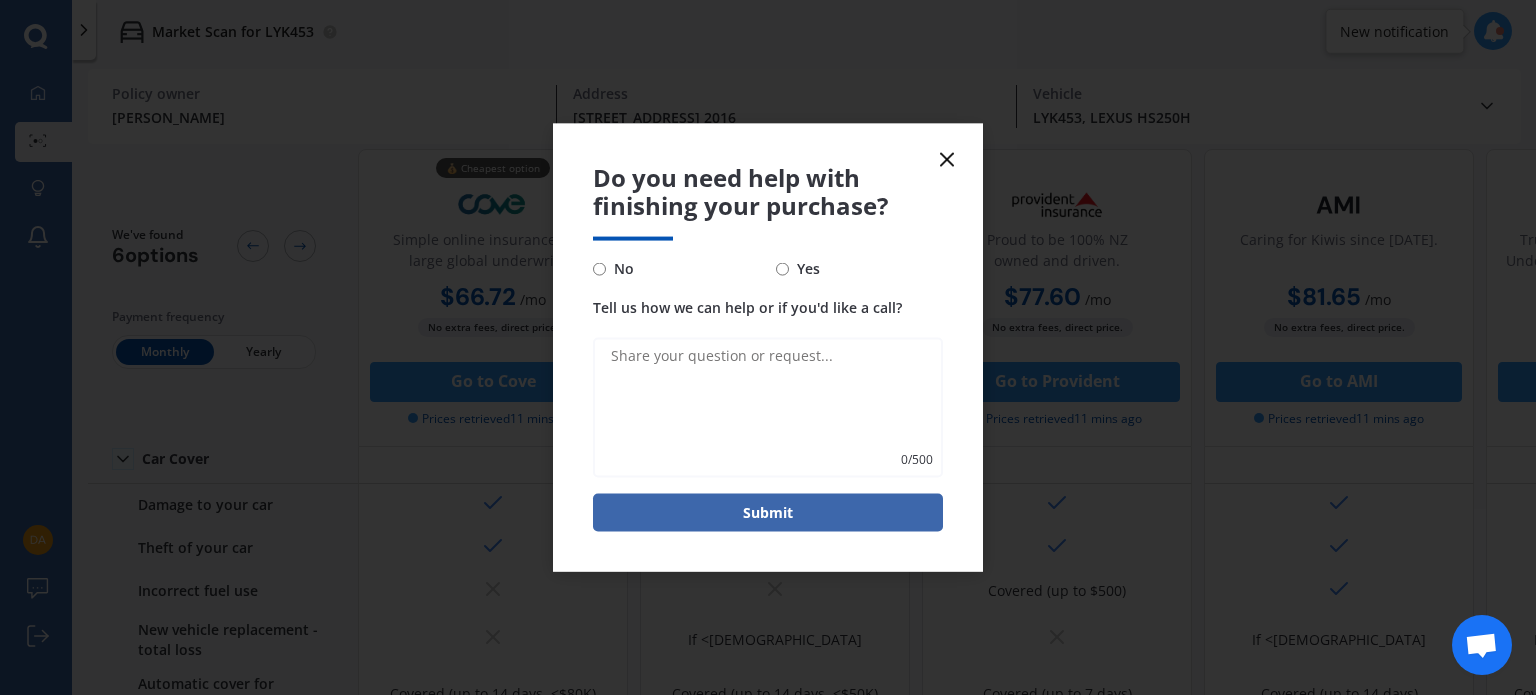 click on "No" at bounding box center (599, 268) 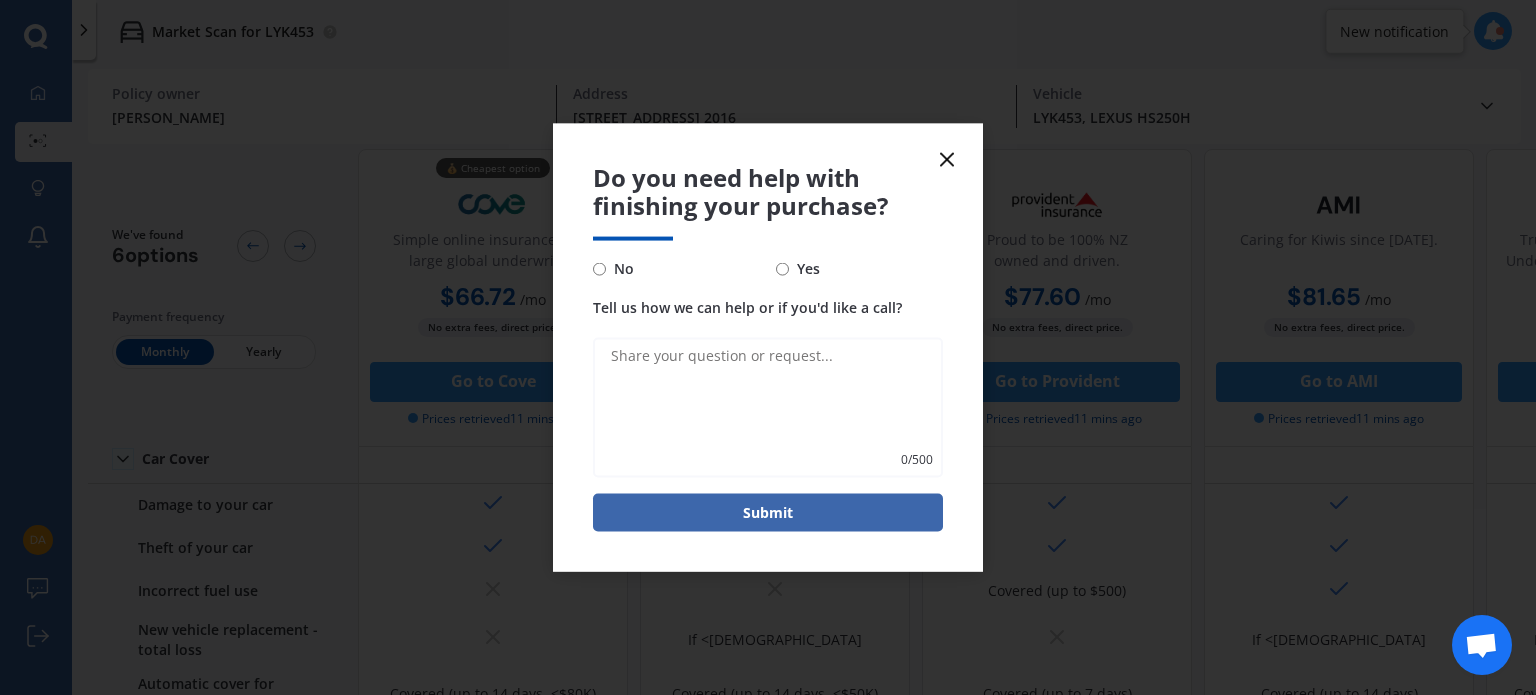 radio on "true" 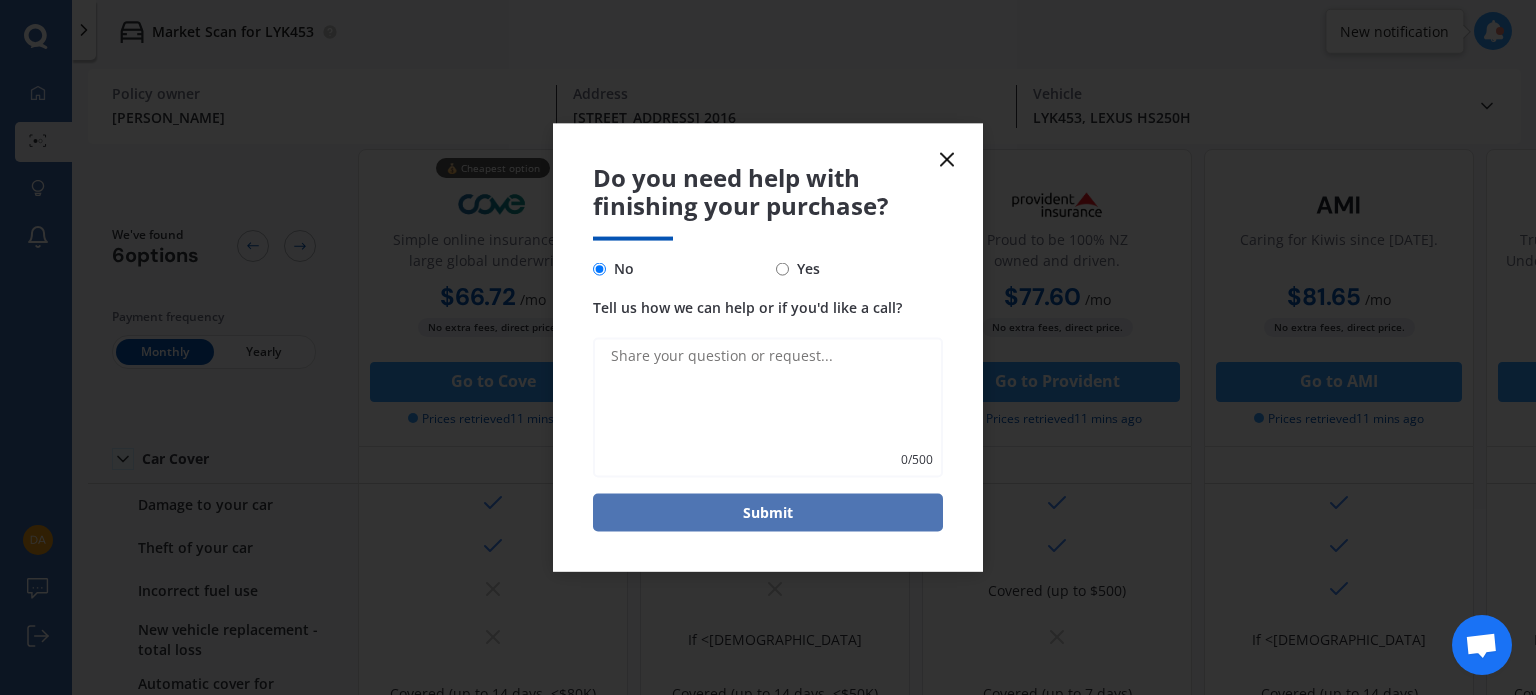 click on "Submit" at bounding box center [768, 513] 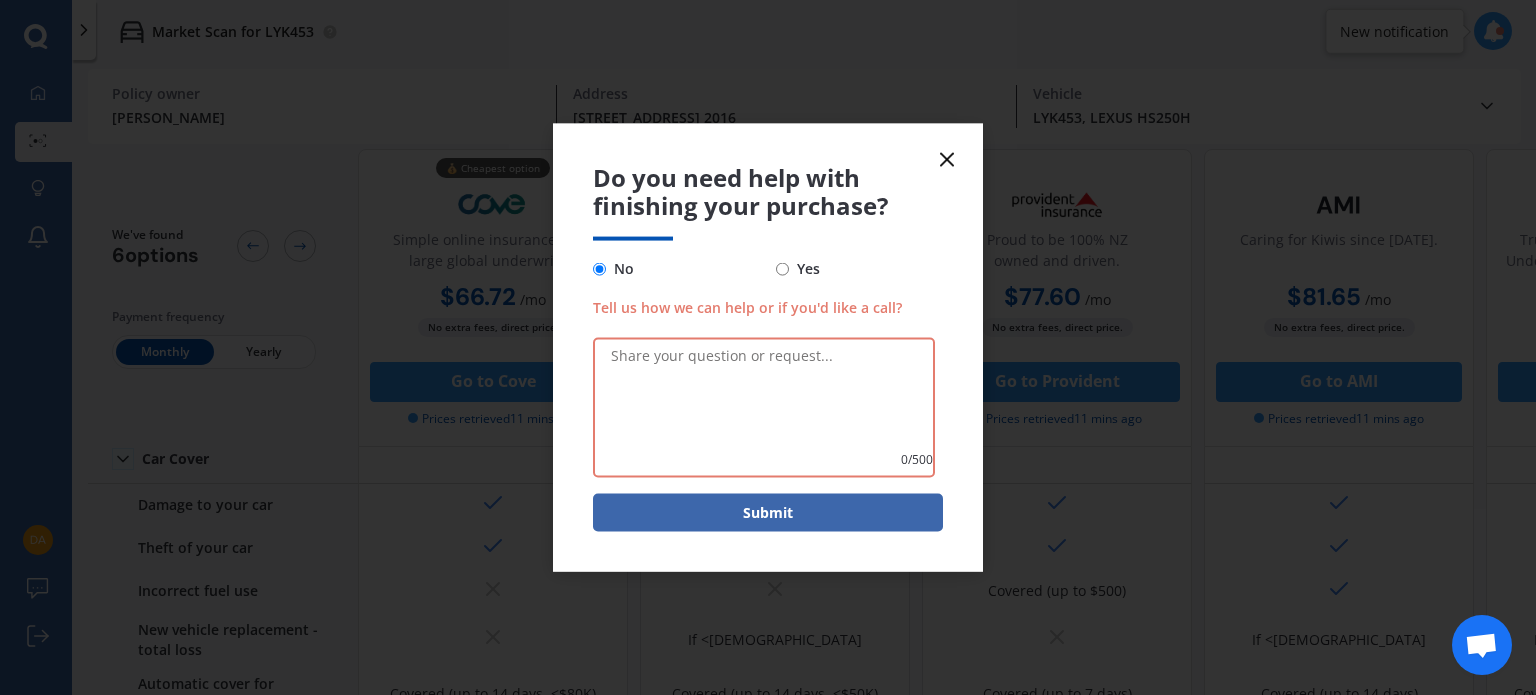 click on "Do you need help with finishing your purchase?" at bounding box center [768, 192] 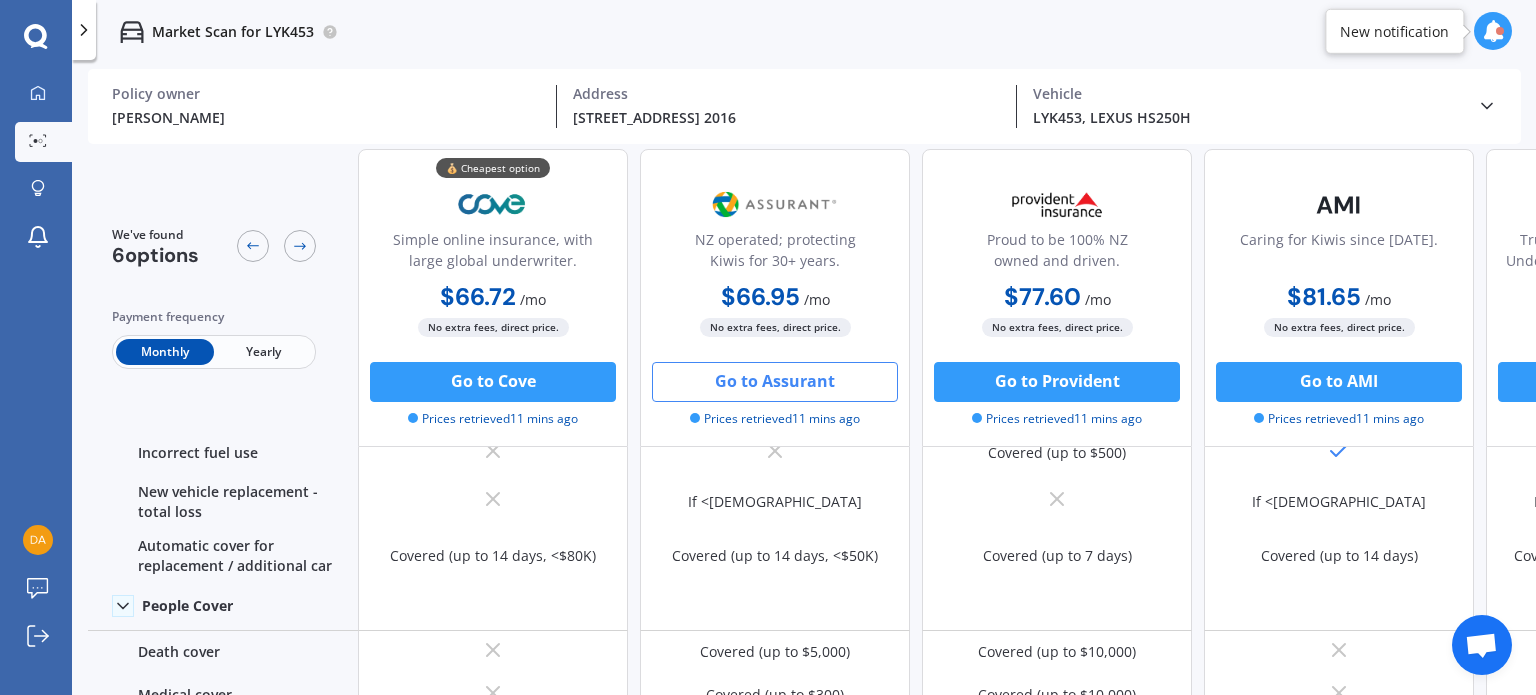 scroll, scrollTop: 200, scrollLeft: 0, axis: vertical 